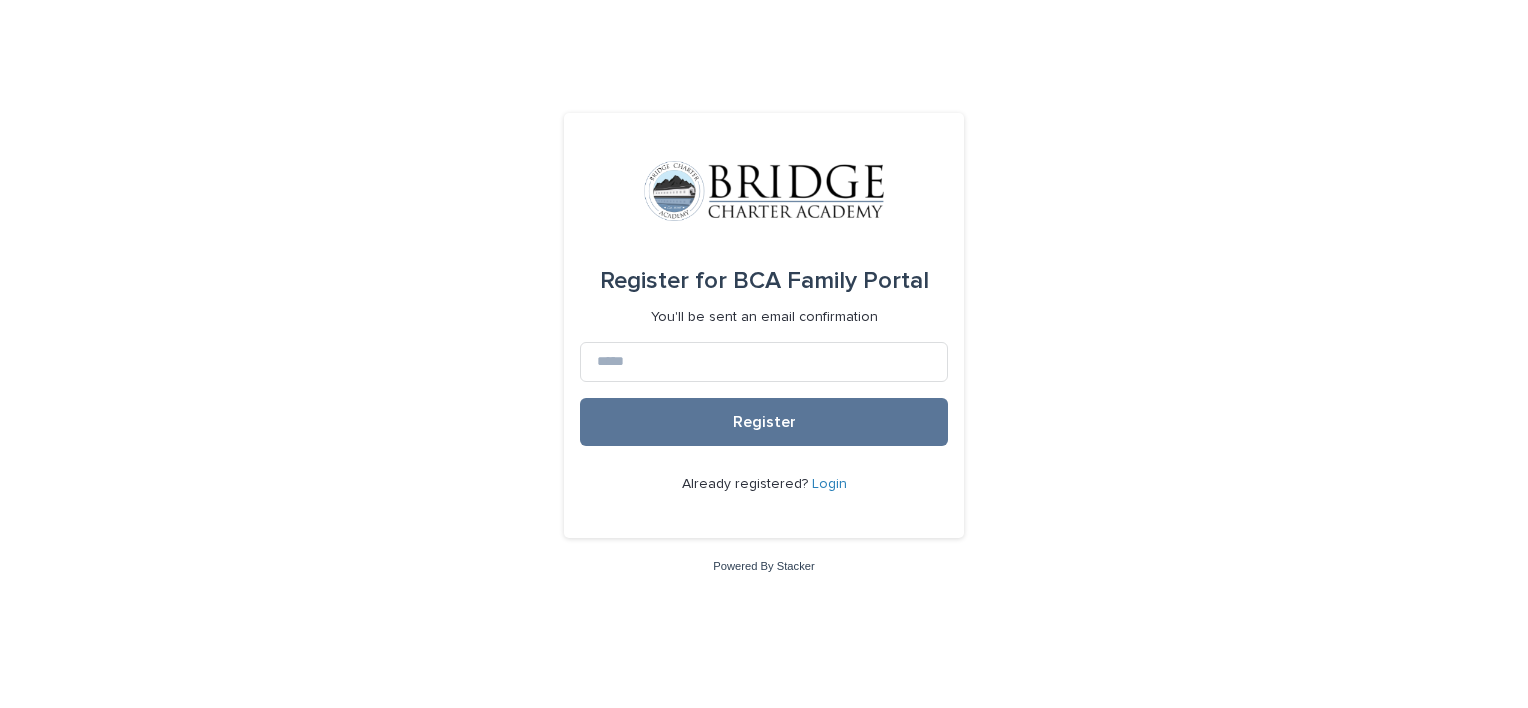 scroll, scrollTop: 0, scrollLeft: 0, axis: both 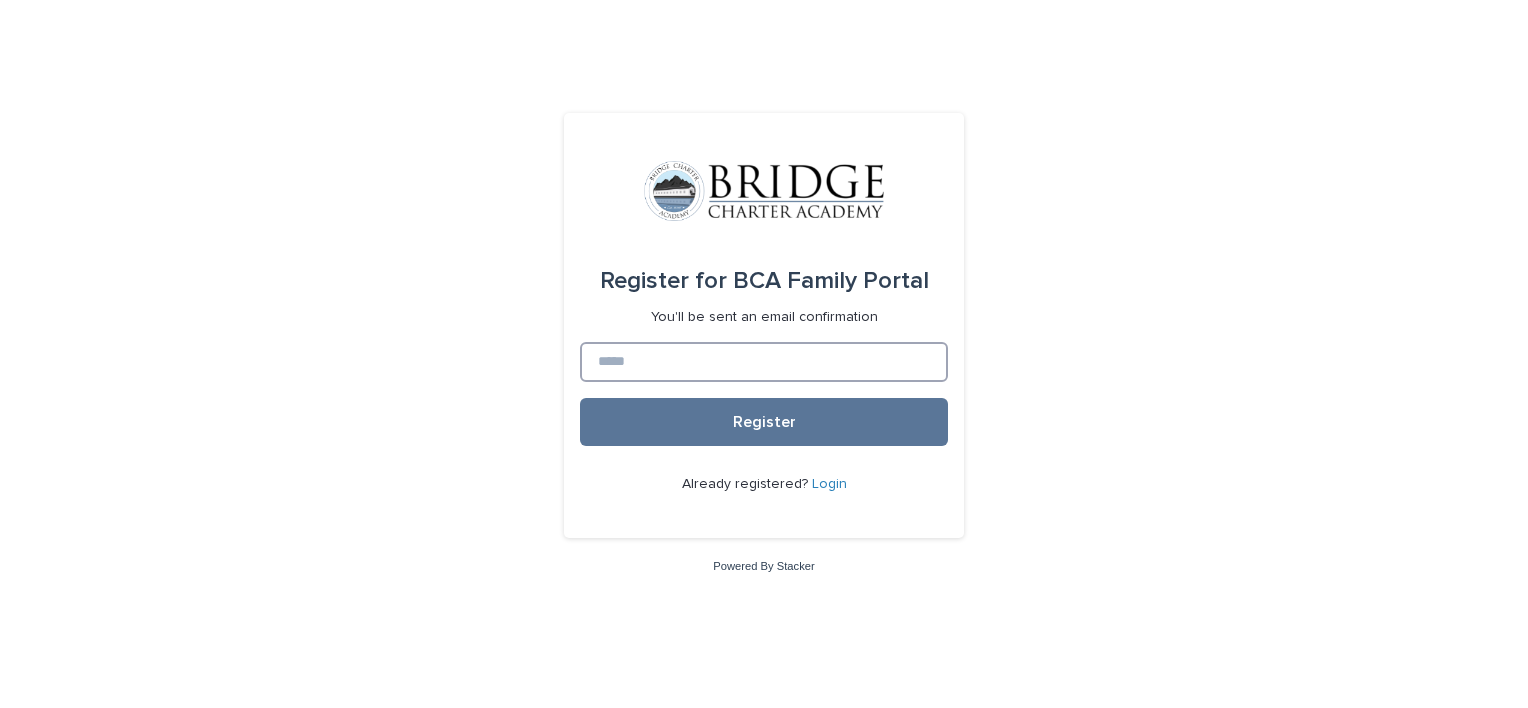 click at bounding box center (764, 362) 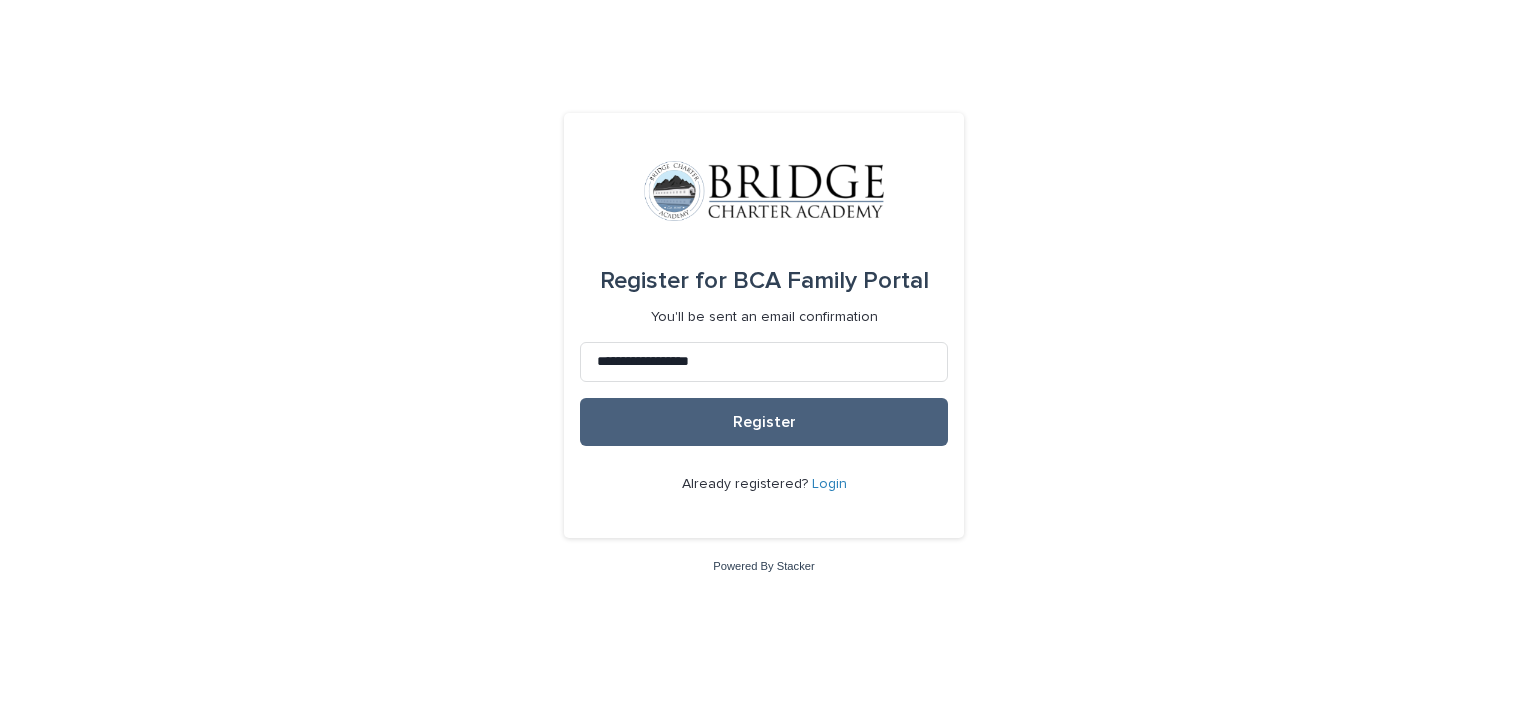 click on "Register" at bounding box center (764, 422) 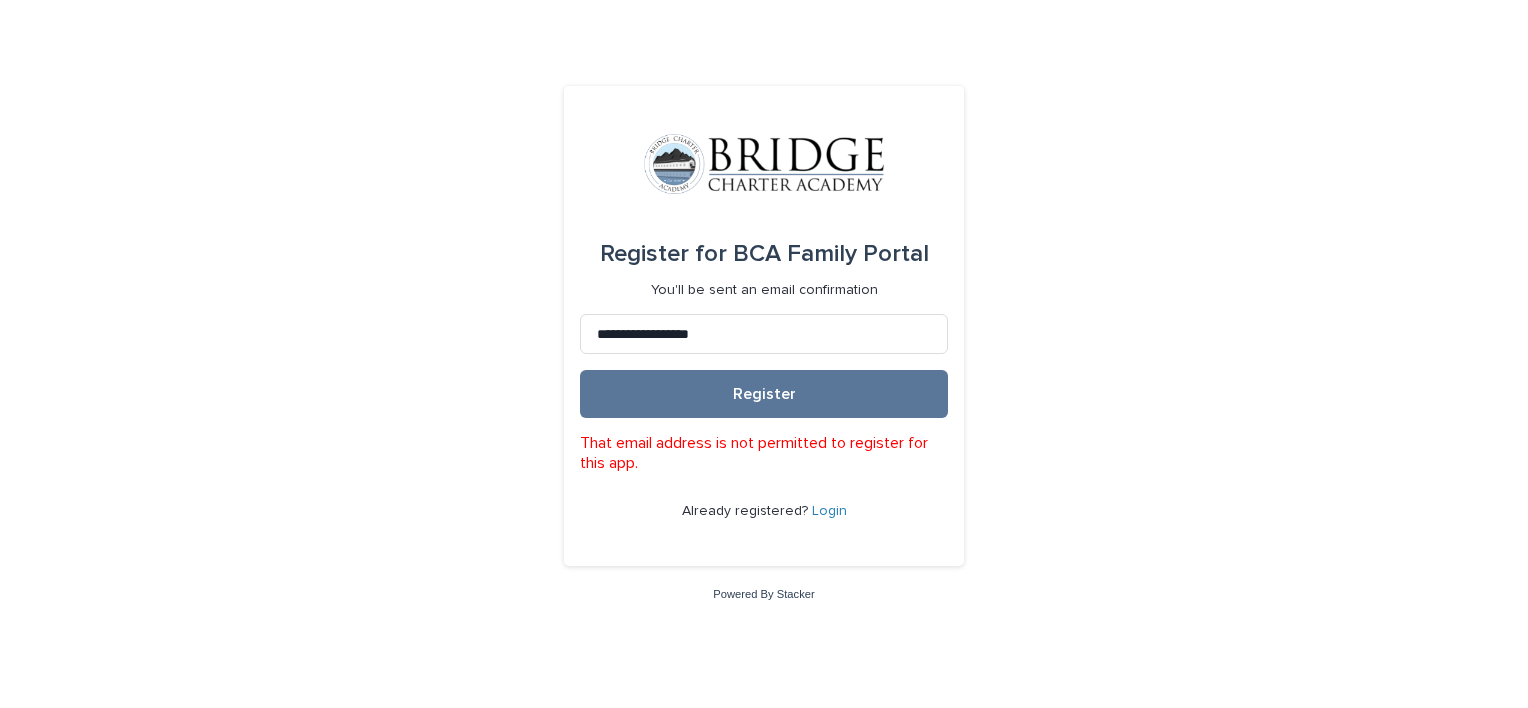 click on "**********" at bounding box center (764, 354) 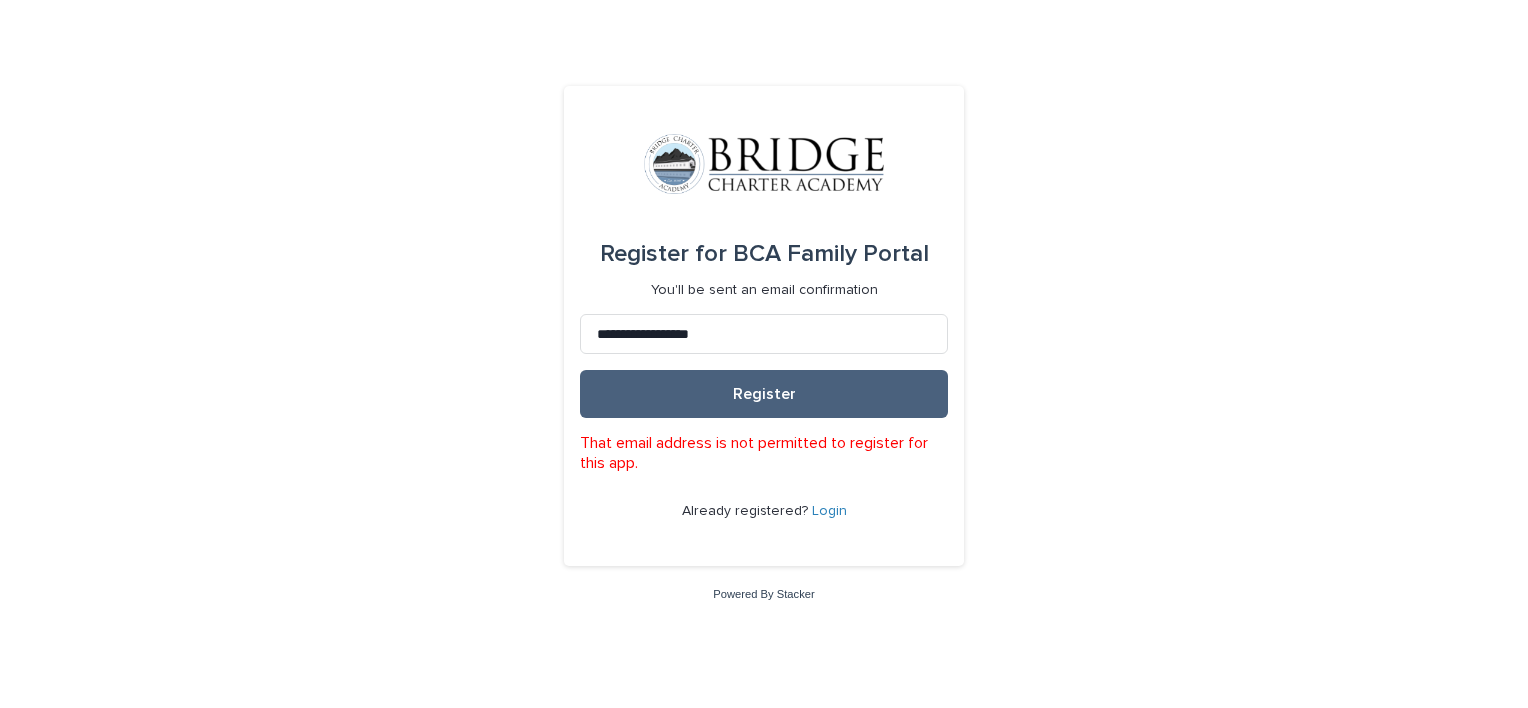 click on "Register" at bounding box center (764, 394) 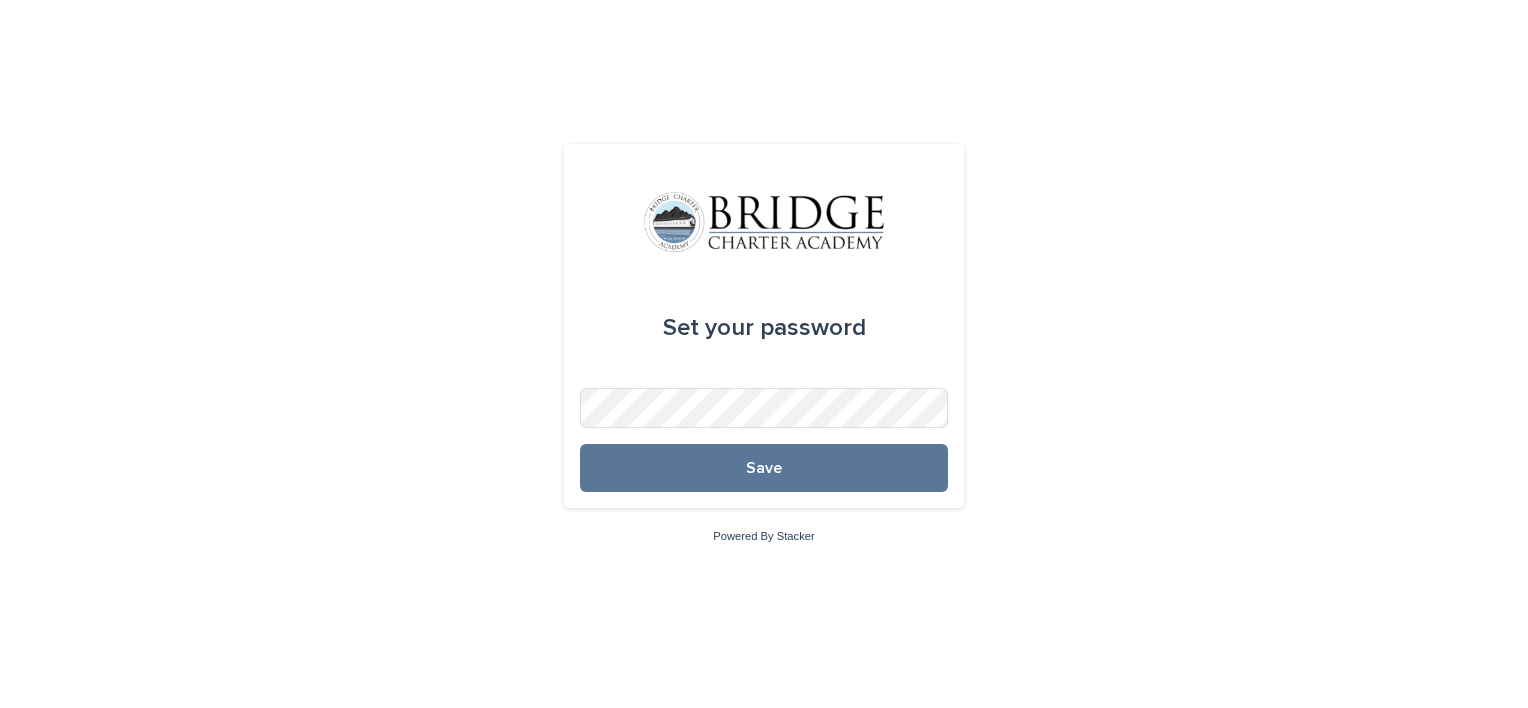 scroll, scrollTop: 0, scrollLeft: 0, axis: both 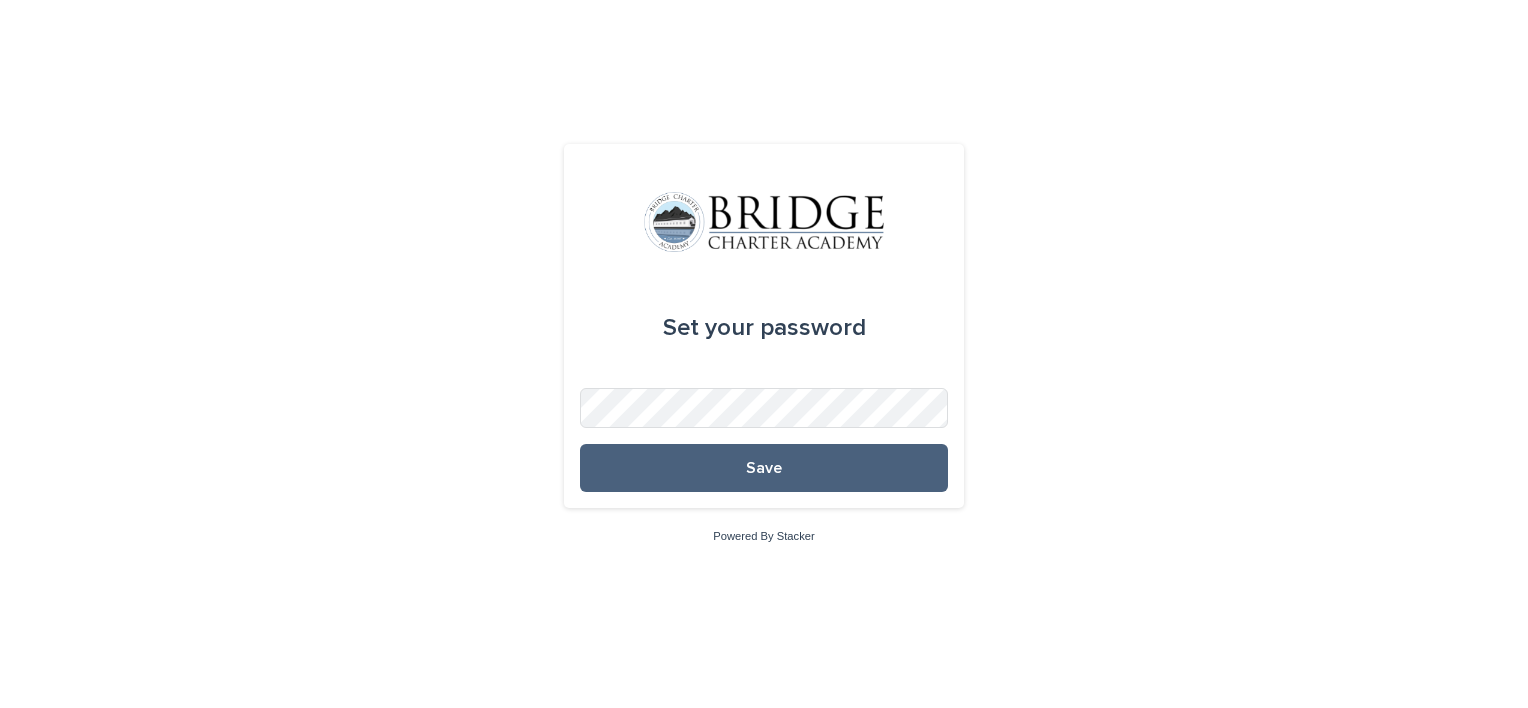 click on "Save" at bounding box center [764, 468] 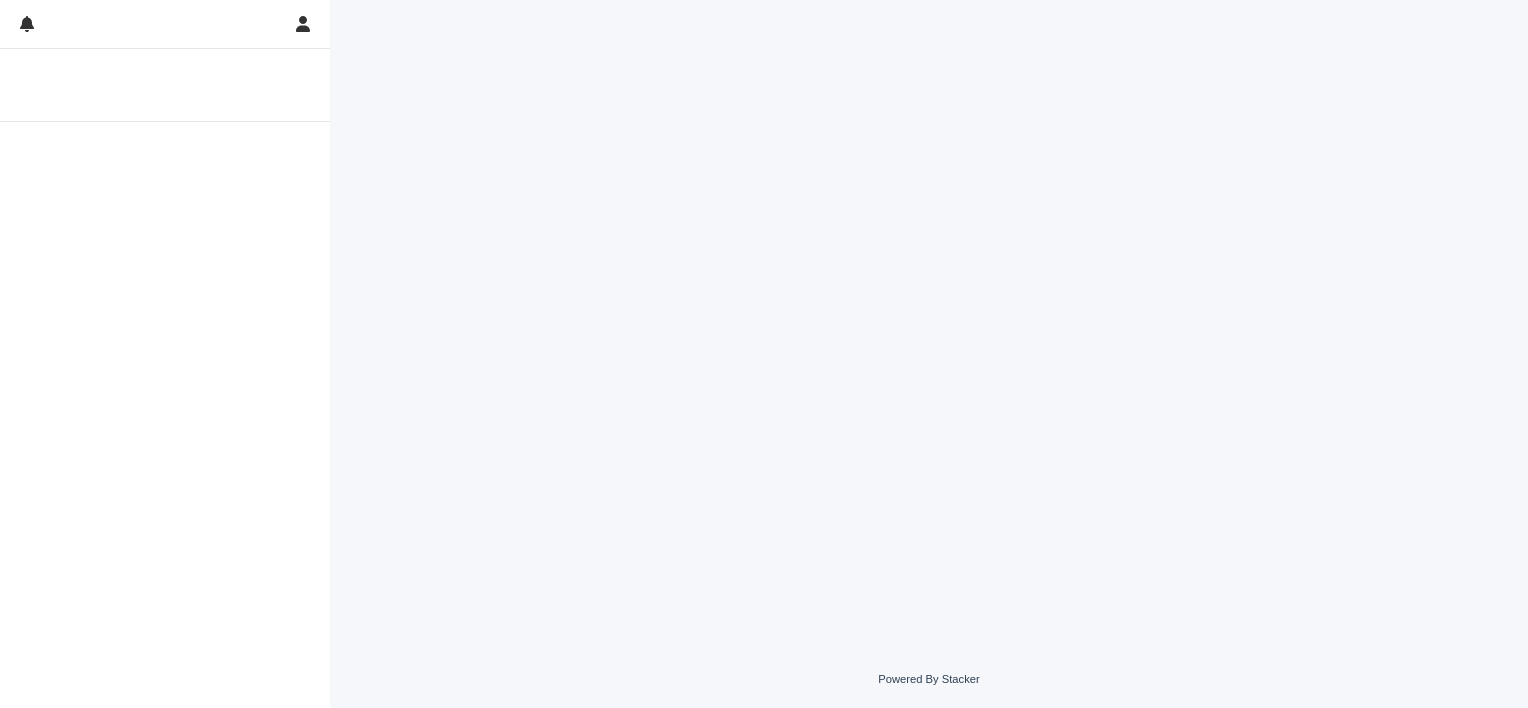 scroll, scrollTop: 0, scrollLeft: 0, axis: both 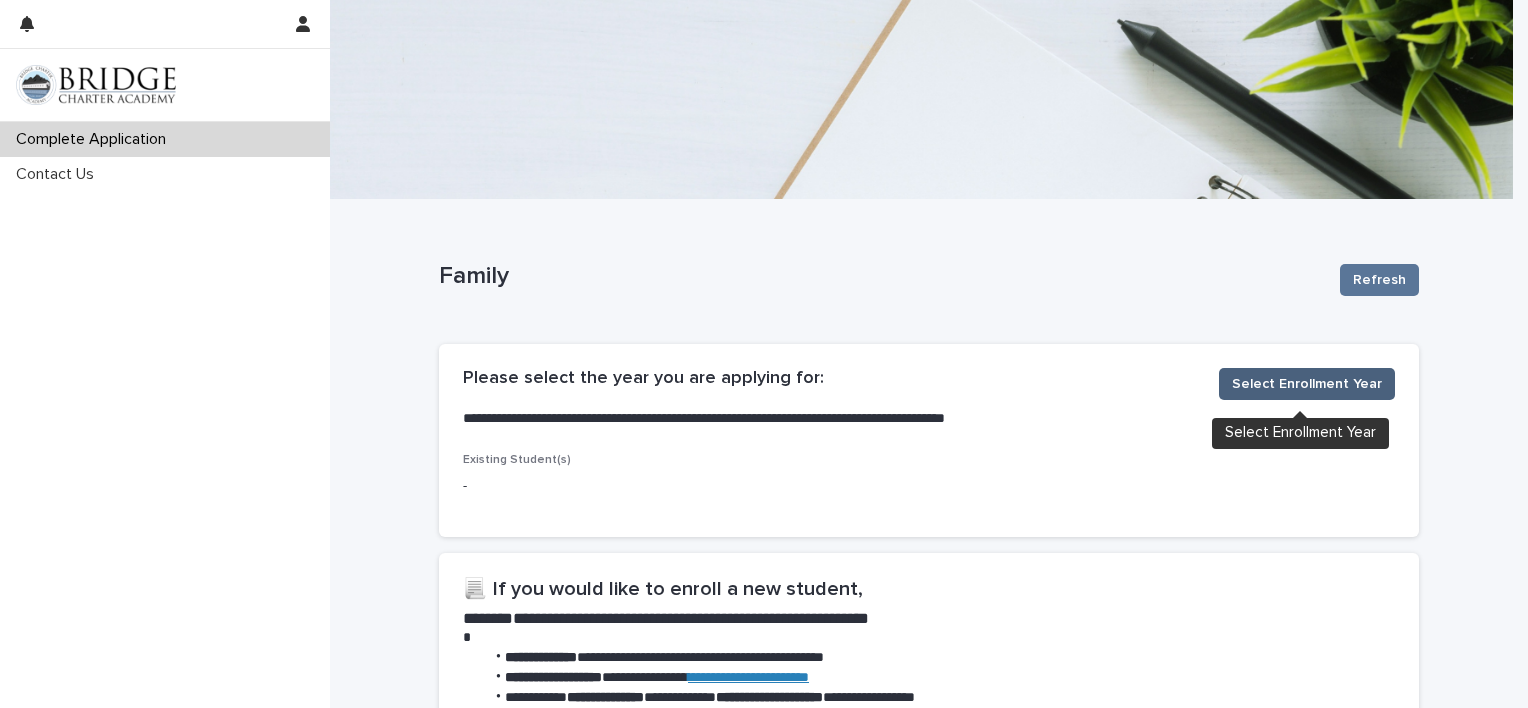 click on "Select Enrollment Year" at bounding box center (1307, 384) 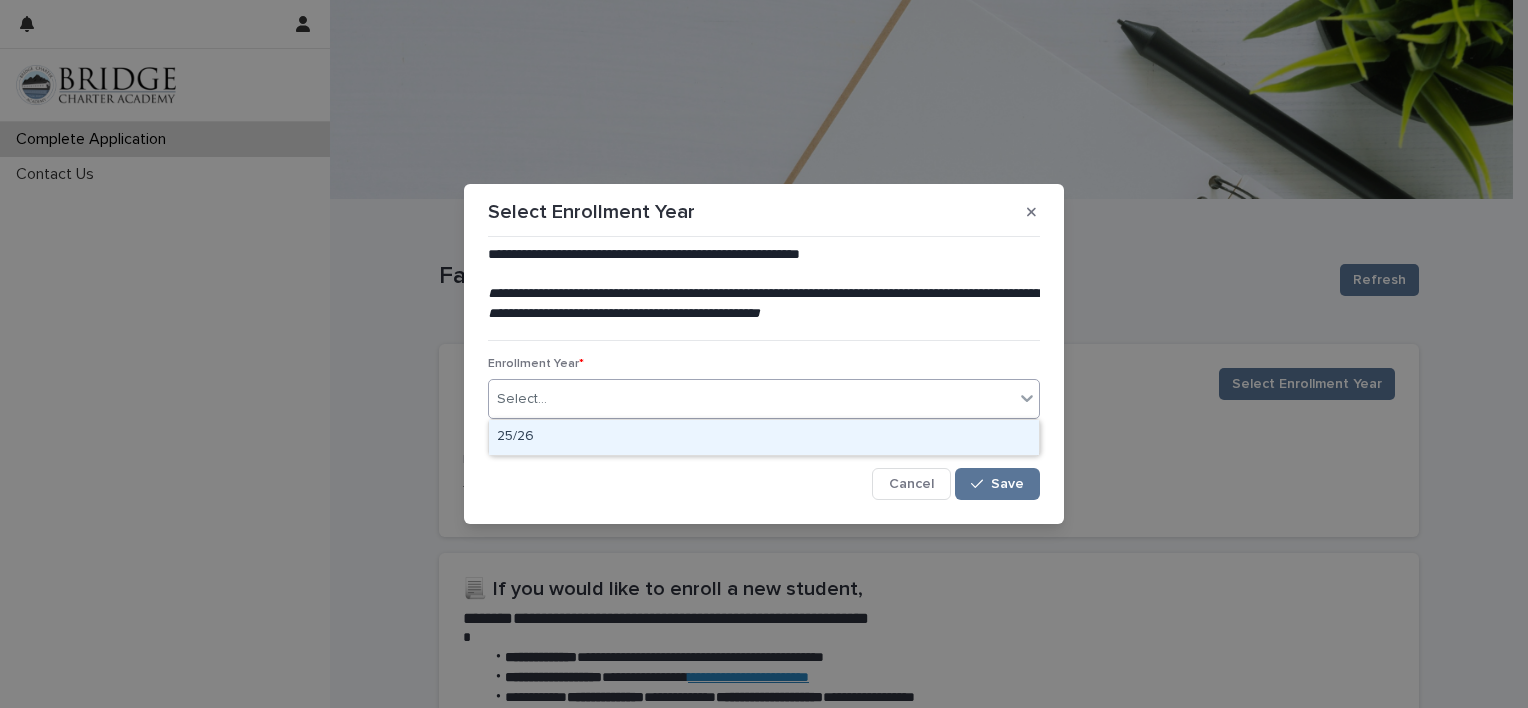 click 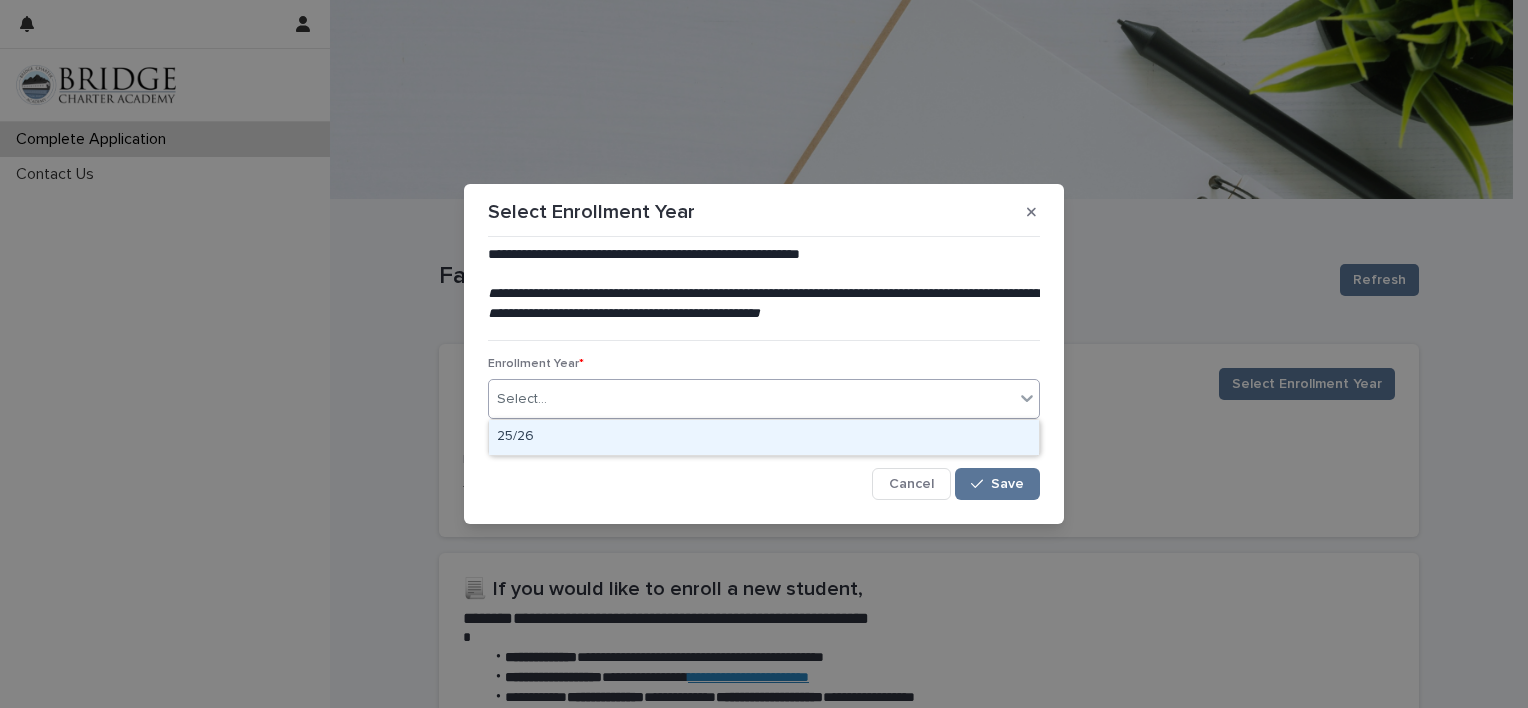 click on "25/26" at bounding box center [764, 437] 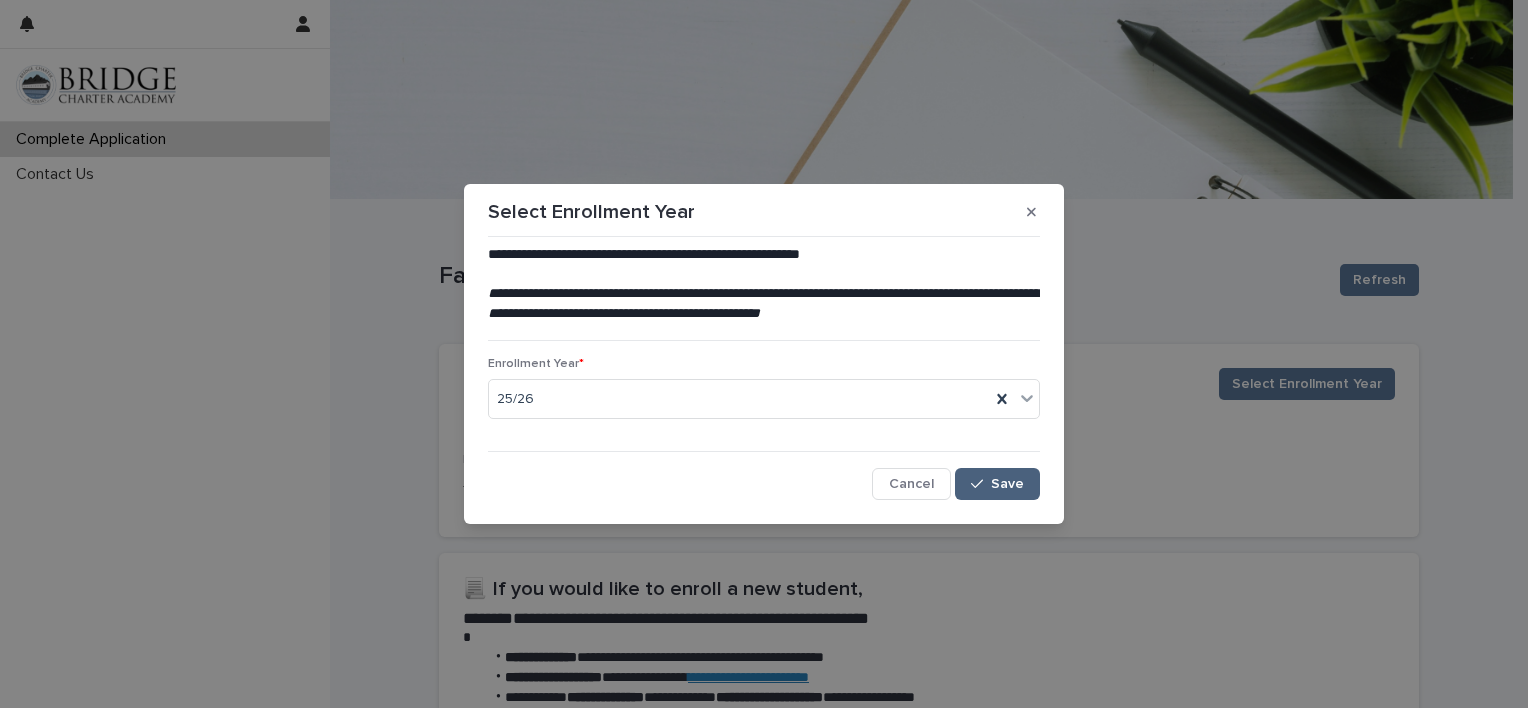 click on "Save" at bounding box center (1007, 484) 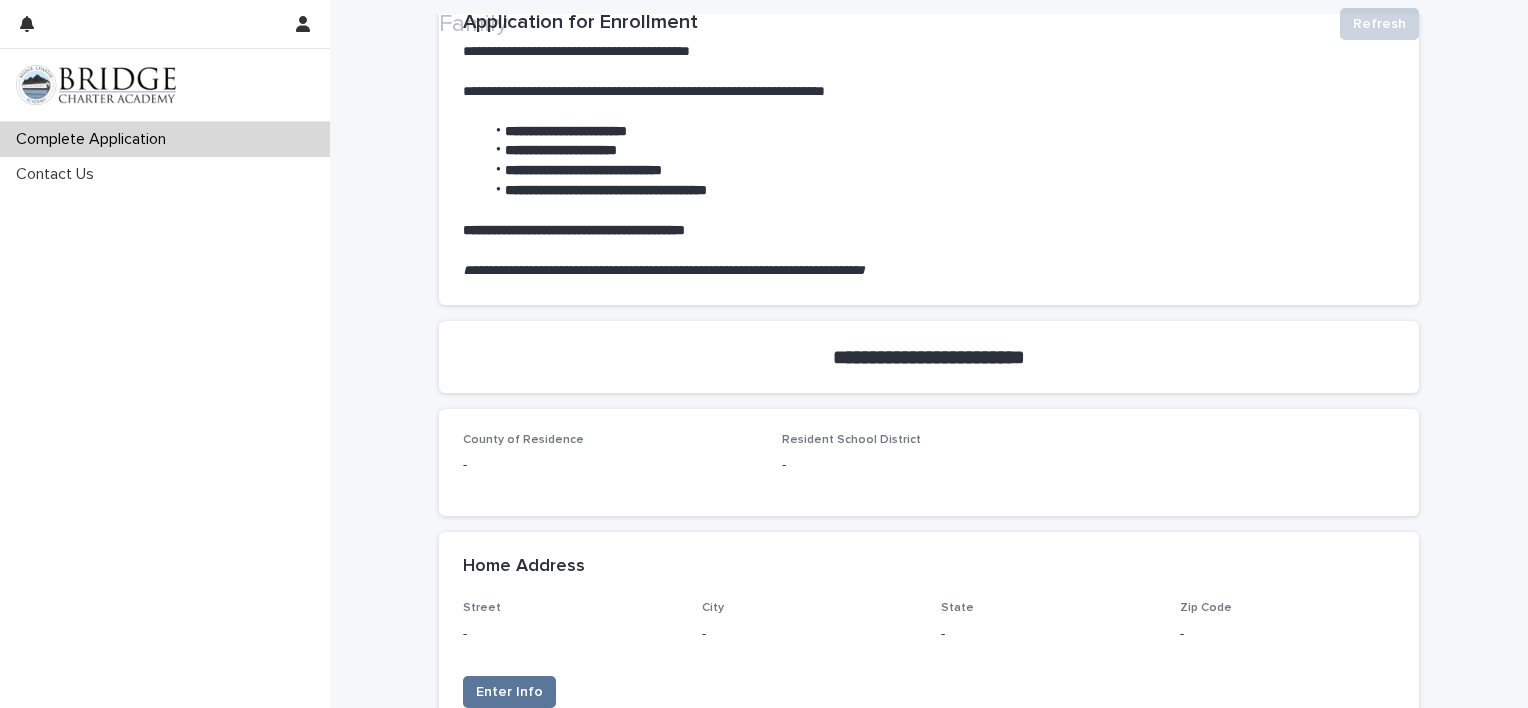 scroll, scrollTop: 368, scrollLeft: 0, axis: vertical 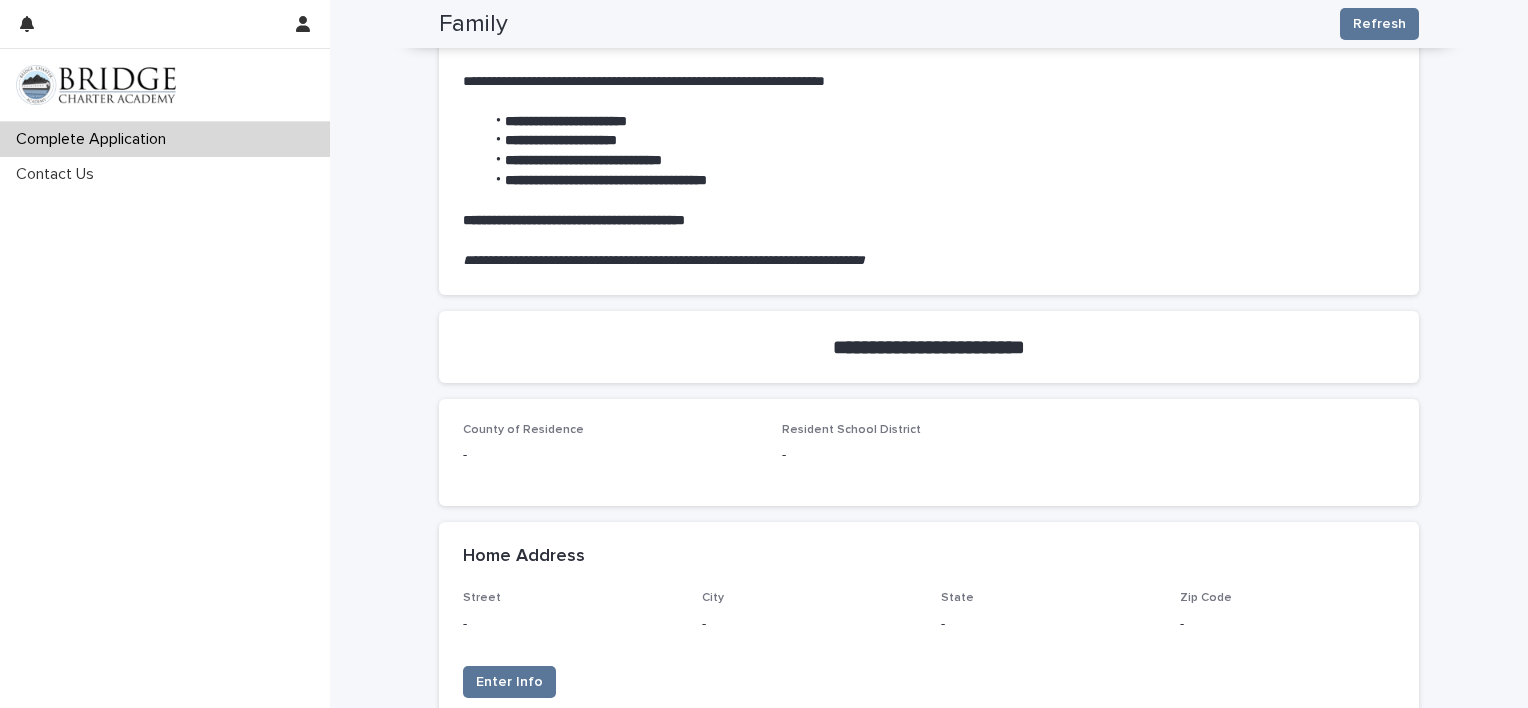 click on "-" at bounding box center [929, 453] 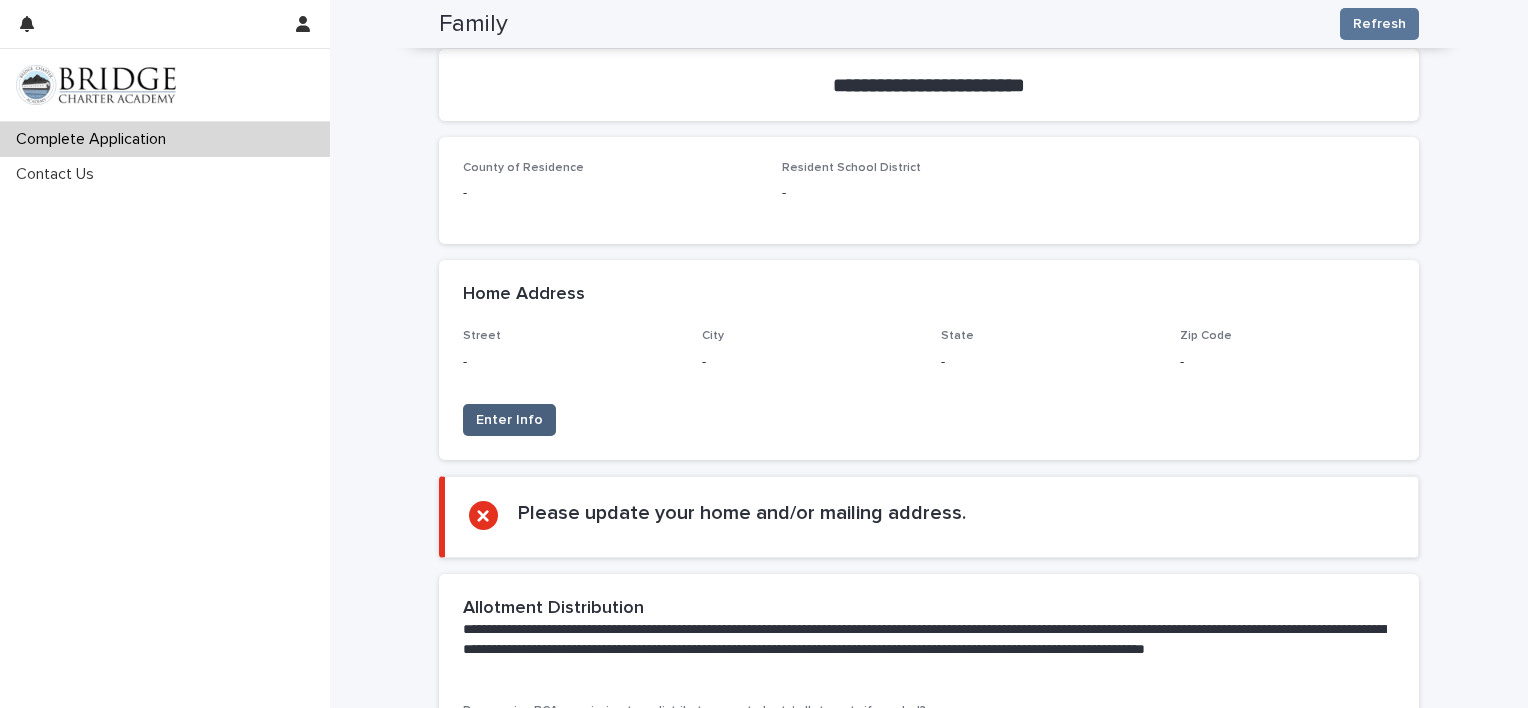 click on "Enter Info" at bounding box center (509, 420) 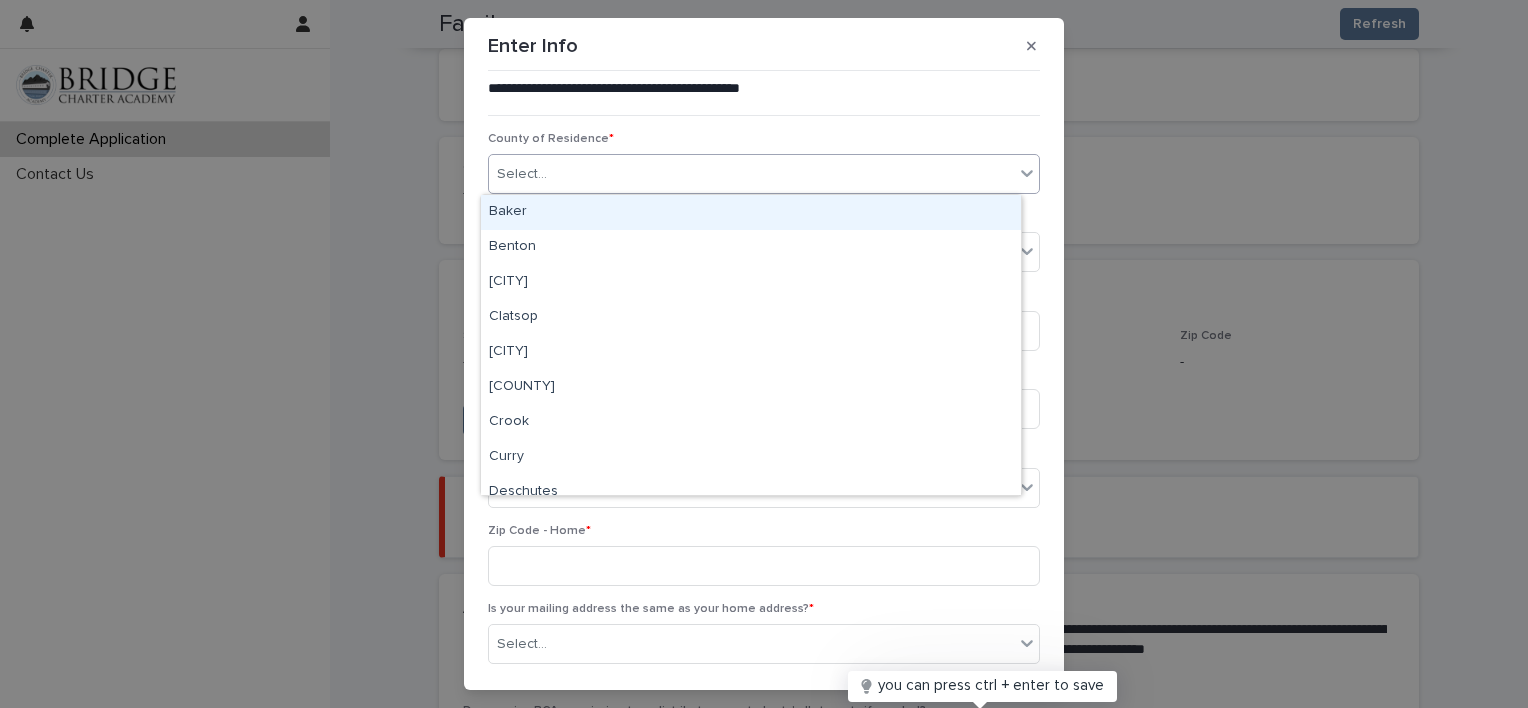 click on "Select..." at bounding box center [751, 174] 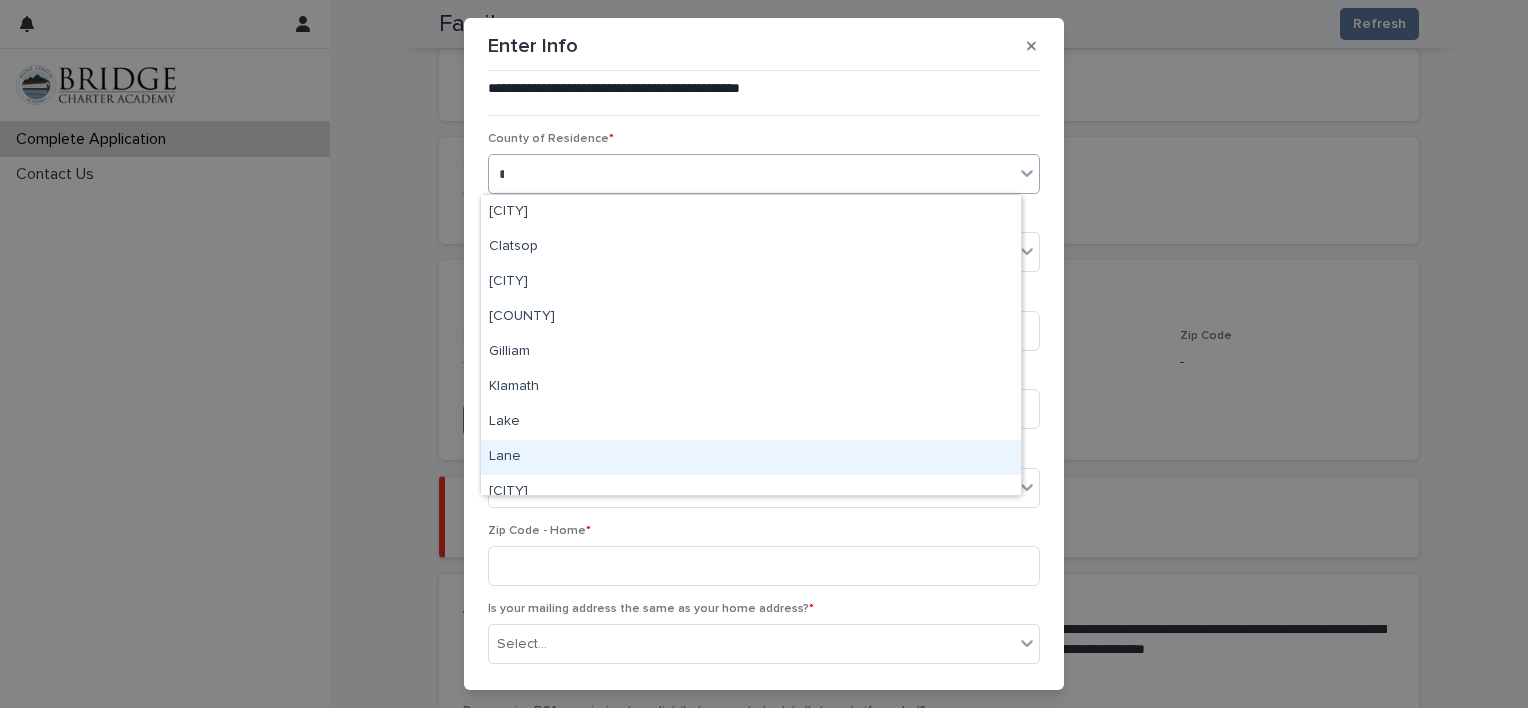 click on "Lane" at bounding box center [751, 457] 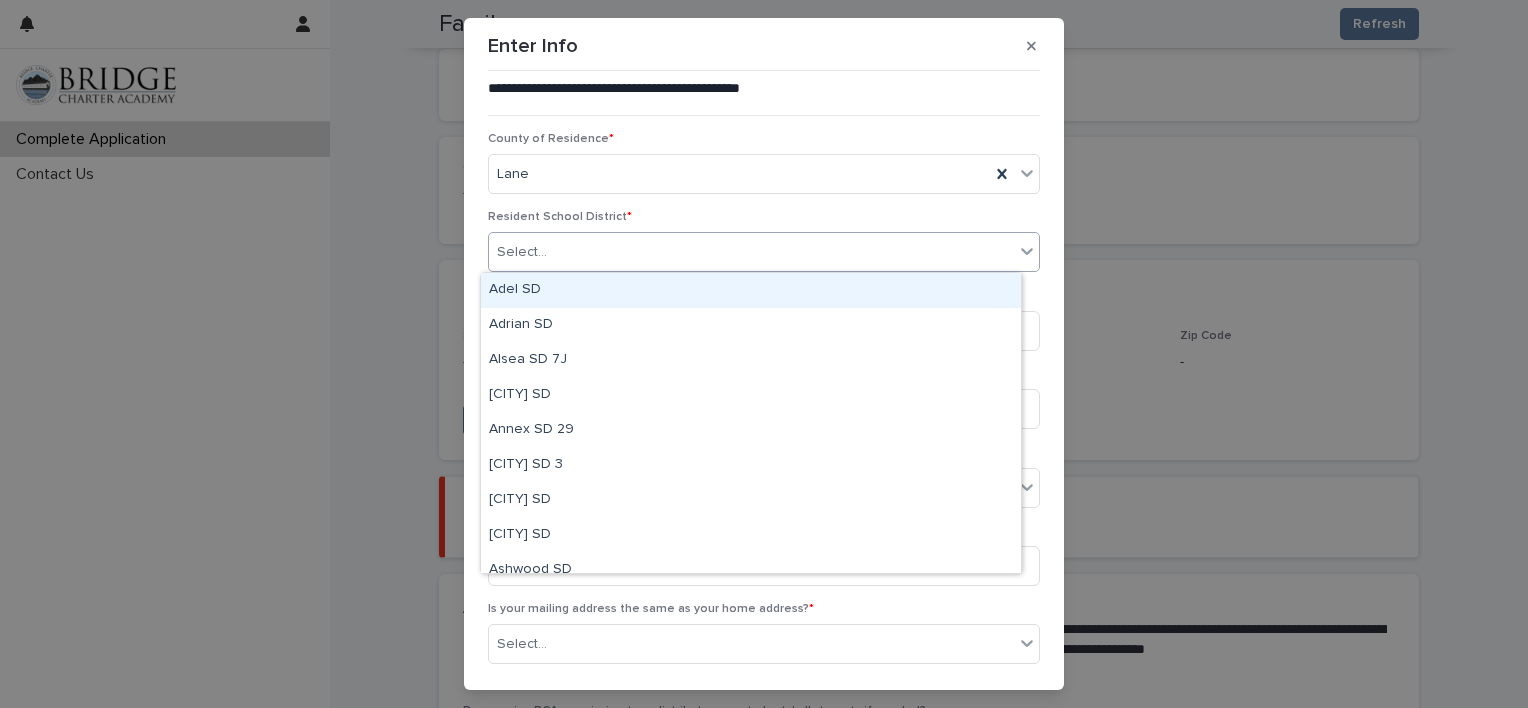 click on "Select..." at bounding box center (751, 252) 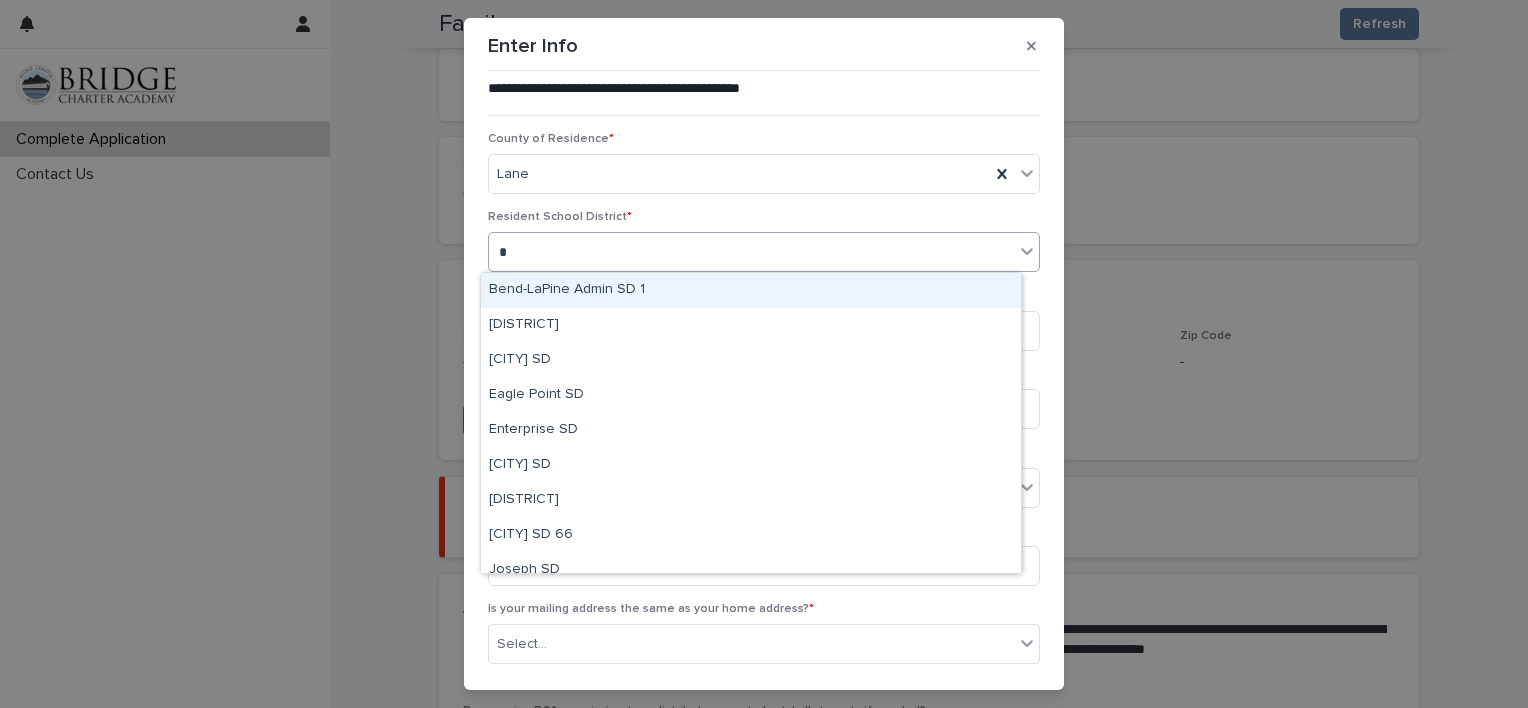 type on "**" 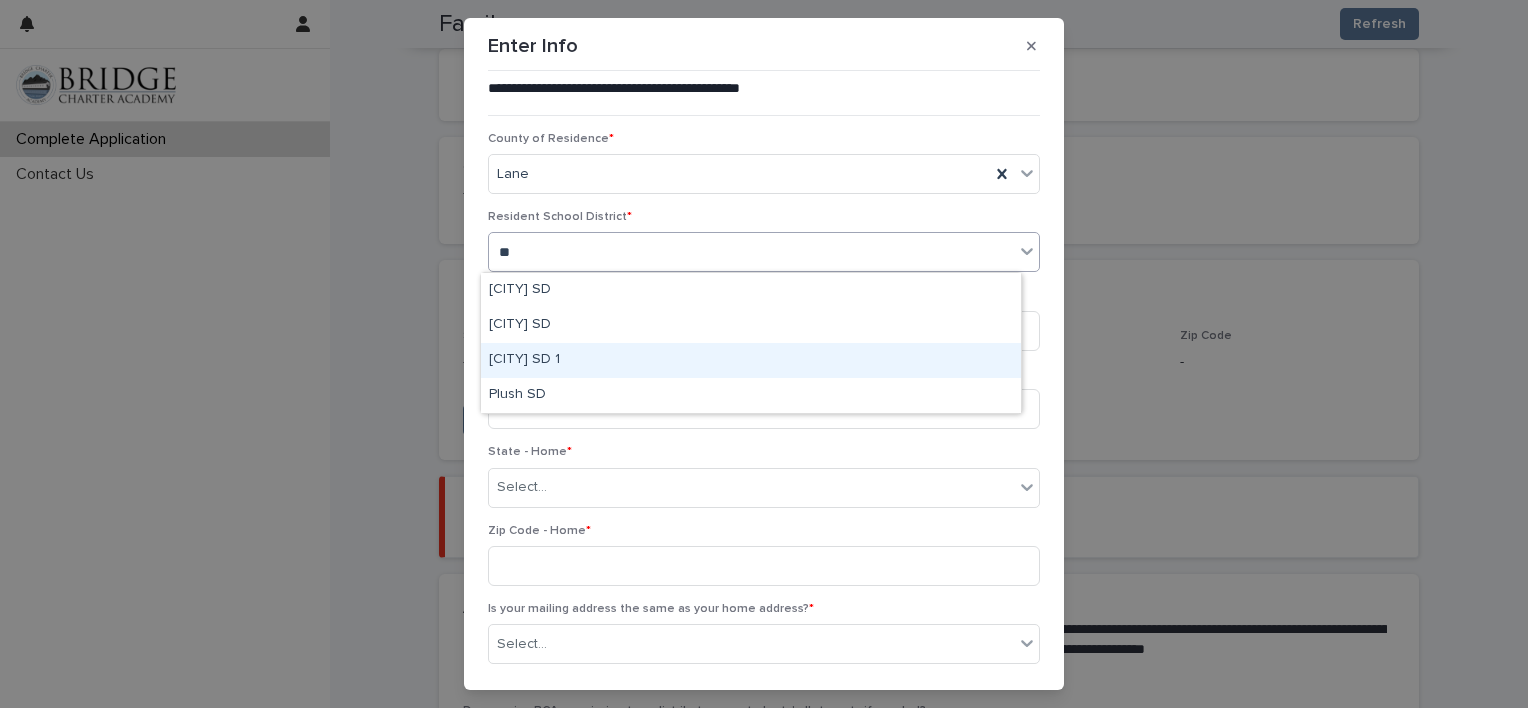 click on "[CITY] SD 1" at bounding box center (751, 360) 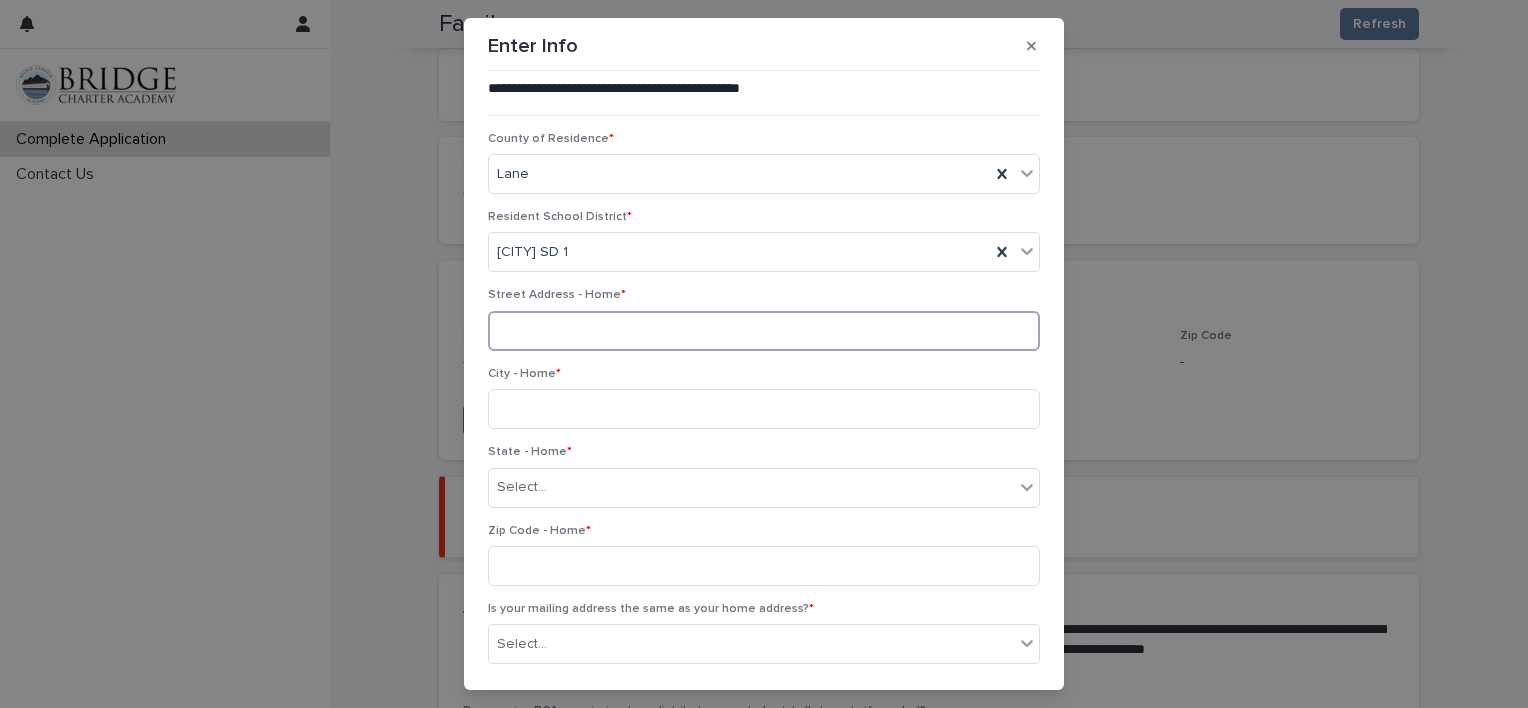 click at bounding box center (764, 331) 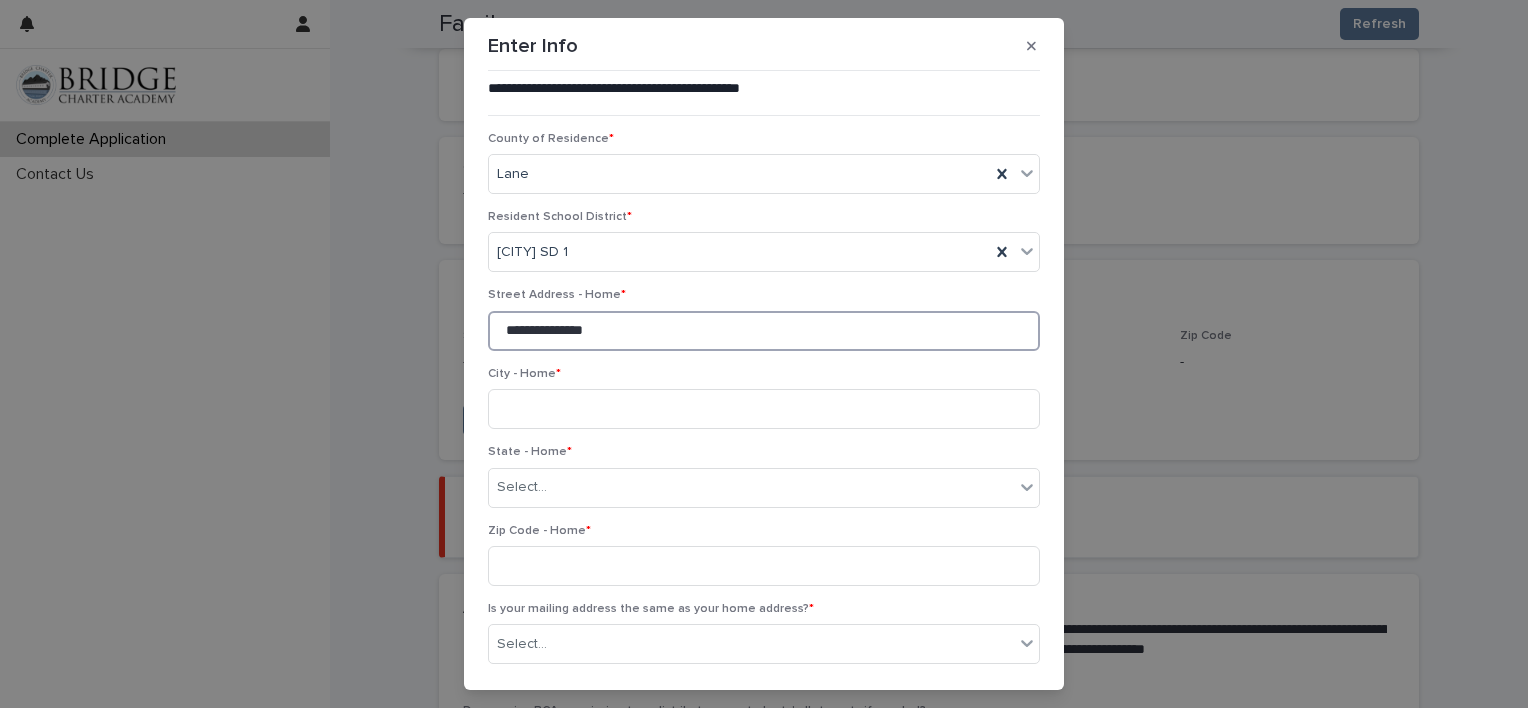 type on "**********" 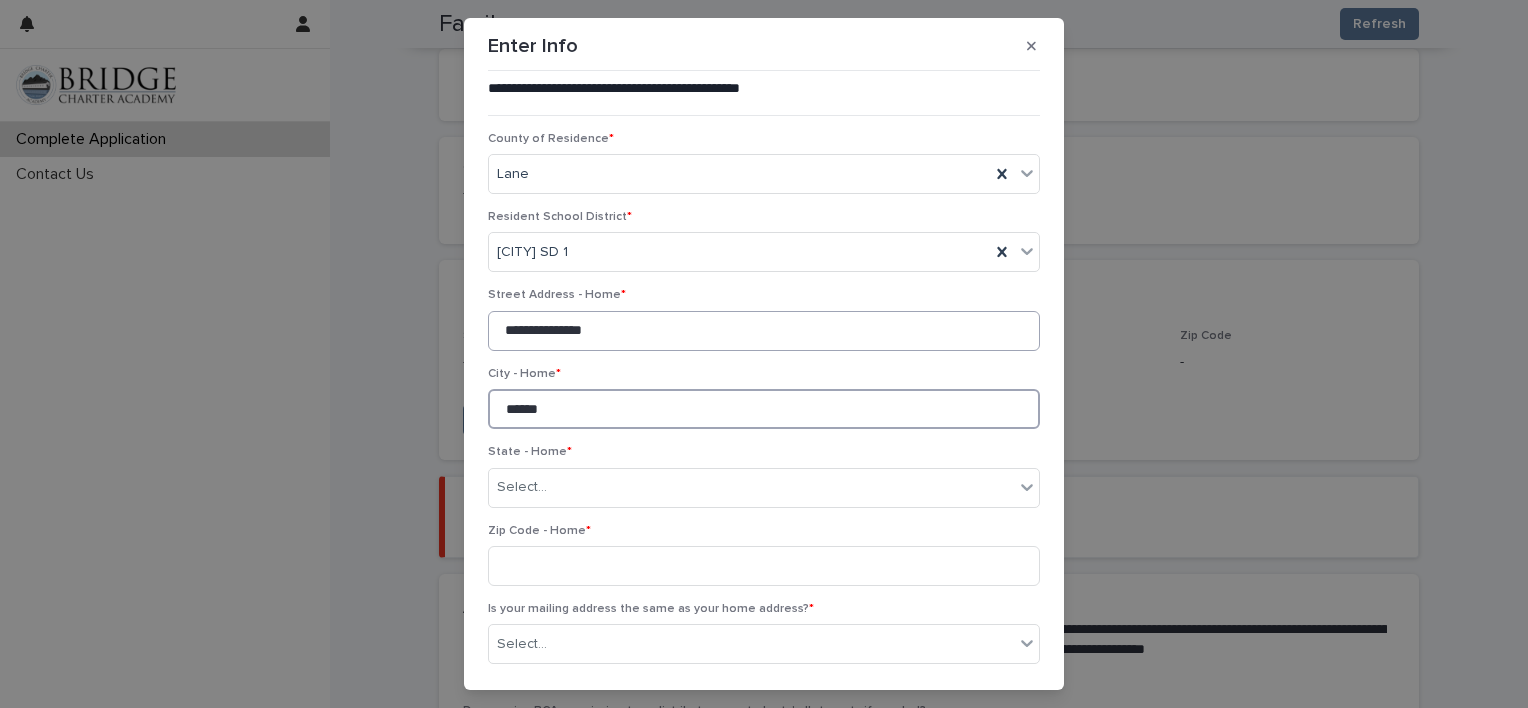 type on "******" 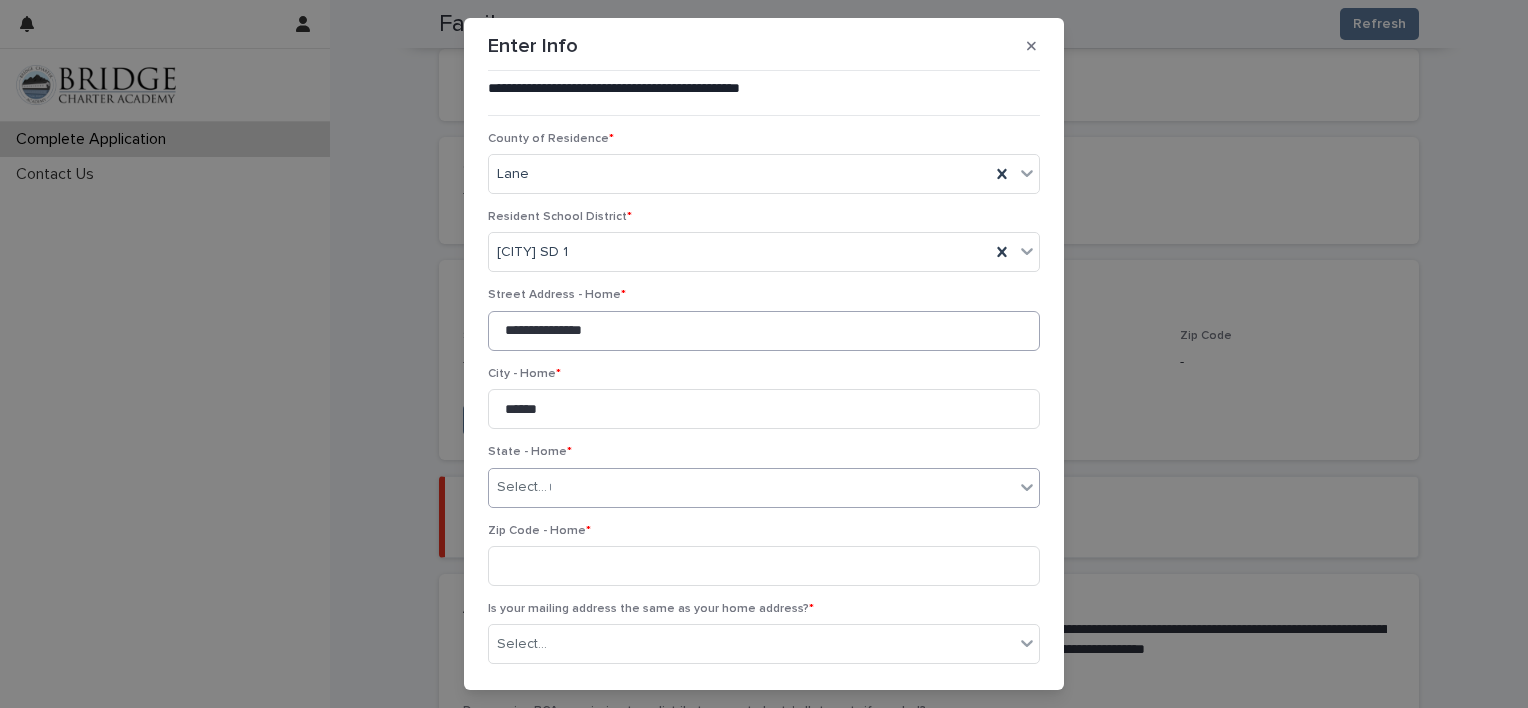 type on "**" 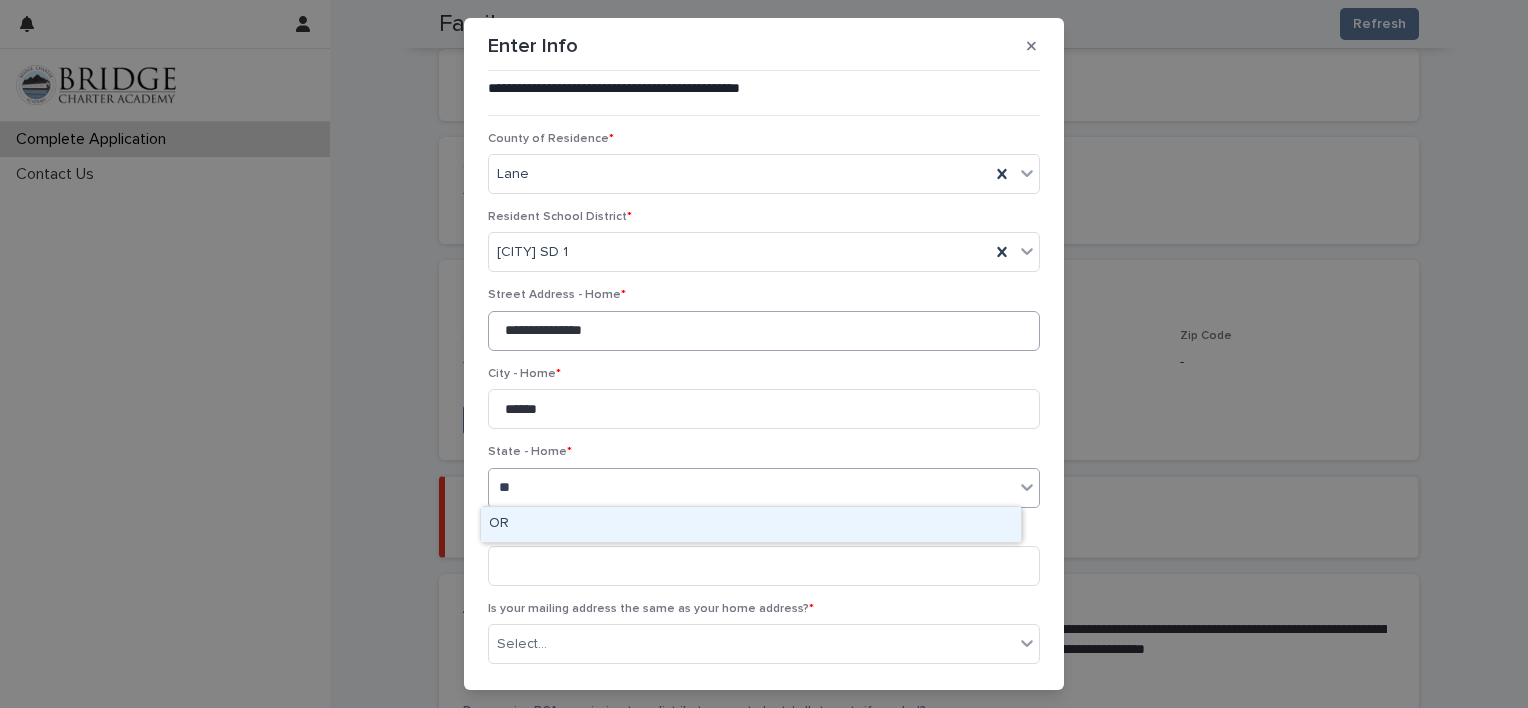 type 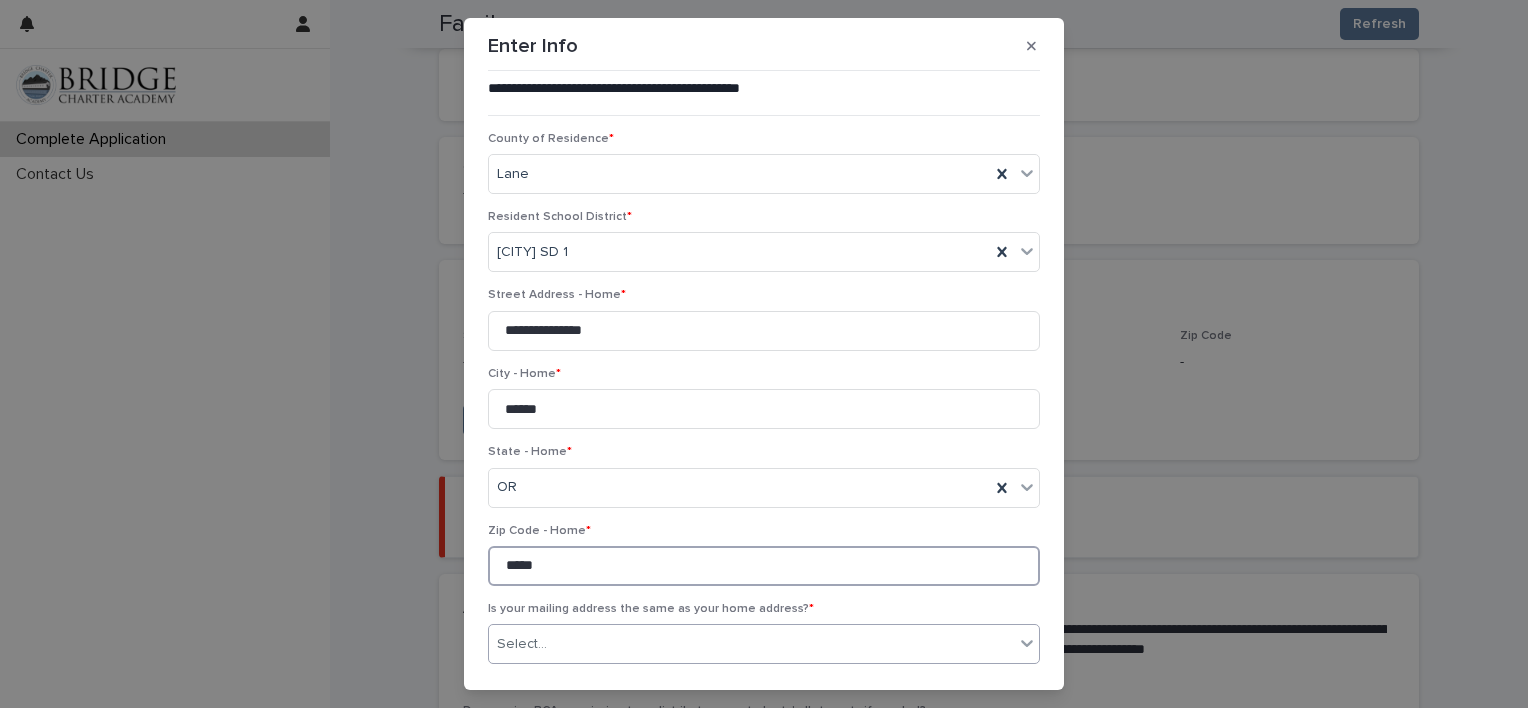 type on "*****" 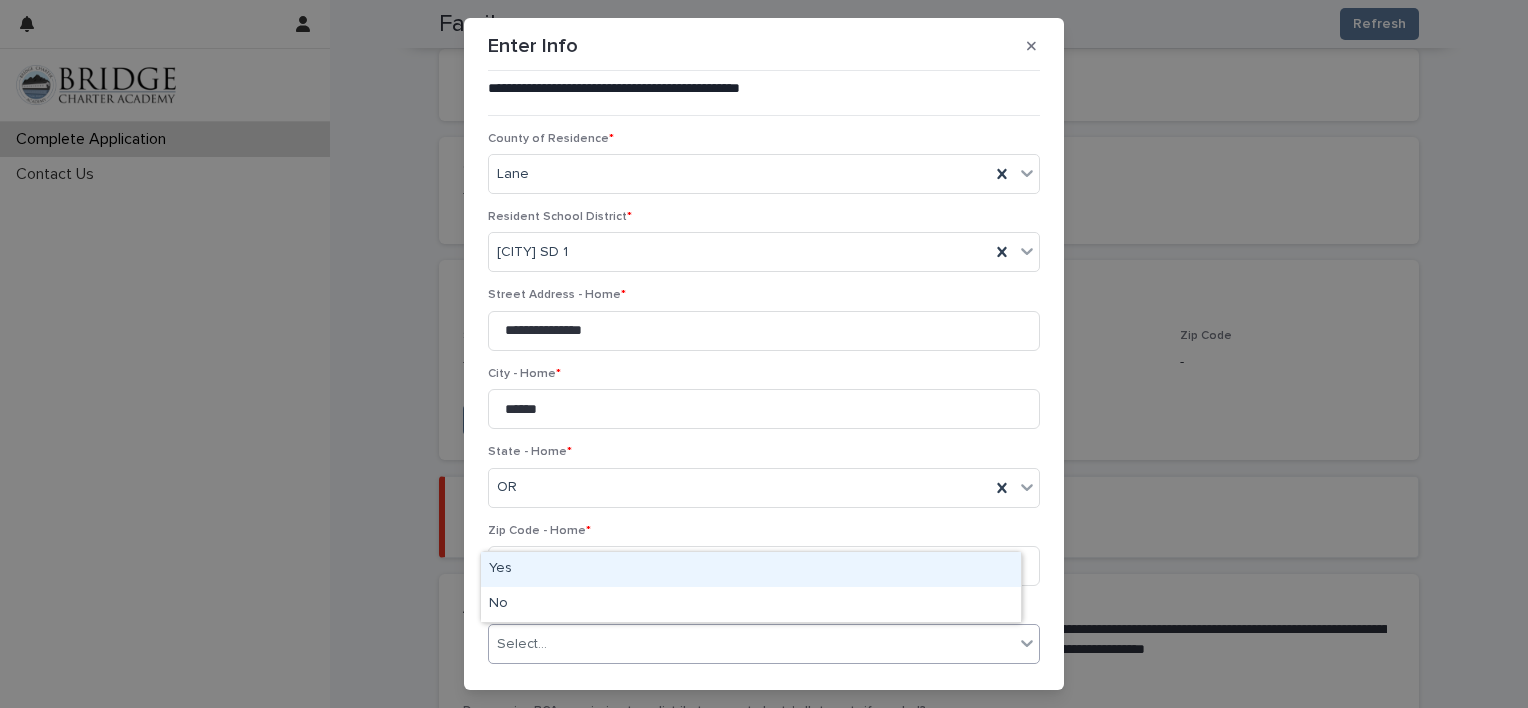 click on "Select..." at bounding box center [751, 644] 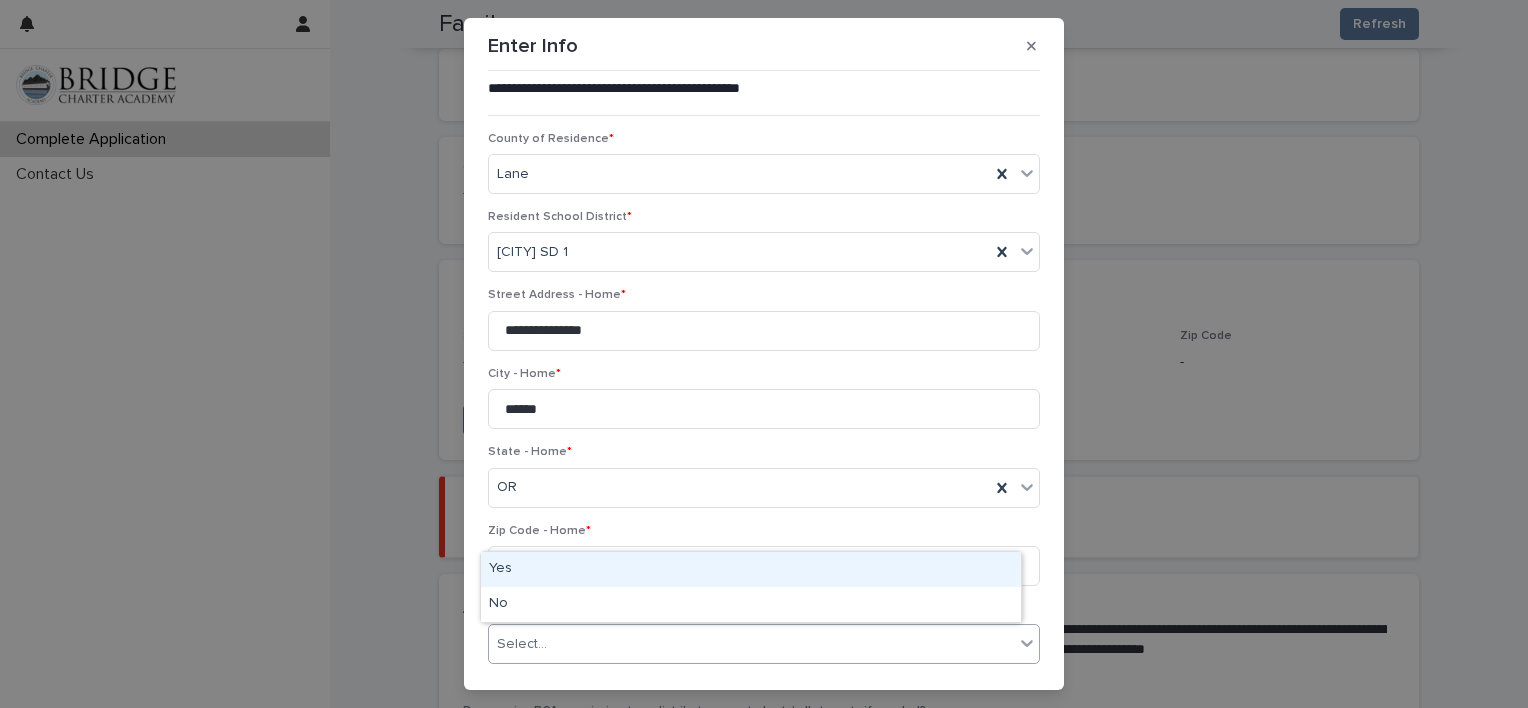 click on "Yes" at bounding box center [751, 569] 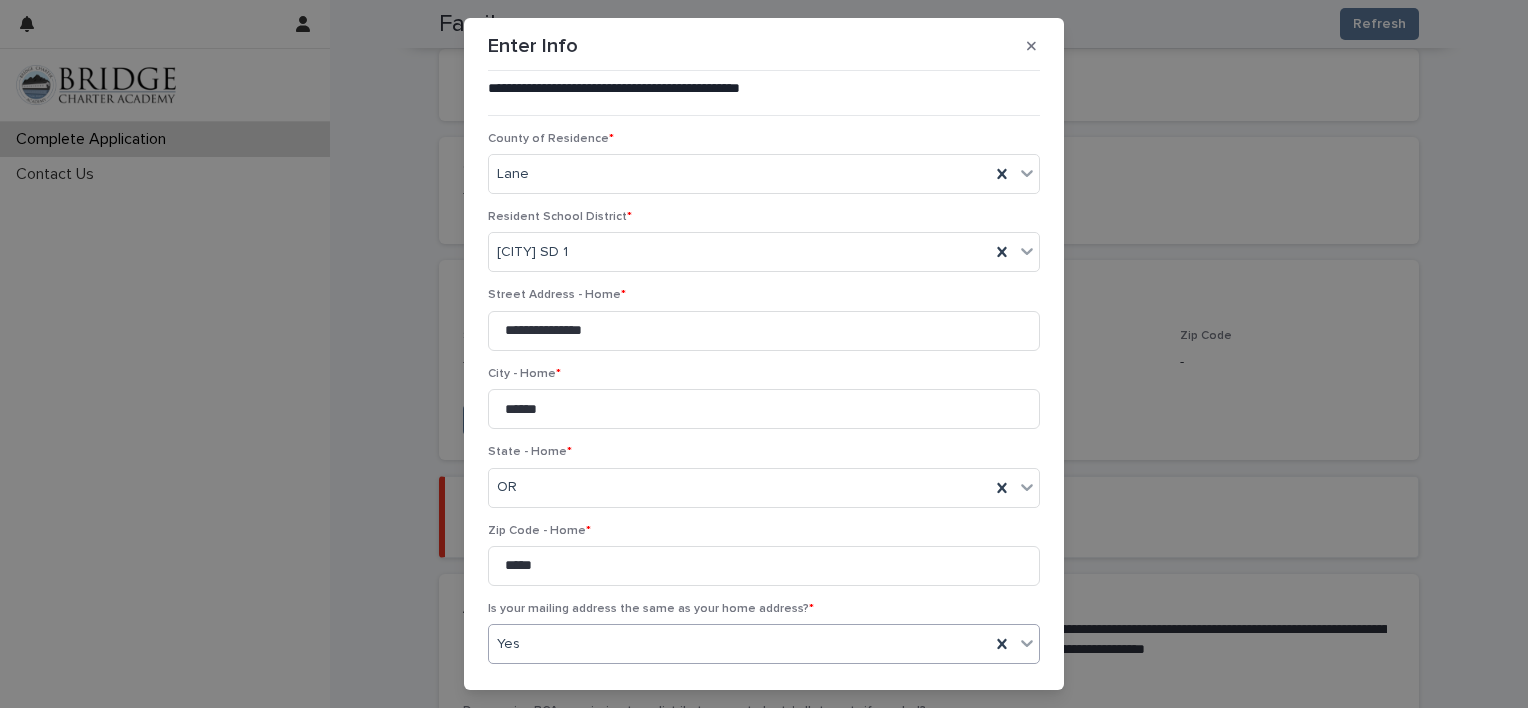 scroll, scrollTop: 72, scrollLeft: 0, axis: vertical 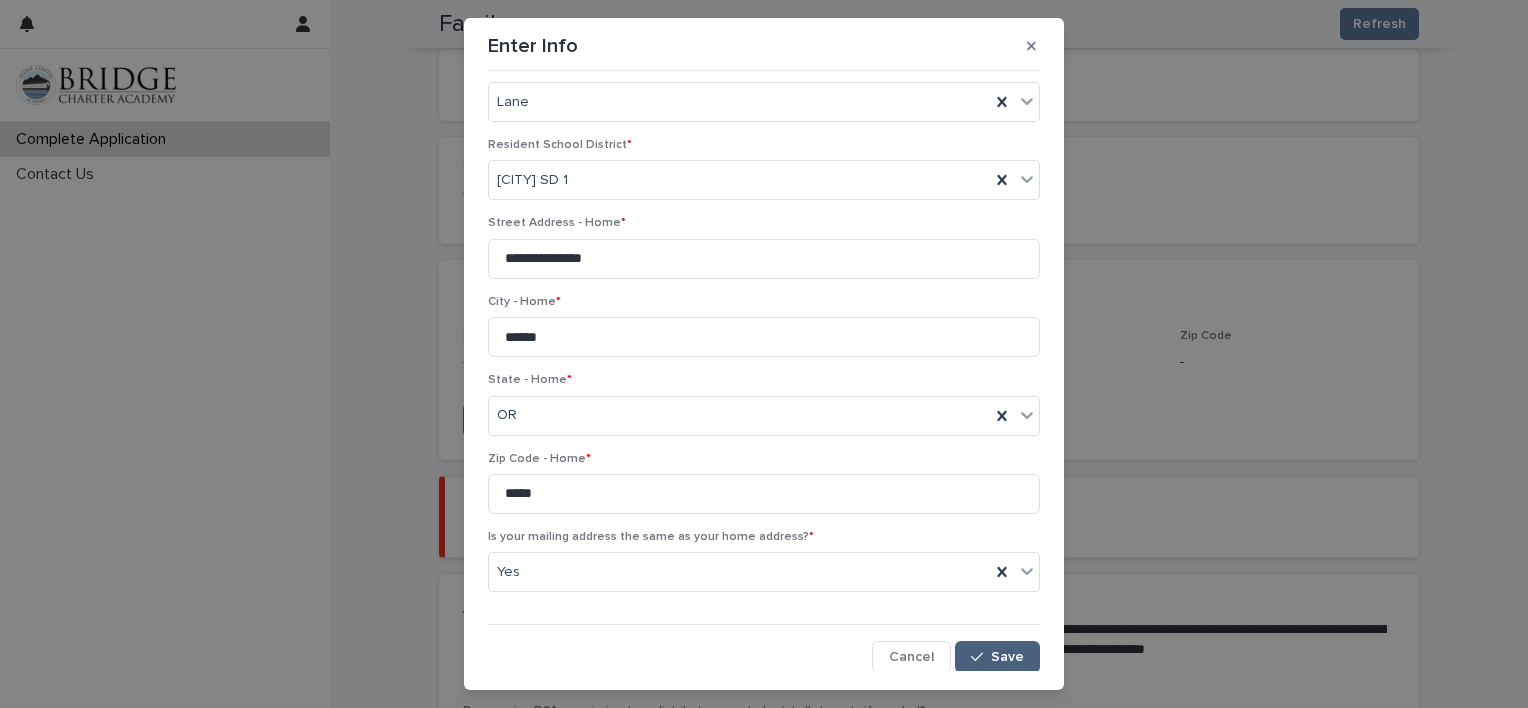 click on "Save" at bounding box center (1007, 657) 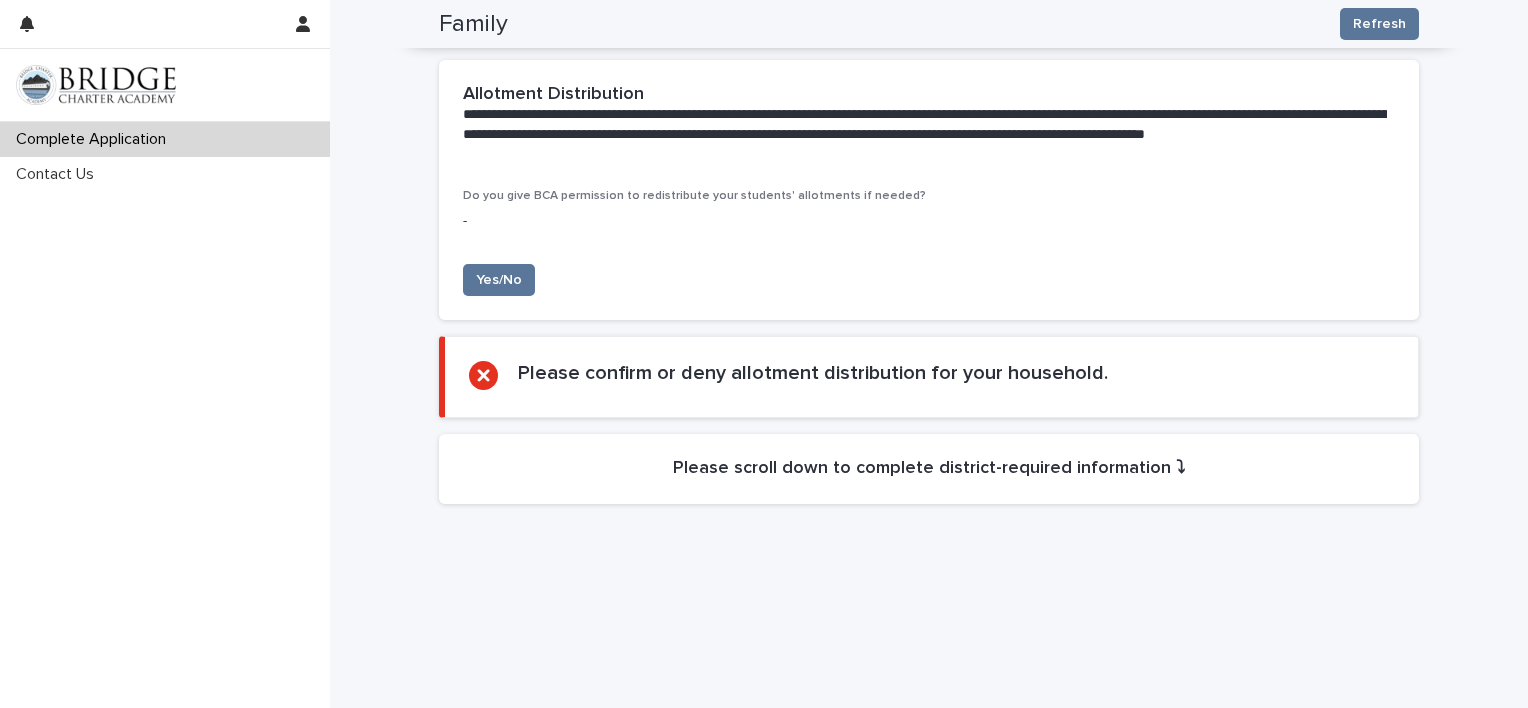 scroll, scrollTop: 1171, scrollLeft: 0, axis: vertical 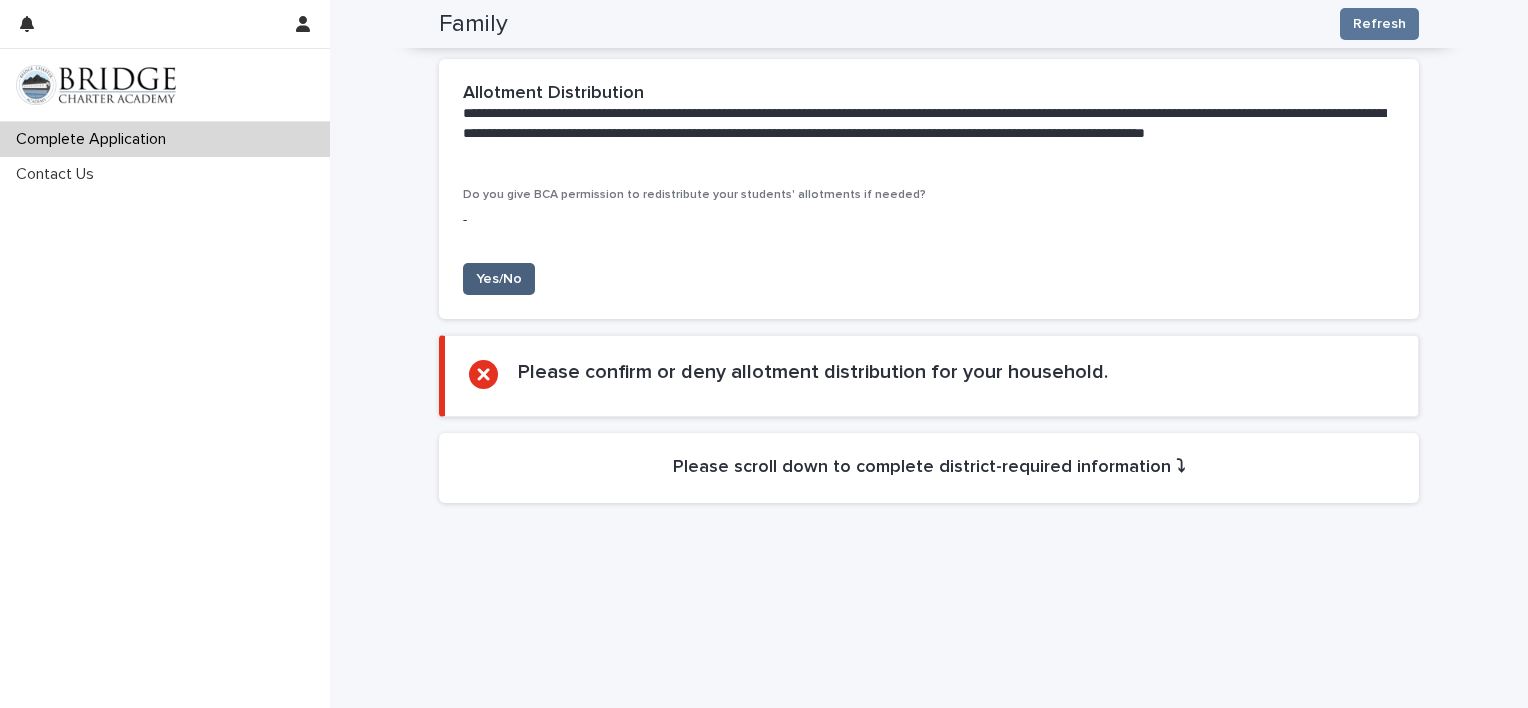 click on "Yes/No" at bounding box center [499, 279] 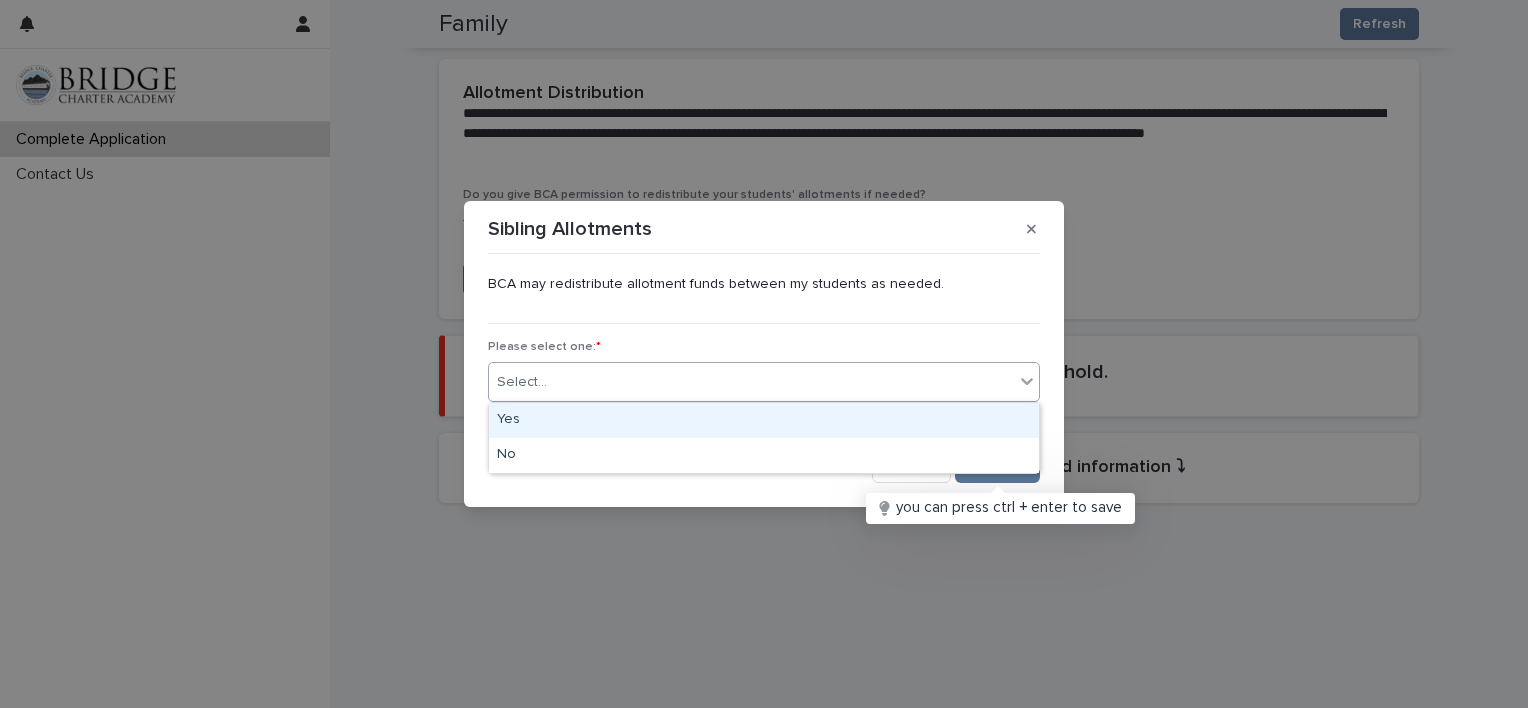 click on "Select..." at bounding box center [751, 382] 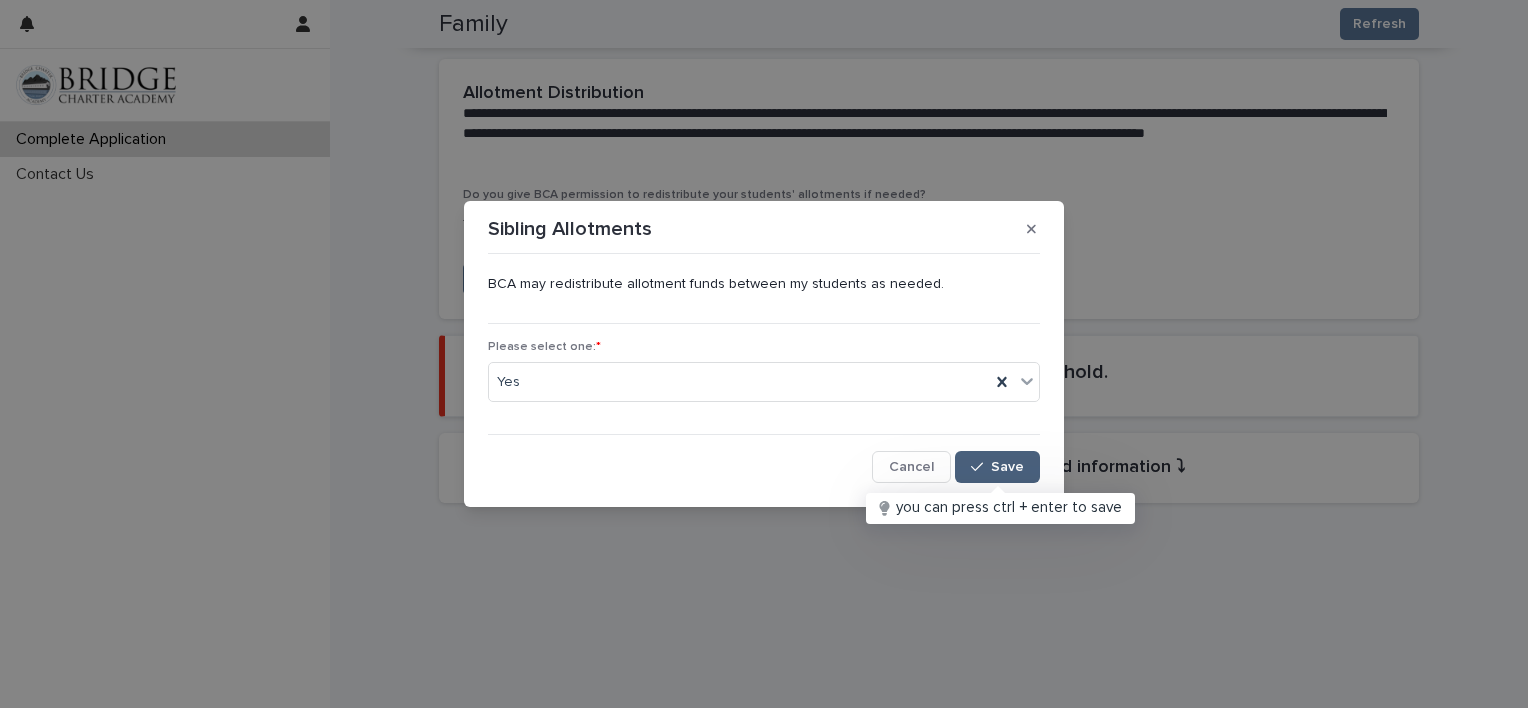 click on "Save" at bounding box center (1007, 467) 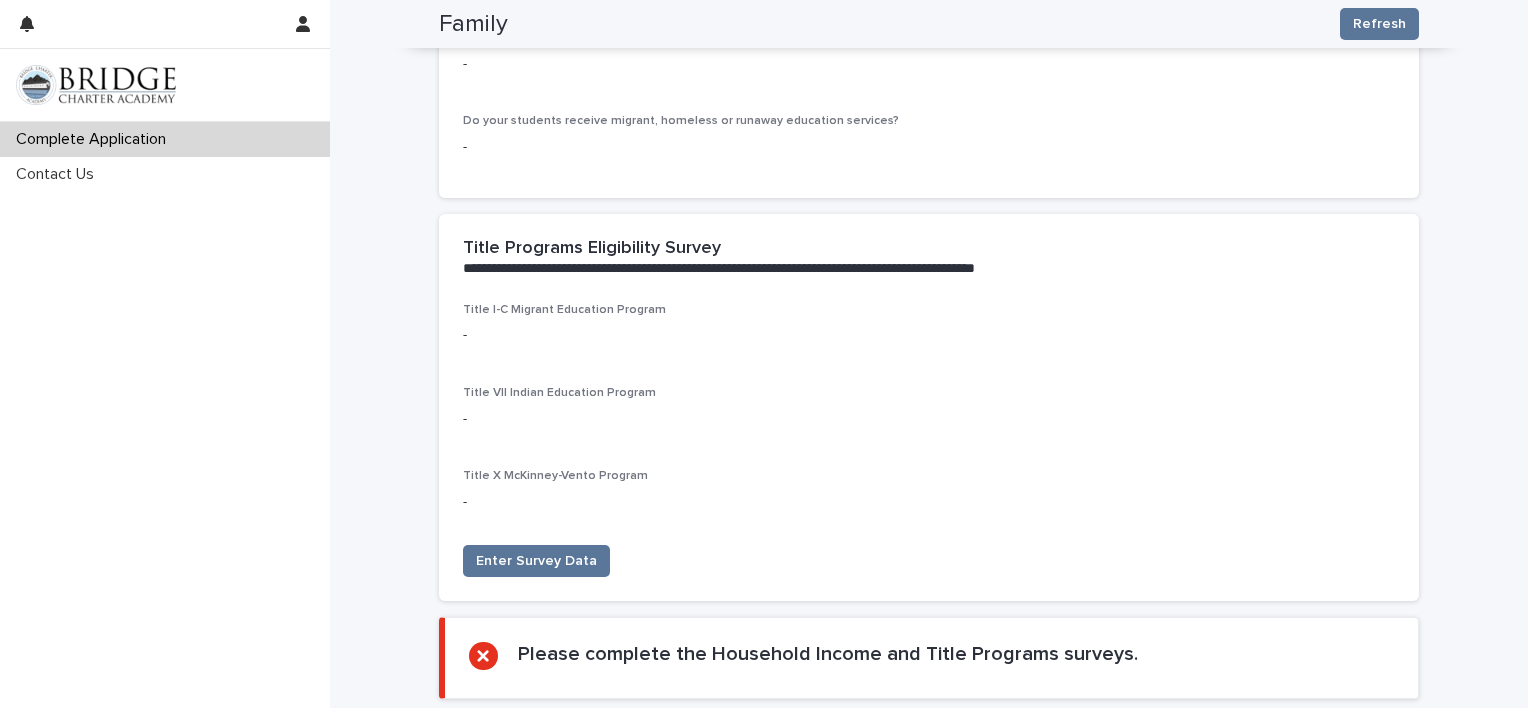 scroll, scrollTop: 3312, scrollLeft: 0, axis: vertical 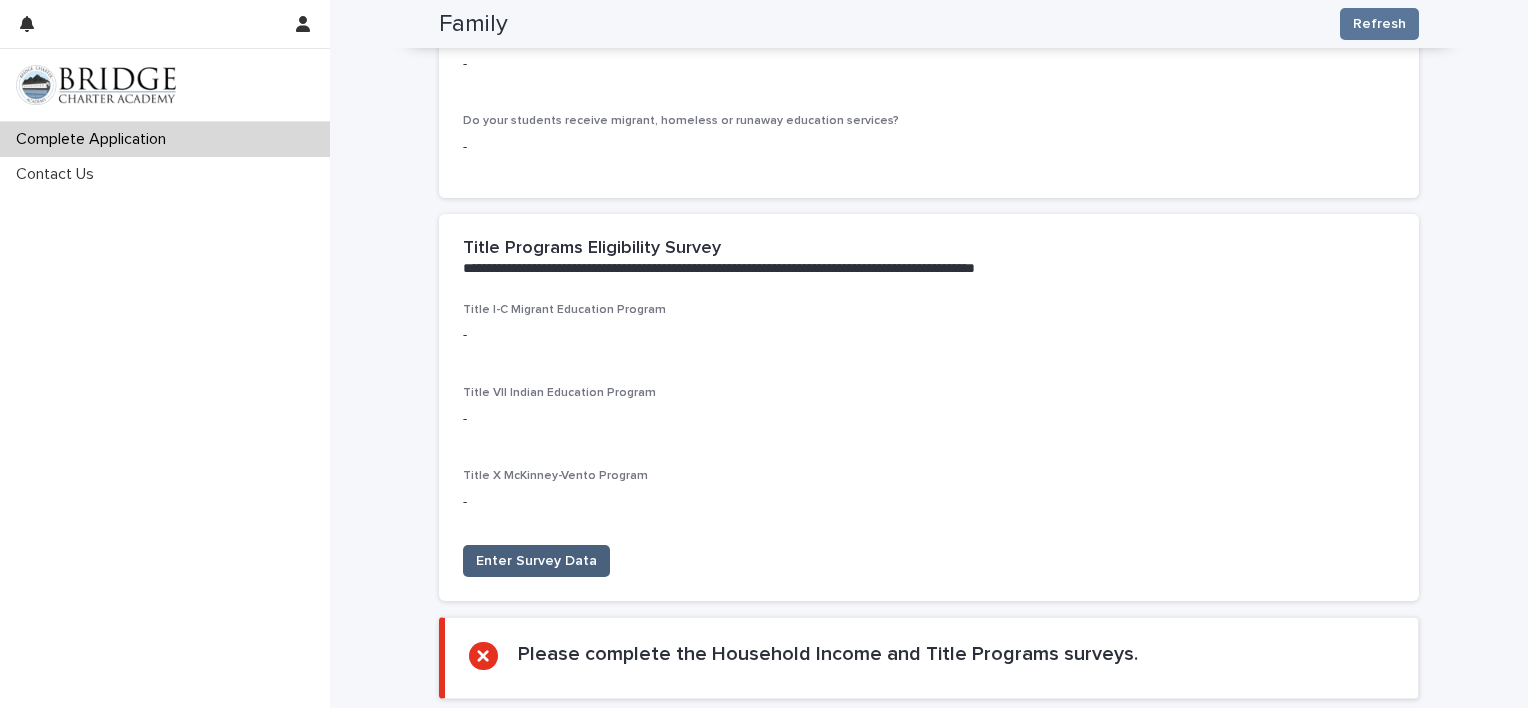 click on "Enter Survey Data" at bounding box center [536, 561] 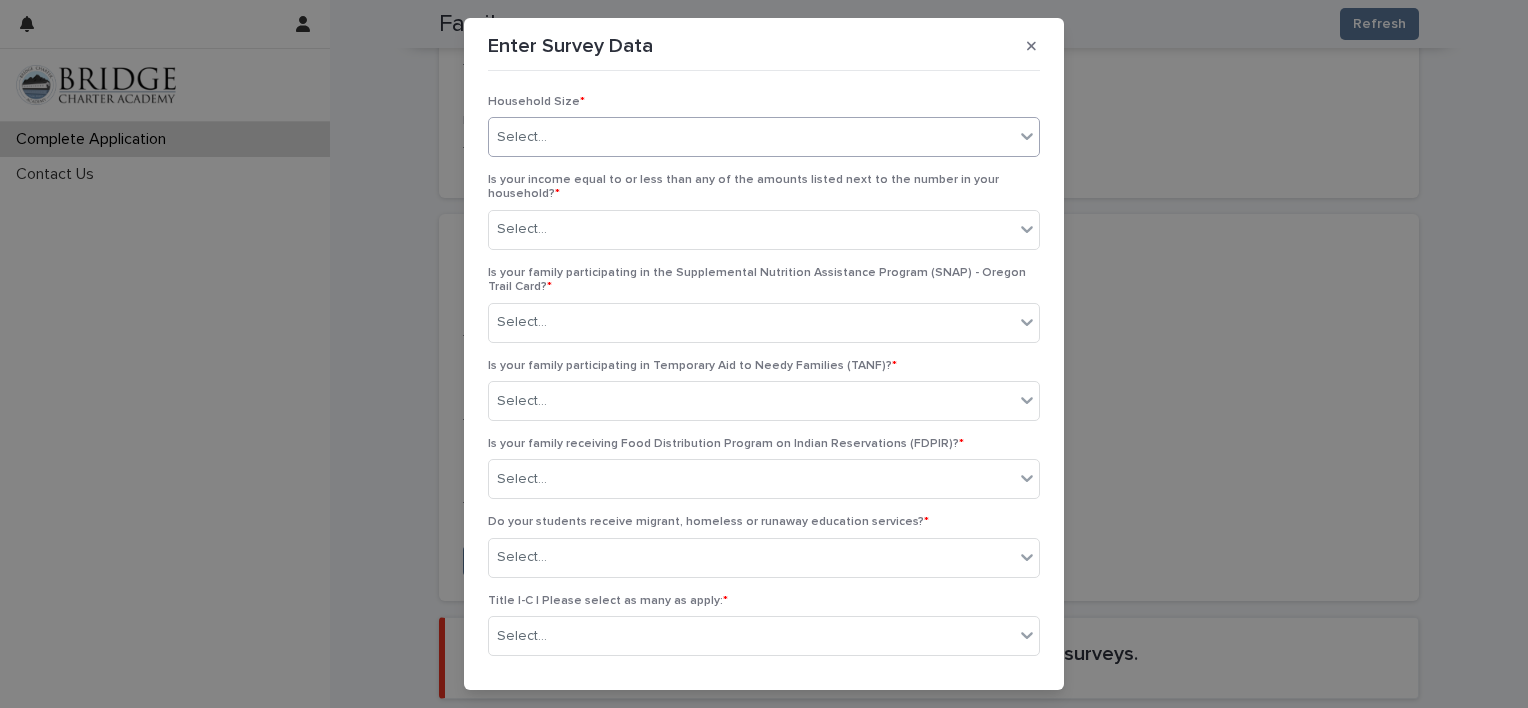 click on "Select..." at bounding box center (751, 137) 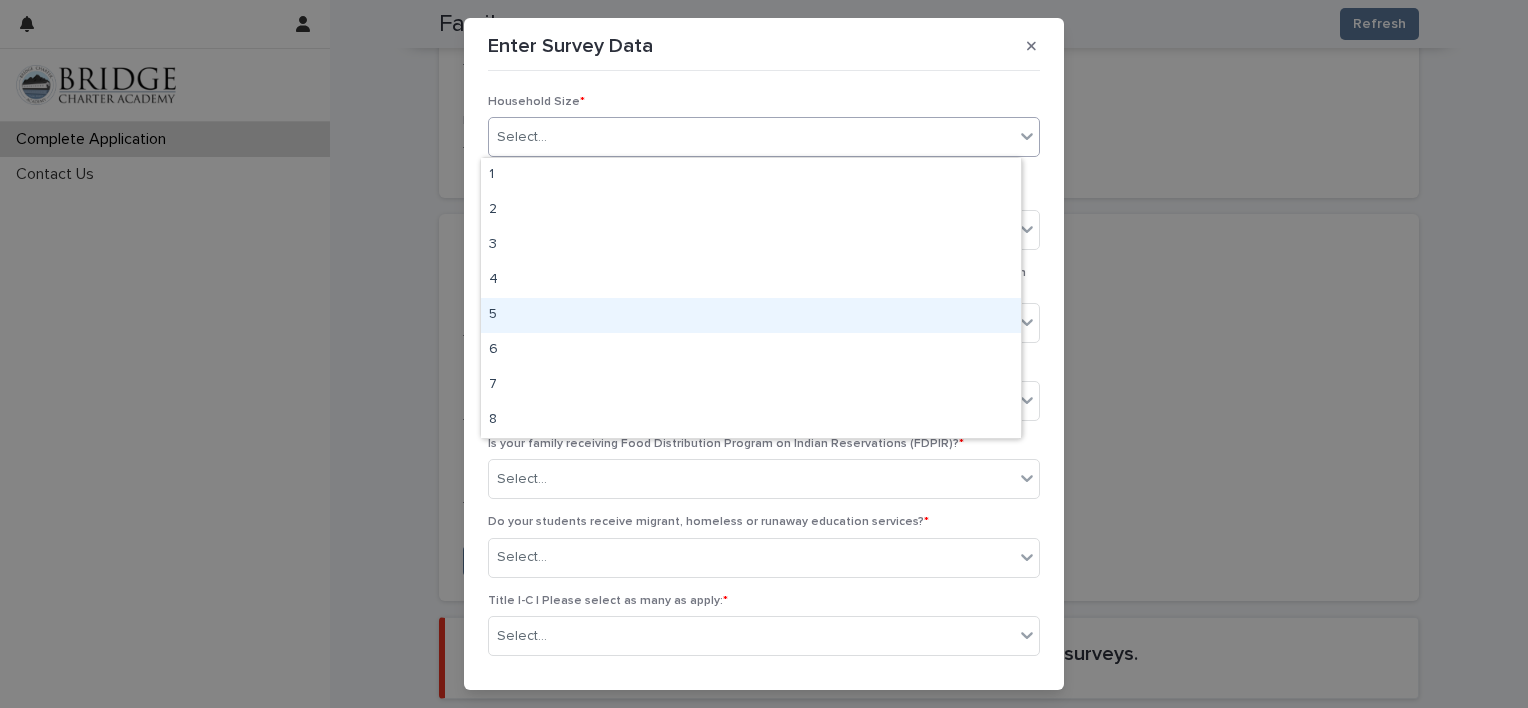 click on "5" at bounding box center [751, 315] 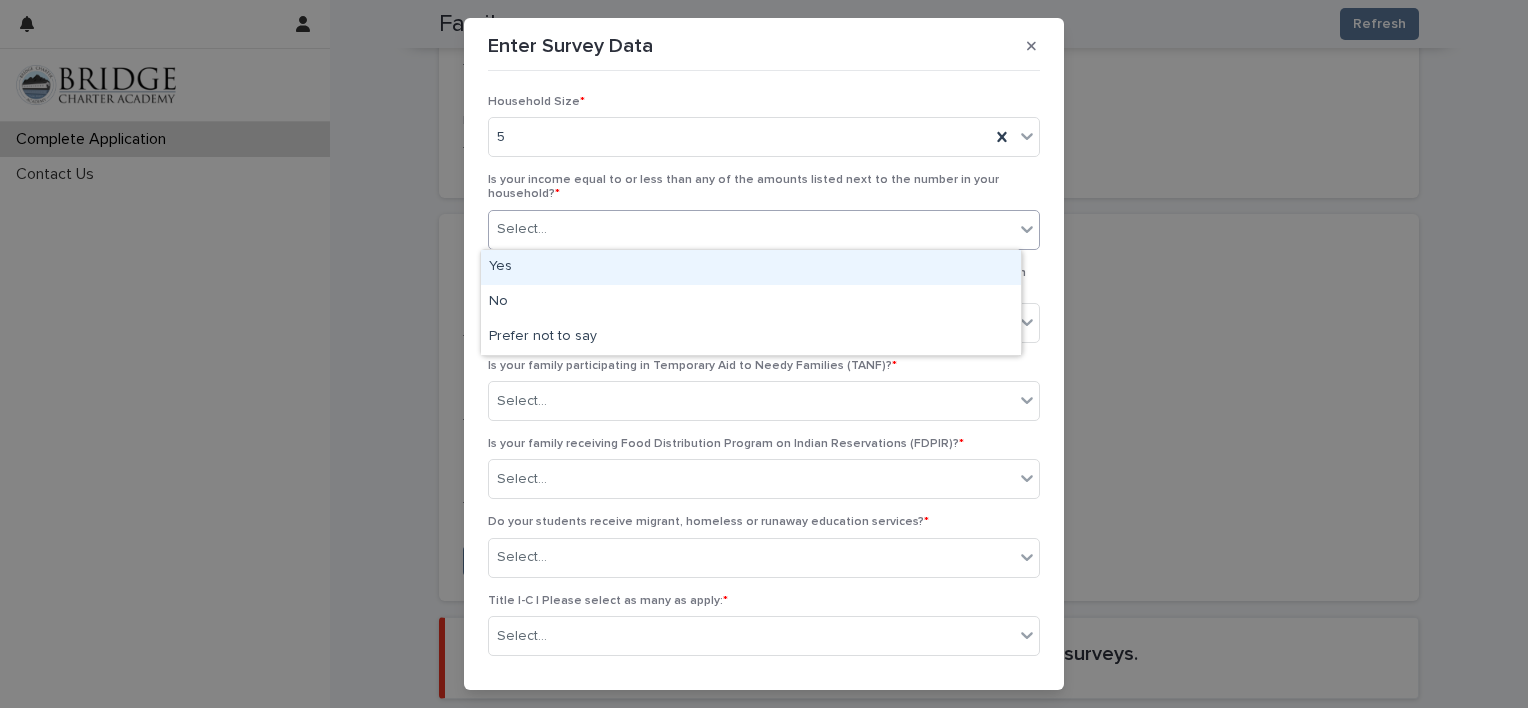 click on "Select..." at bounding box center [751, 229] 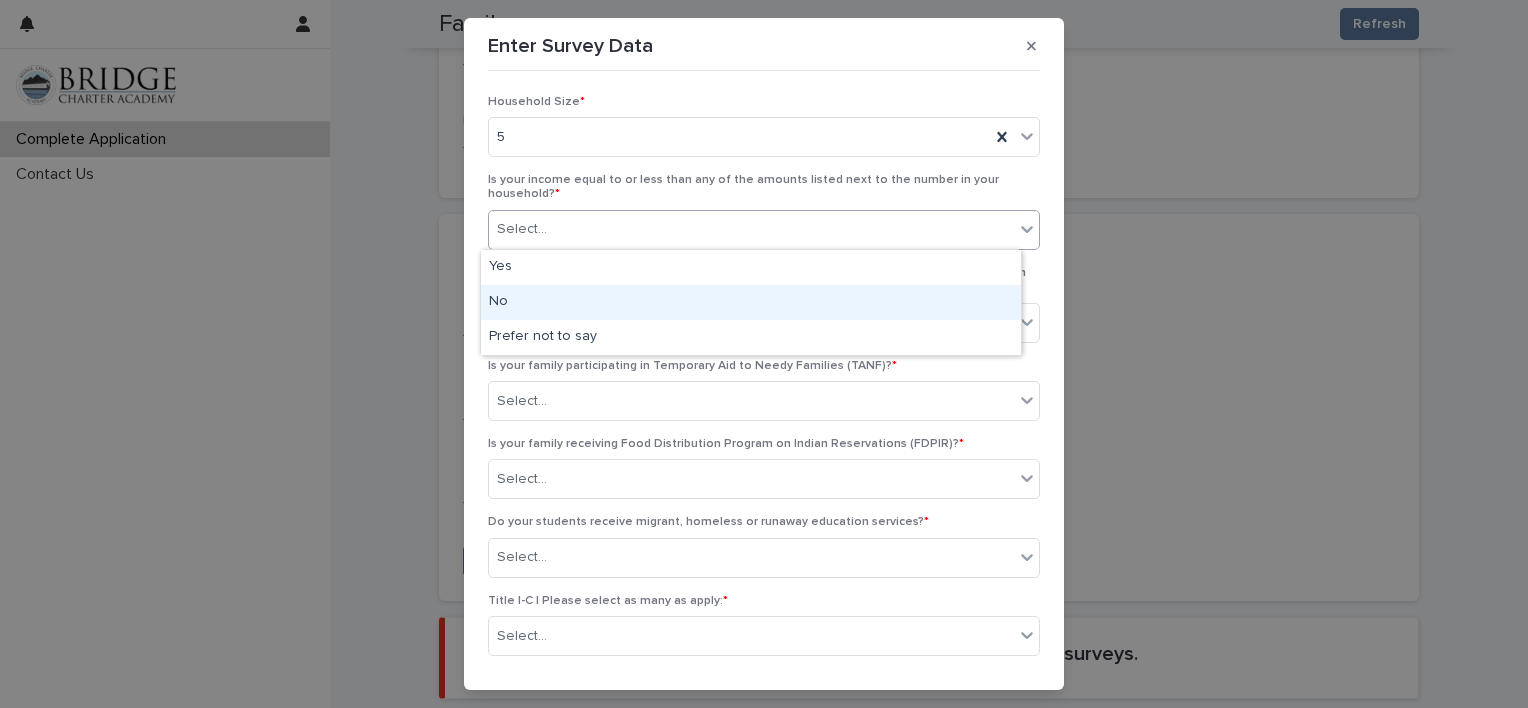click on "No" at bounding box center [751, 302] 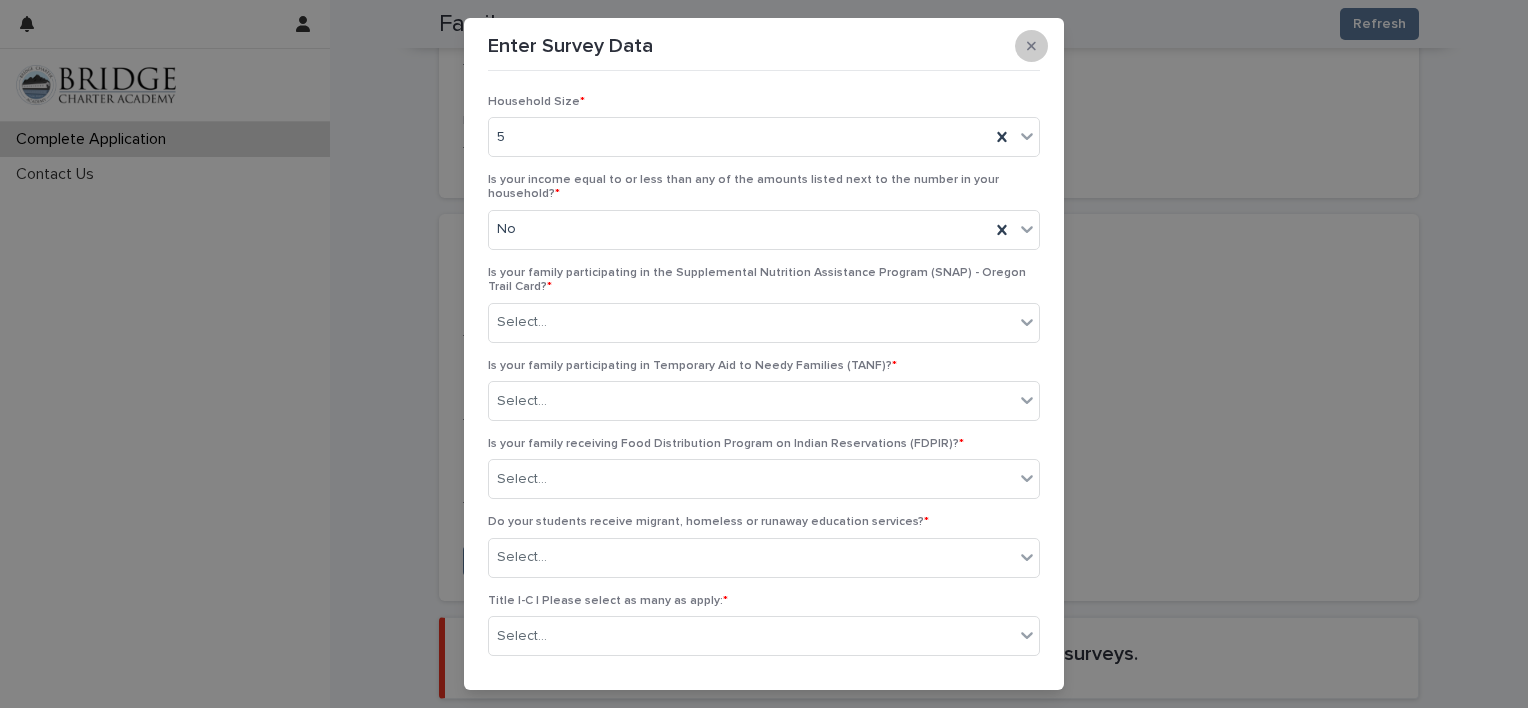 click at bounding box center (1031, 46) 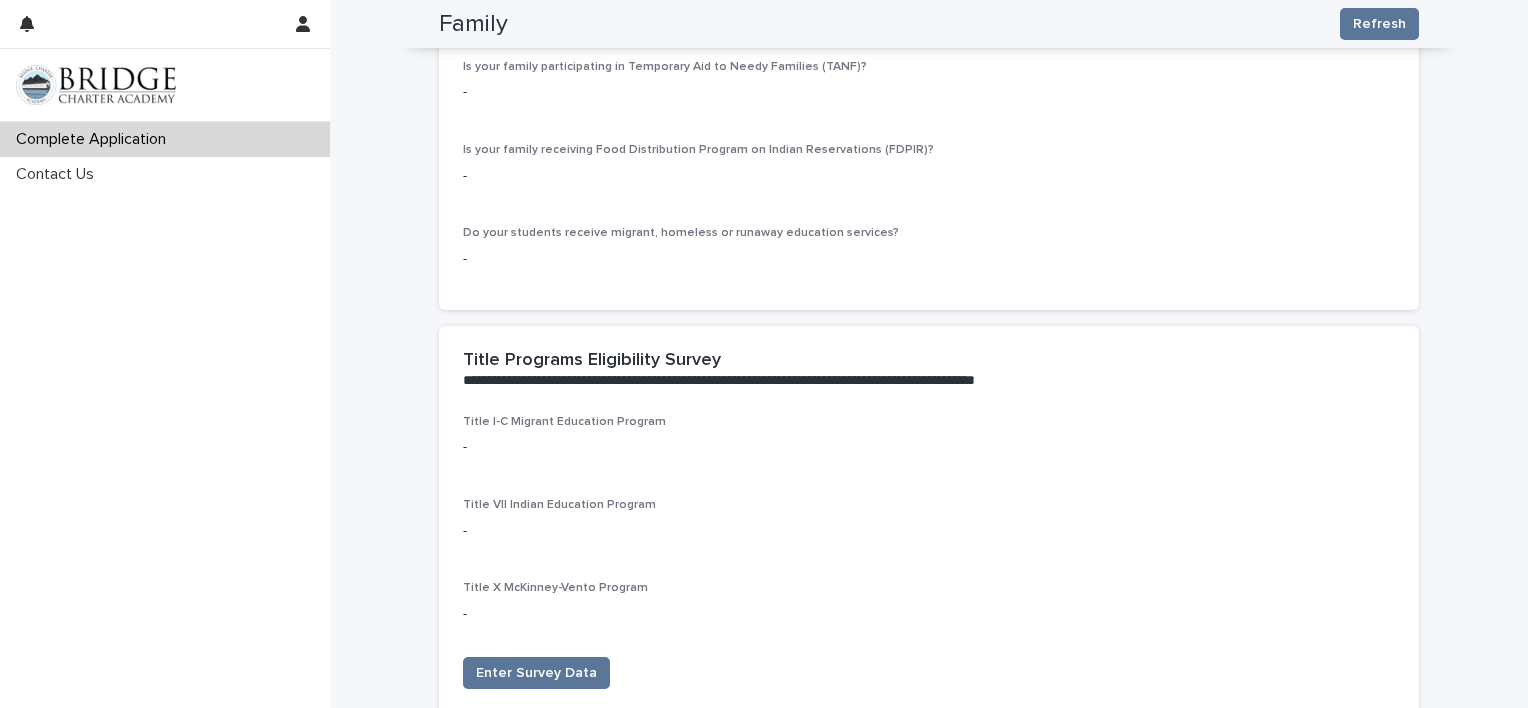 scroll, scrollTop: 3200, scrollLeft: 0, axis: vertical 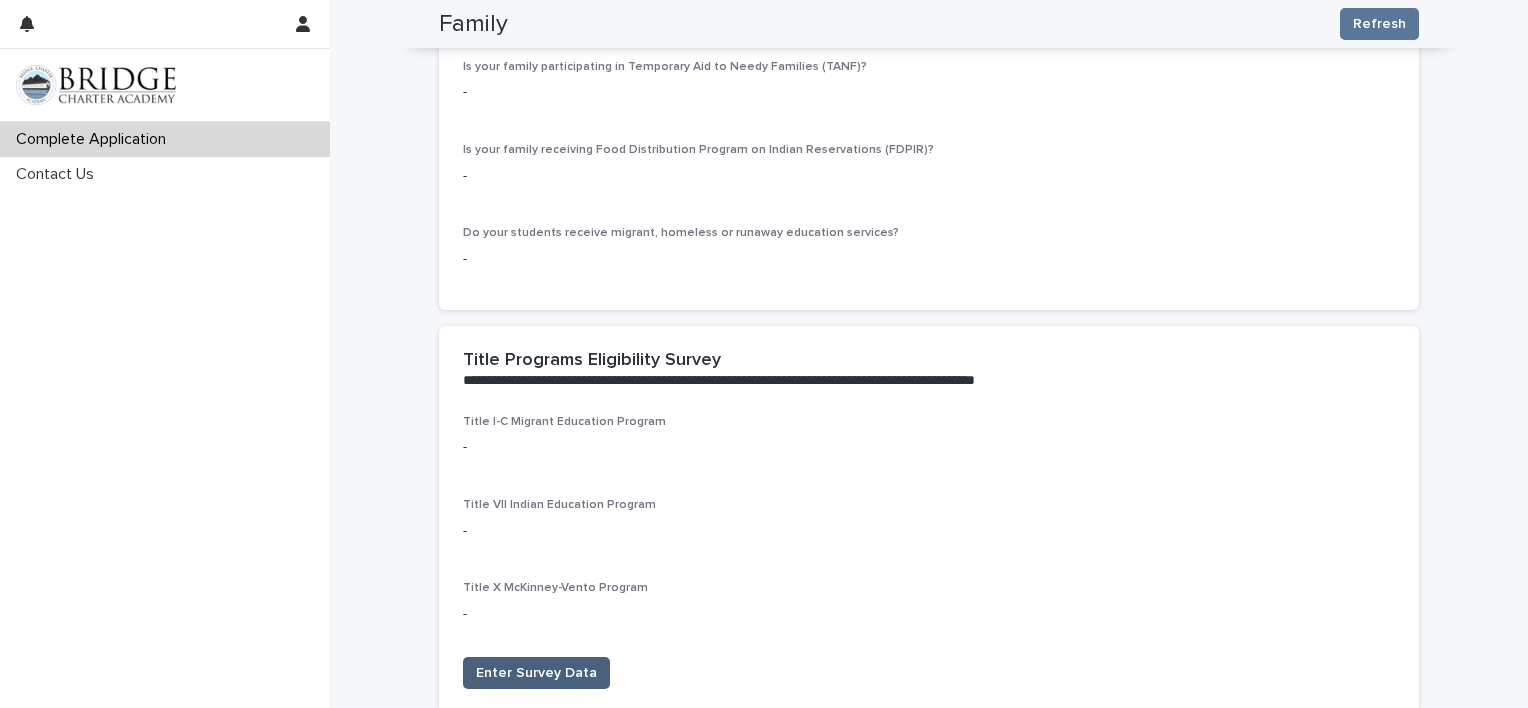 click on "Enter Survey Data" at bounding box center [536, 673] 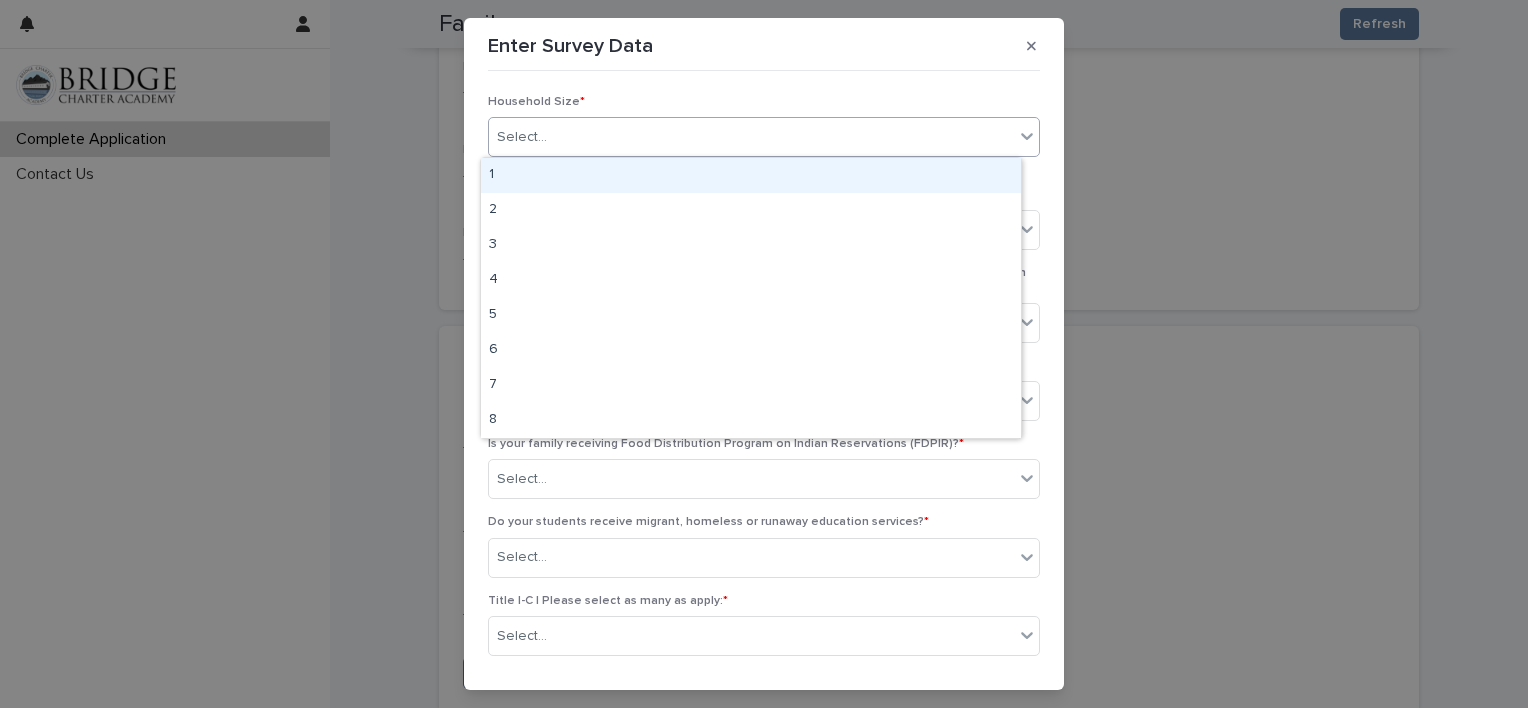 click on "Select..." at bounding box center [751, 137] 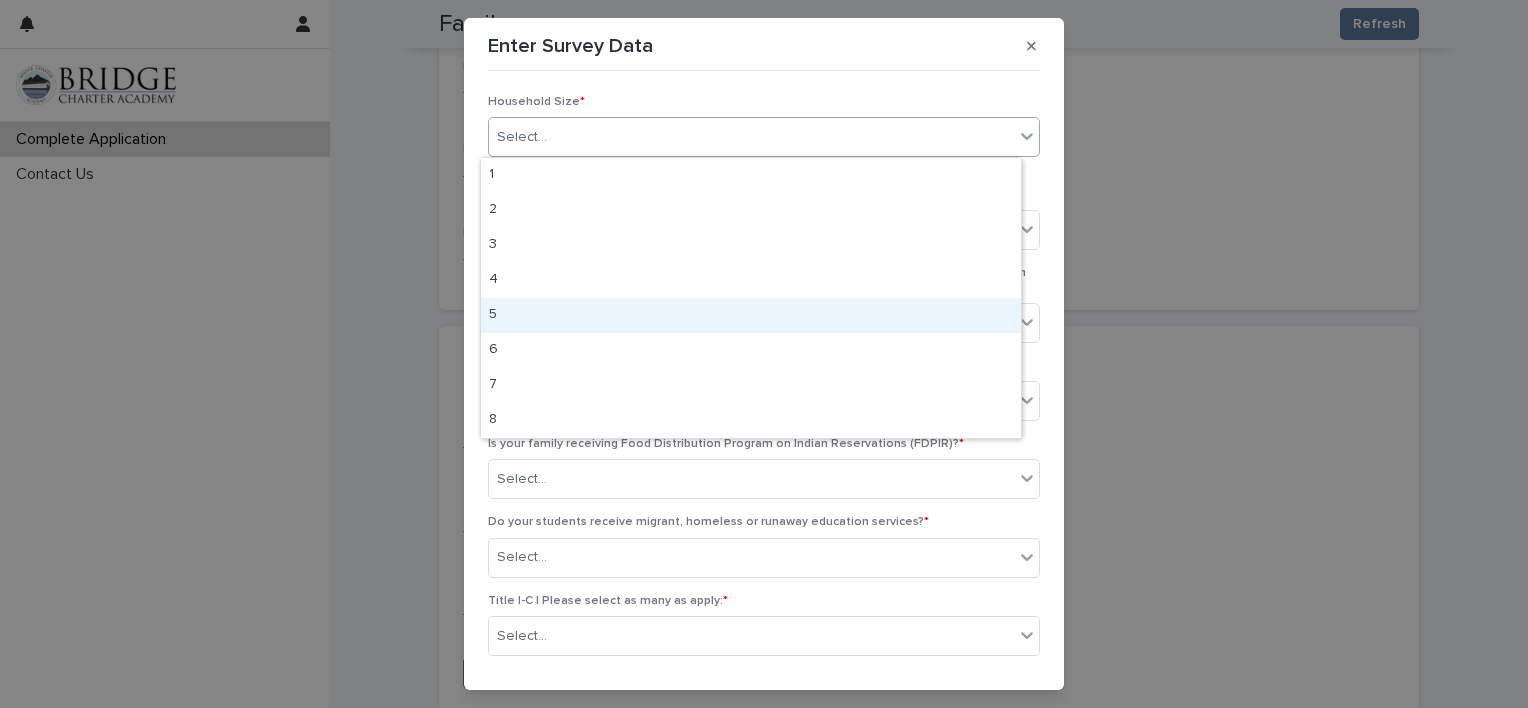 click on "5" at bounding box center [751, 315] 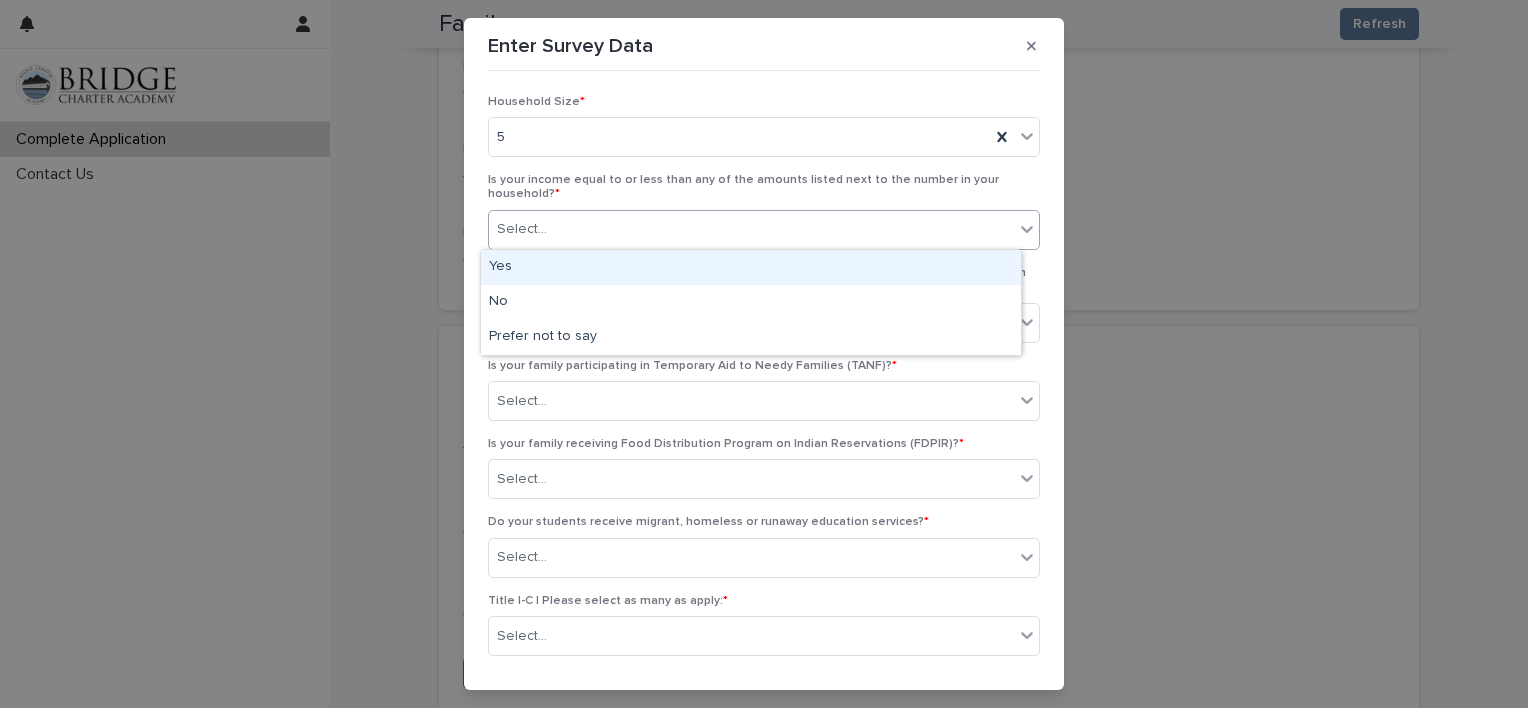 click on "Select..." at bounding box center [751, 229] 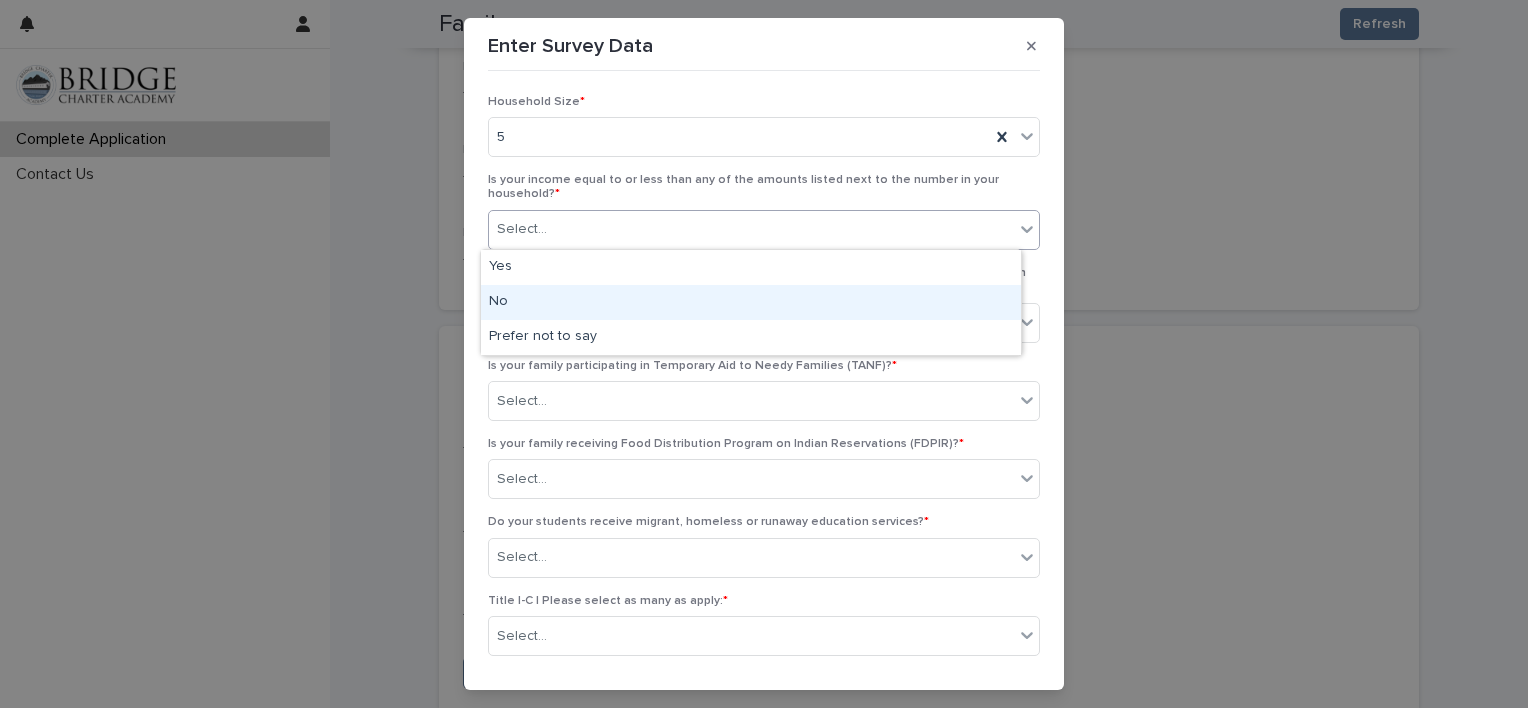 click on "No" at bounding box center [751, 302] 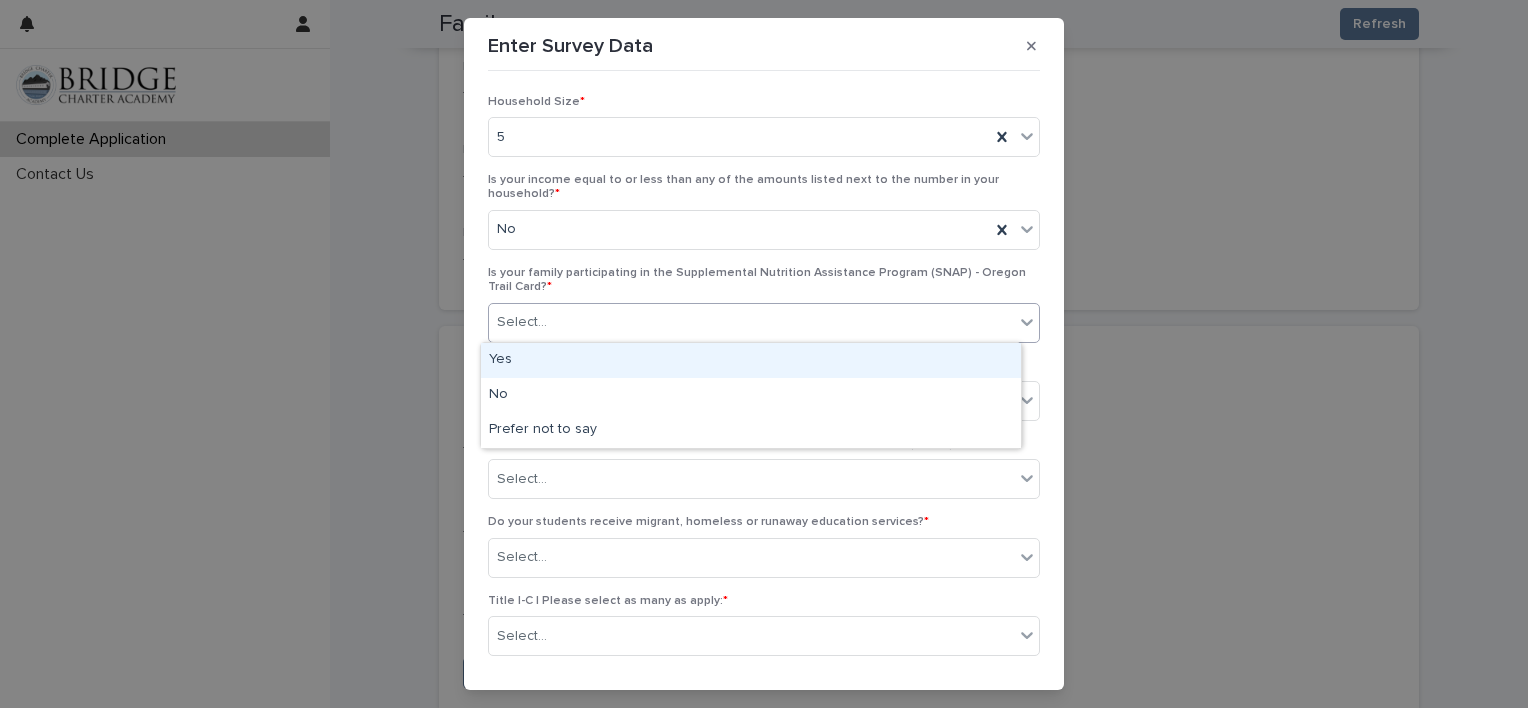 click on "Select..." at bounding box center [751, 322] 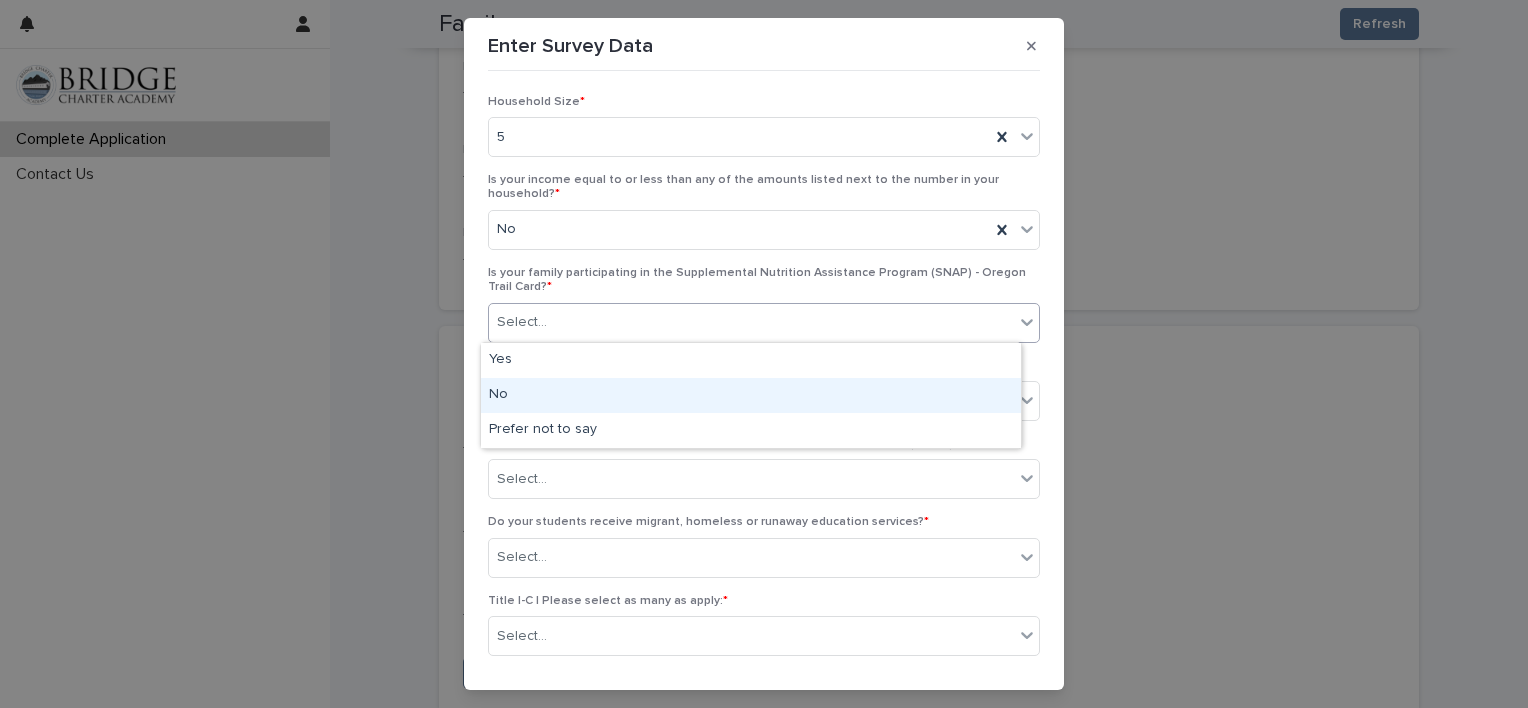click on "No" at bounding box center (751, 395) 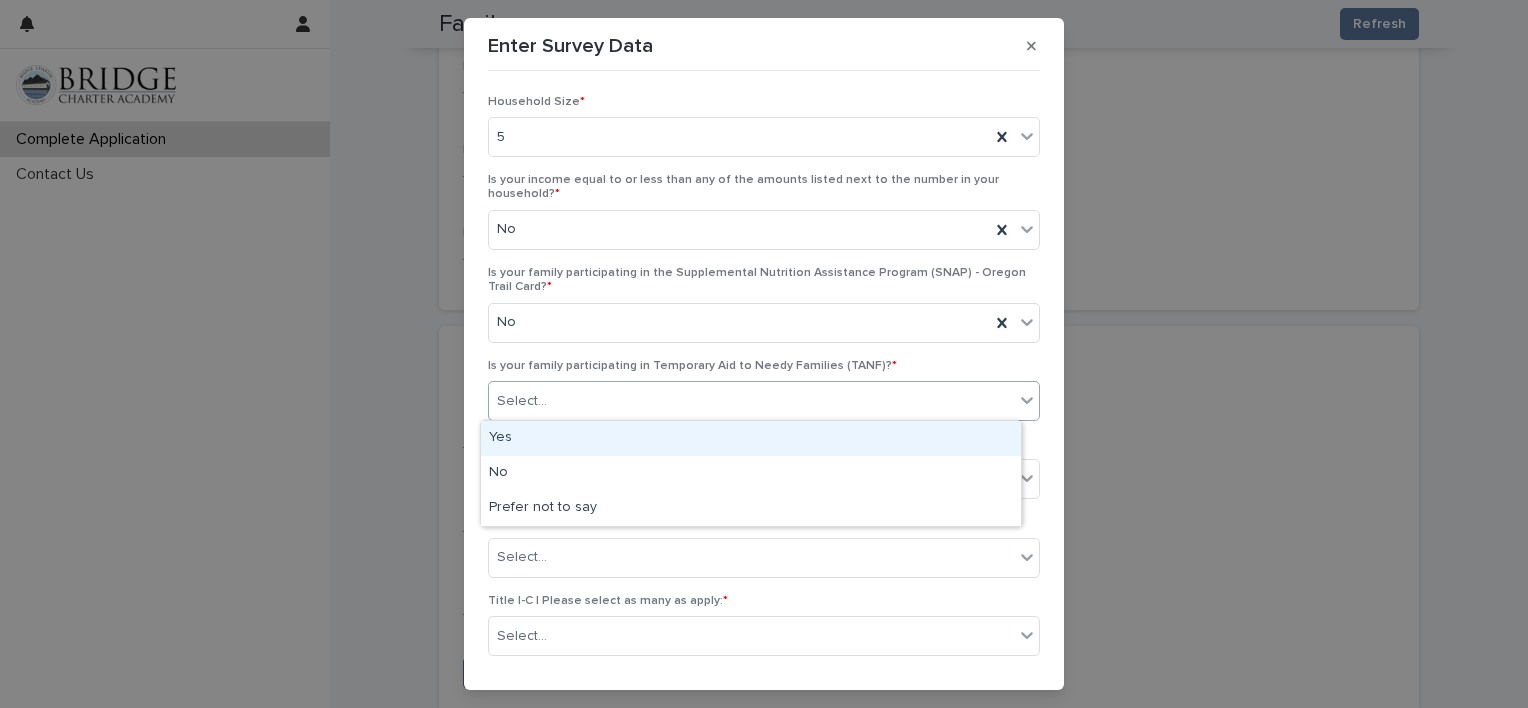 click on "Select..." at bounding box center [522, 401] 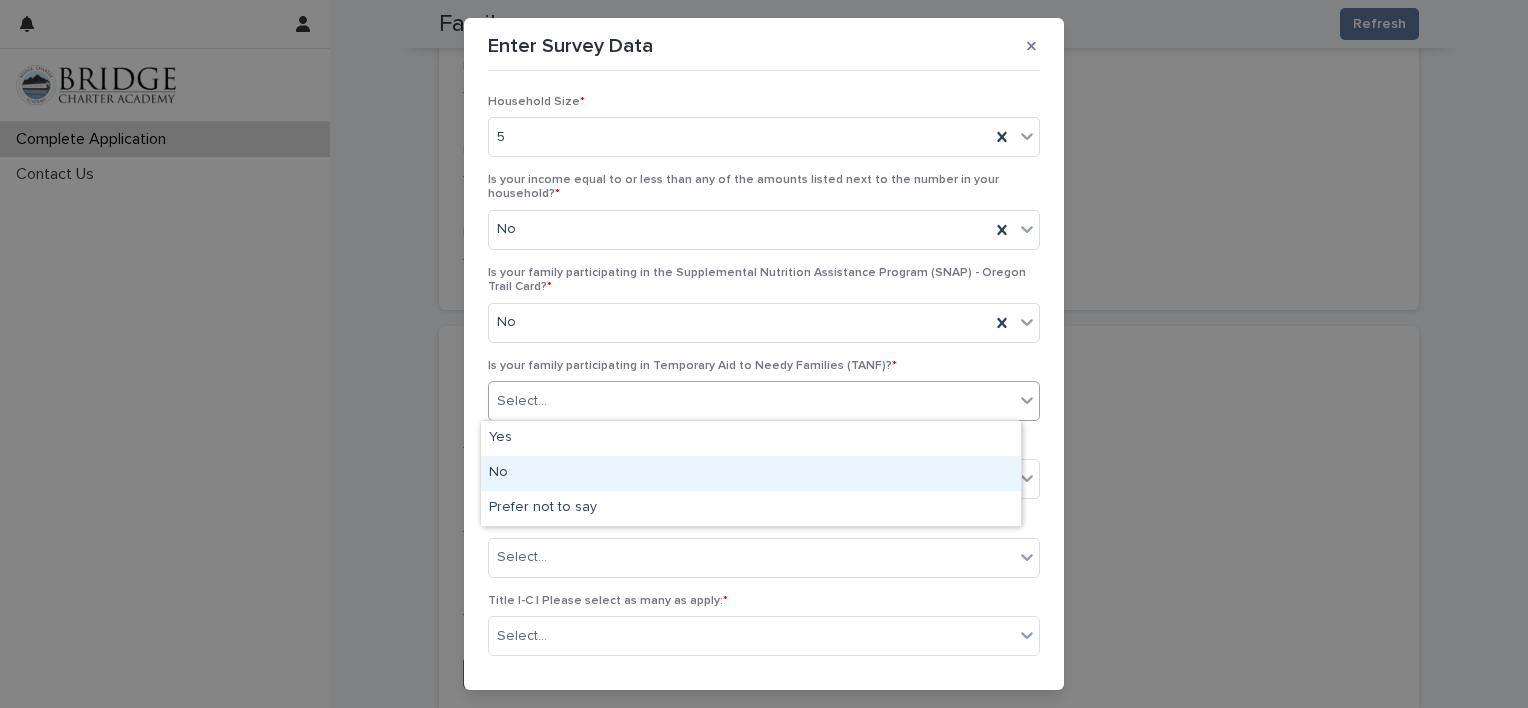 click on "No" at bounding box center (751, 473) 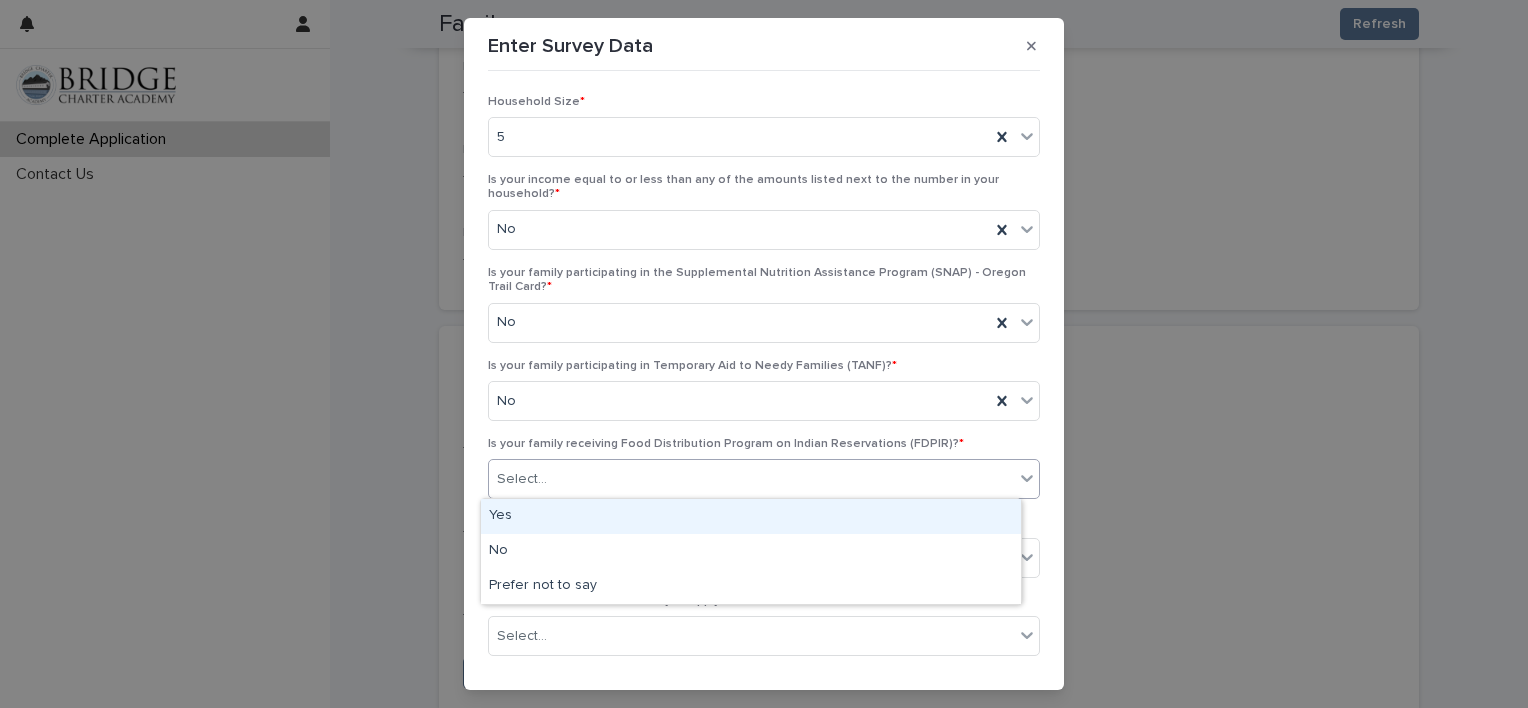 click on "Select..." at bounding box center (522, 479) 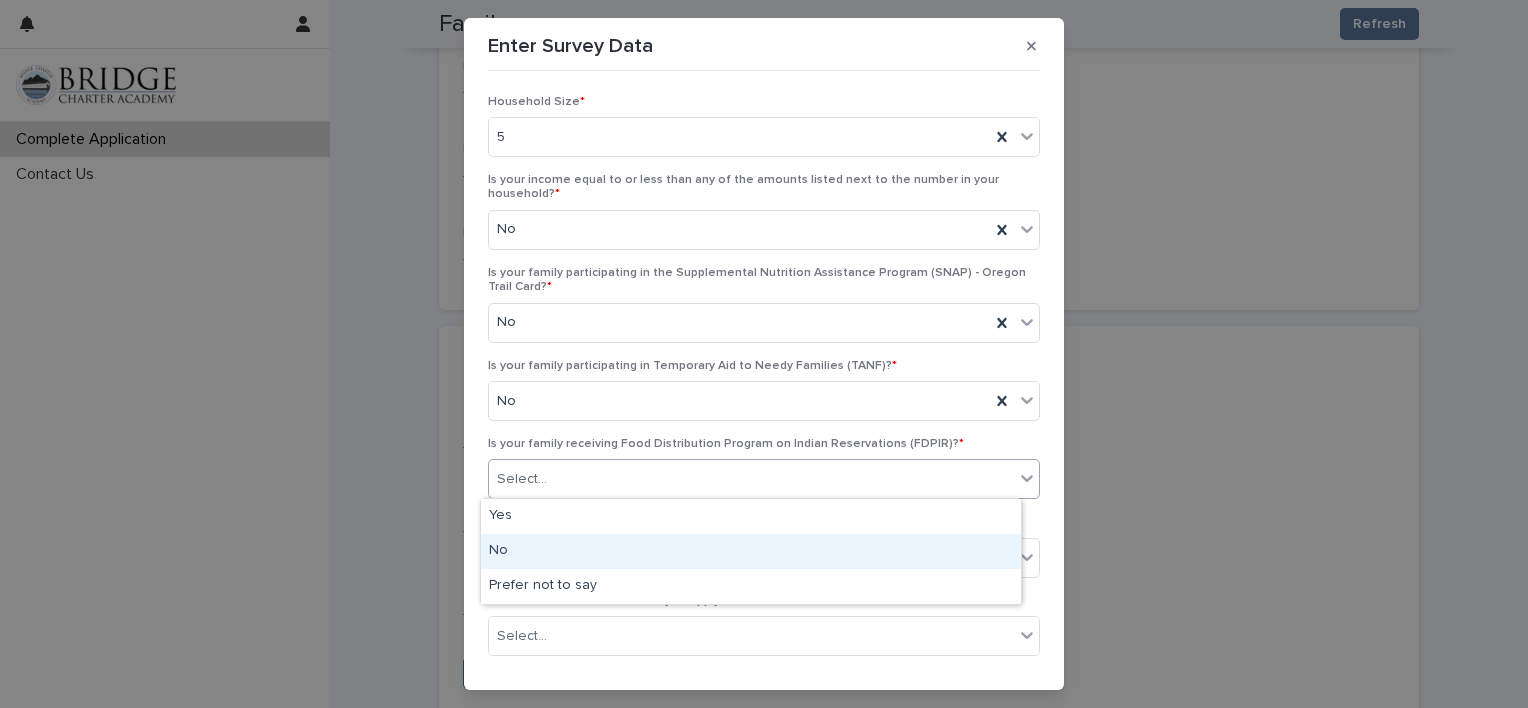 click on "No" at bounding box center (751, 551) 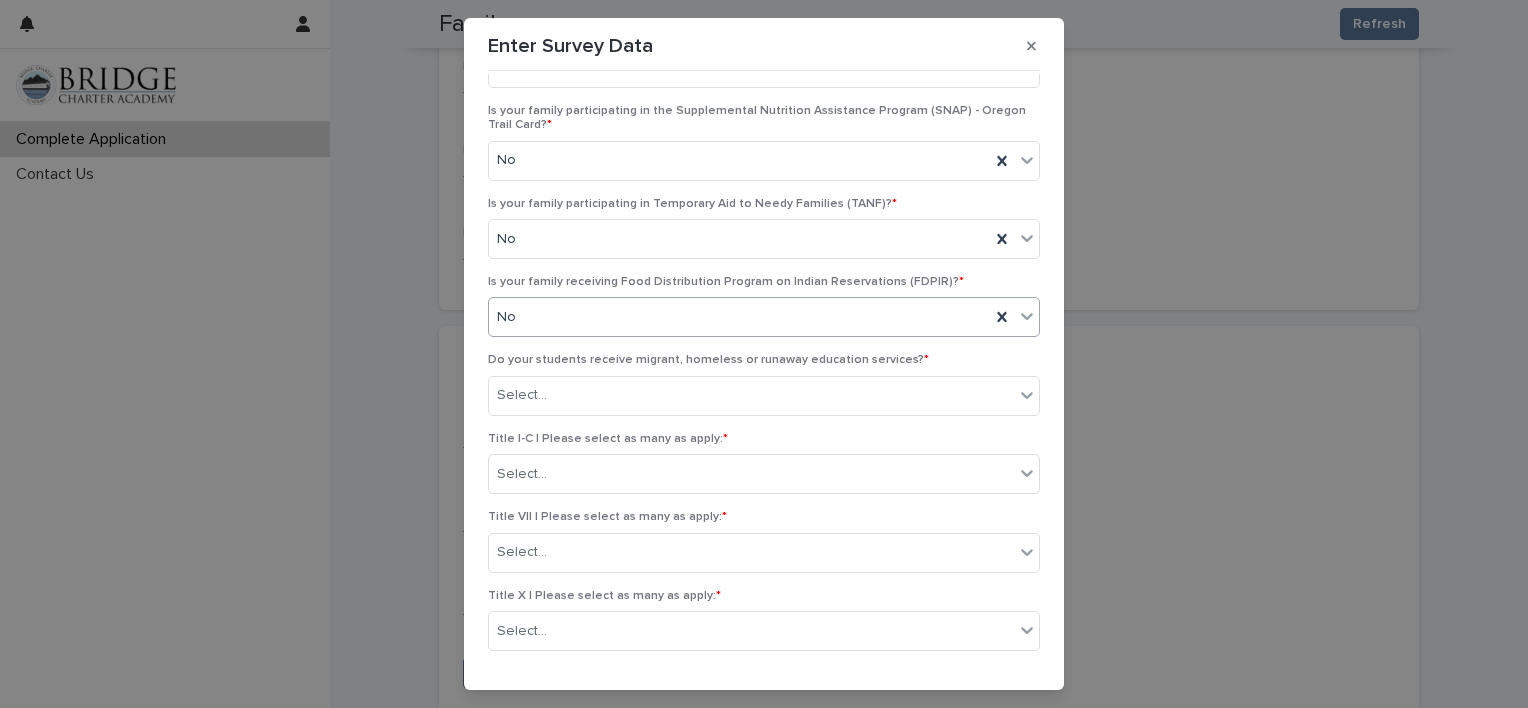 scroll, scrollTop: 219, scrollLeft: 0, axis: vertical 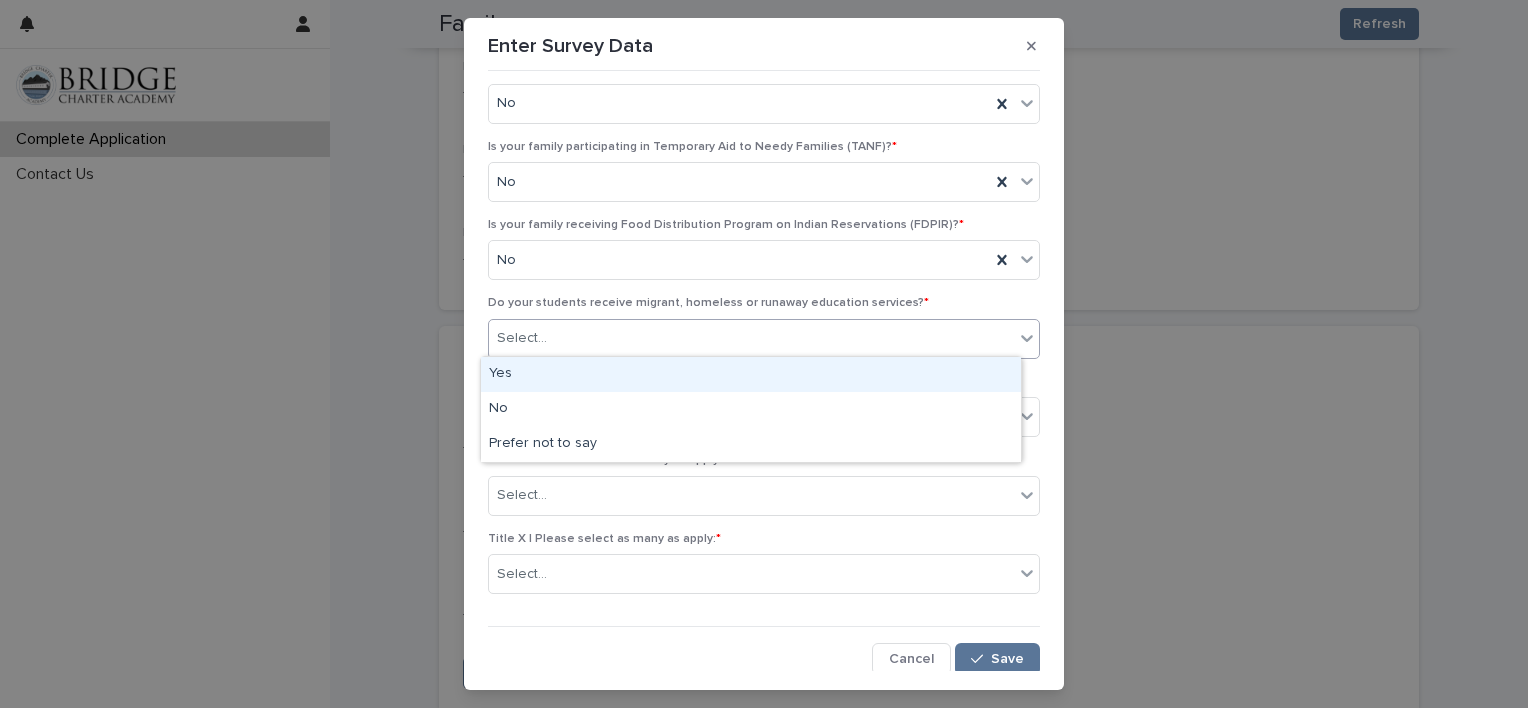 click on "Select..." at bounding box center [751, 338] 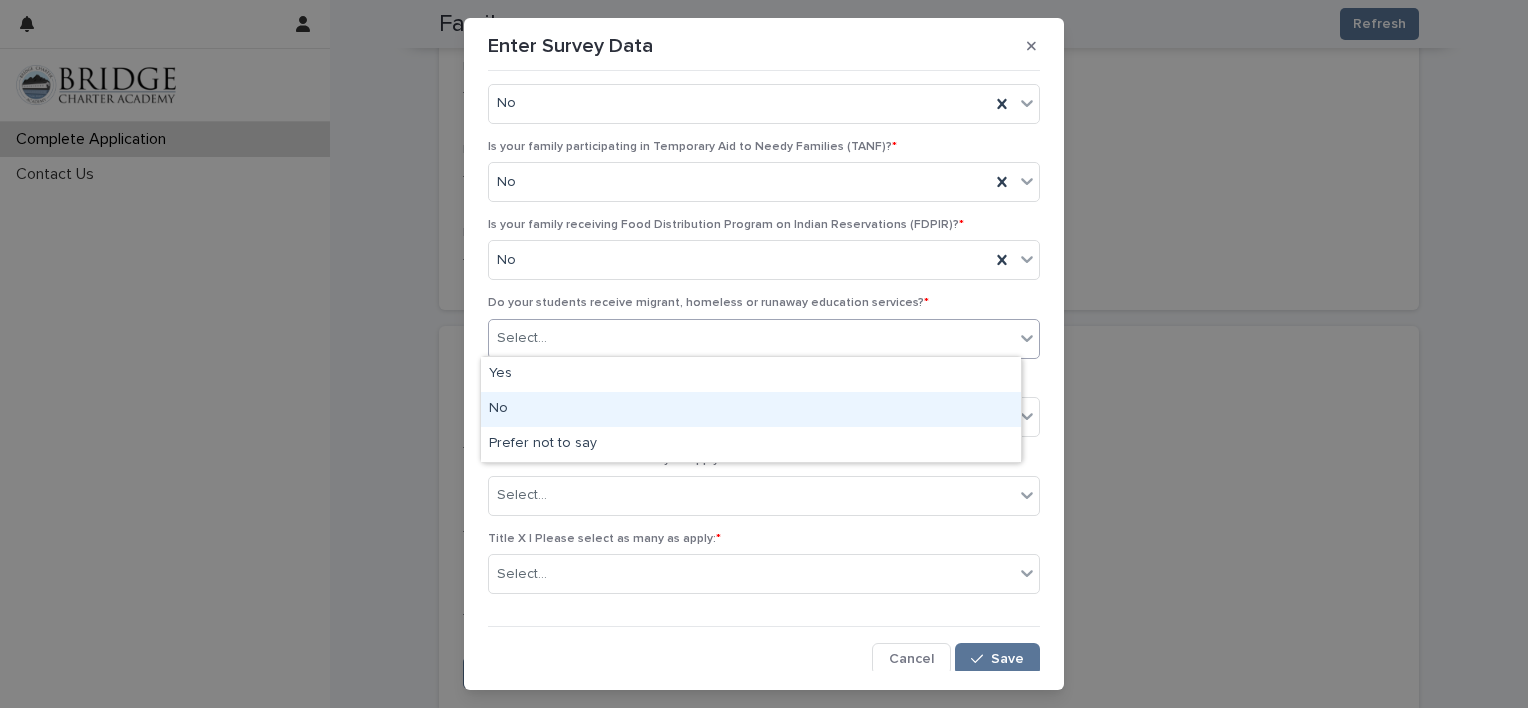 click on "No" at bounding box center (751, 409) 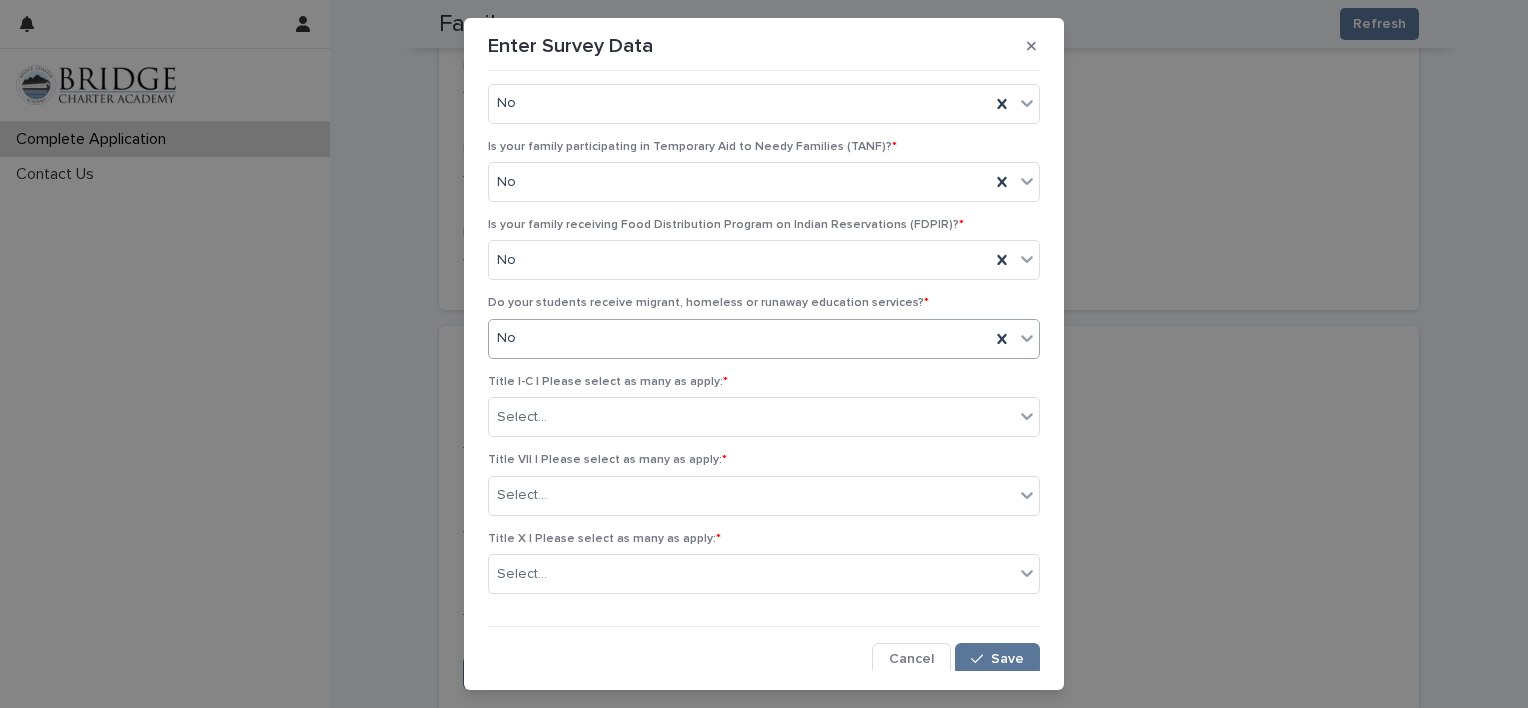 click on "Select..." at bounding box center (751, 417) 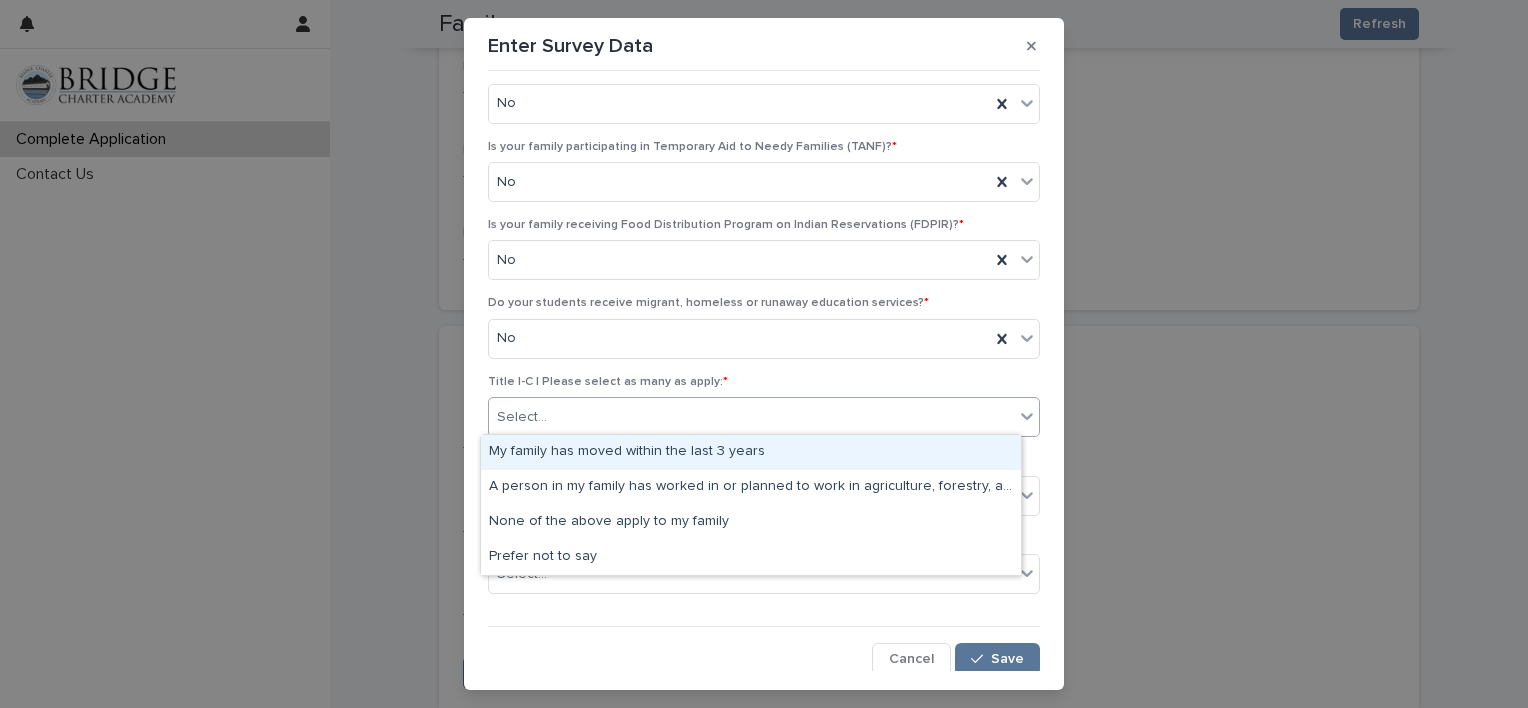click on "My family has moved within the last 3 years" at bounding box center (751, 452) 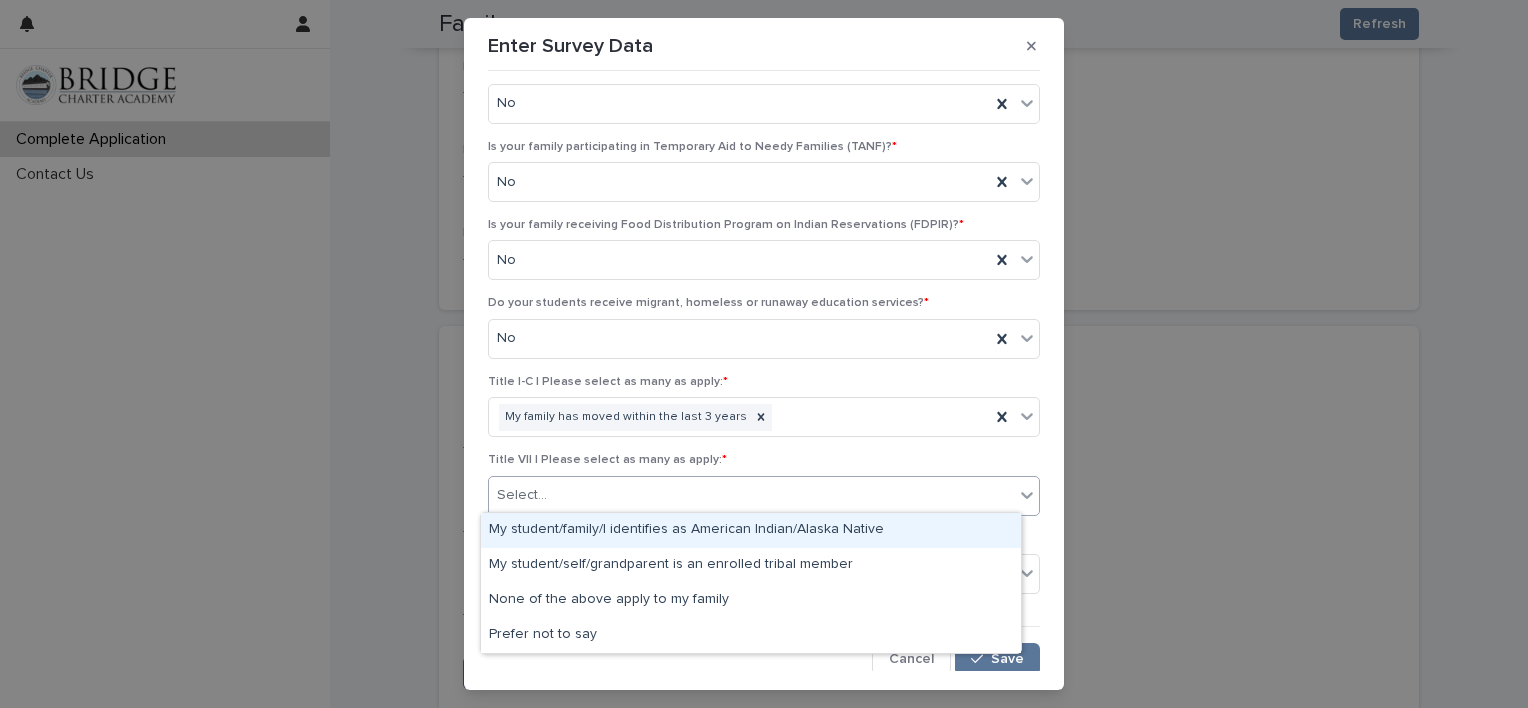 click on "Select..." at bounding box center [751, 495] 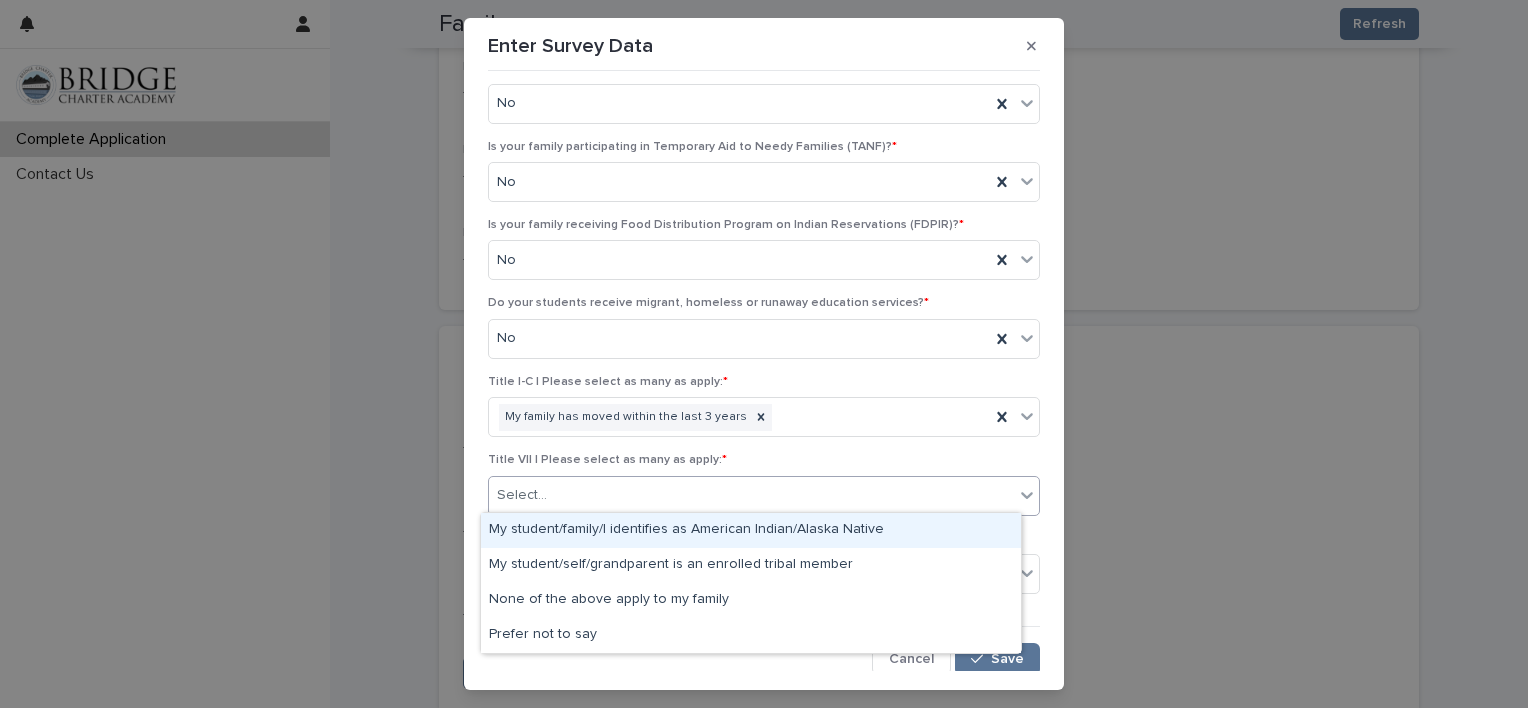 click on "My student/family/I identifies as American Indian/Alaska Native" at bounding box center [751, 530] 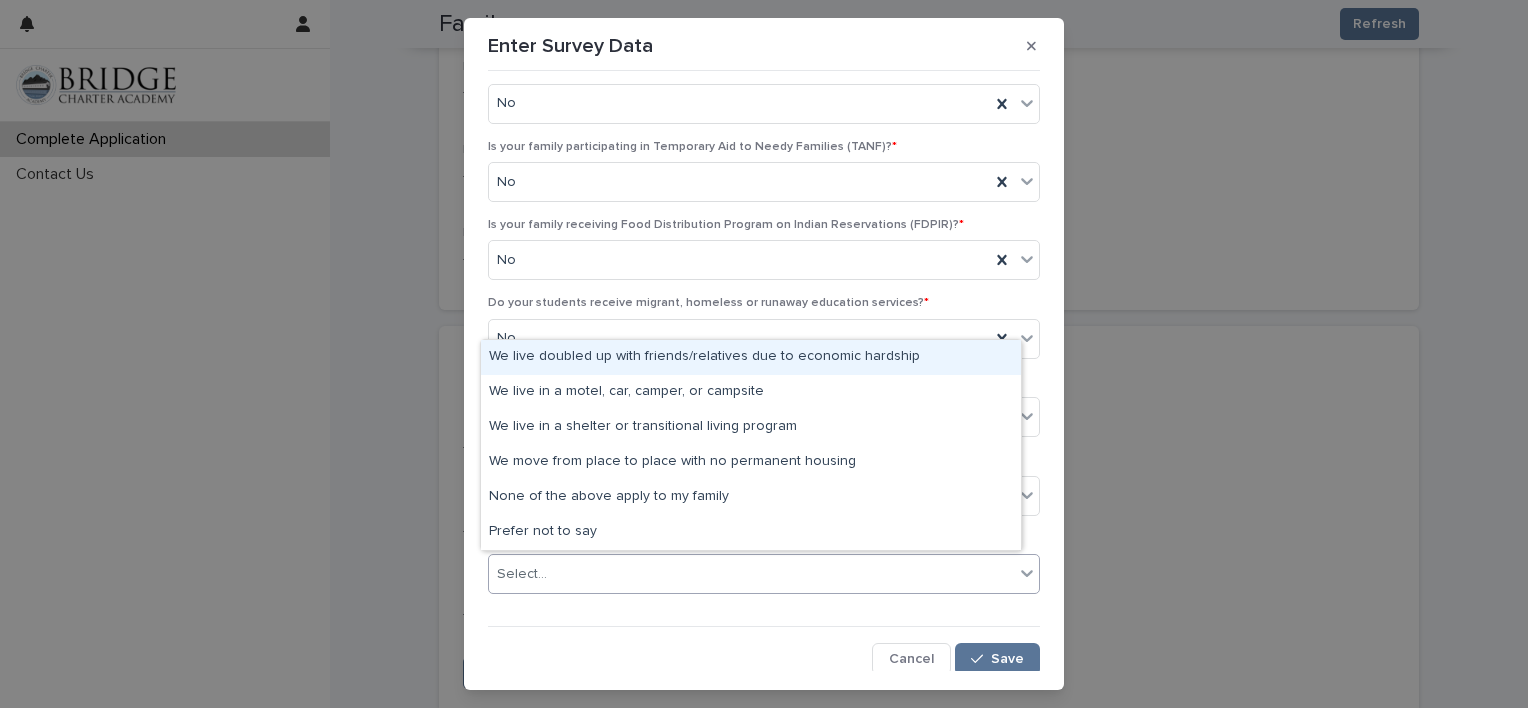 click on "Select..." at bounding box center [751, 574] 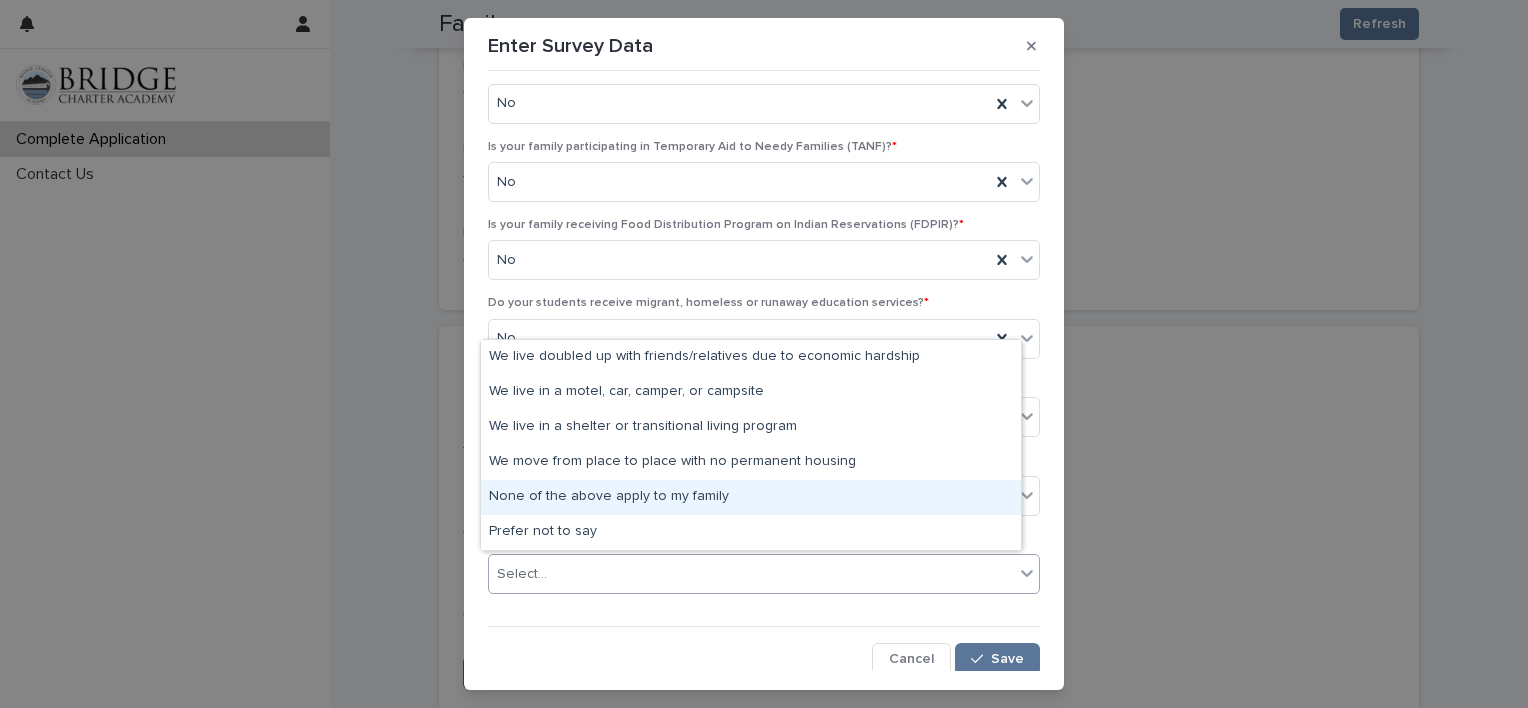 click on "None of the above apply to my family" at bounding box center (751, 497) 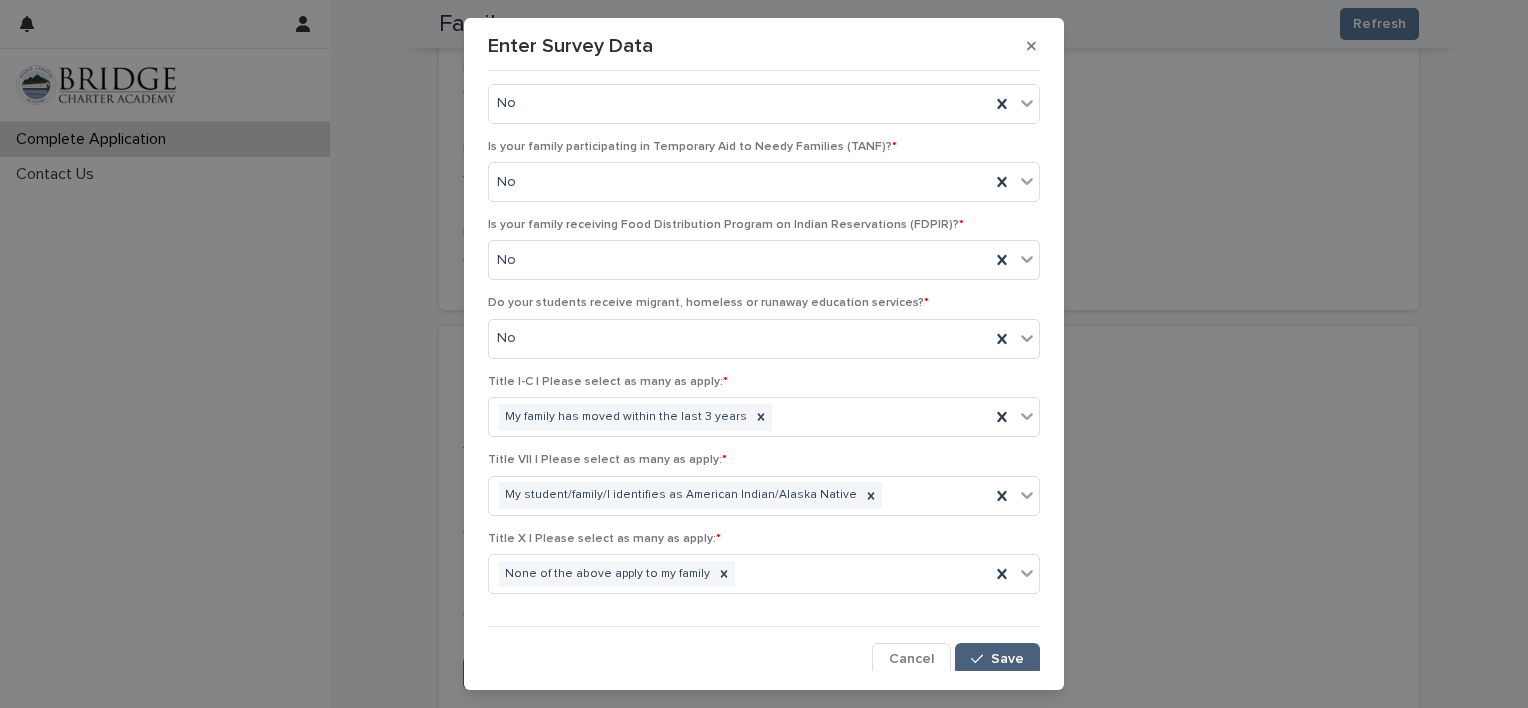 click on "Save" at bounding box center [1007, 659] 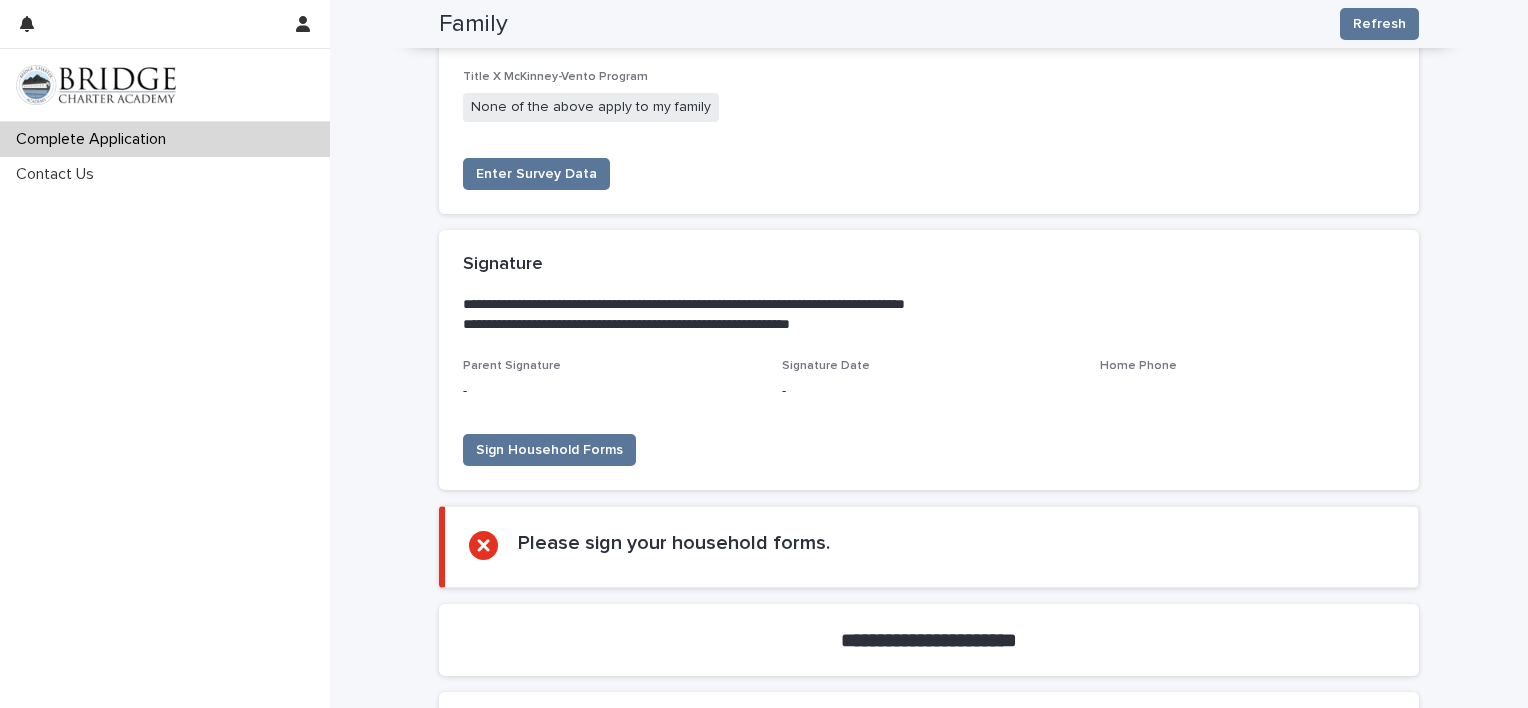 scroll, scrollTop: 3736, scrollLeft: 0, axis: vertical 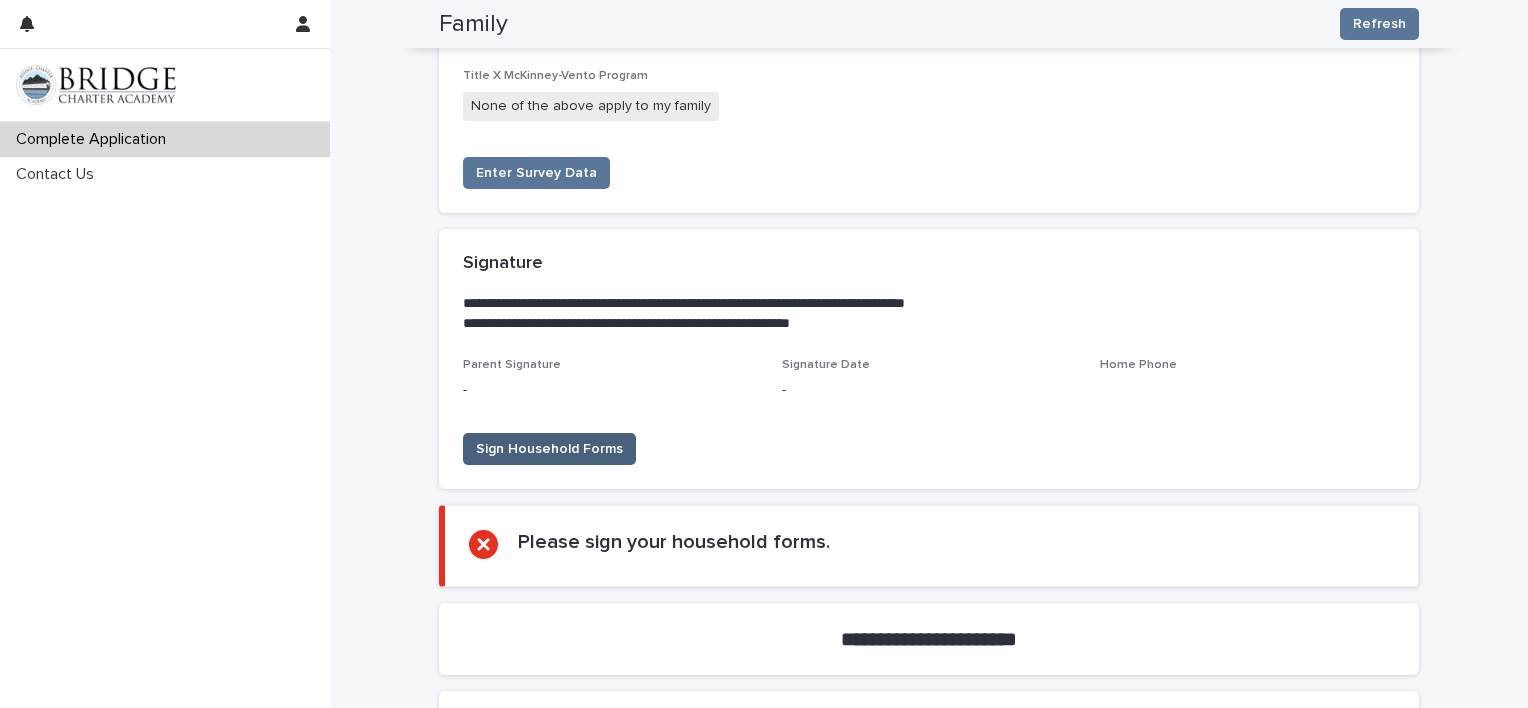click on "Sign Household Forms" at bounding box center [549, 449] 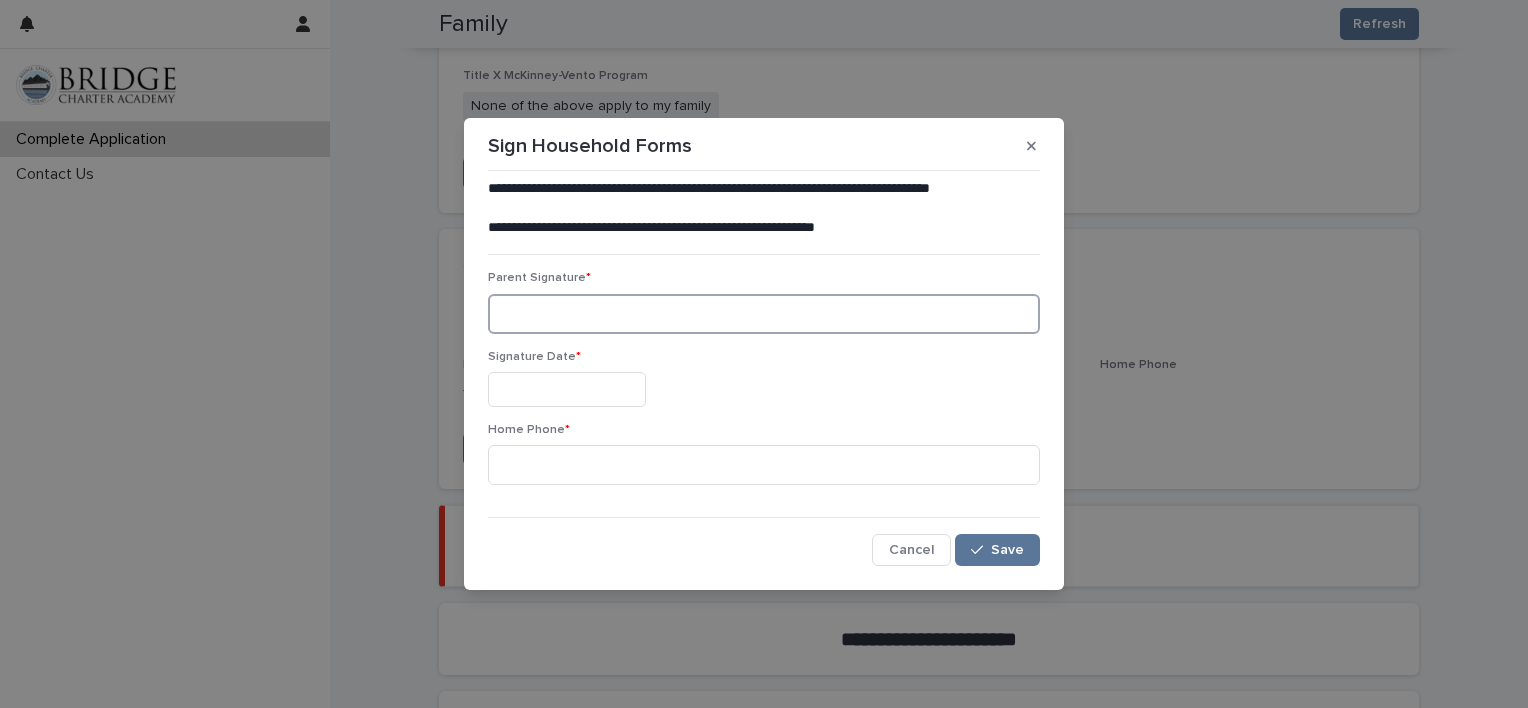 click at bounding box center (764, 314) 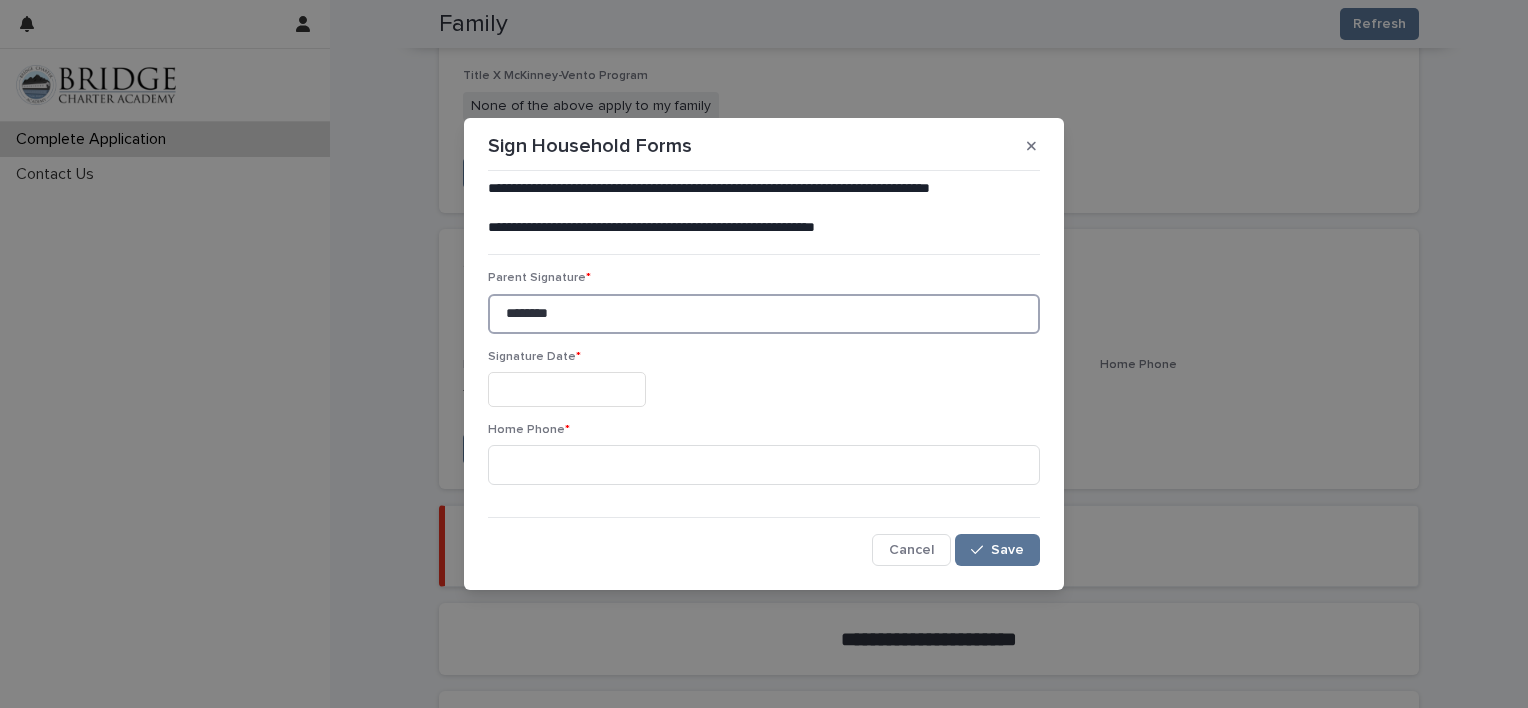 type on "********" 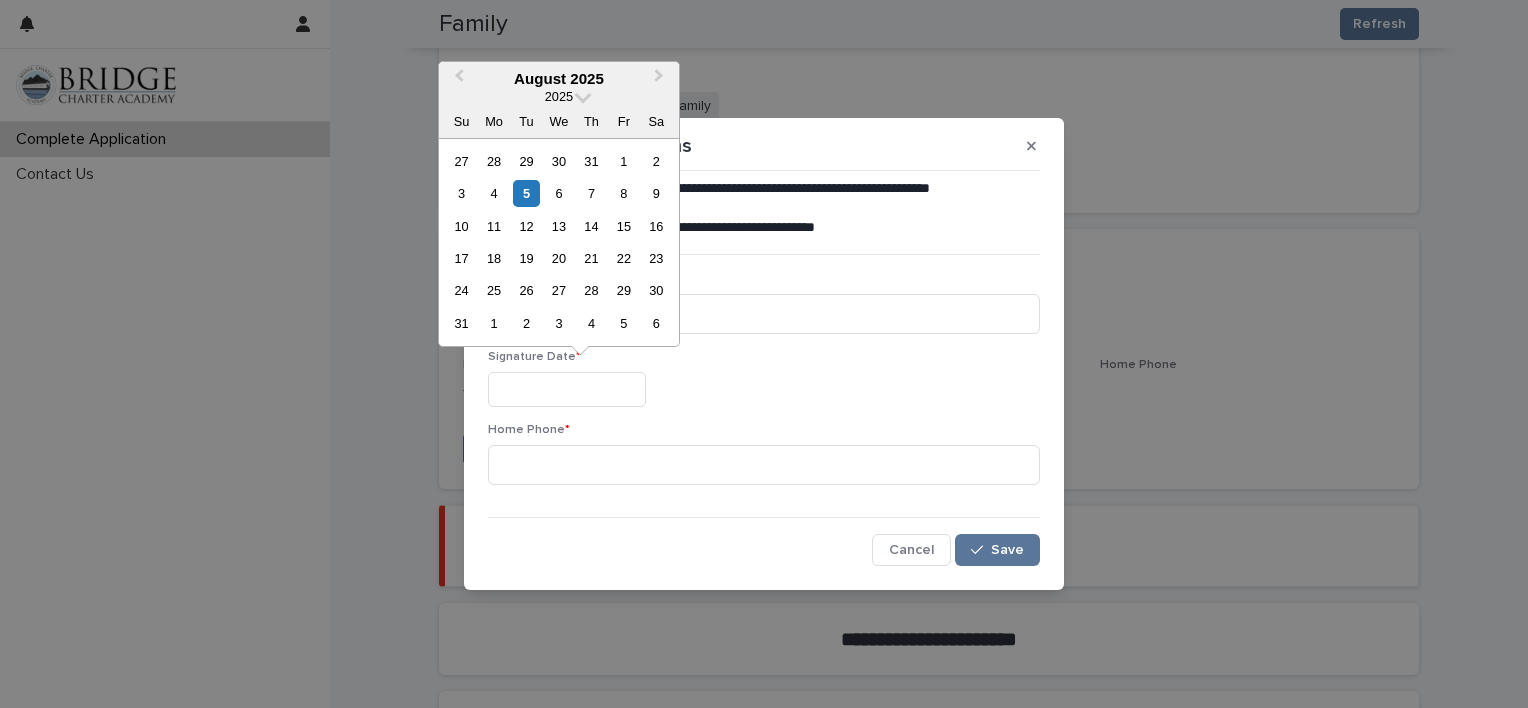 click at bounding box center (567, 389) 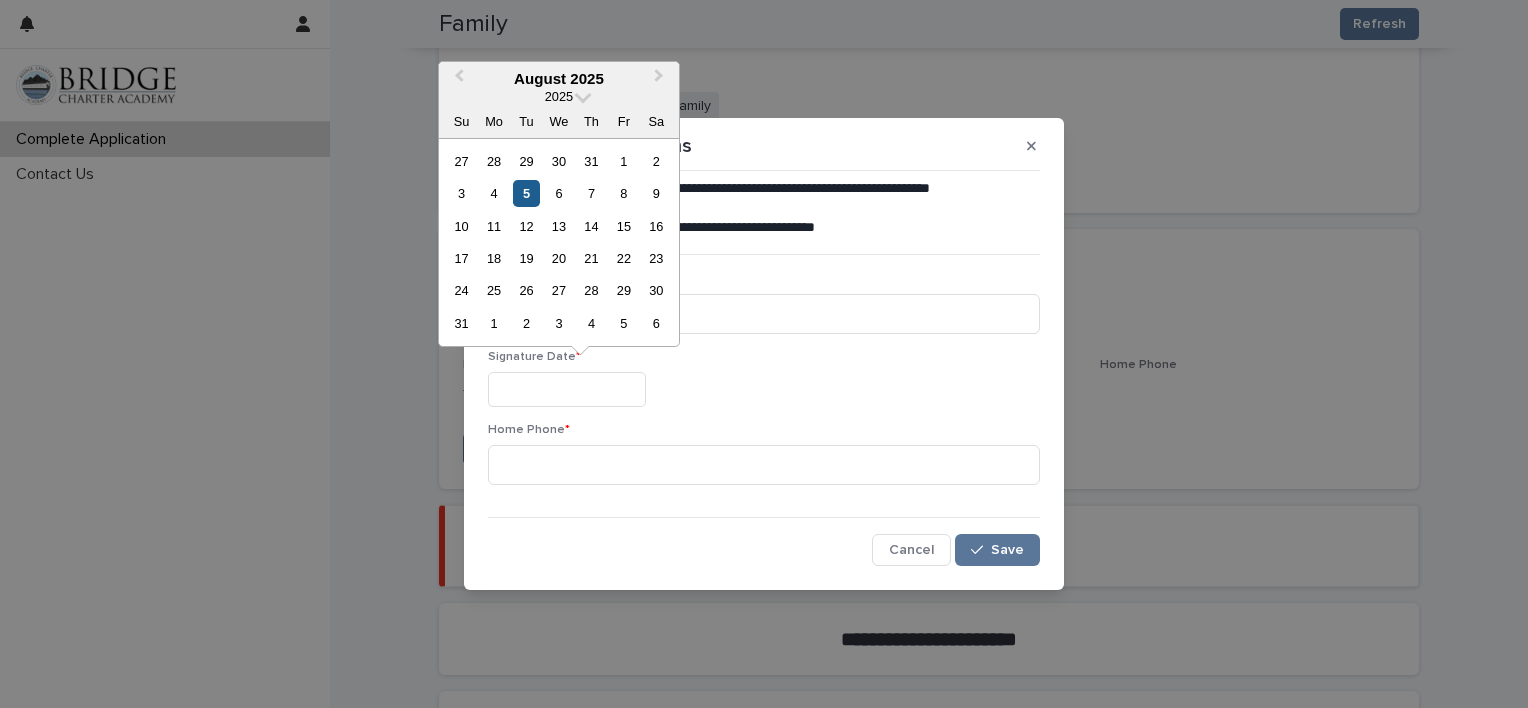 click on "5" at bounding box center [526, 193] 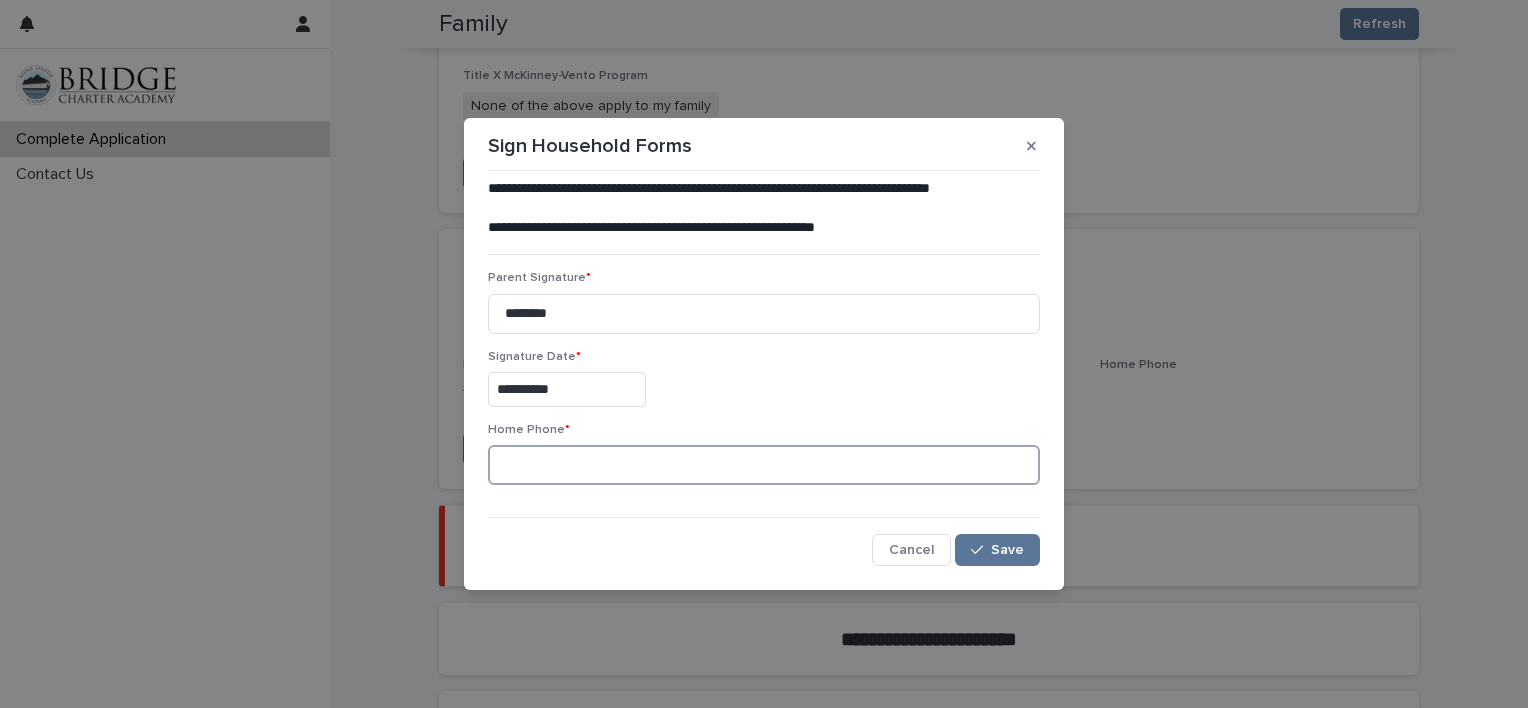 click at bounding box center (764, 465) 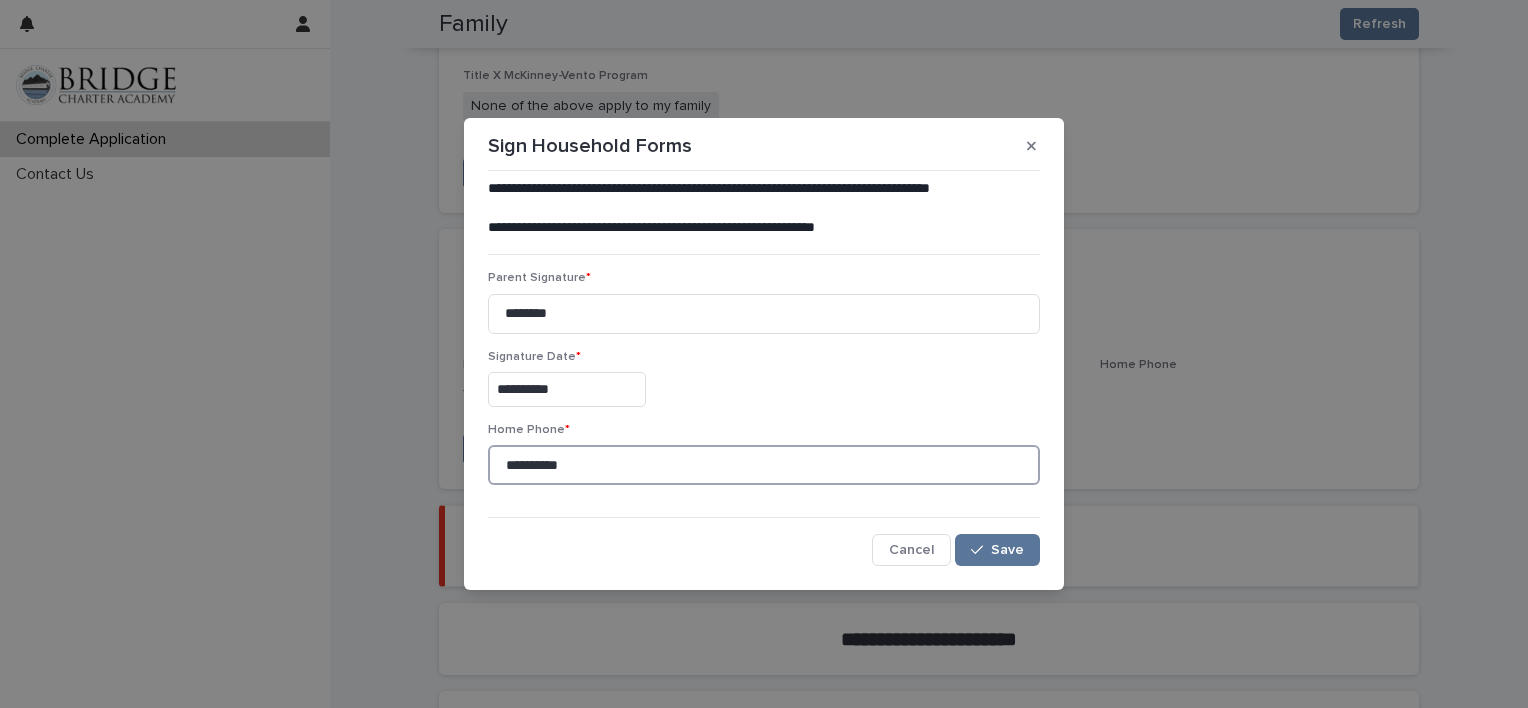 type on "**********" 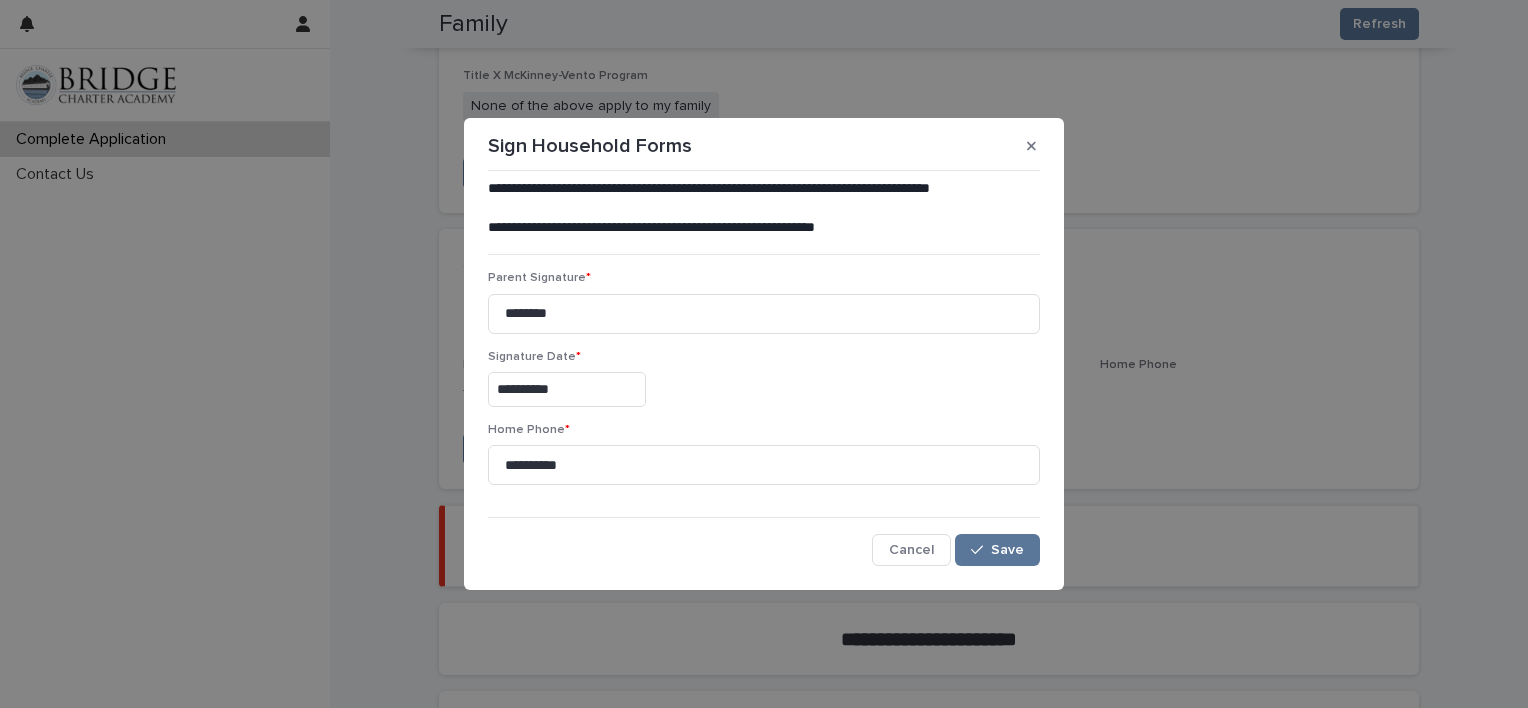 click on "Home Phone * [PHONE]" at bounding box center (764, 462) 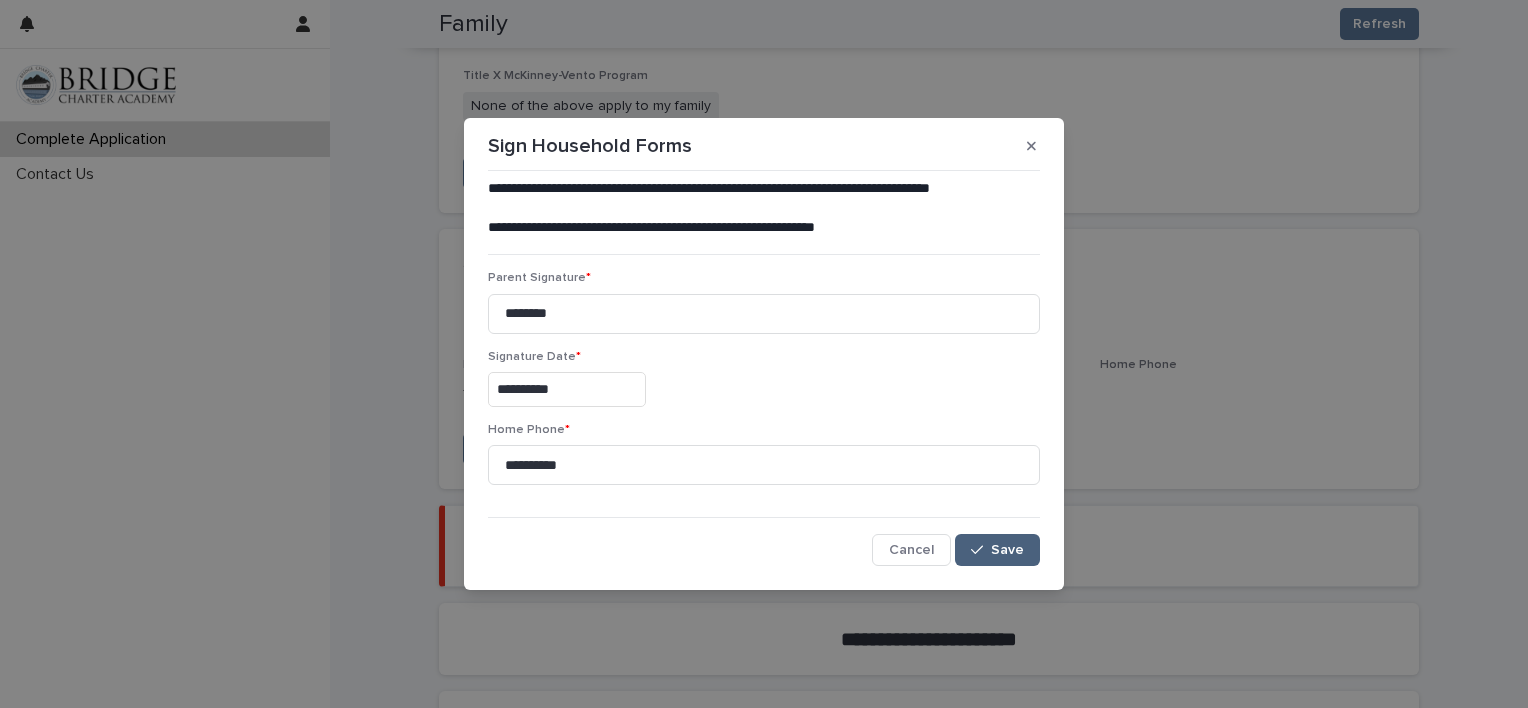 click on "Save" at bounding box center [997, 550] 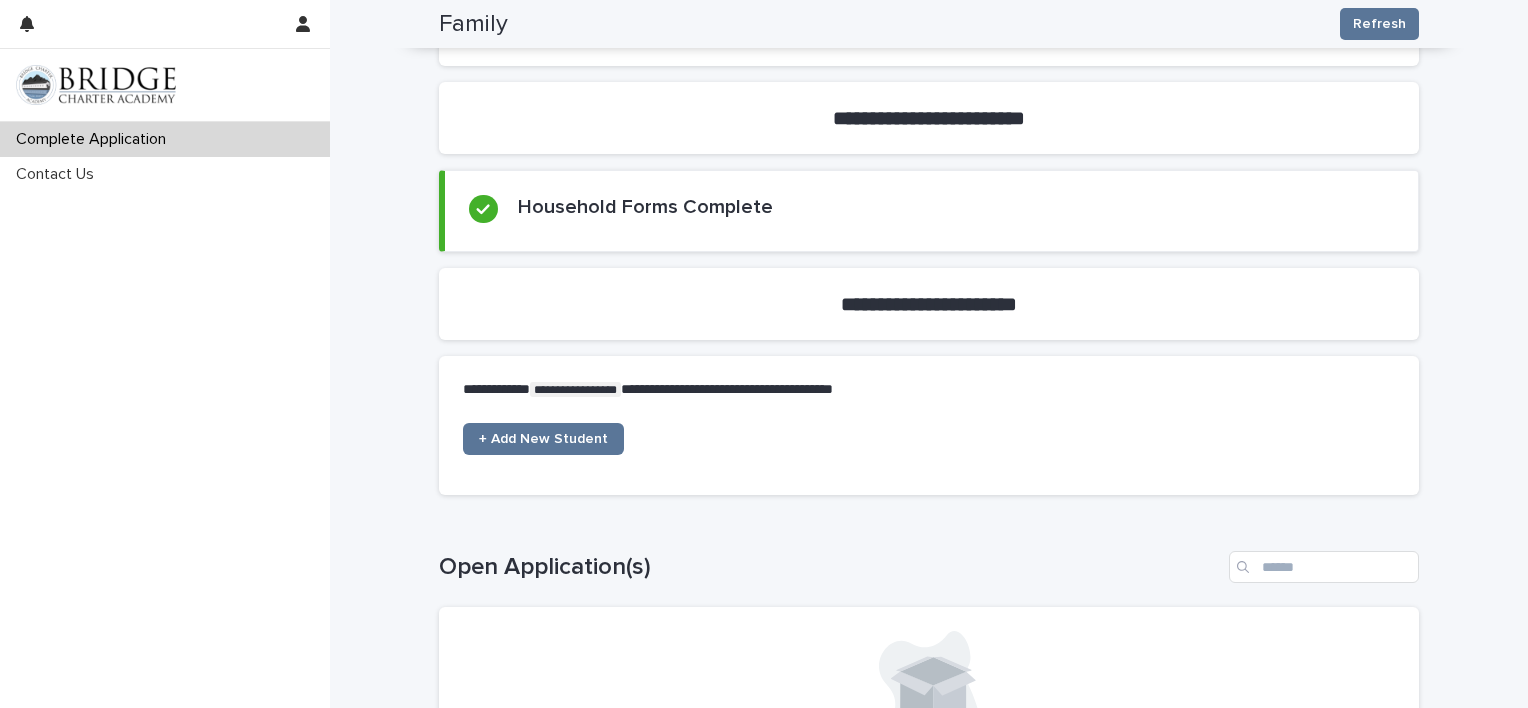 scroll, scrollTop: 596, scrollLeft: 0, axis: vertical 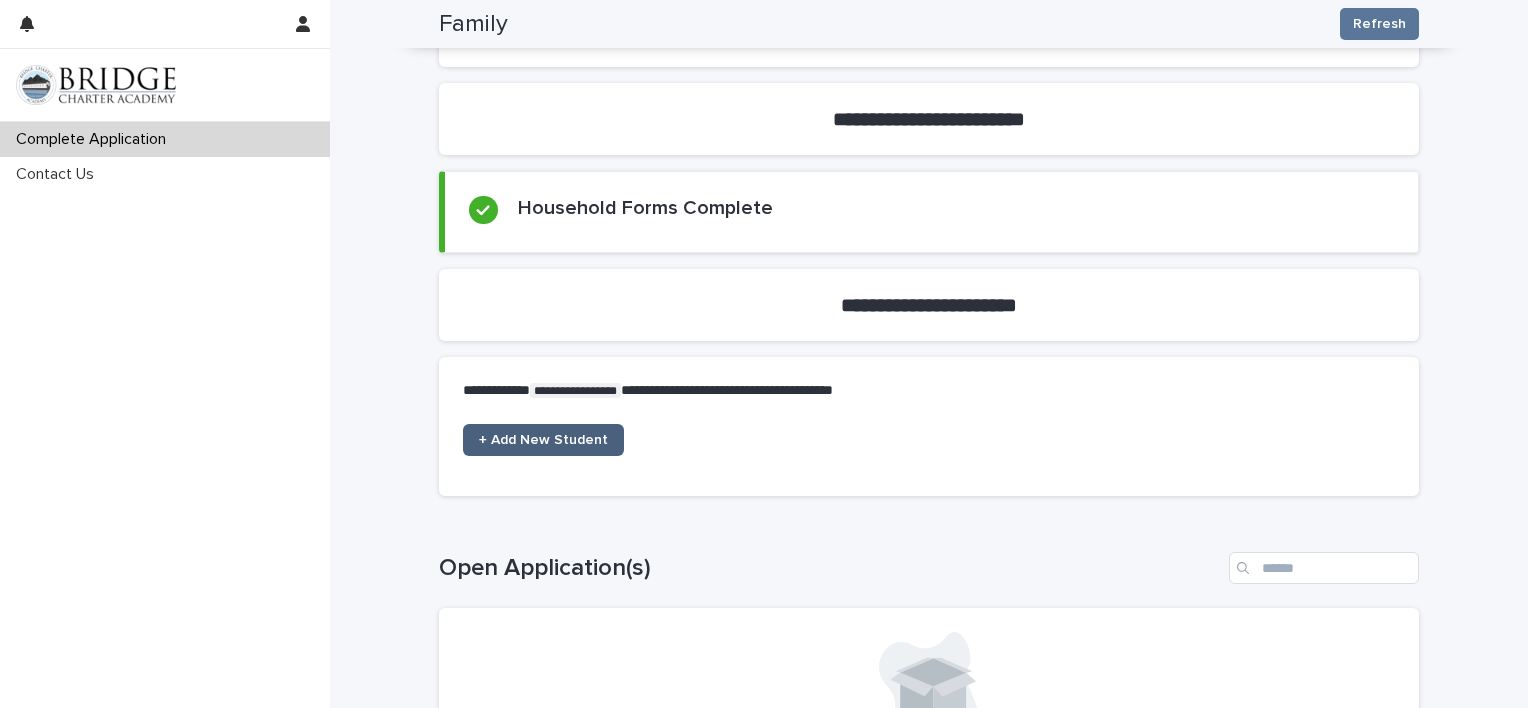 click on "+ Add New Student" at bounding box center [543, 440] 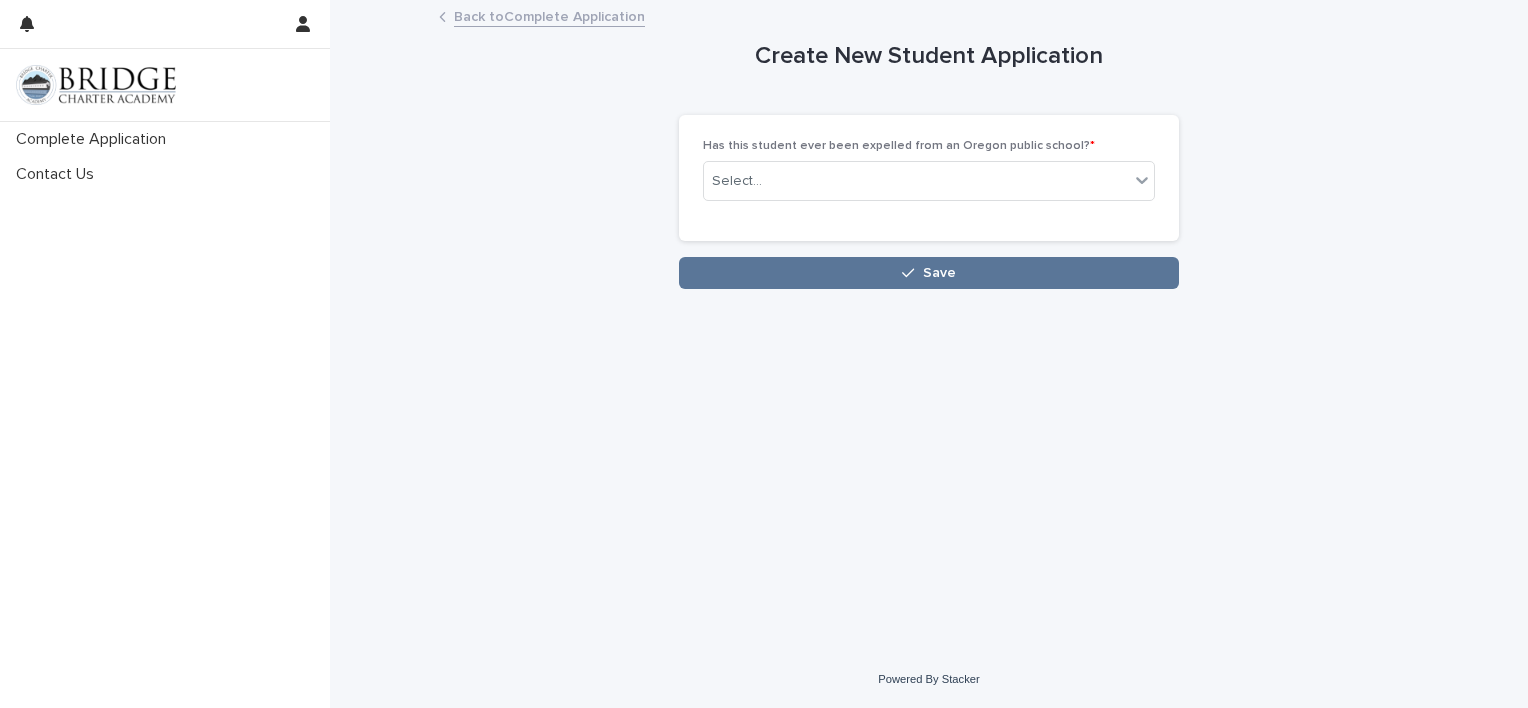 scroll, scrollTop: 0, scrollLeft: 0, axis: both 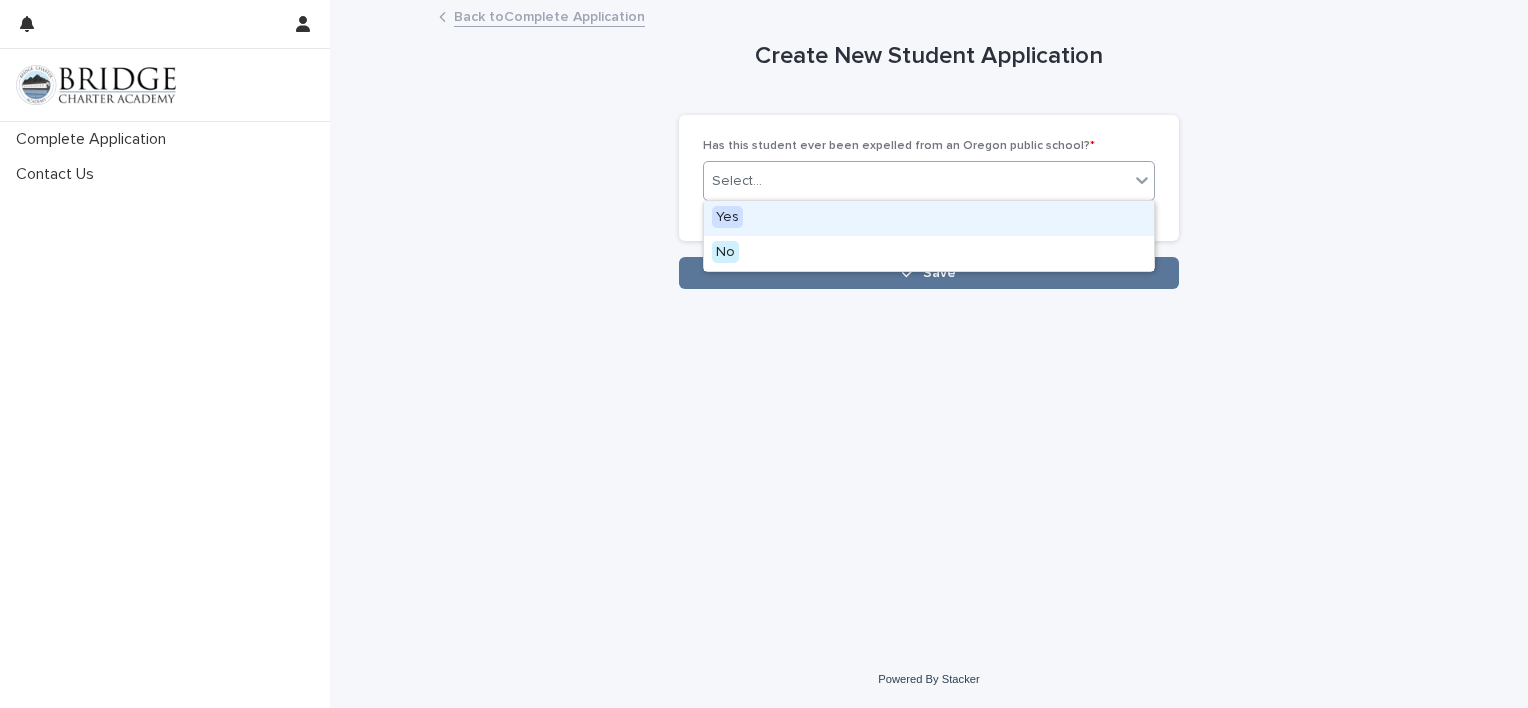 click on "Select..." at bounding box center [916, 181] 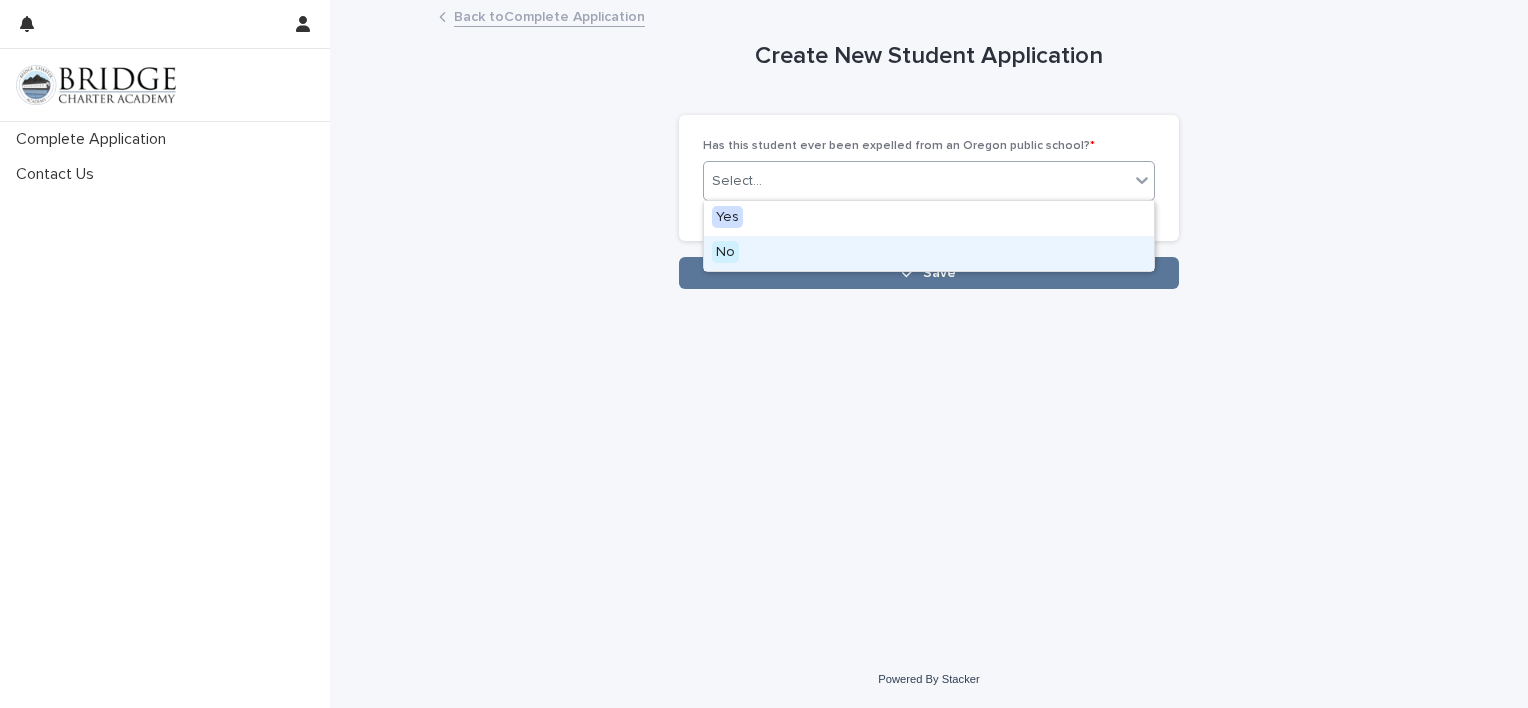 click on "No" at bounding box center [929, 253] 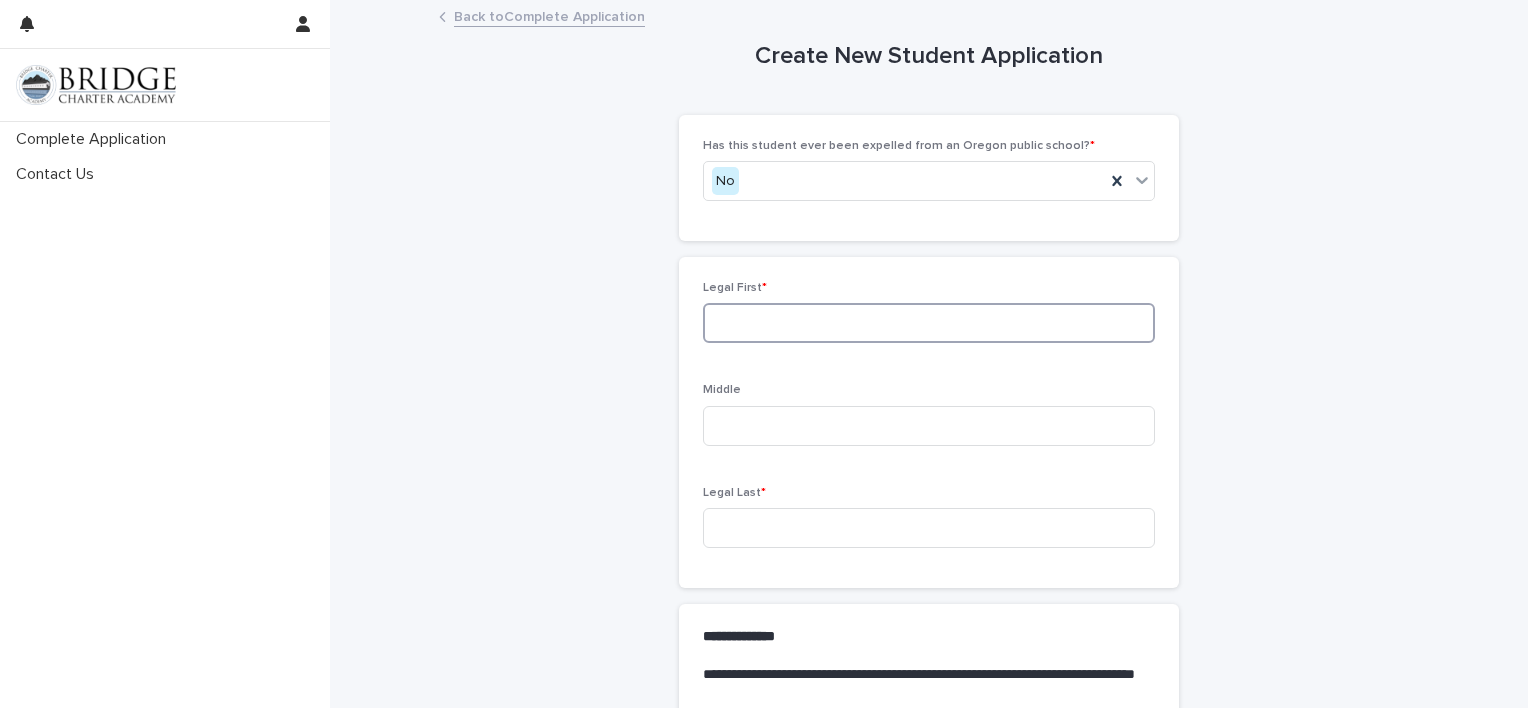 click at bounding box center (929, 323) 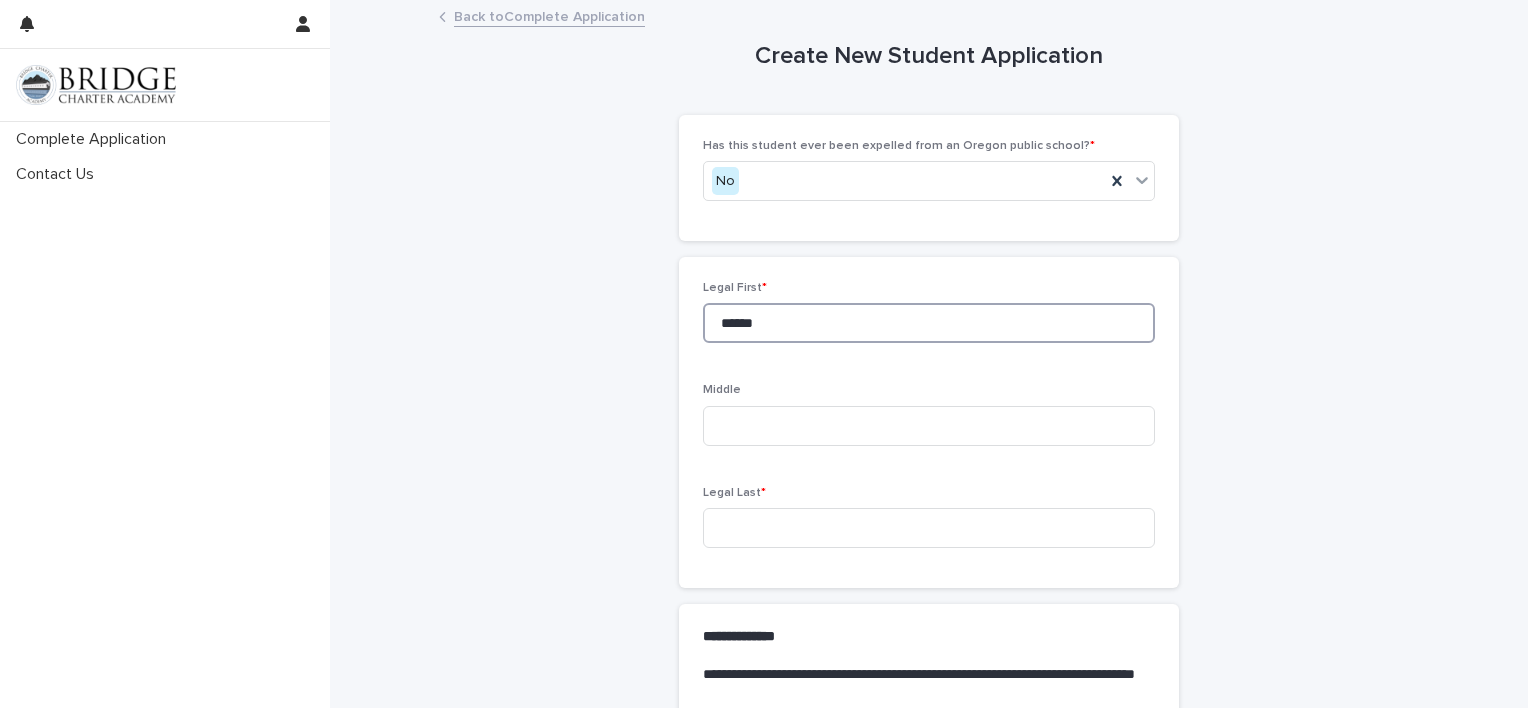type on "******" 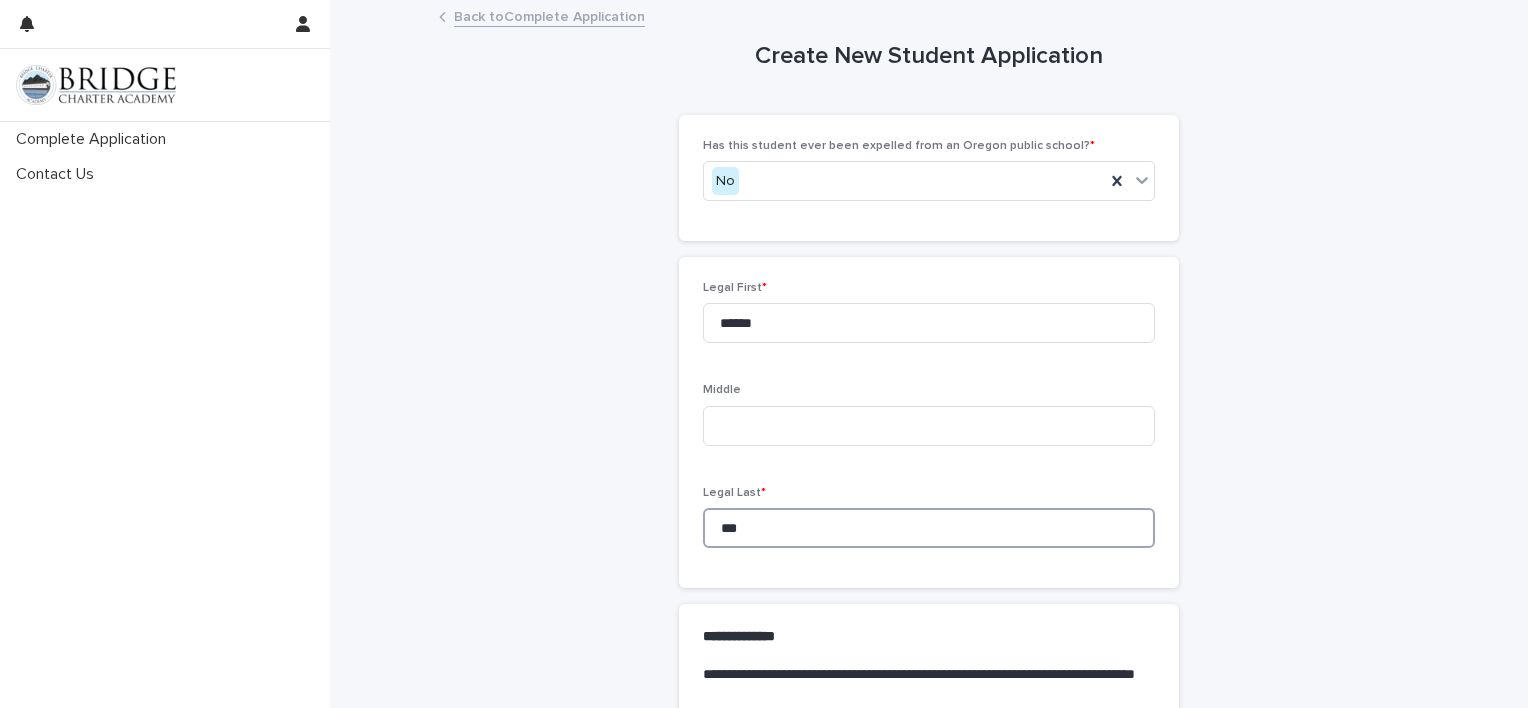 type on "***" 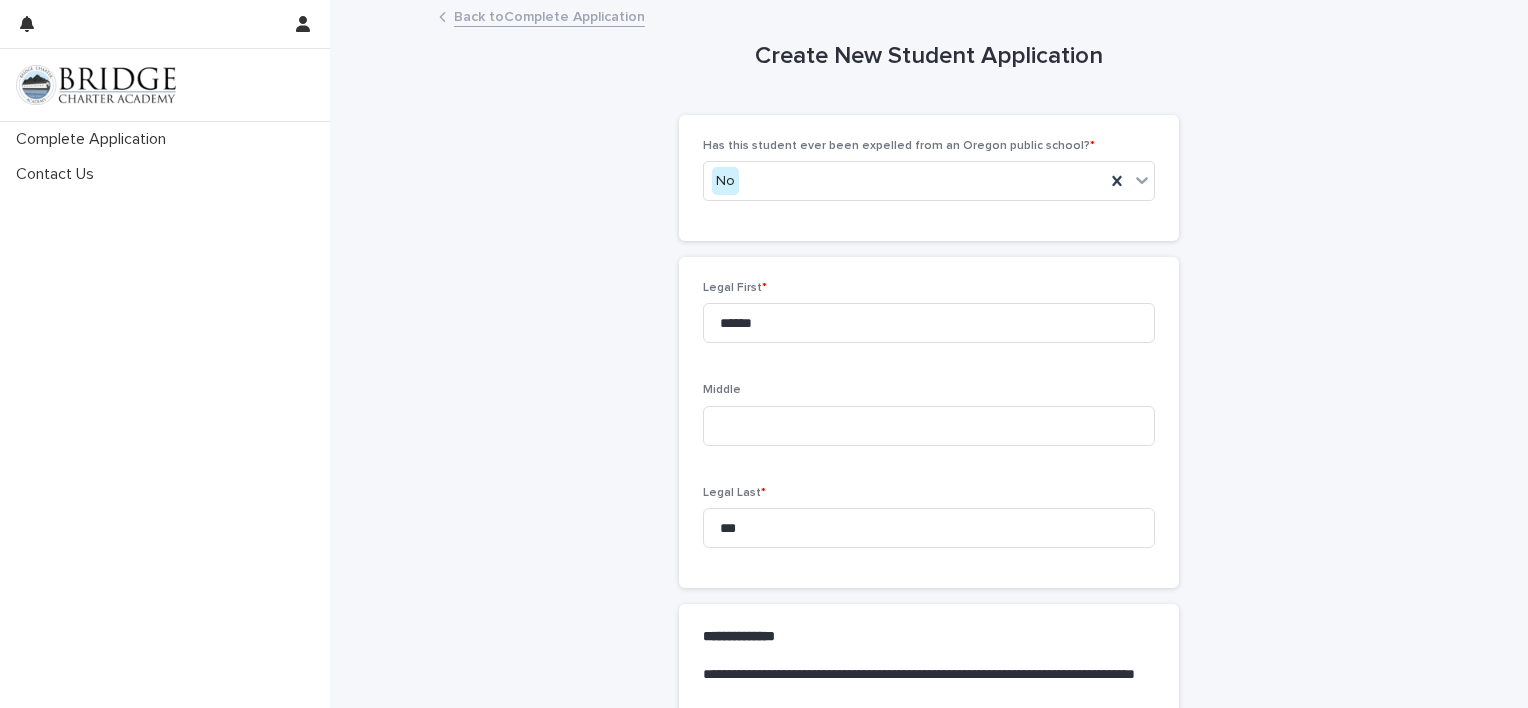 click on "**********" at bounding box center (929, 1199) 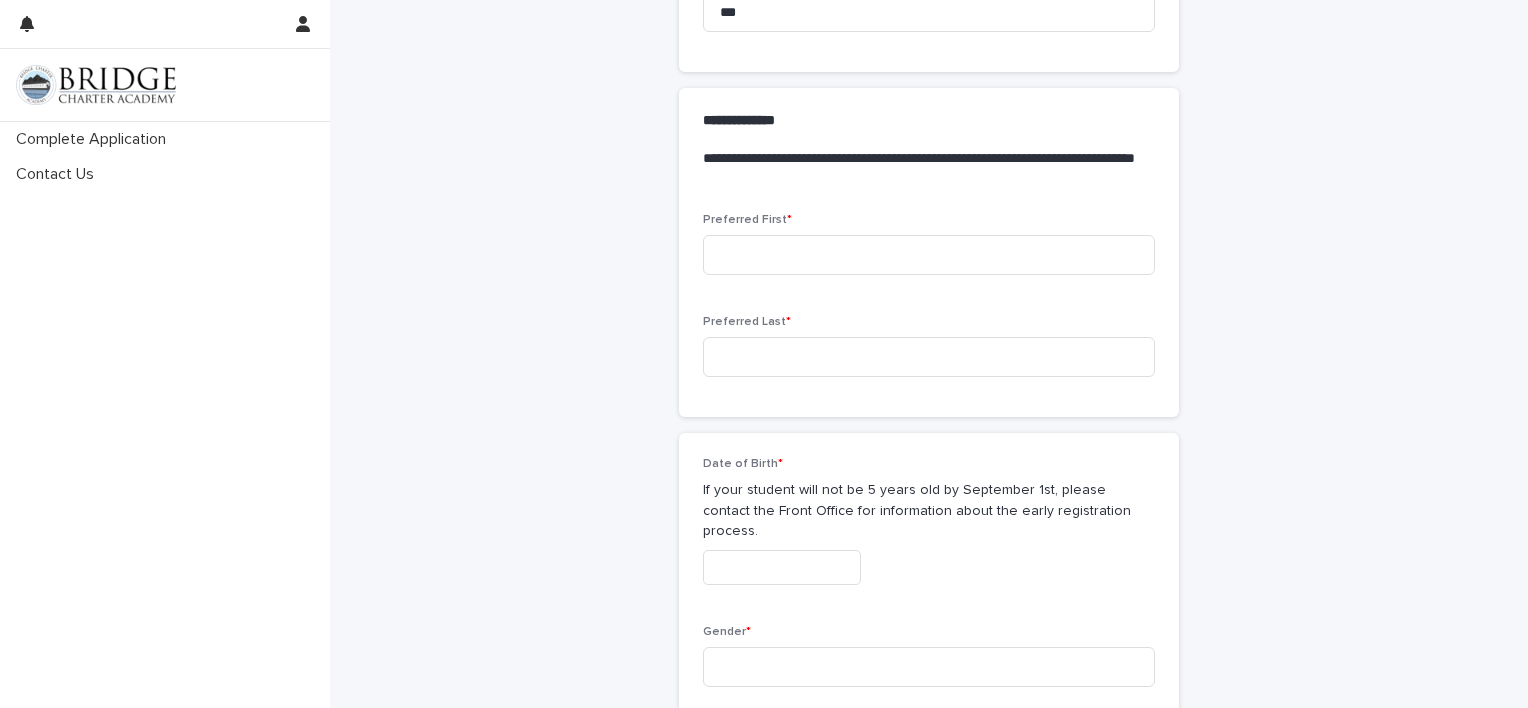 scroll, scrollTop: 518, scrollLeft: 0, axis: vertical 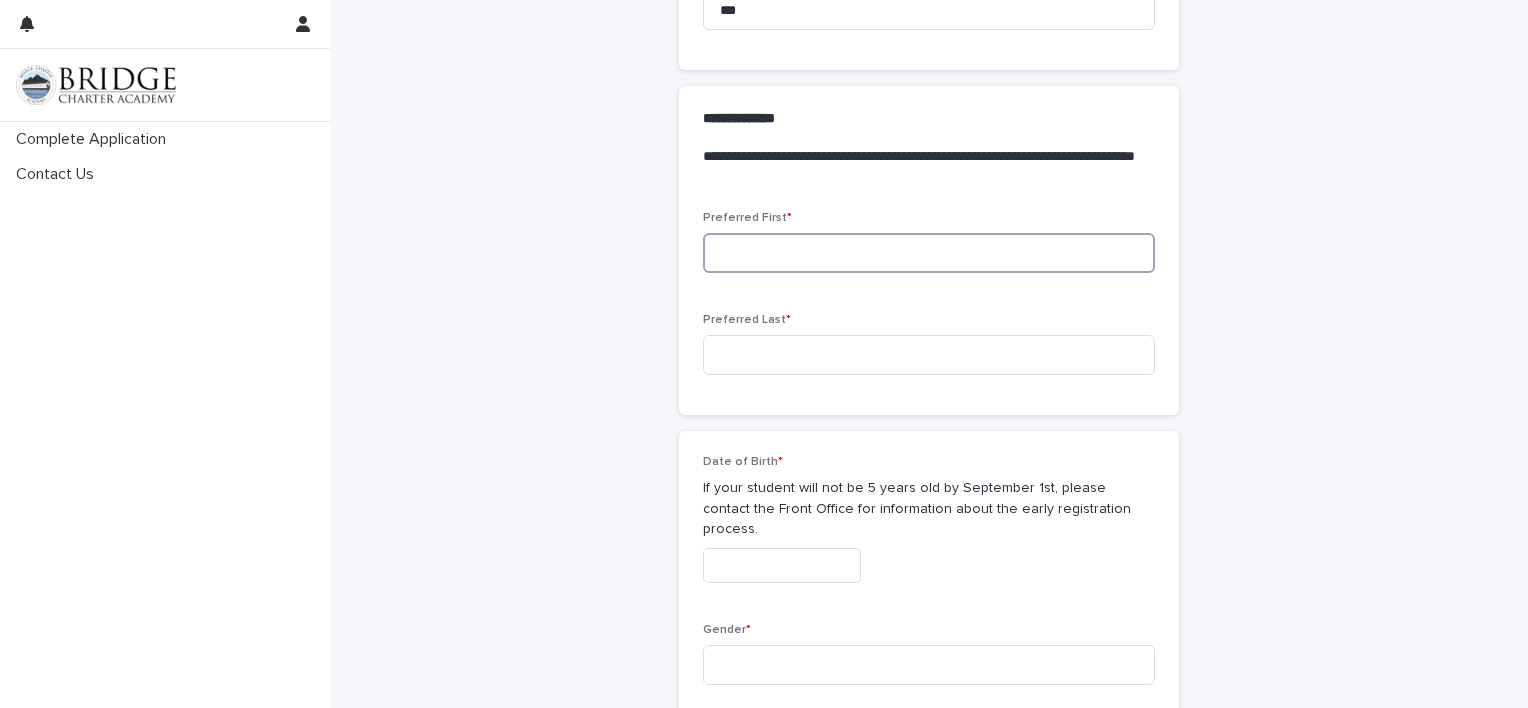 click at bounding box center (929, 253) 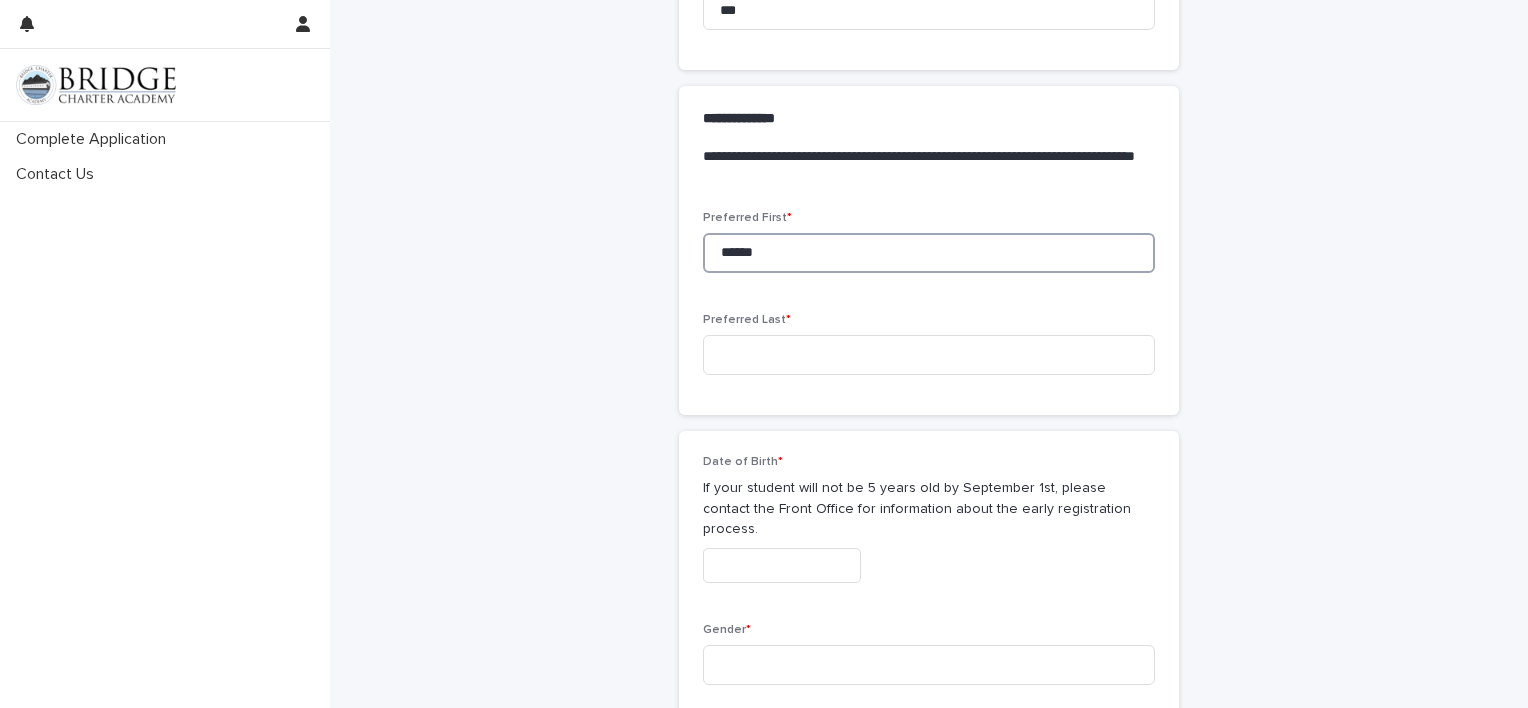 type on "******" 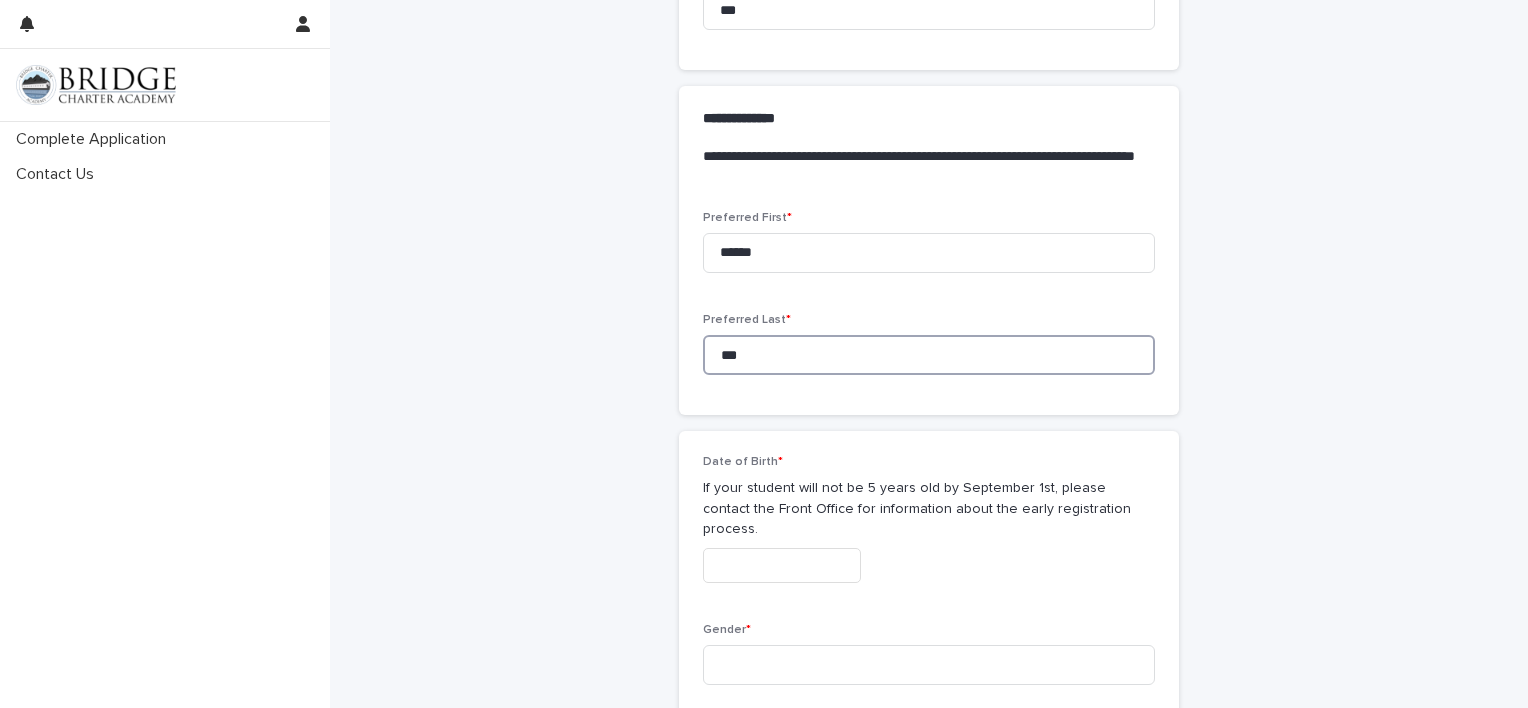 type on "***" 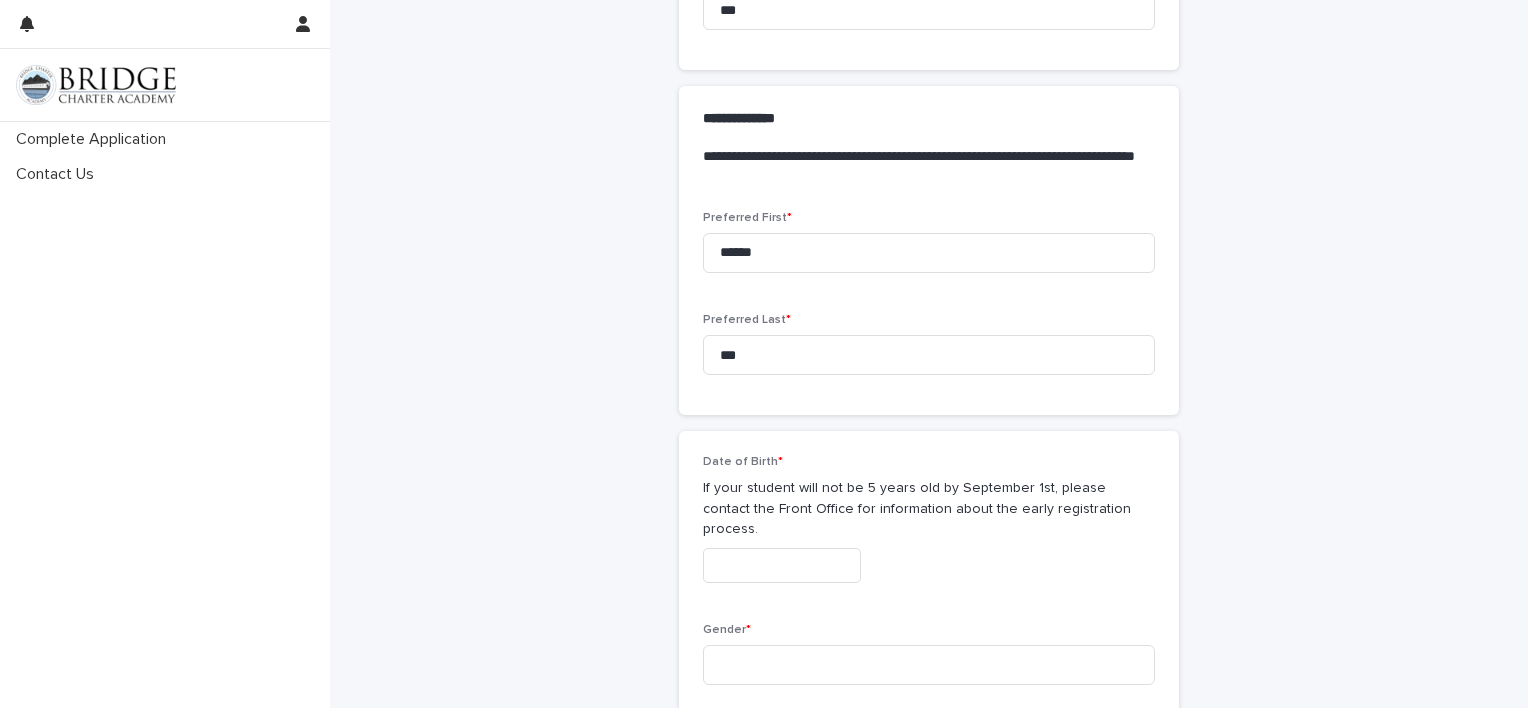 click on "**********" at bounding box center (929, 681) 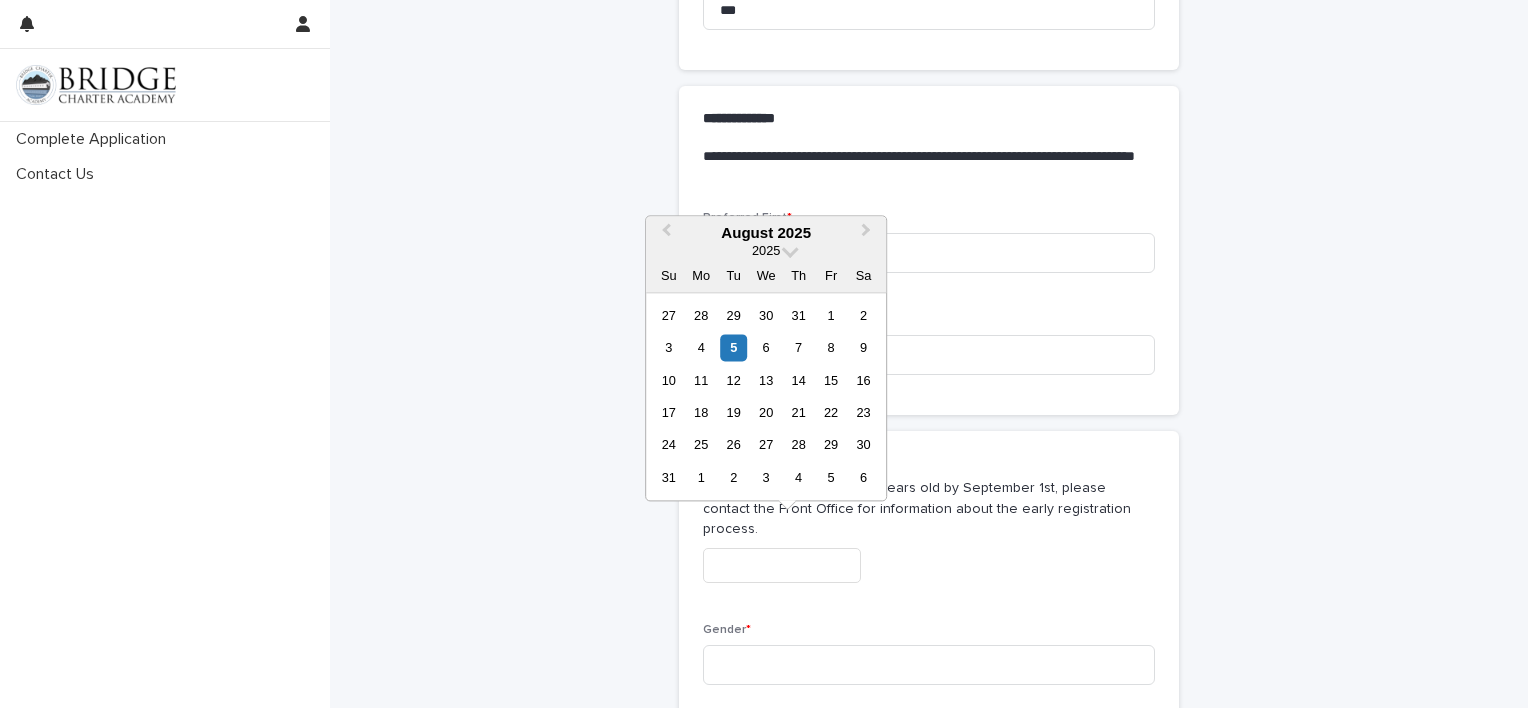 click at bounding box center [782, 565] 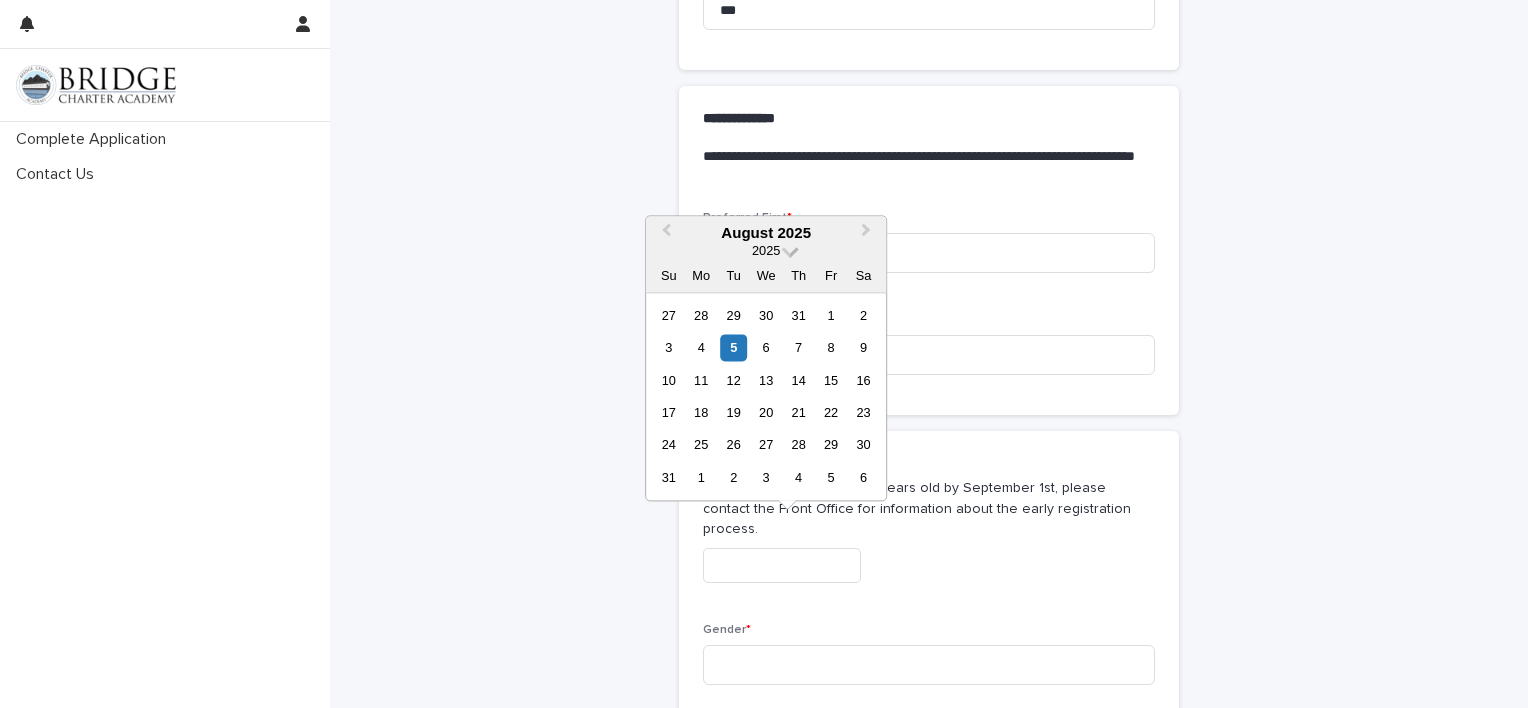 click at bounding box center [790, 249] 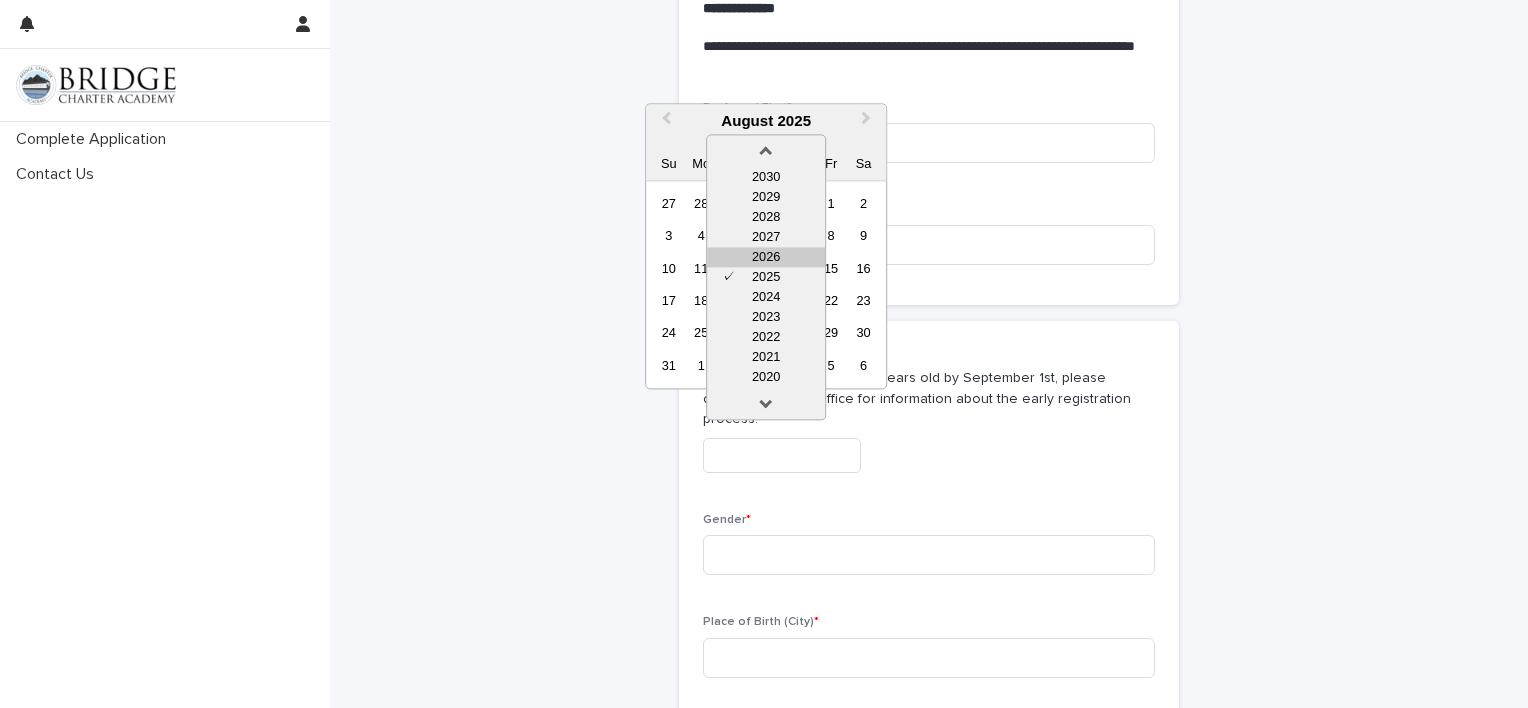 scroll, scrollTop: 630, scrollLeft: 0, axis: vertical 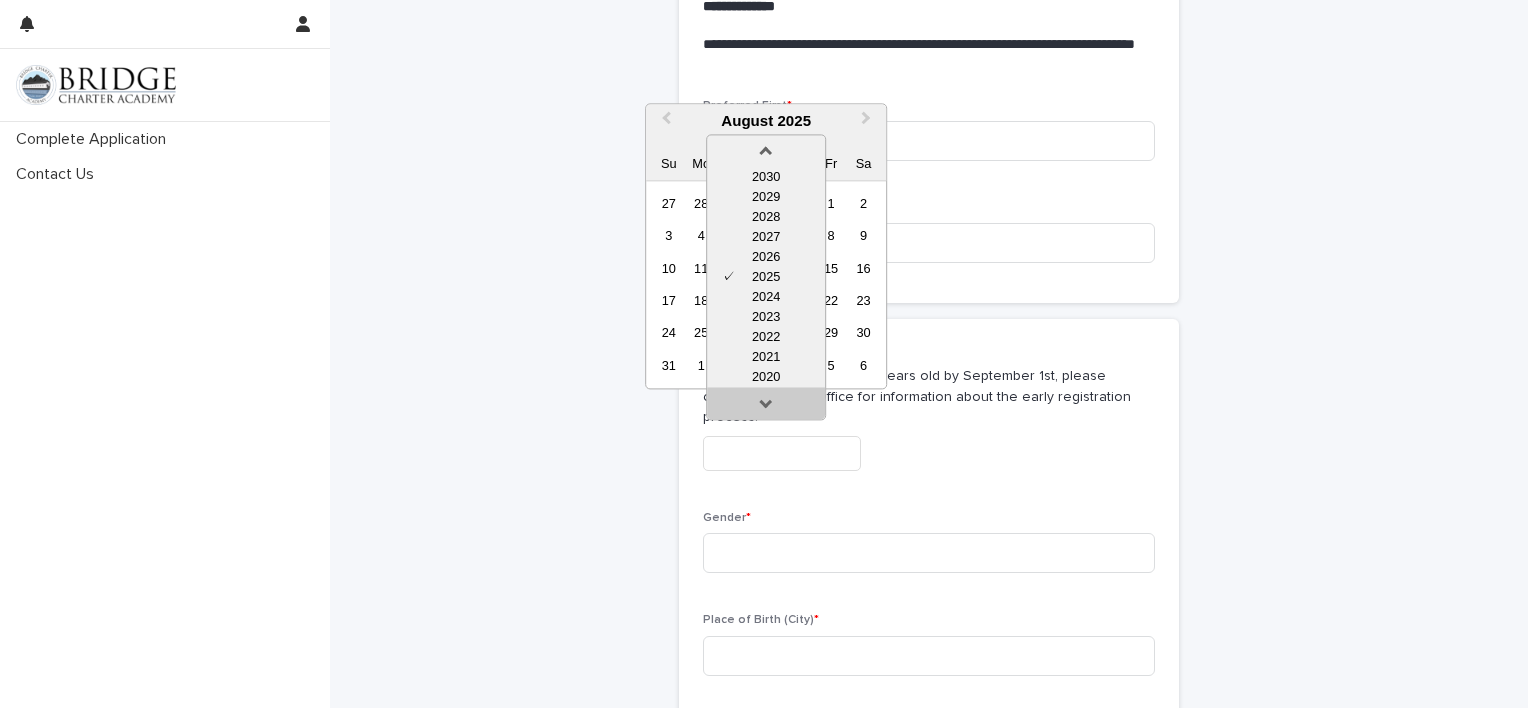 click at bounding box center (766, 407) 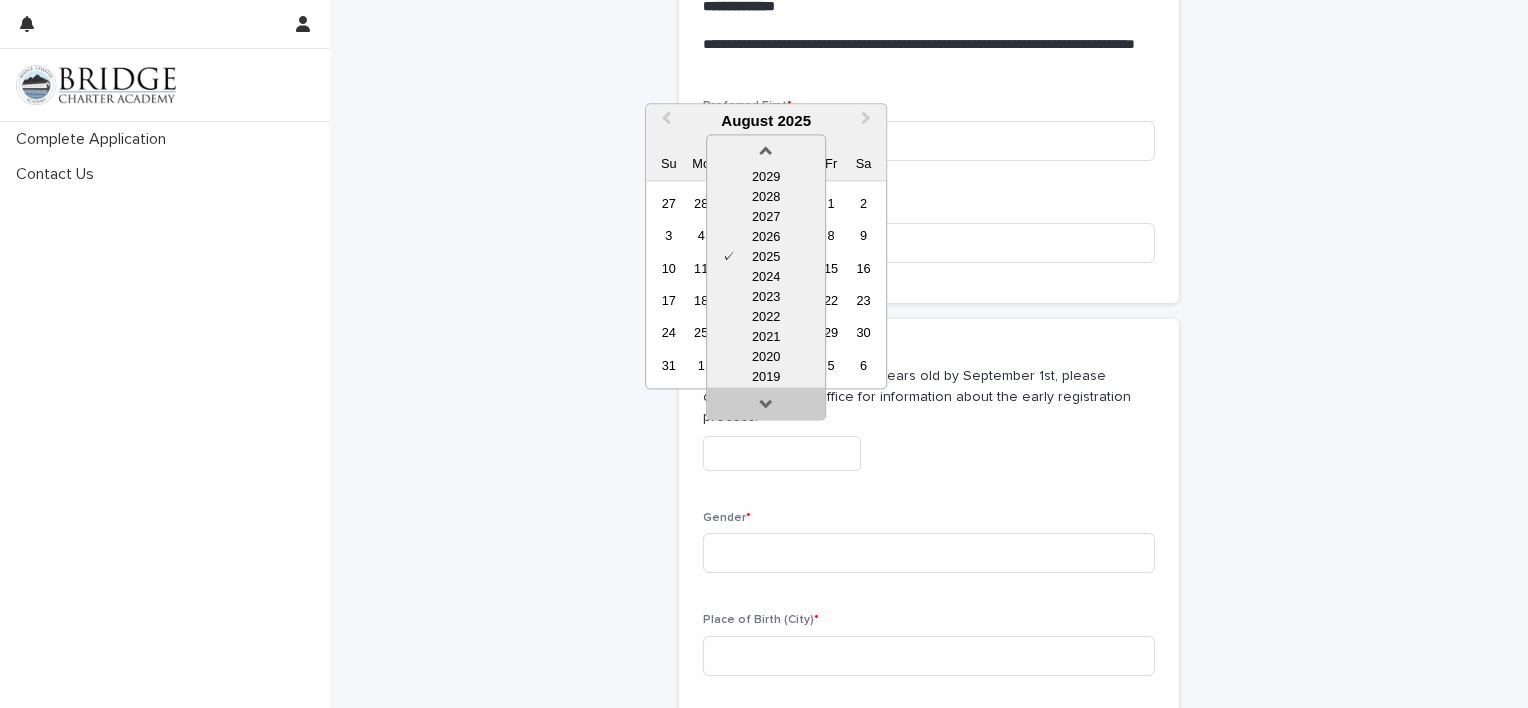 click at bounding box center [766, 407] 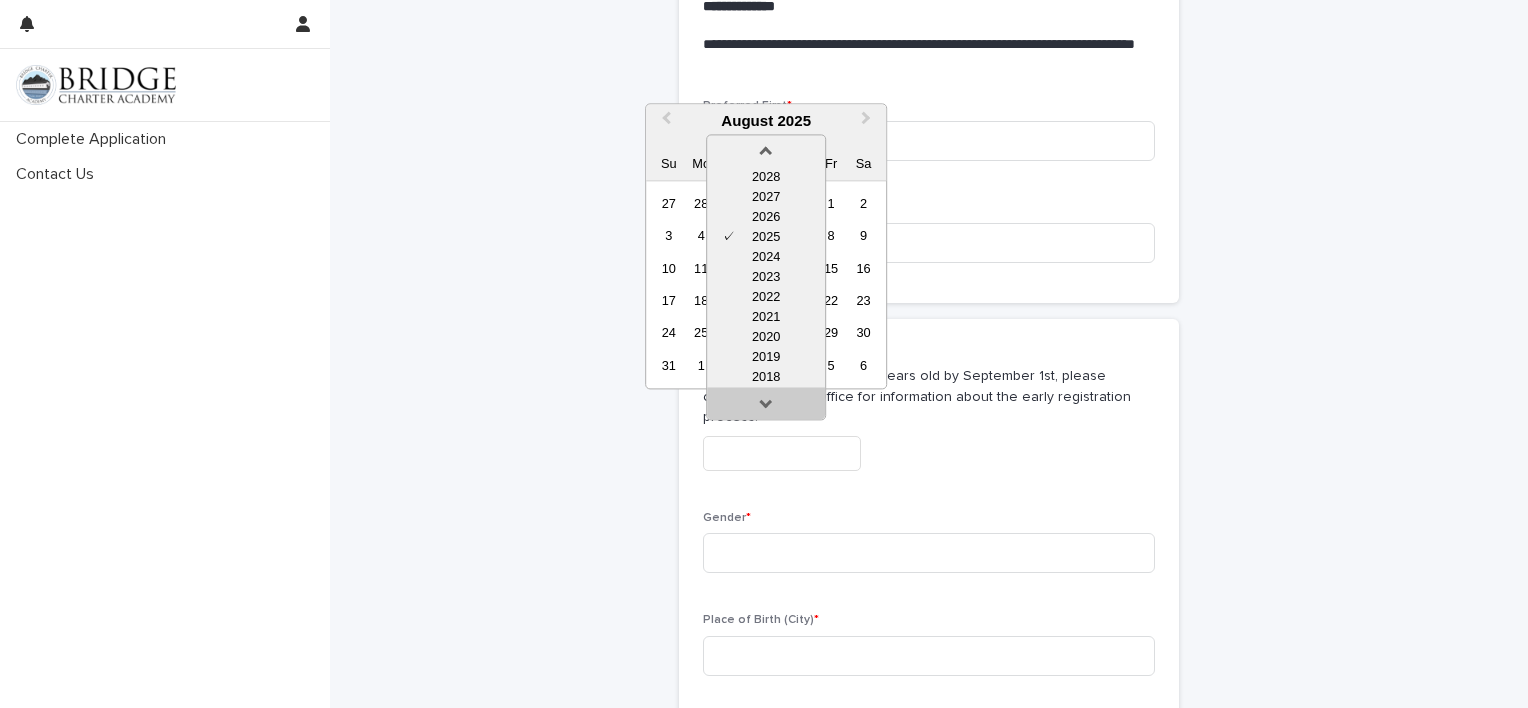 click at bounding box center (766, 407) 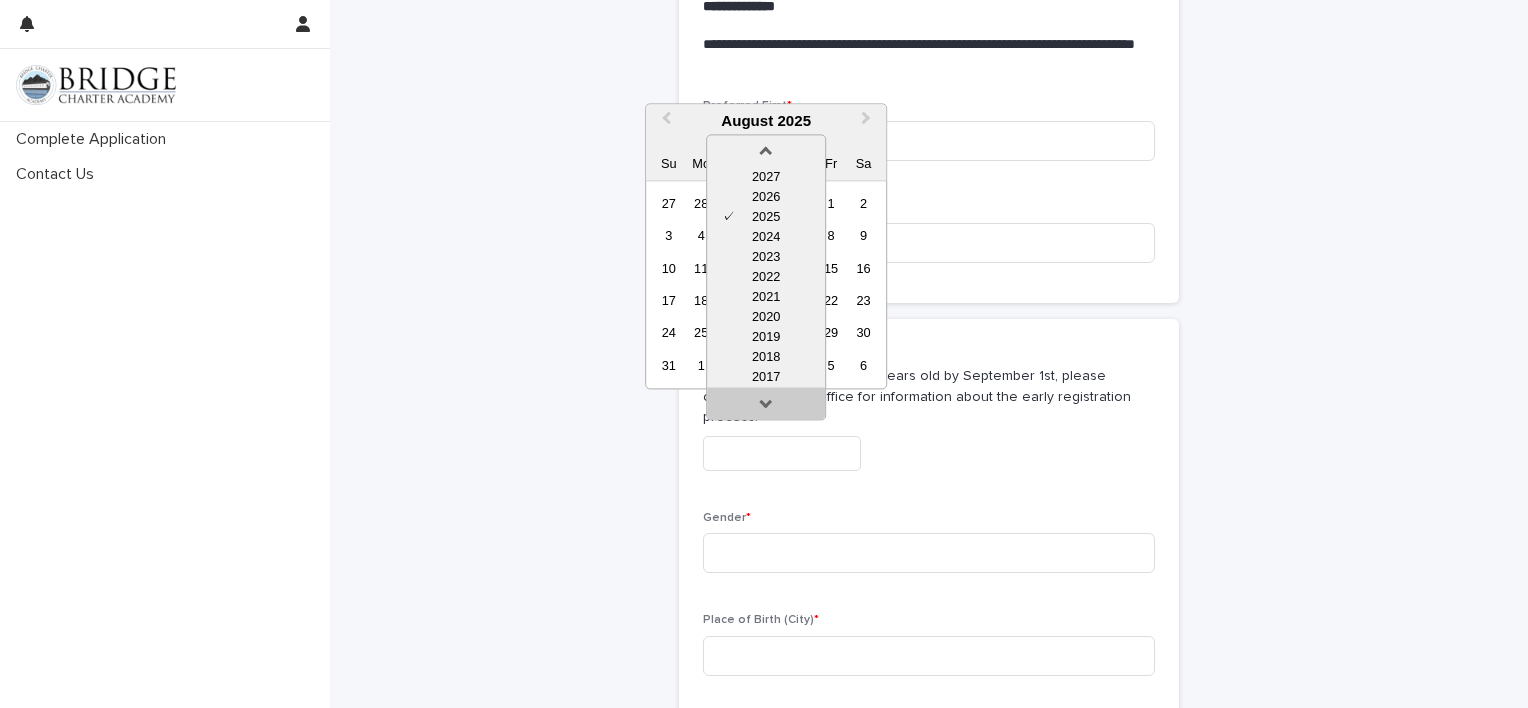 click at bounding box center [766, 407] 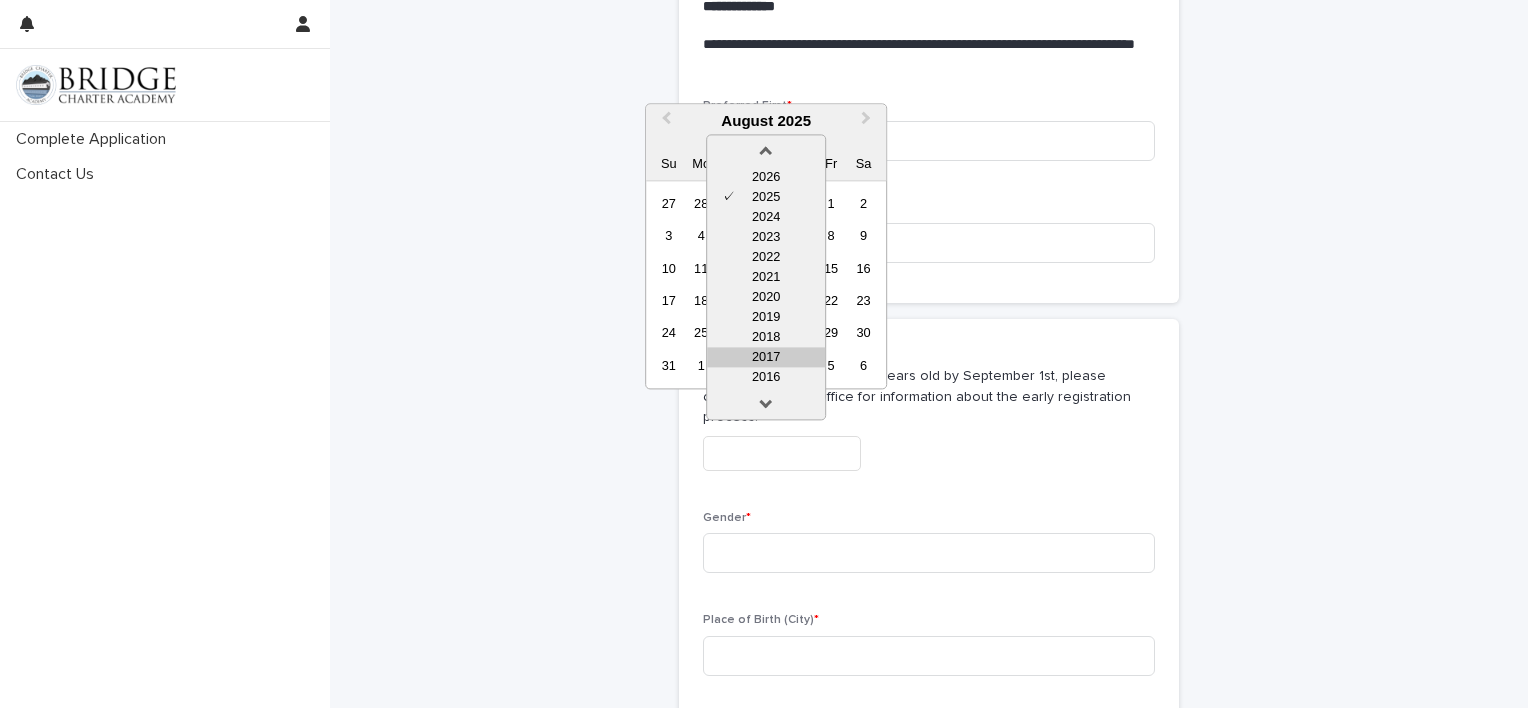click on "2017" at bounding box center (766, 357) 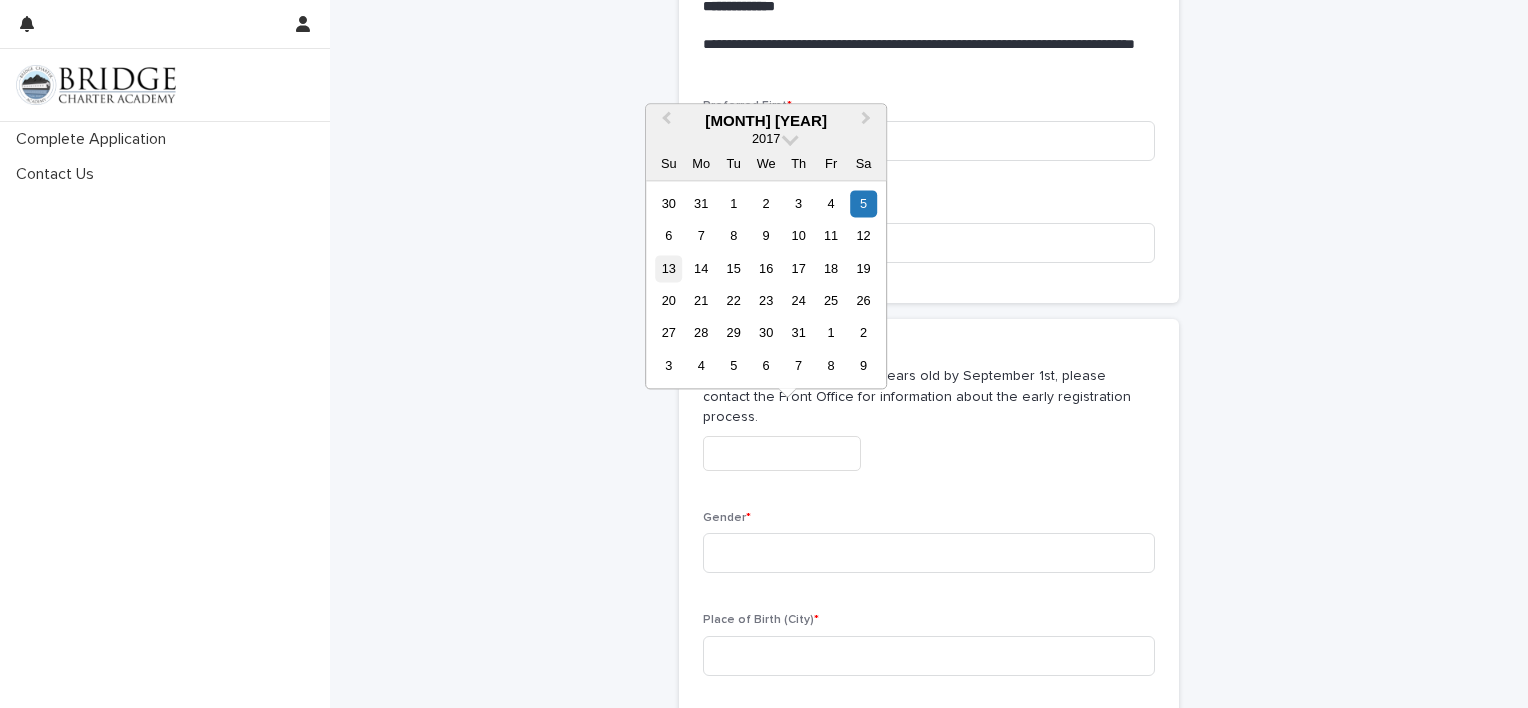 click on "13" at bounding box center (668, 268) 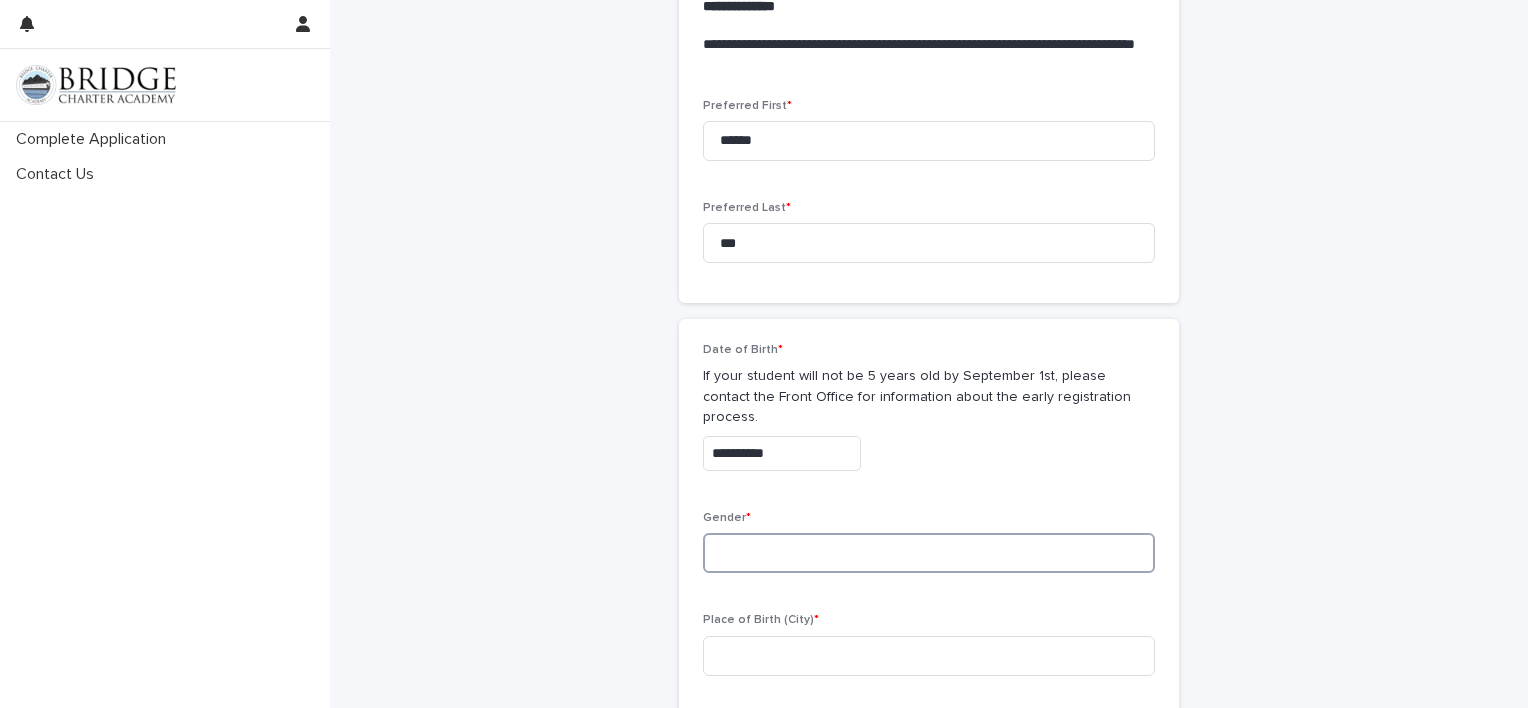 click at bounding box center [929, 553] 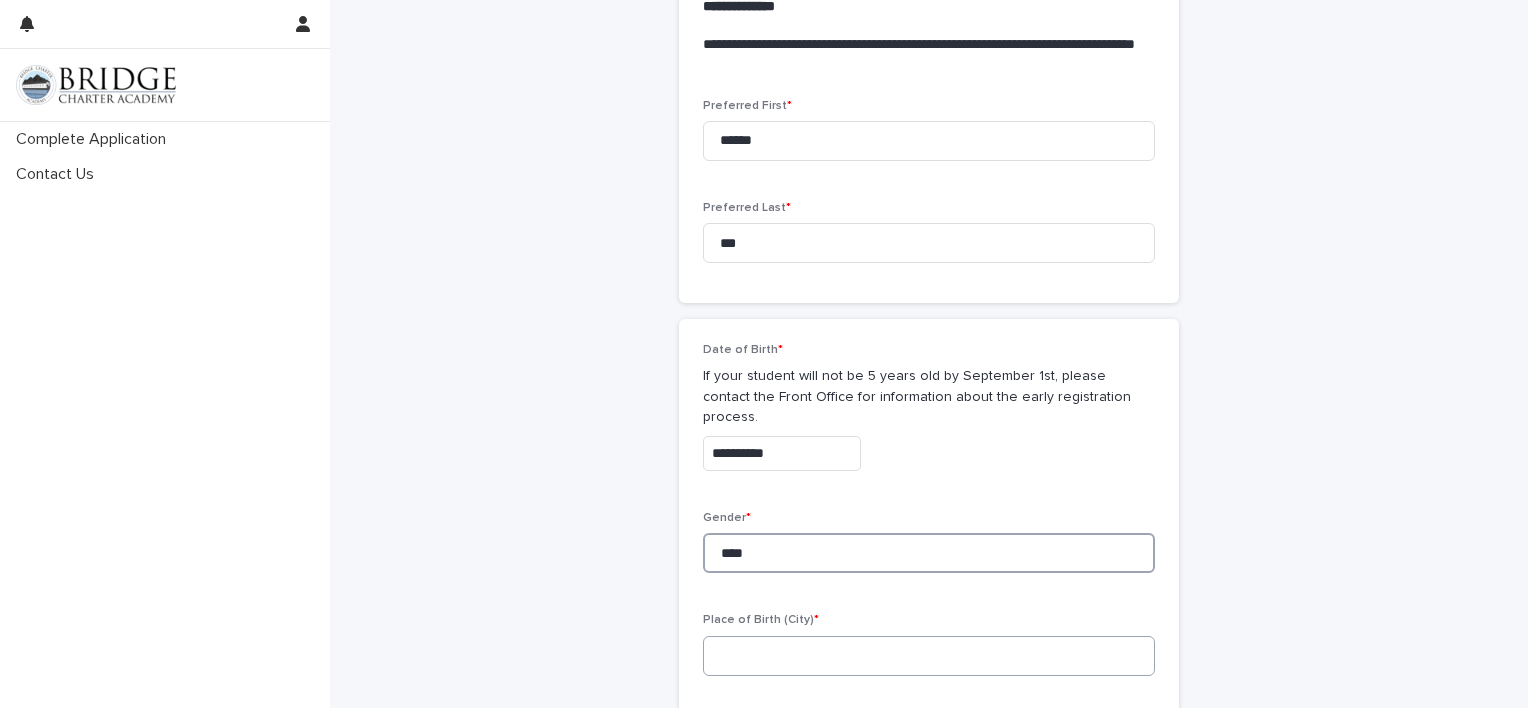 type on "****" 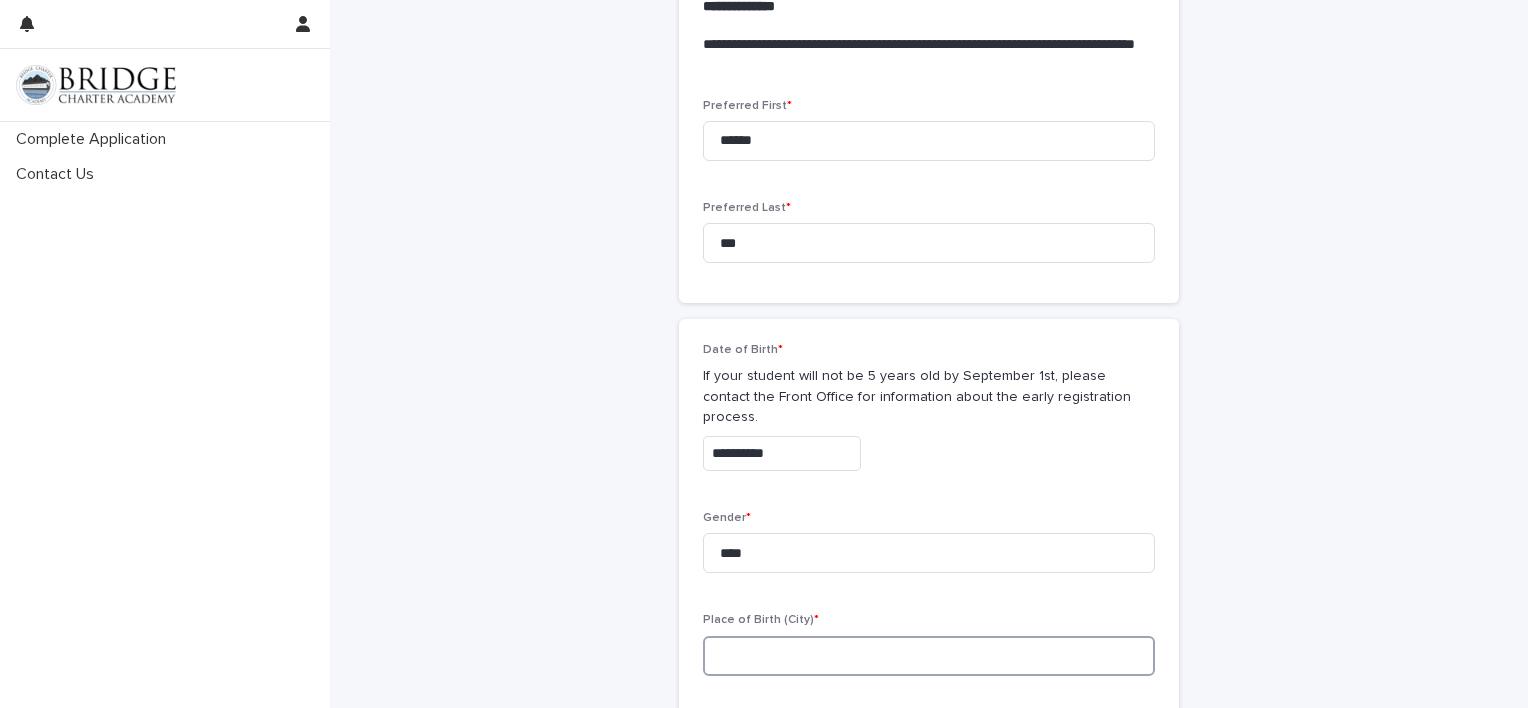 click at bounding box center (929, 656) 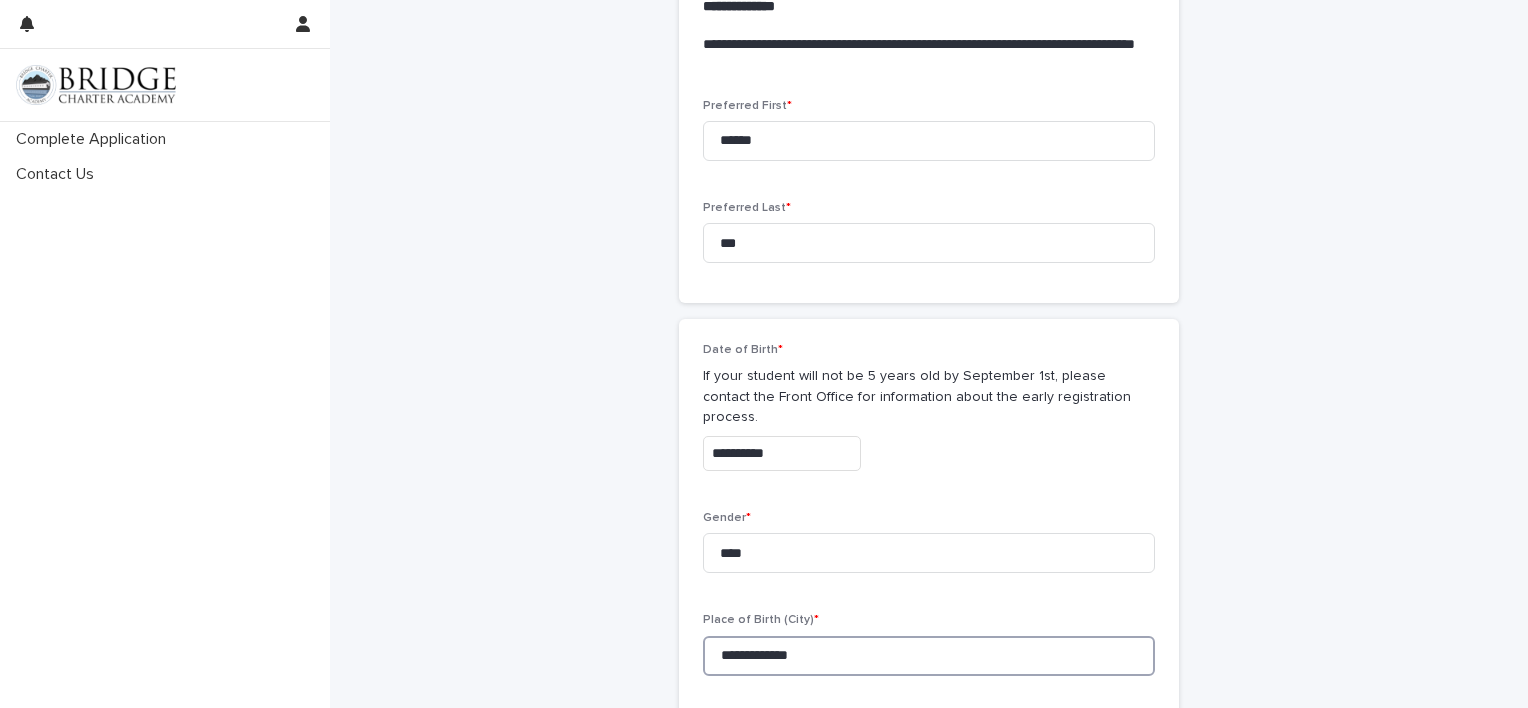 type on "**********" 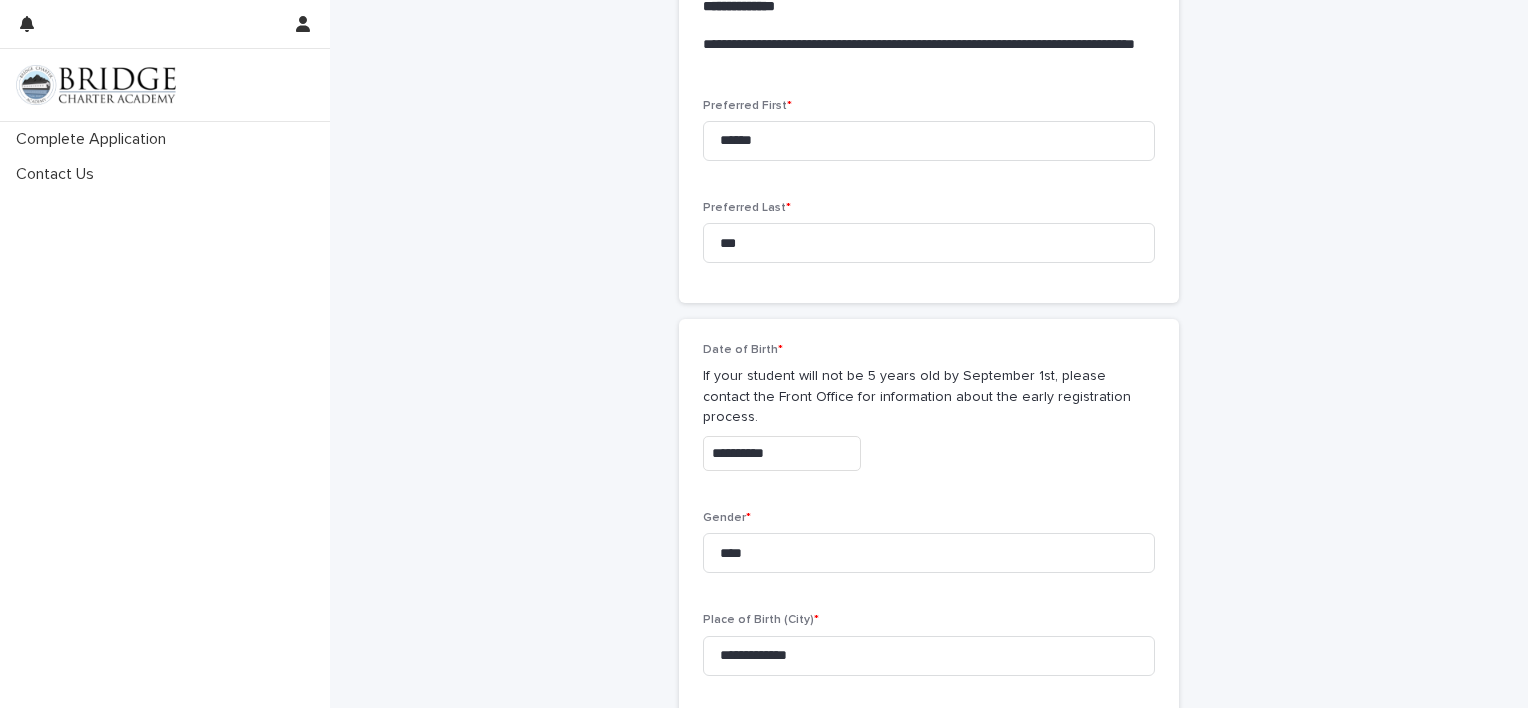 click on "**********" at bounding box center (929, 569) 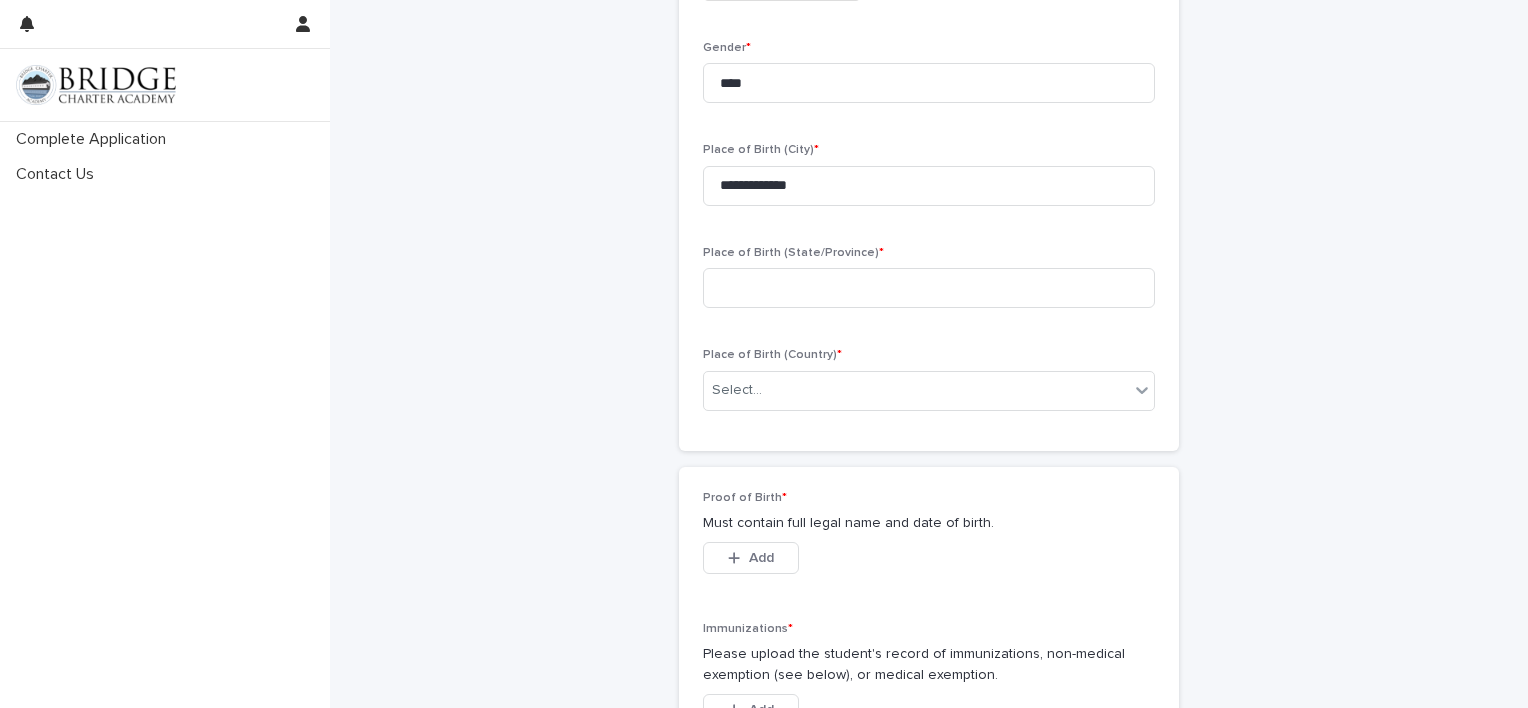 scroll, scrollTop: 1138, scrollLeft: 0, axis: vertical 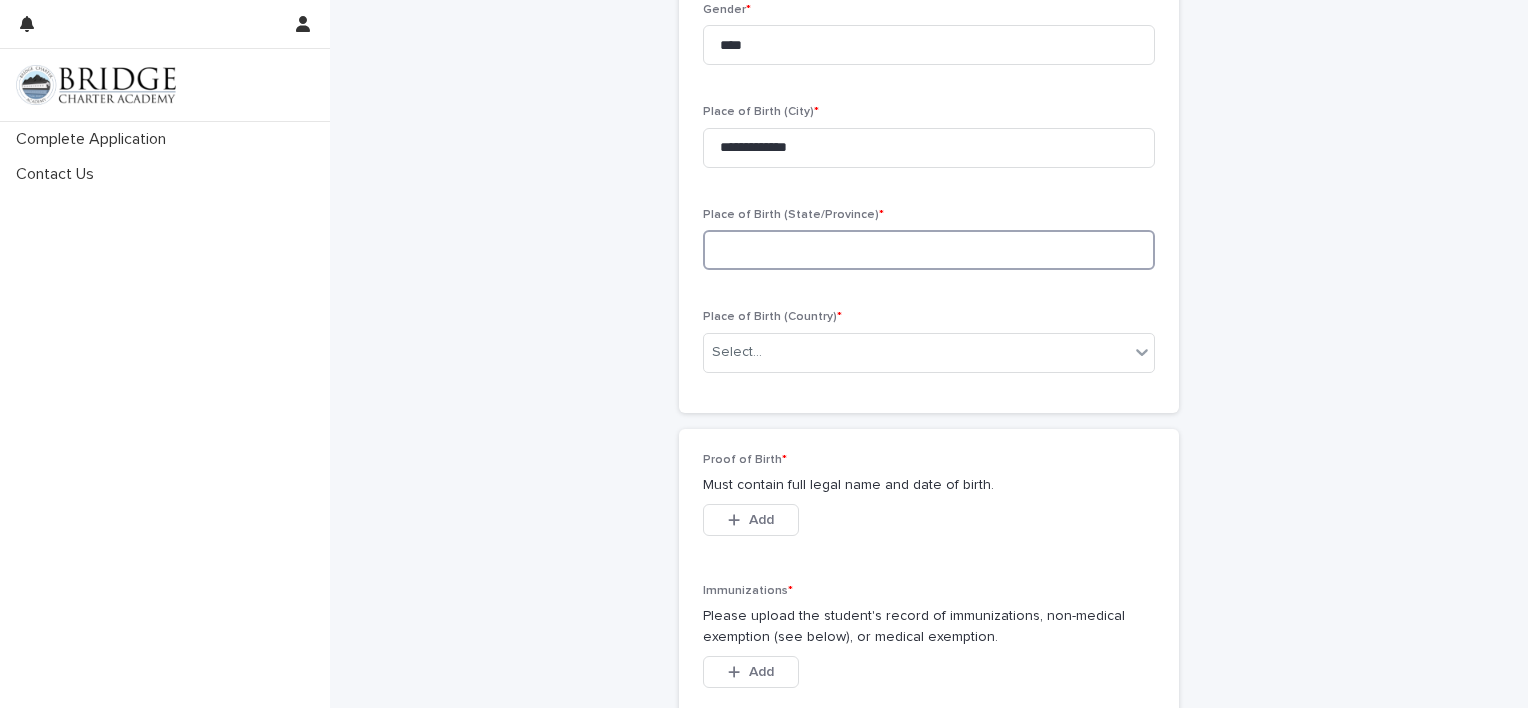 click at bounding box center [929, 250] 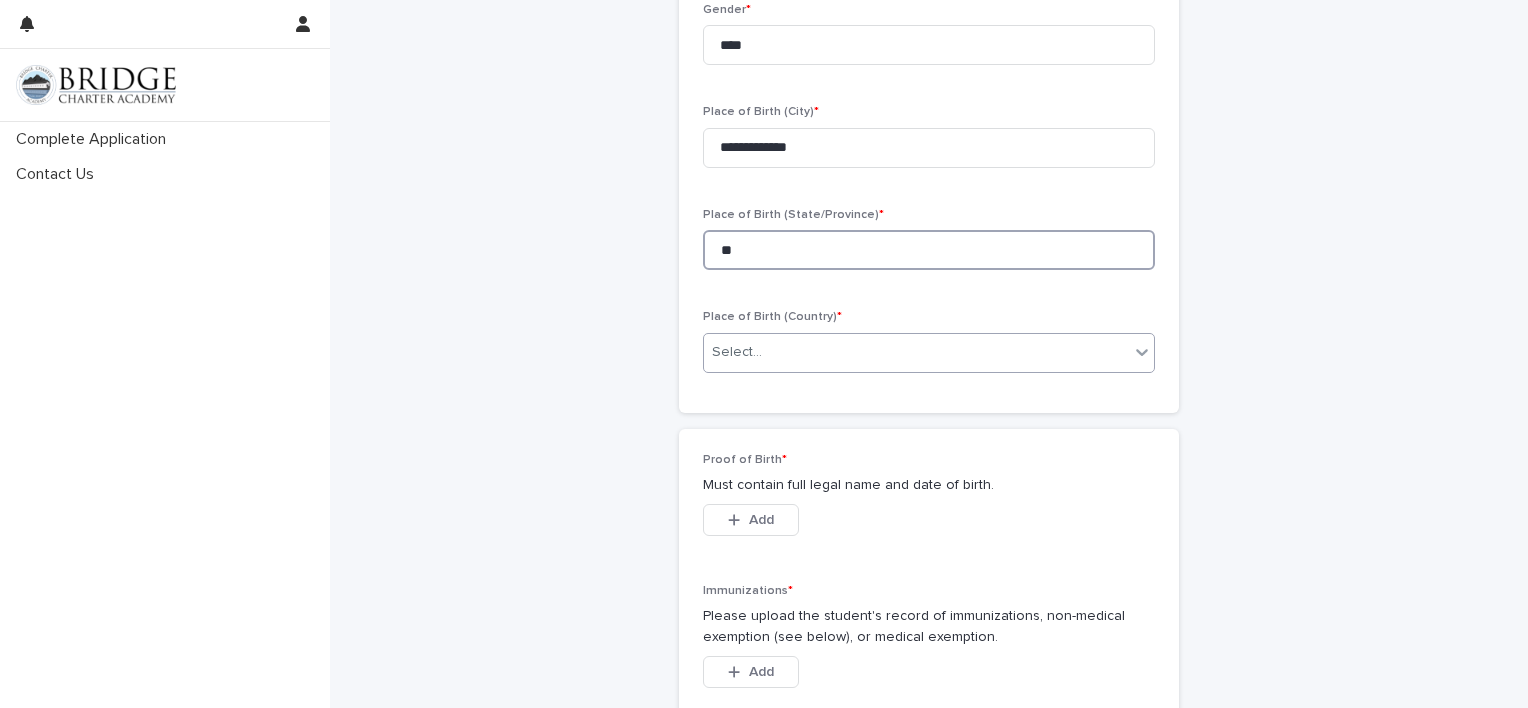 type on "**" 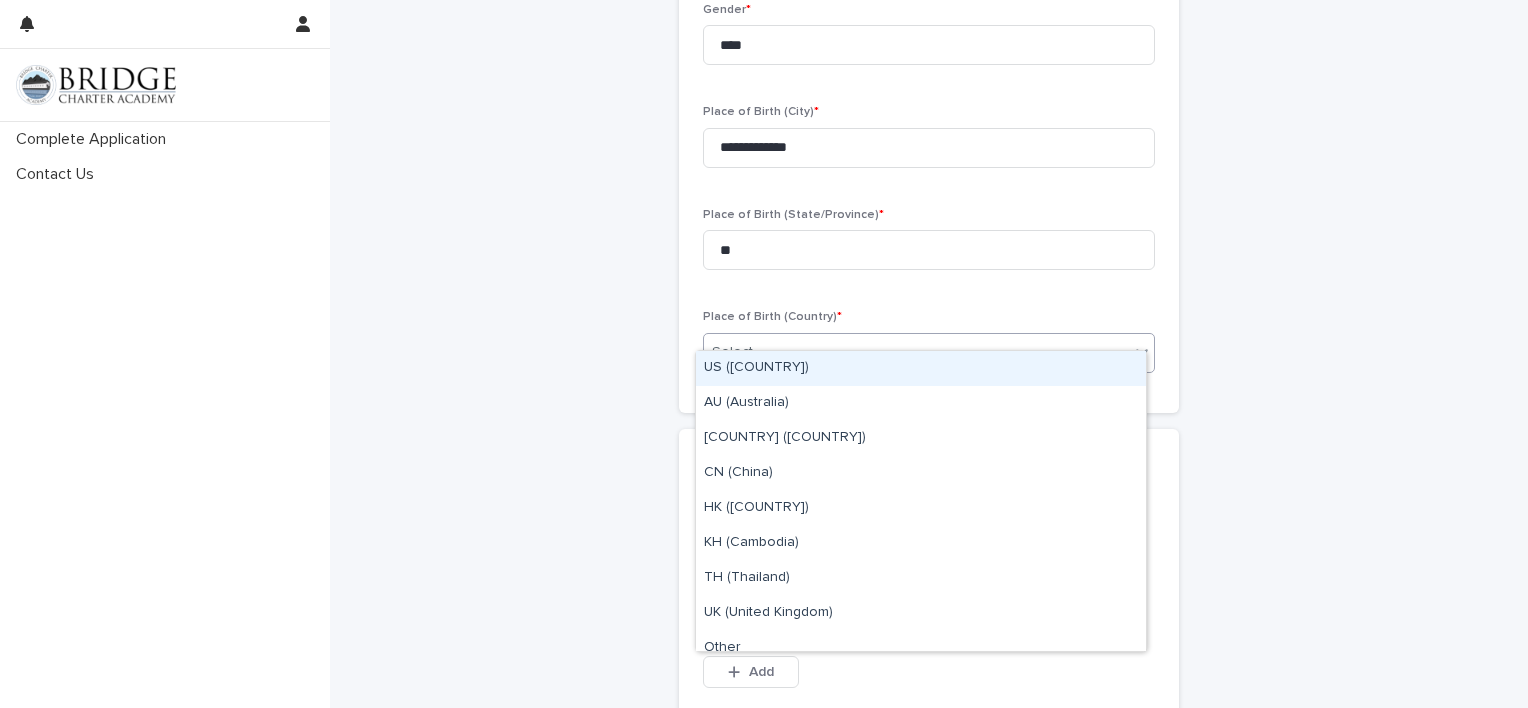 click on "Select..." at bounding box center (916, 352) 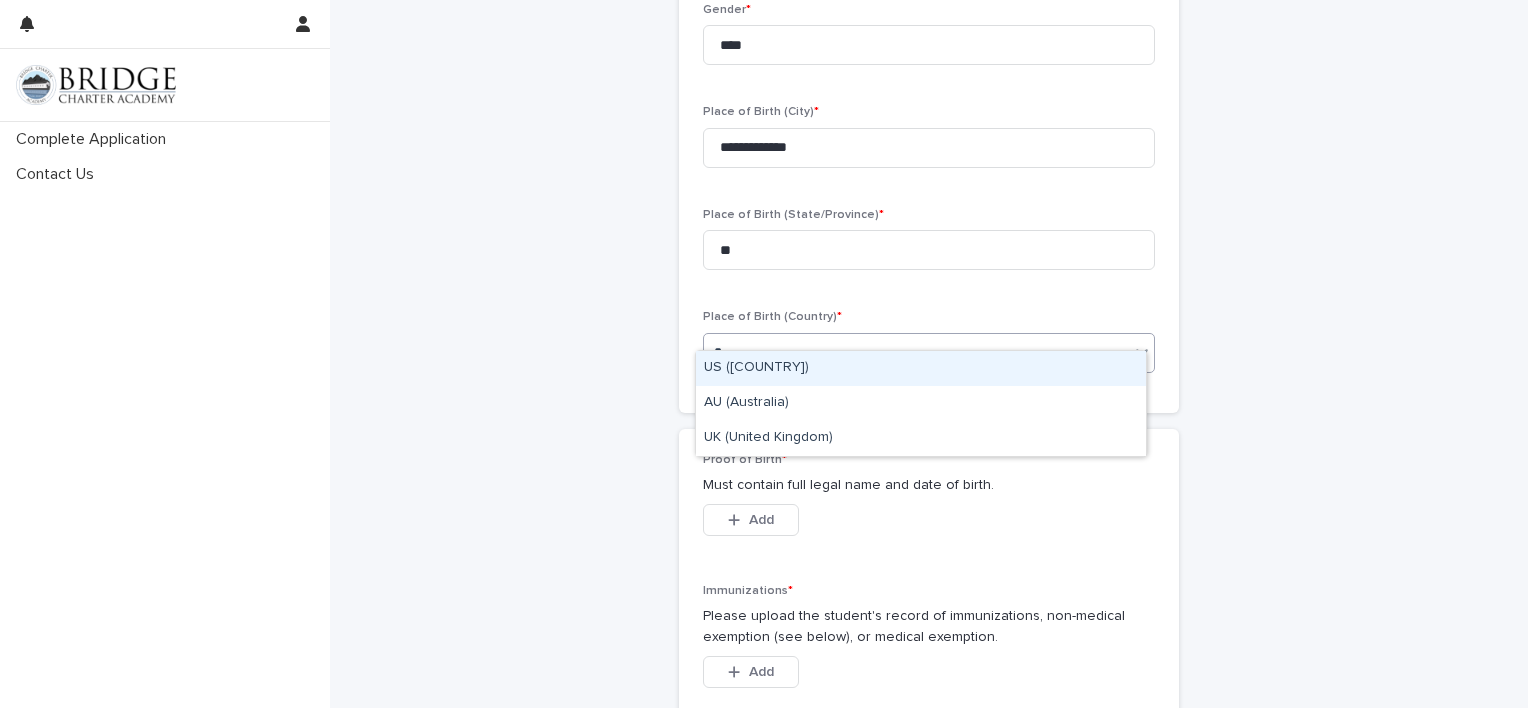 click on "US ([COUNTRY])" at bounding box center (921, 368) 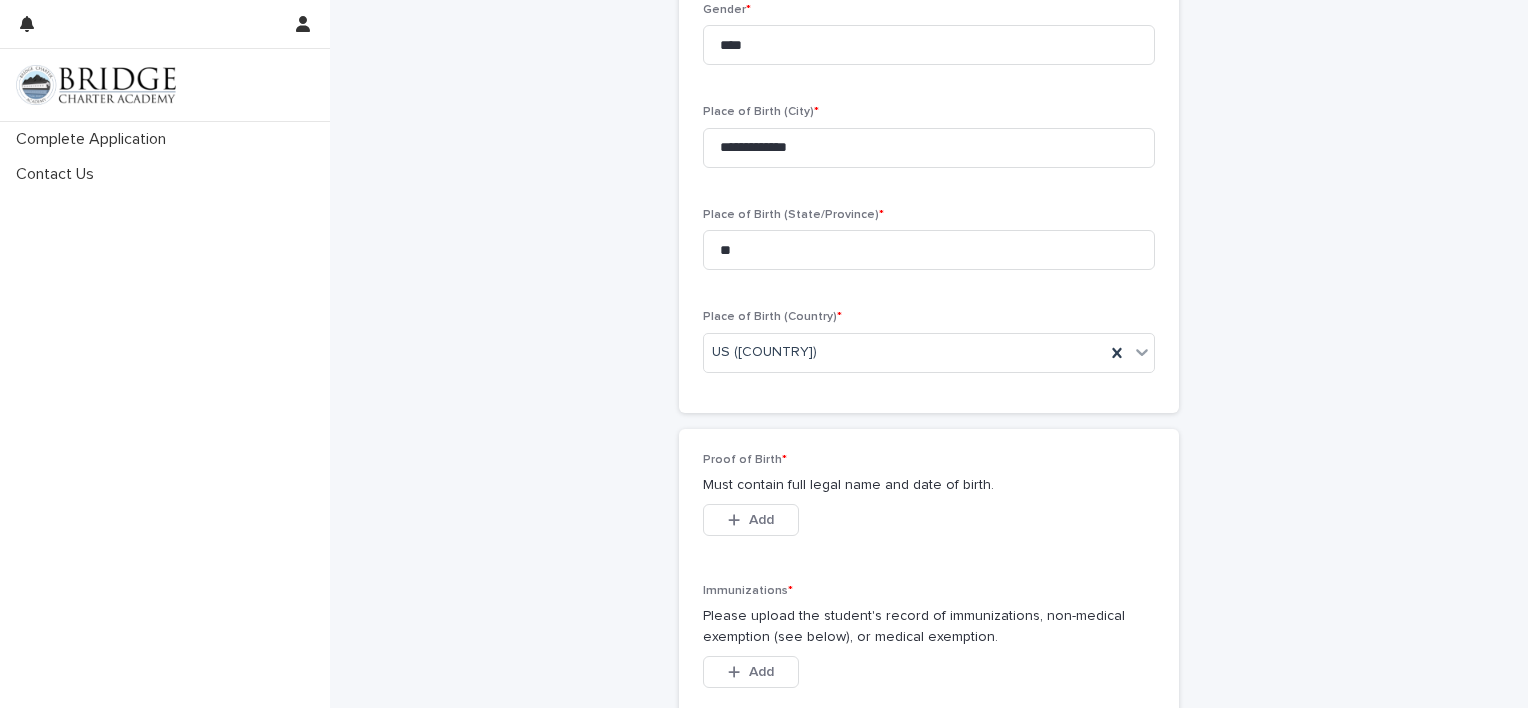 click on "**********" at bounding box center [929, 61] 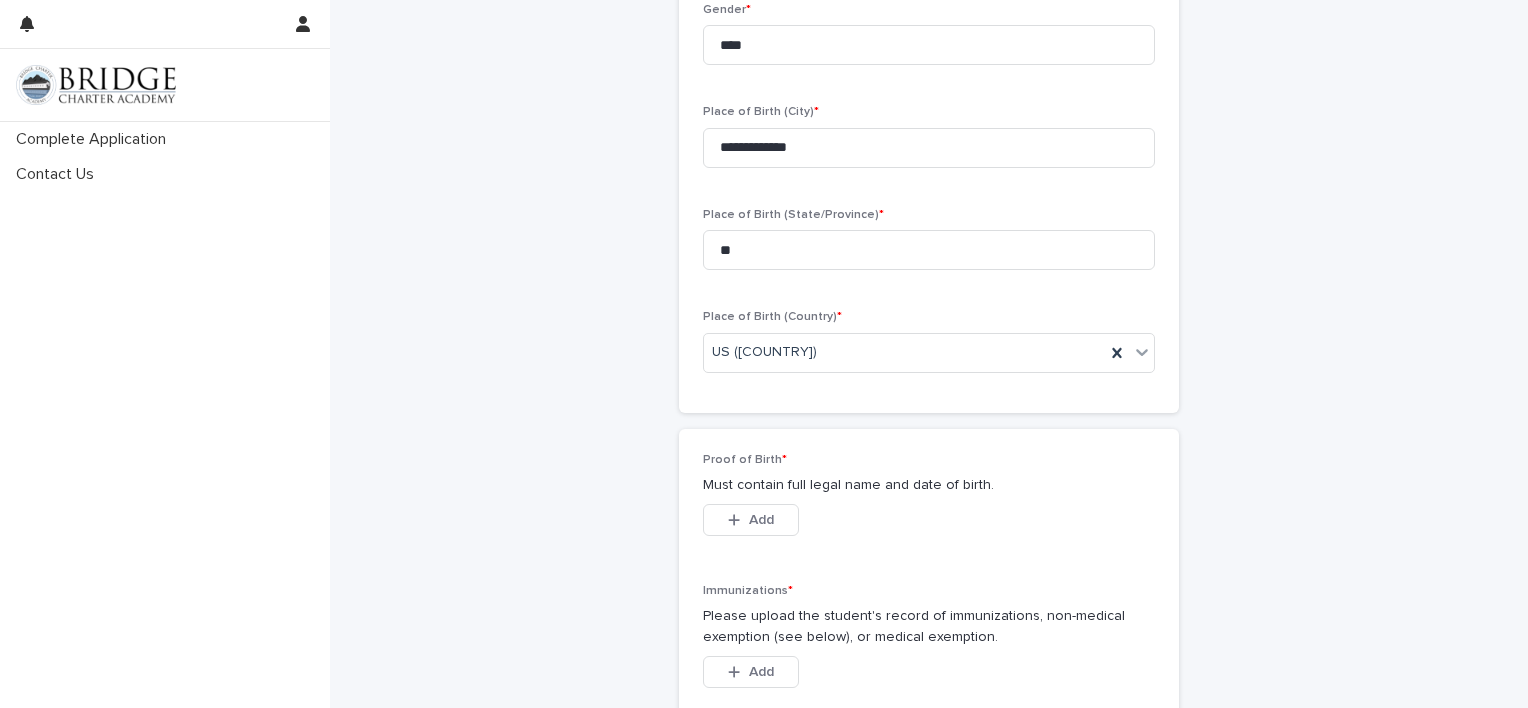 click on "**********" at bounding box center [929, 61] 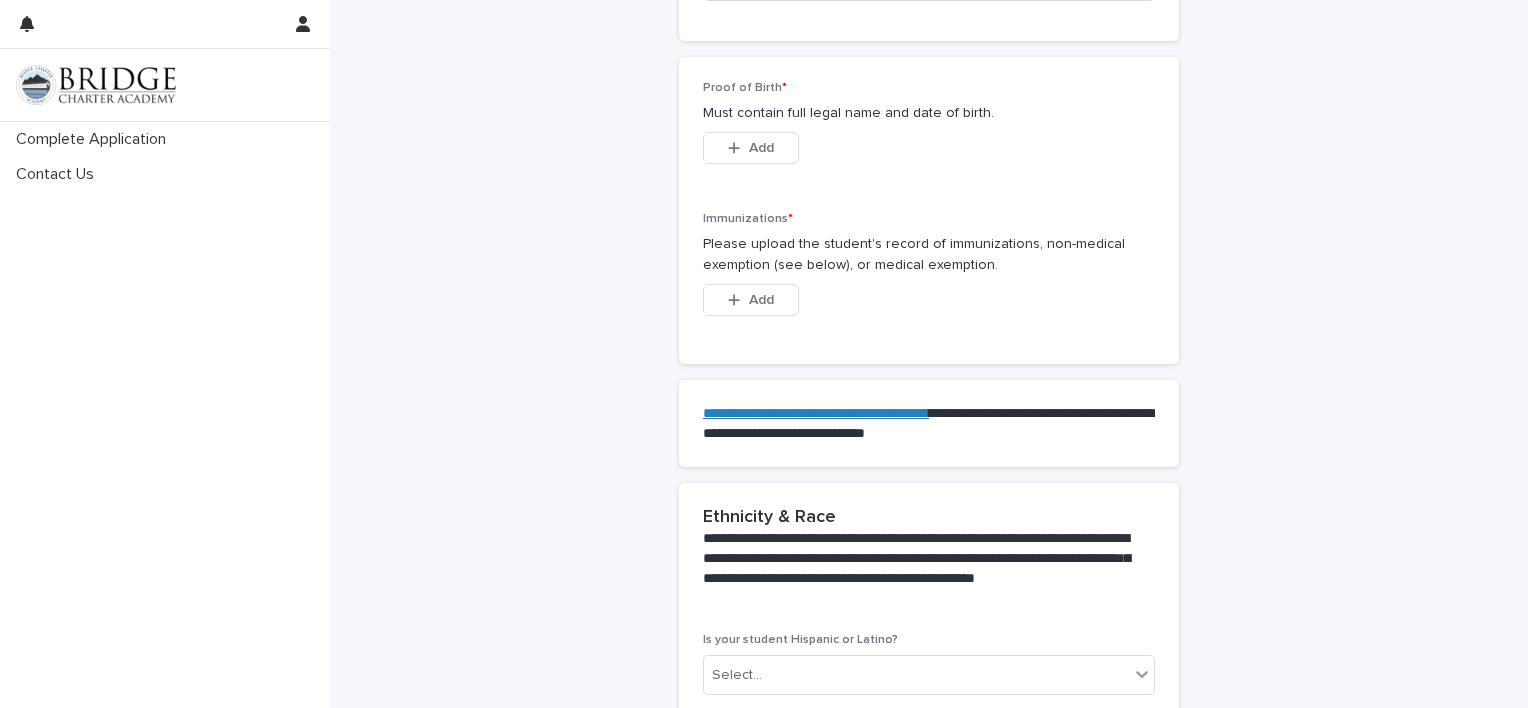 scroll, scrollTop: 1520, scrollLeft: 0, axis: vertical 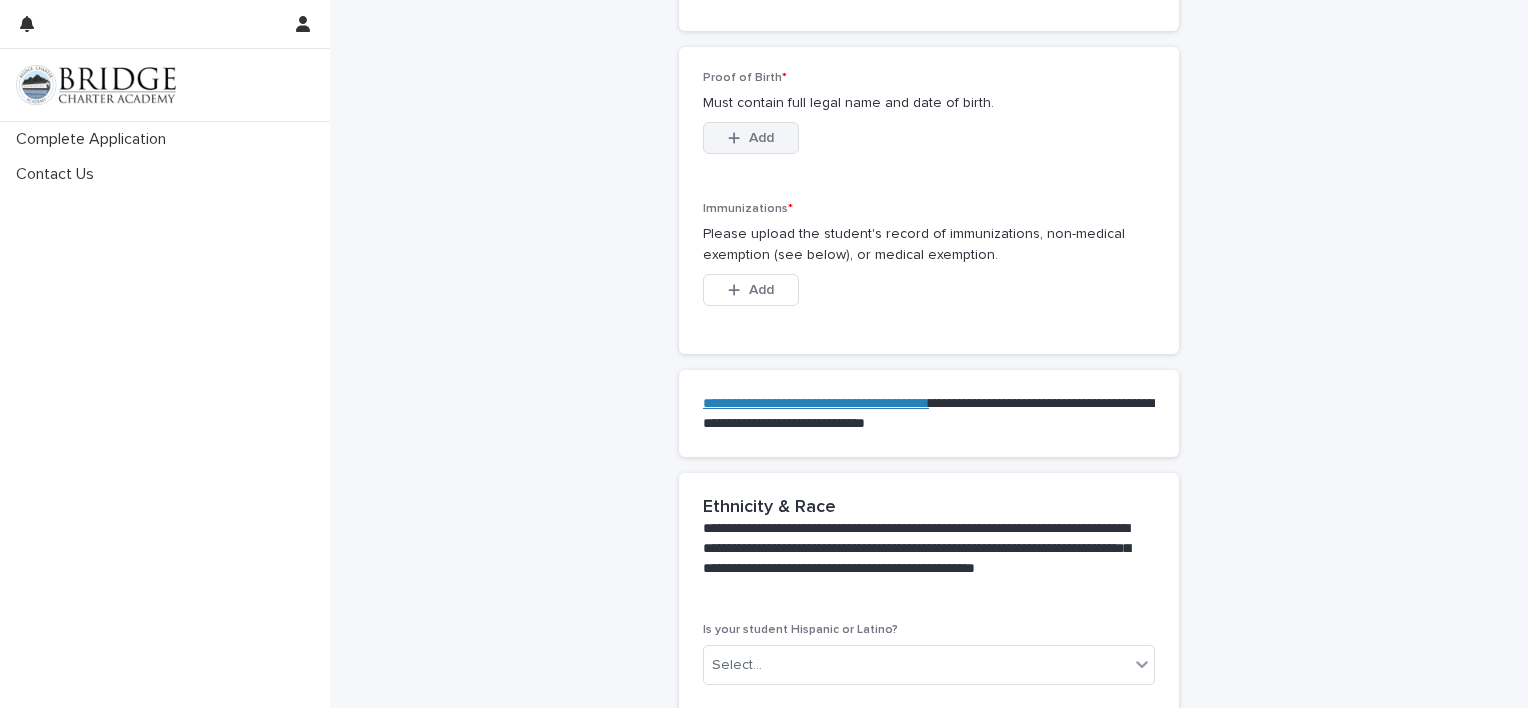 click on "Add" at bounding box center (761, 138) 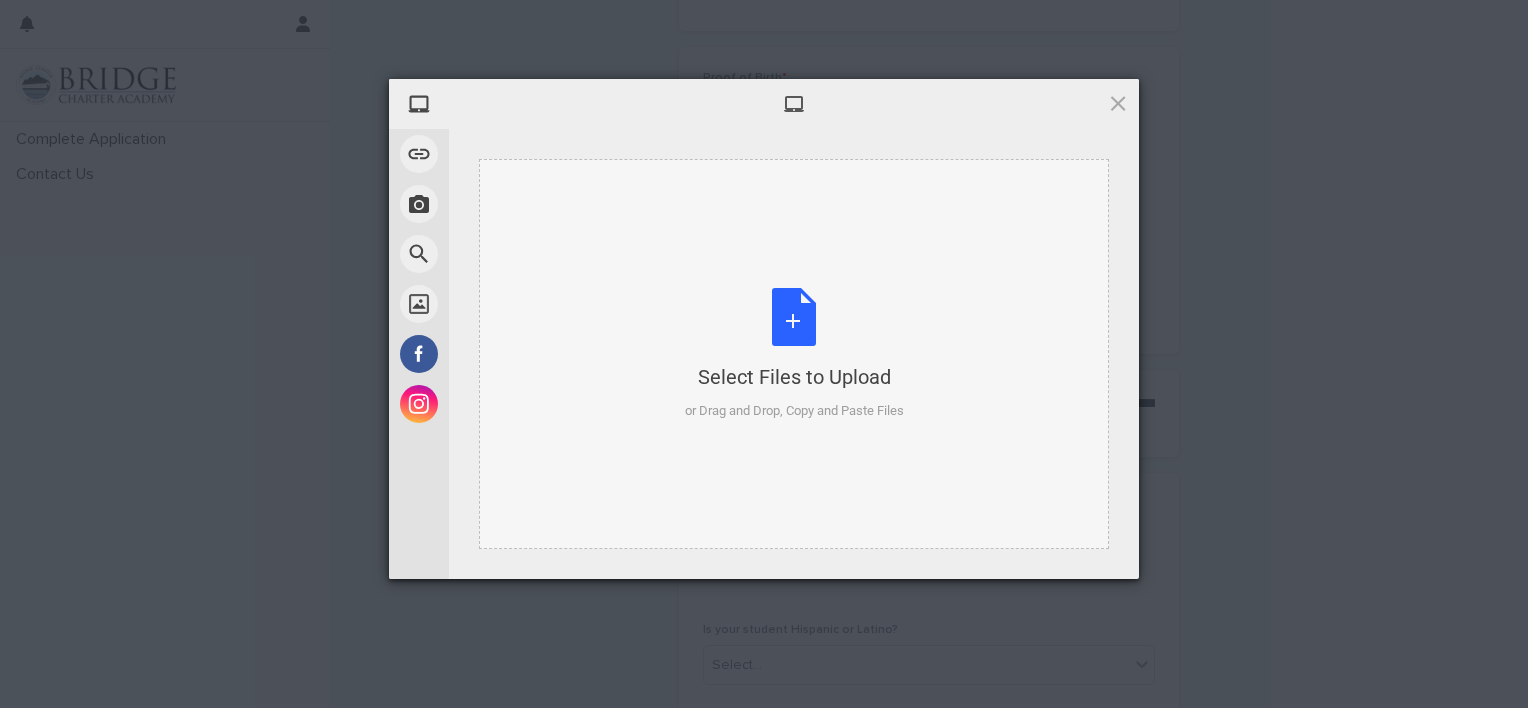 click on "Select Files to Upload" at bounding box center (794, 377) 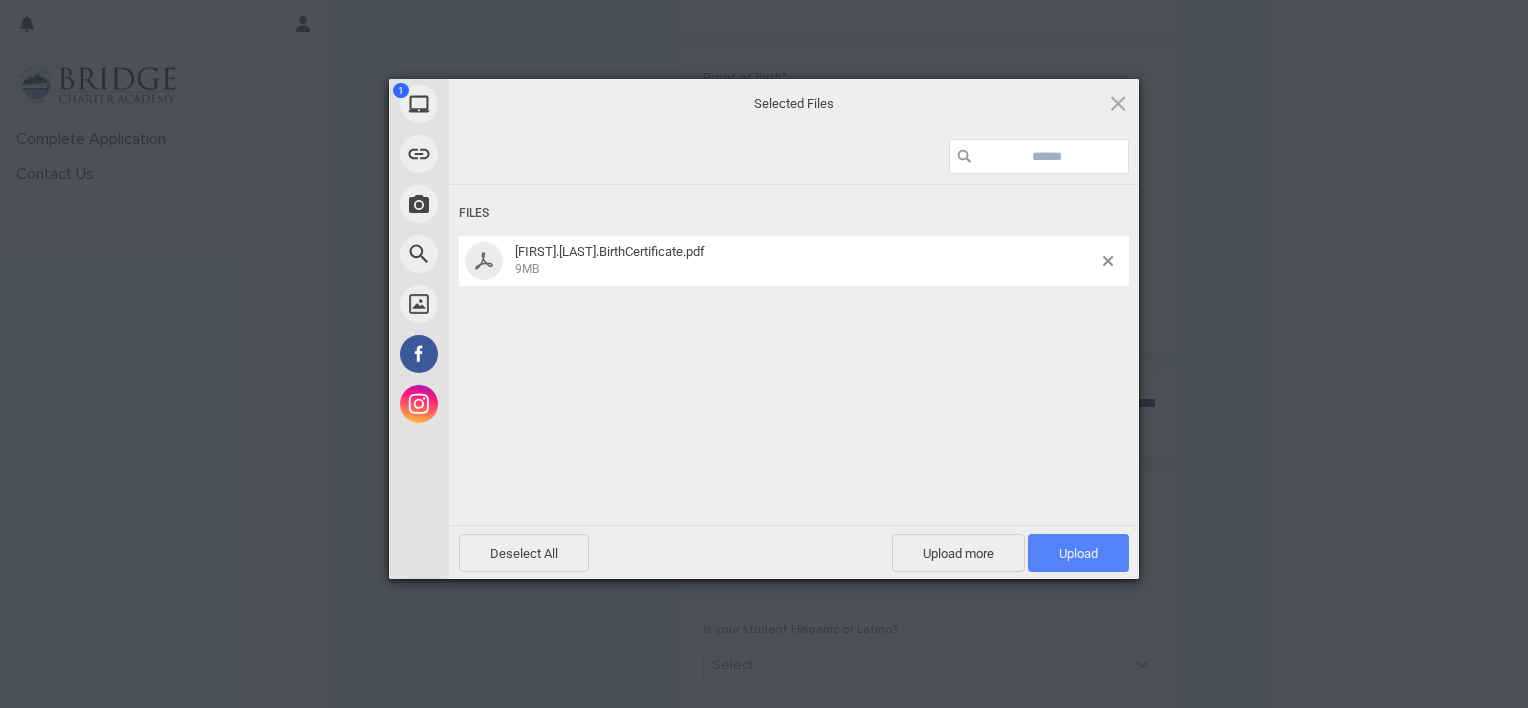 click on "Upload
1" at bounding box center [1078, 553] 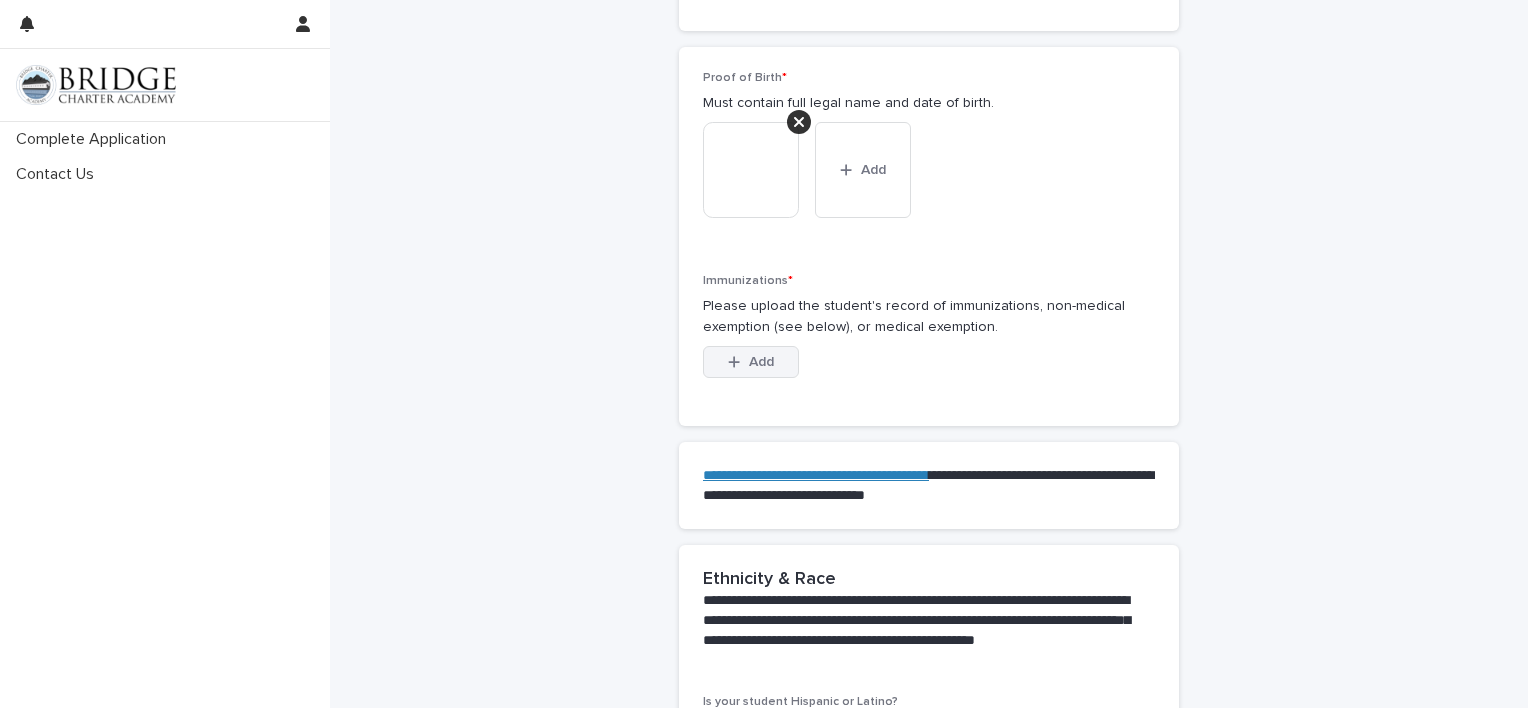 click on "Add" at bounding box center (761, 362) 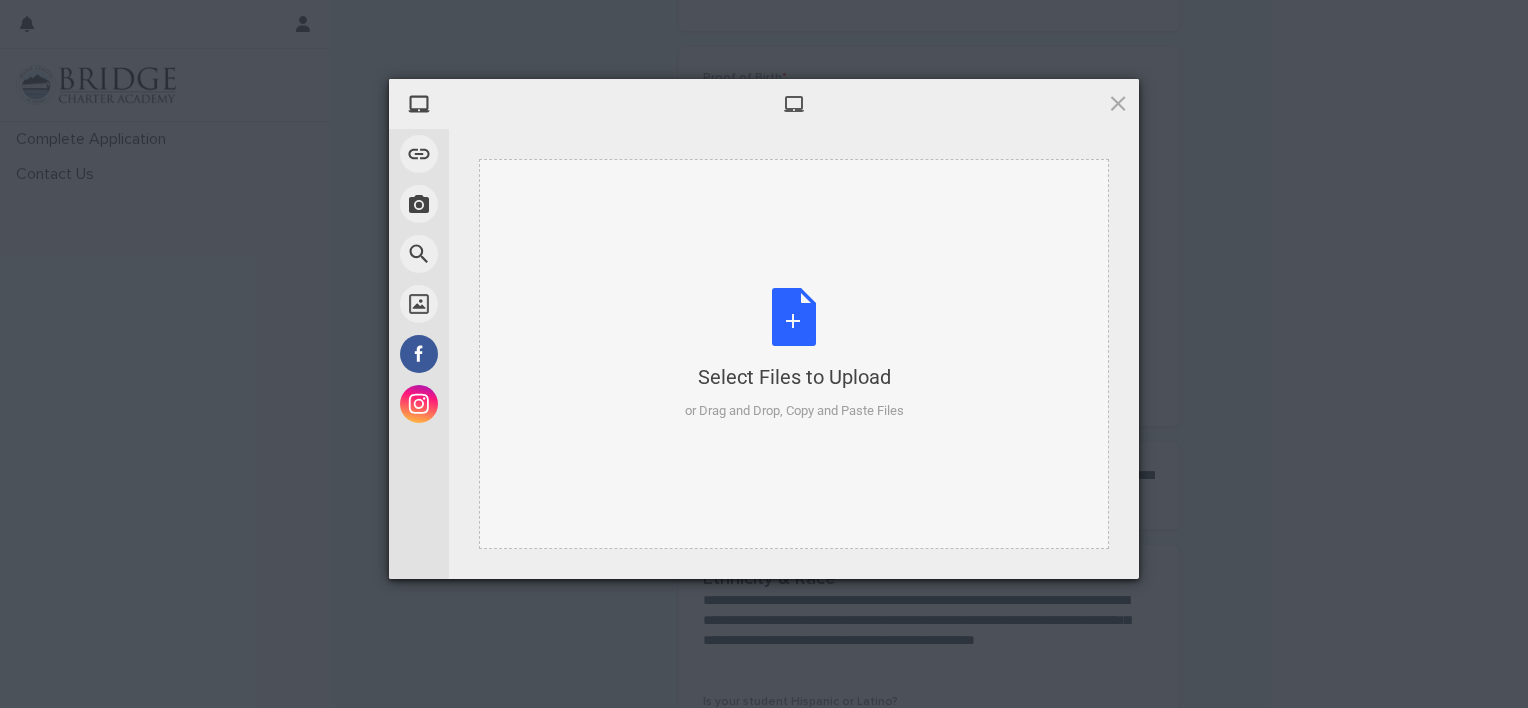 click on "Select Files to Upload
or Drag and Drop, Copy and Paste Files" at bounding box center [794, 354] 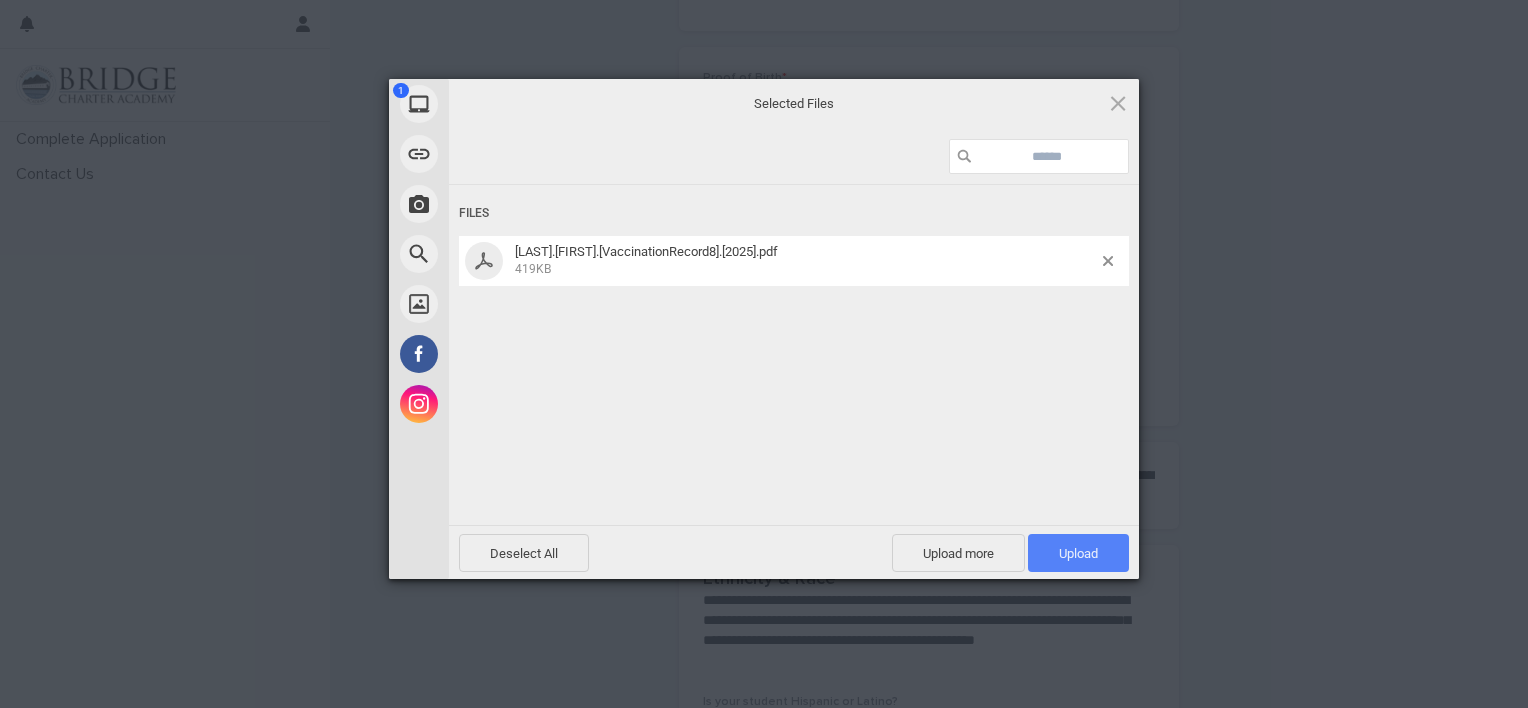 click on "Upload
1" at bounding box center (1078, 553) 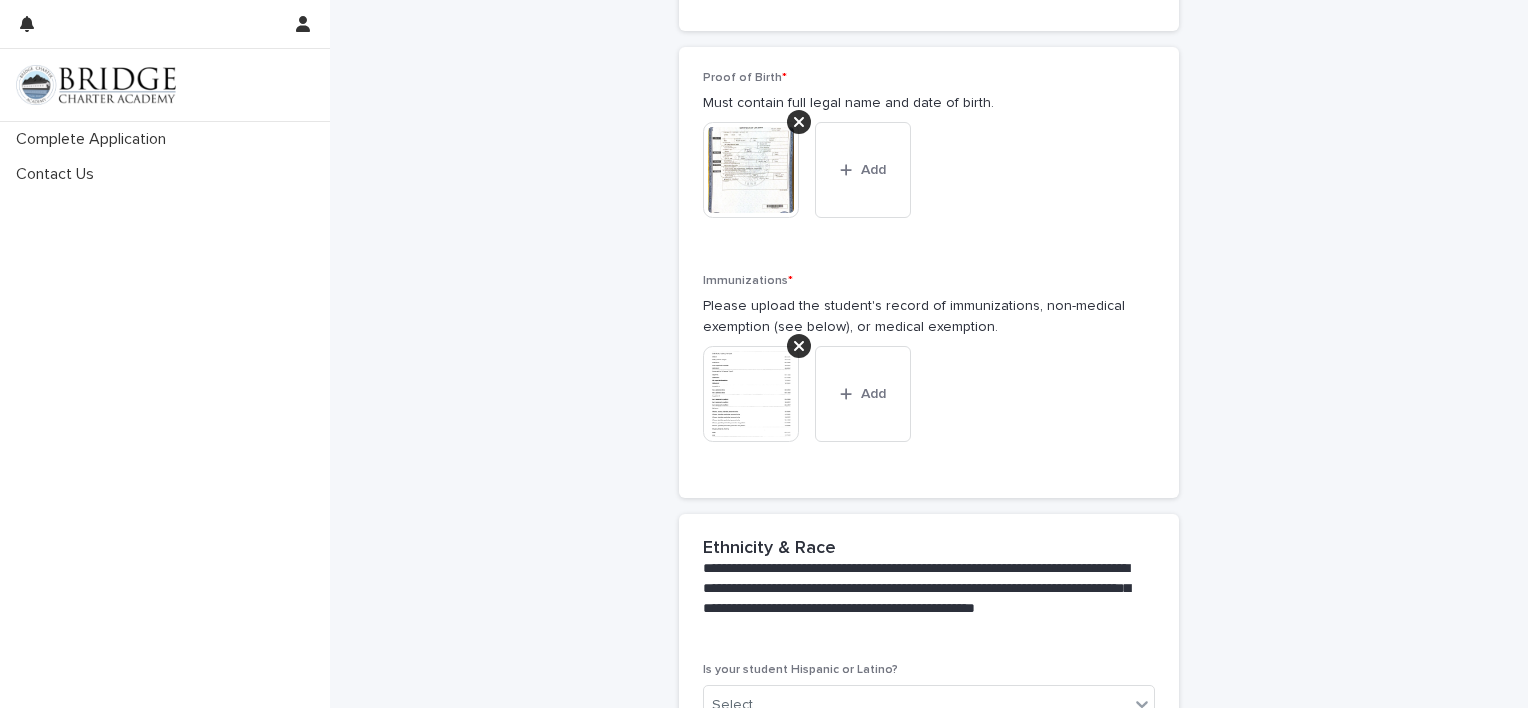 click on "**********" at bounding box center (929, -301) 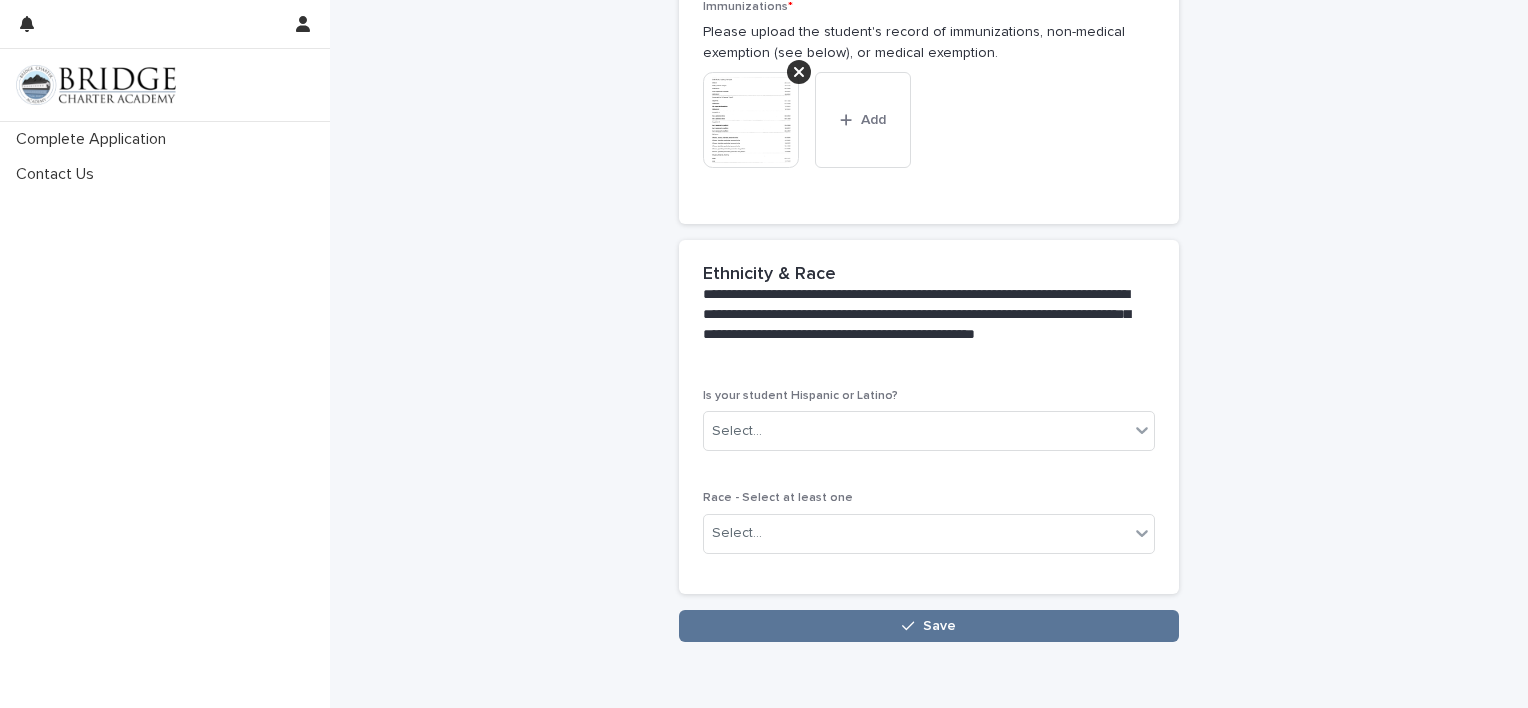 scroll, scrollTop: 1824, scrollLeft: 0, axis: vertical 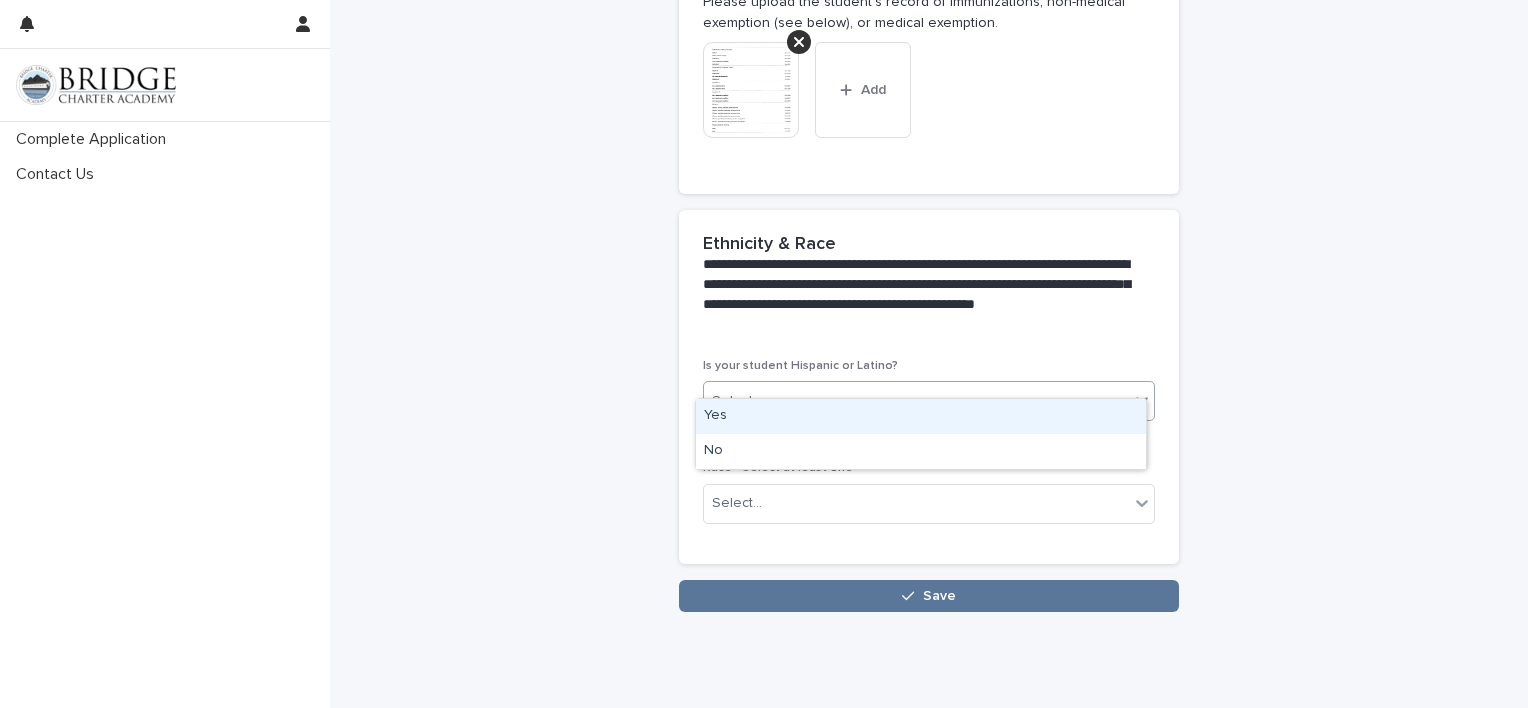 click at bounding box center (1129, 401) 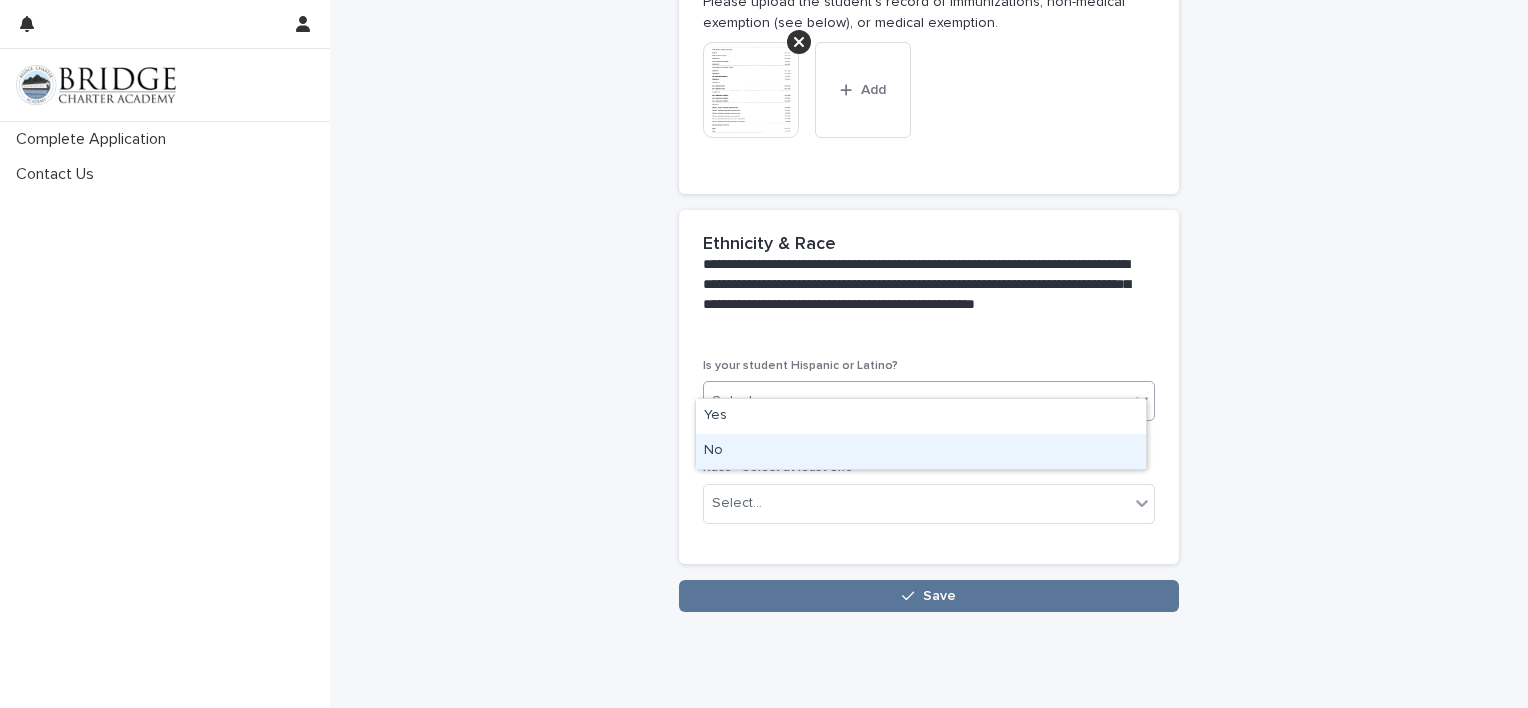 click on "No" at bounding box center [921, 451] 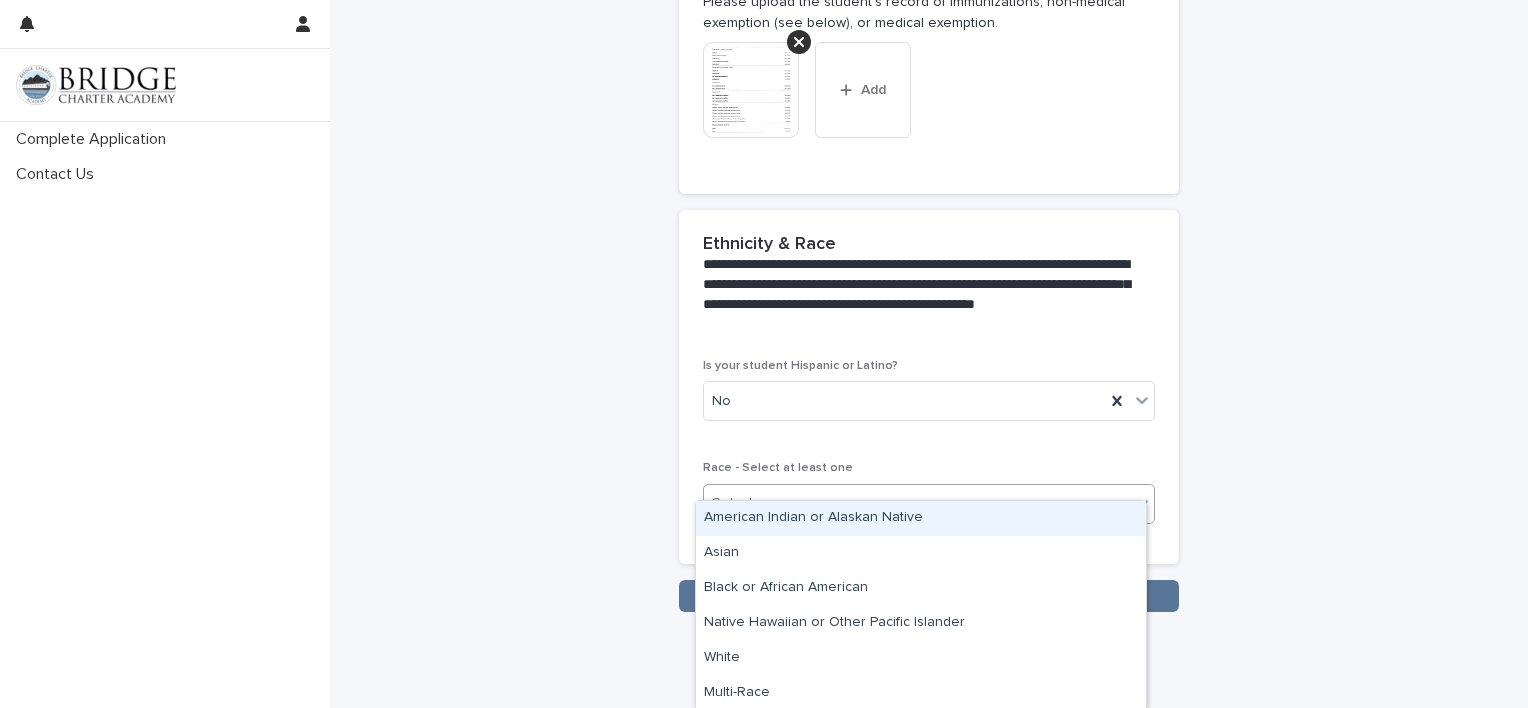 click on "Select..." at bounding box center (737, 503) 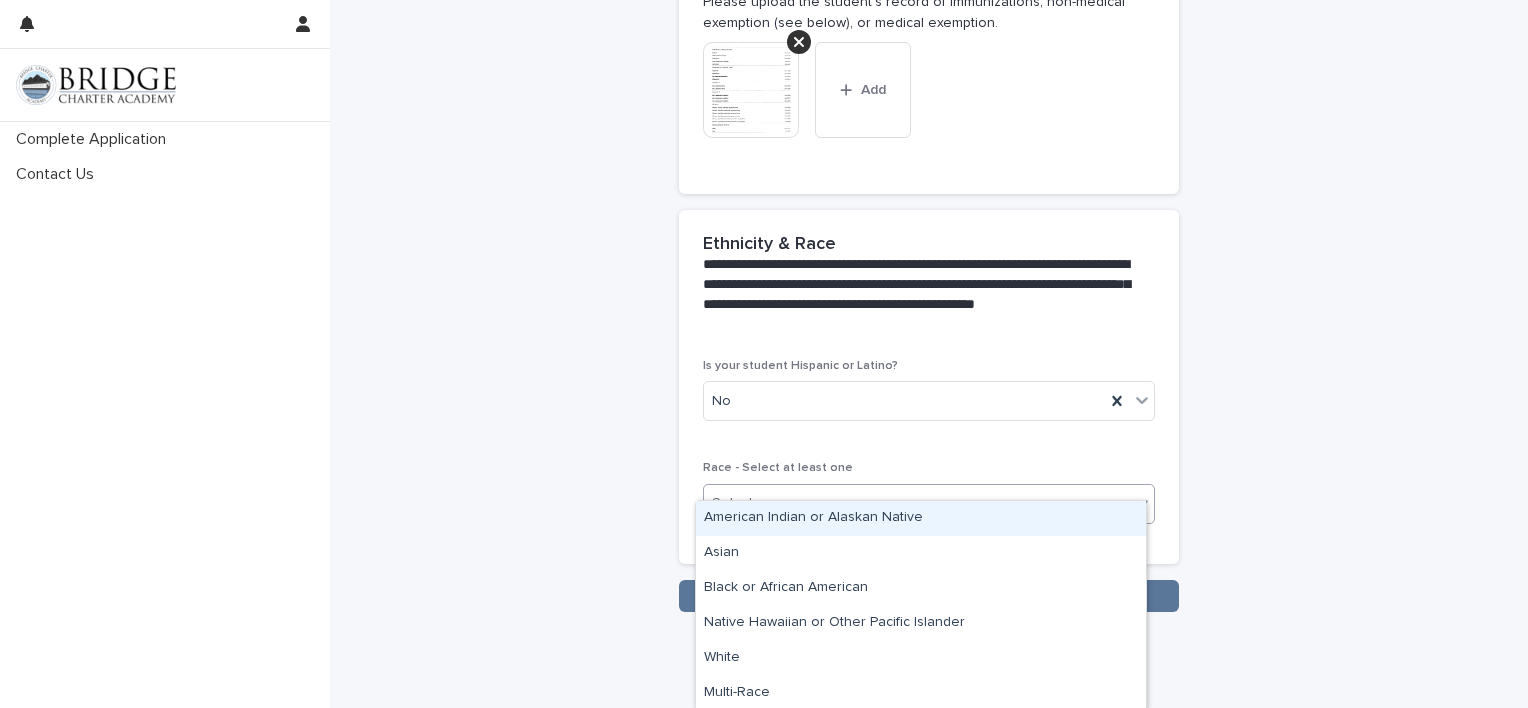 click on "American Indian or Alaskan Native" at bounding box center [921, 518] 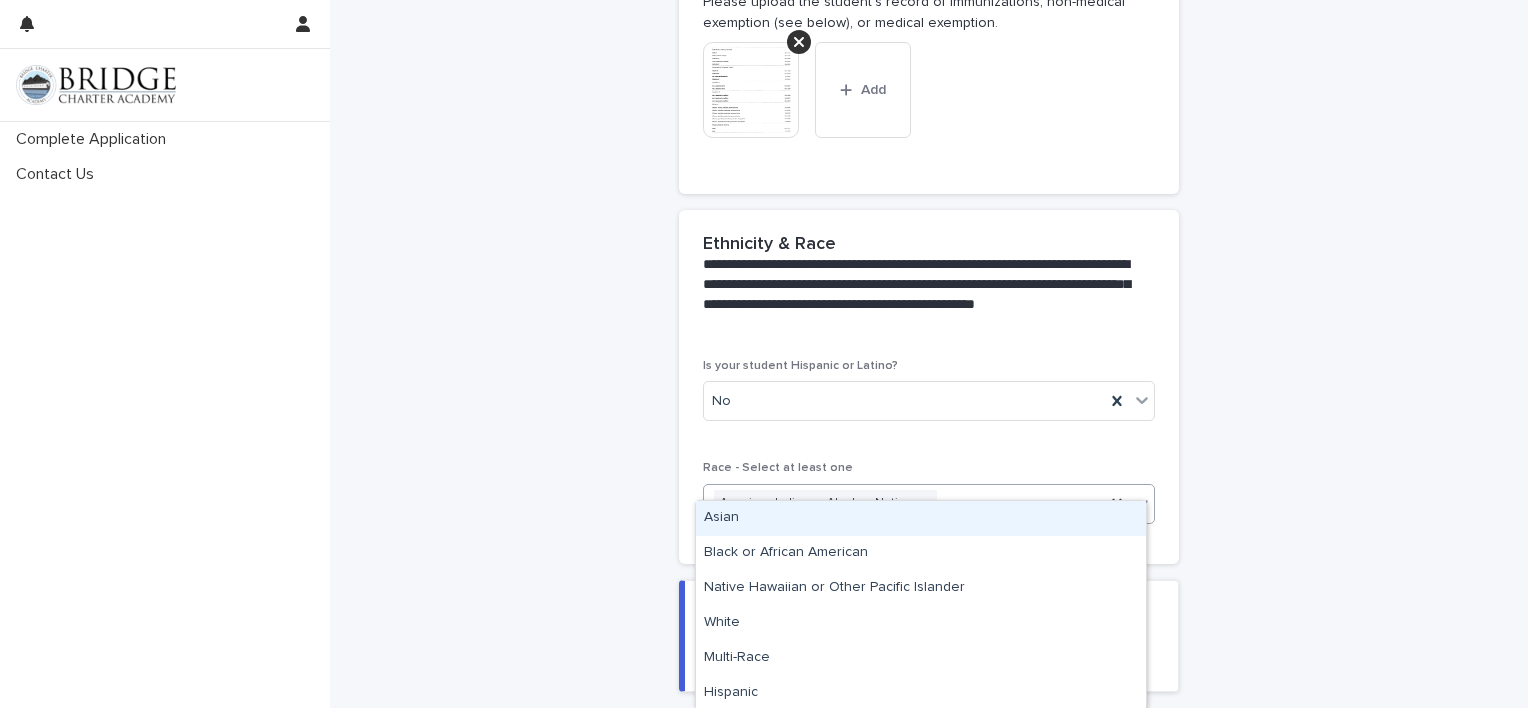click 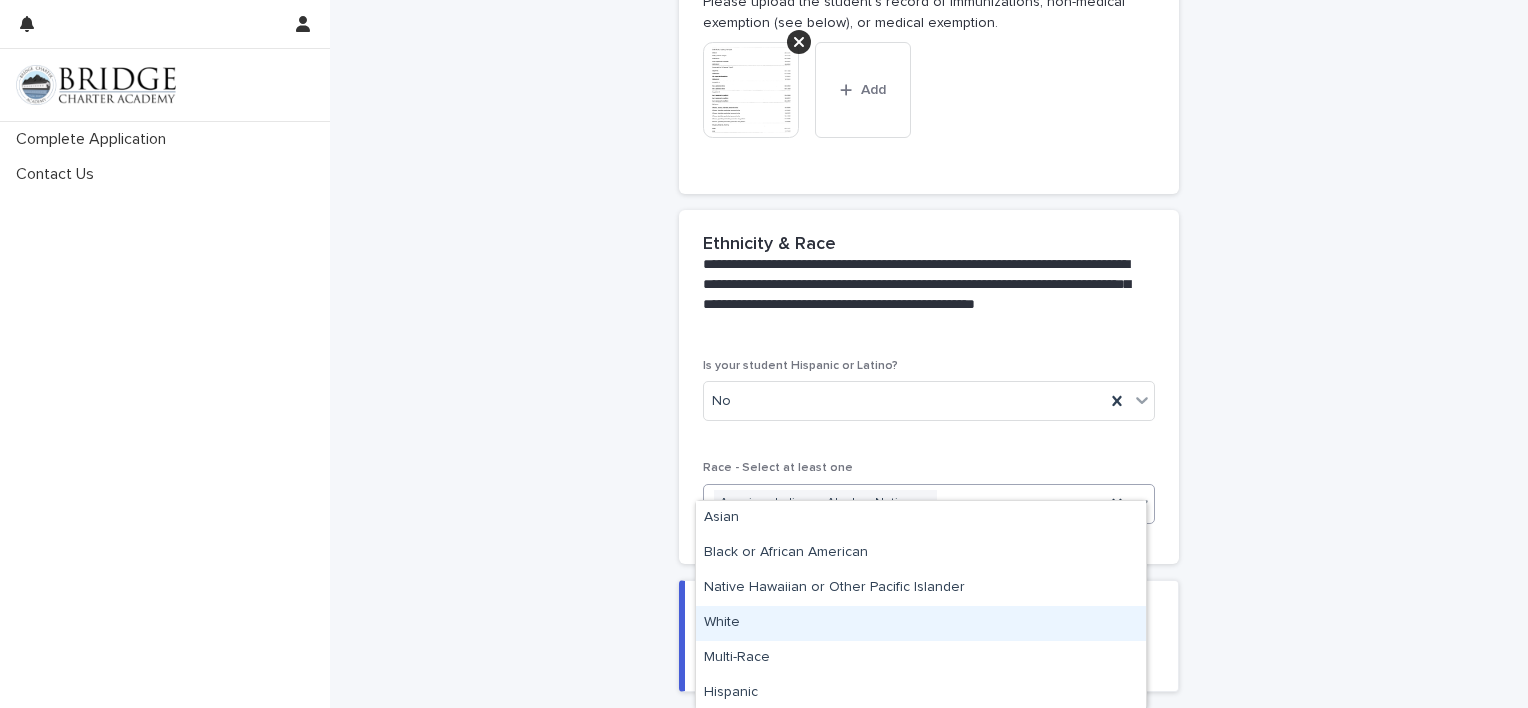 click on "White" at bounding box center [921, 623] 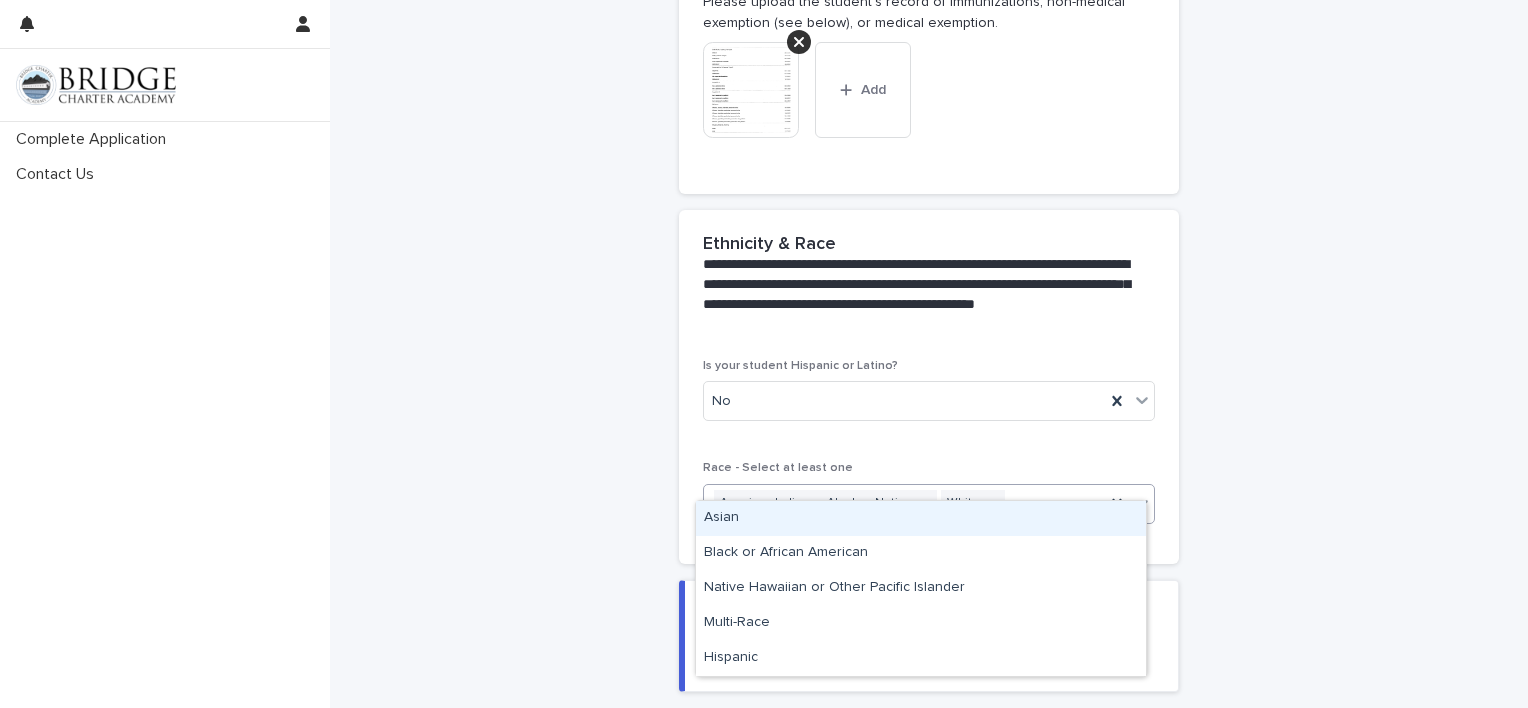 click 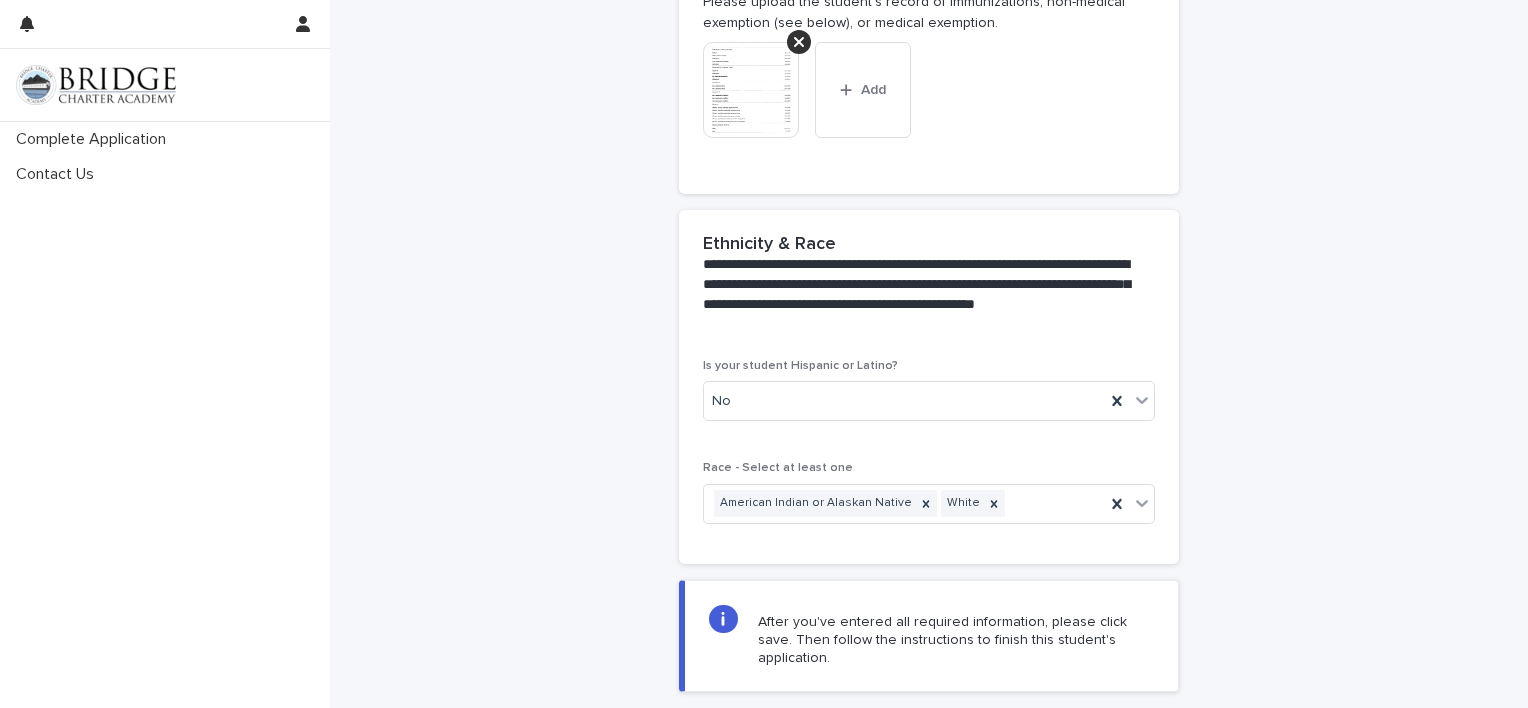 click on "**********" at bounding box center [929, -541] 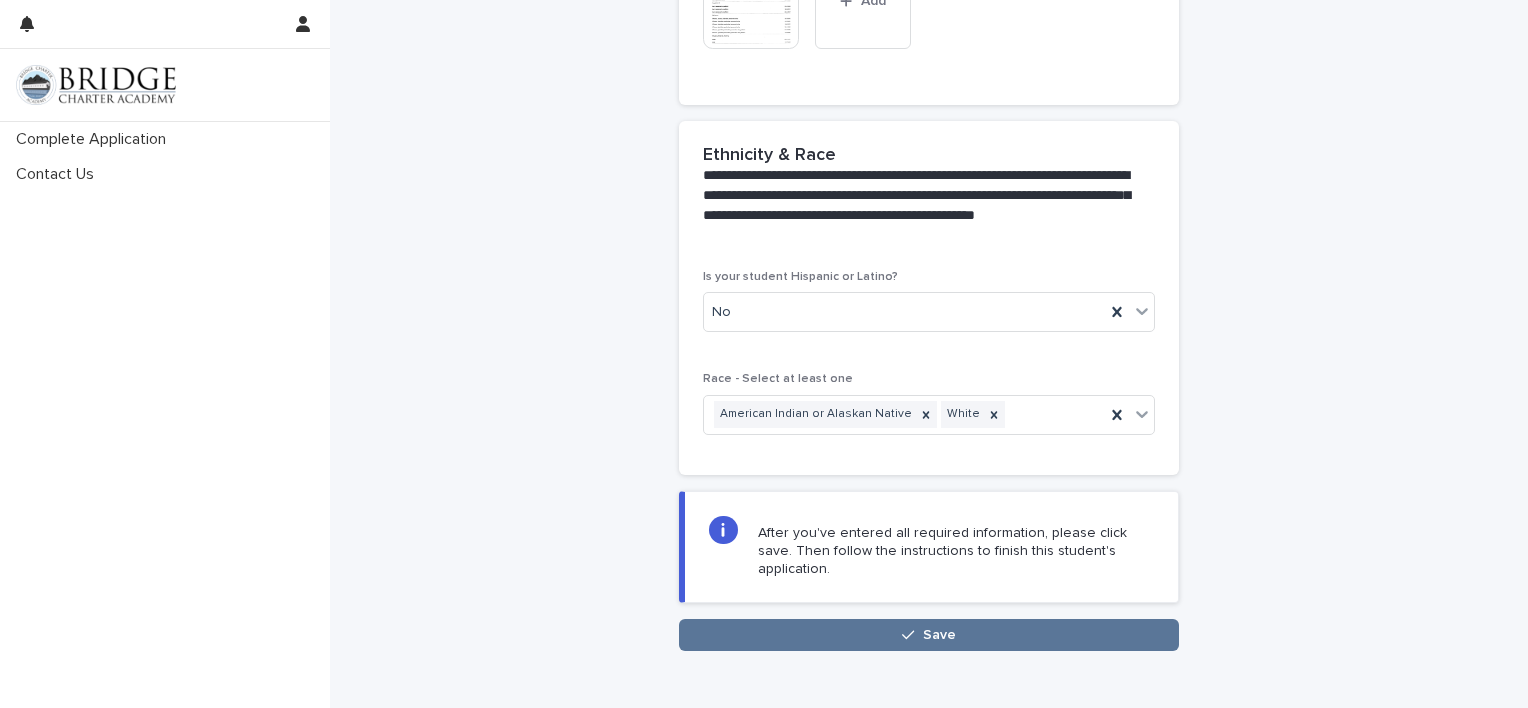 scroll, scrollTop: 1917, scrollLeft: 0, axis: vertical 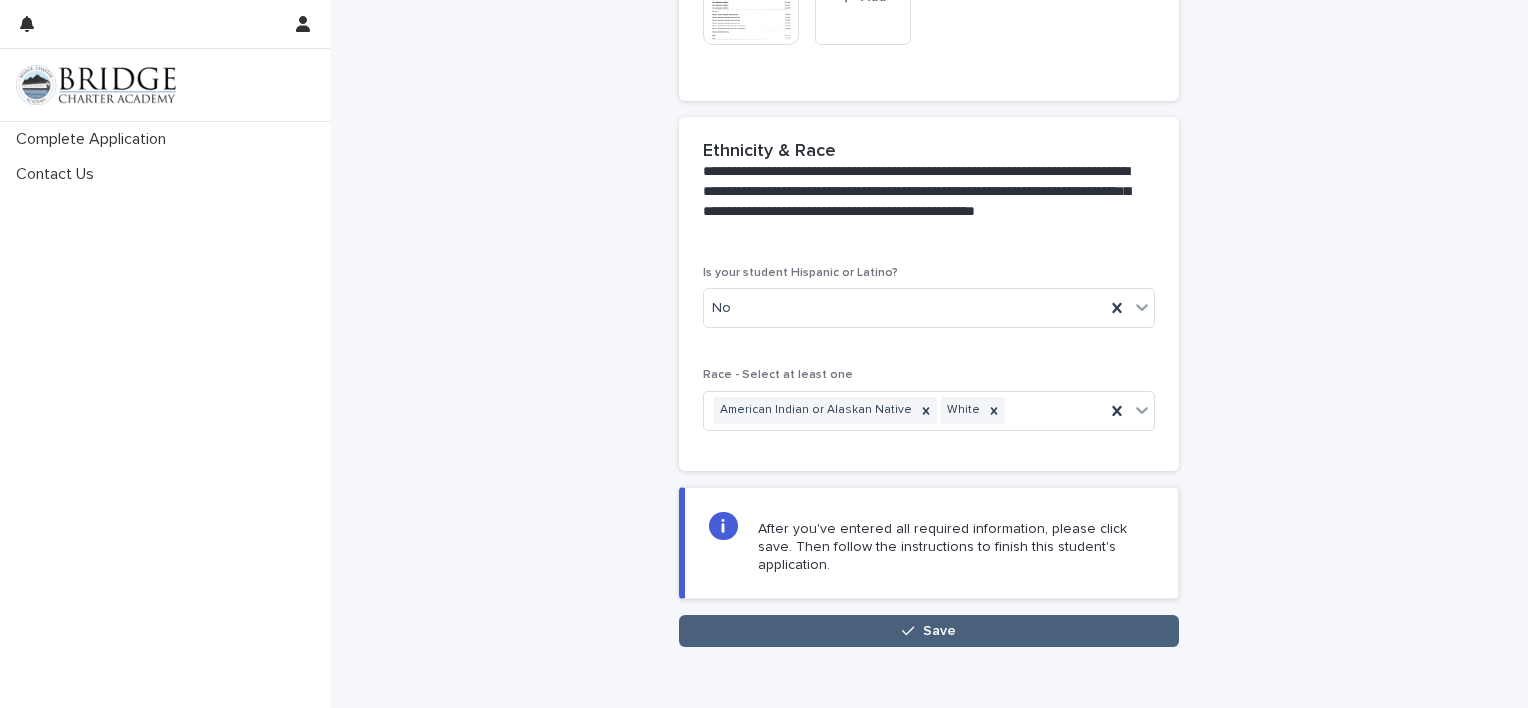 click on "Save" at bounding box center (929, 631) 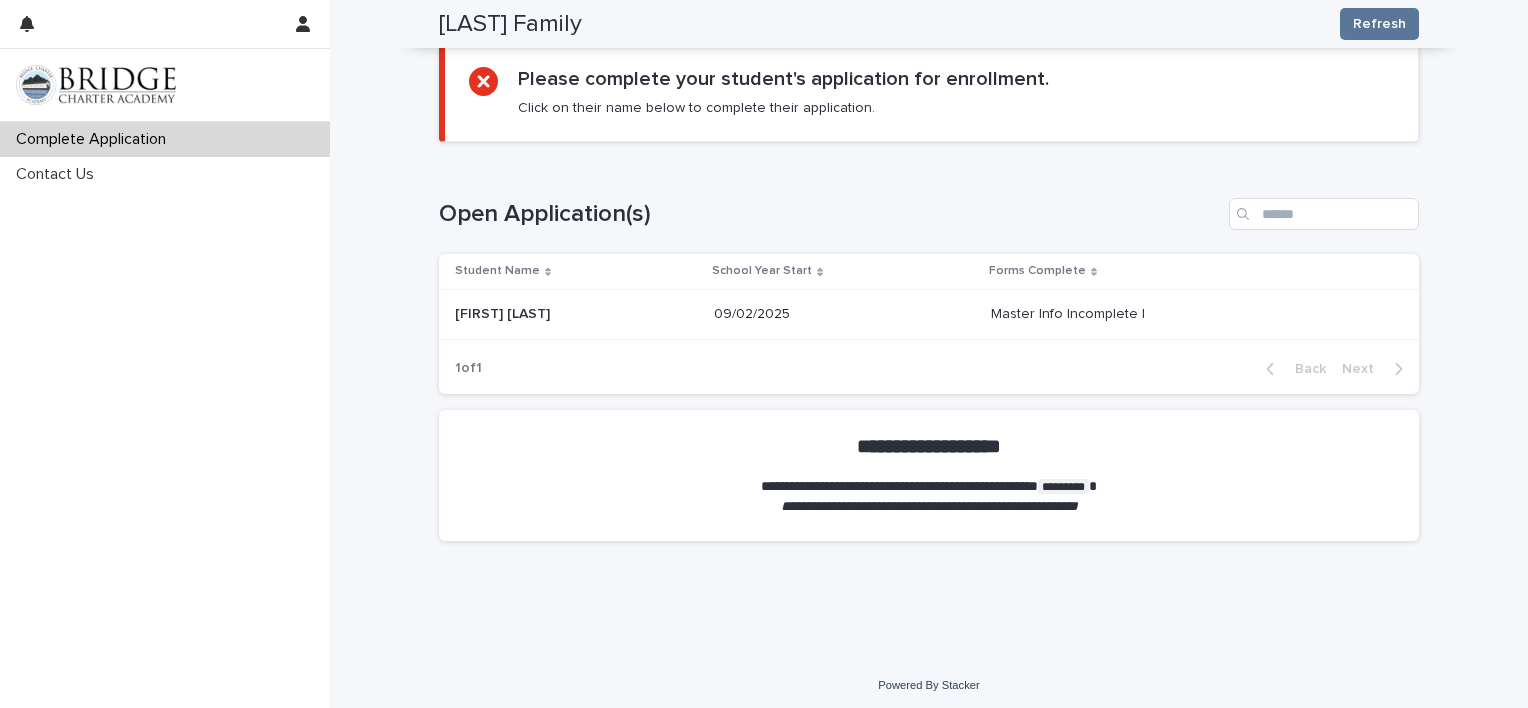 scroll, scrollTop: 872, scrollLeft: 0, axis: vertical 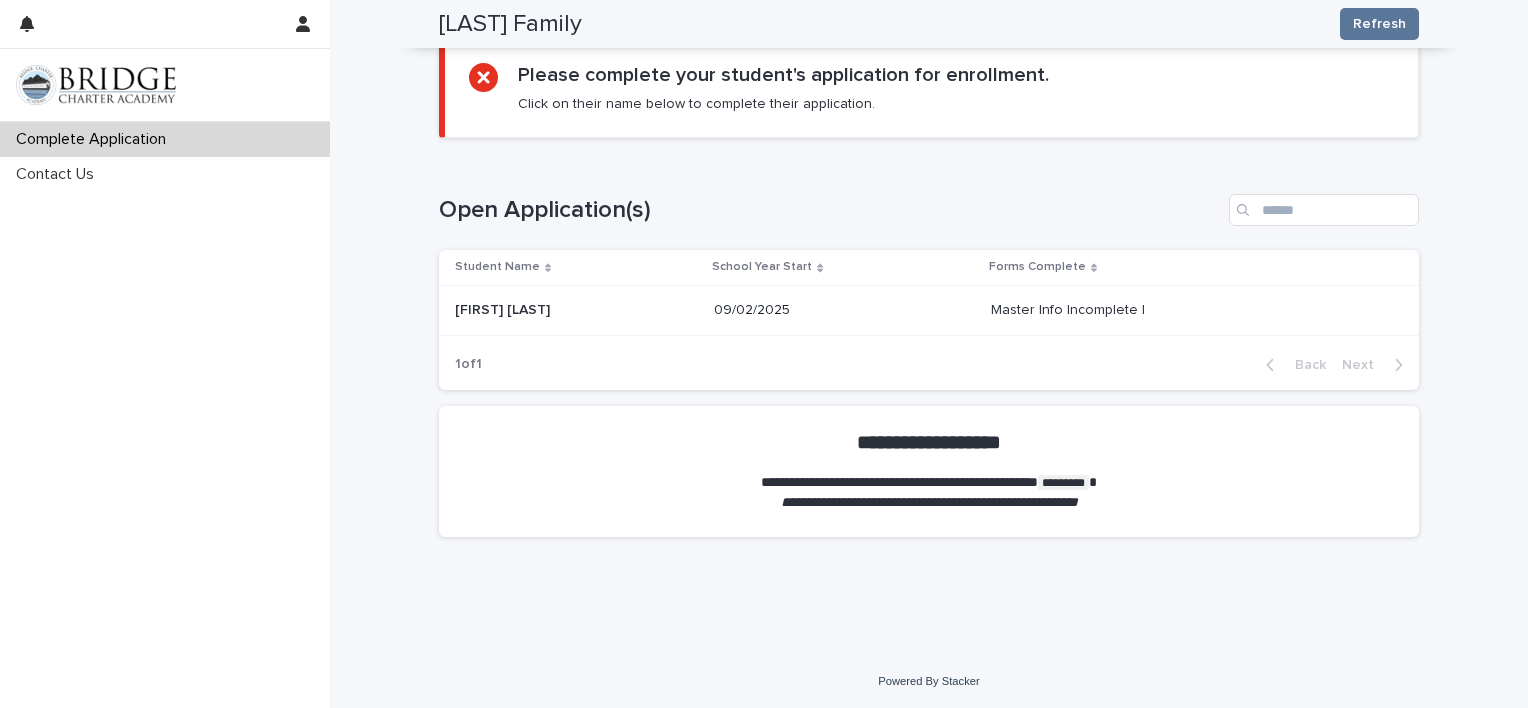 click on "**********" at bounding box center (929, 502) 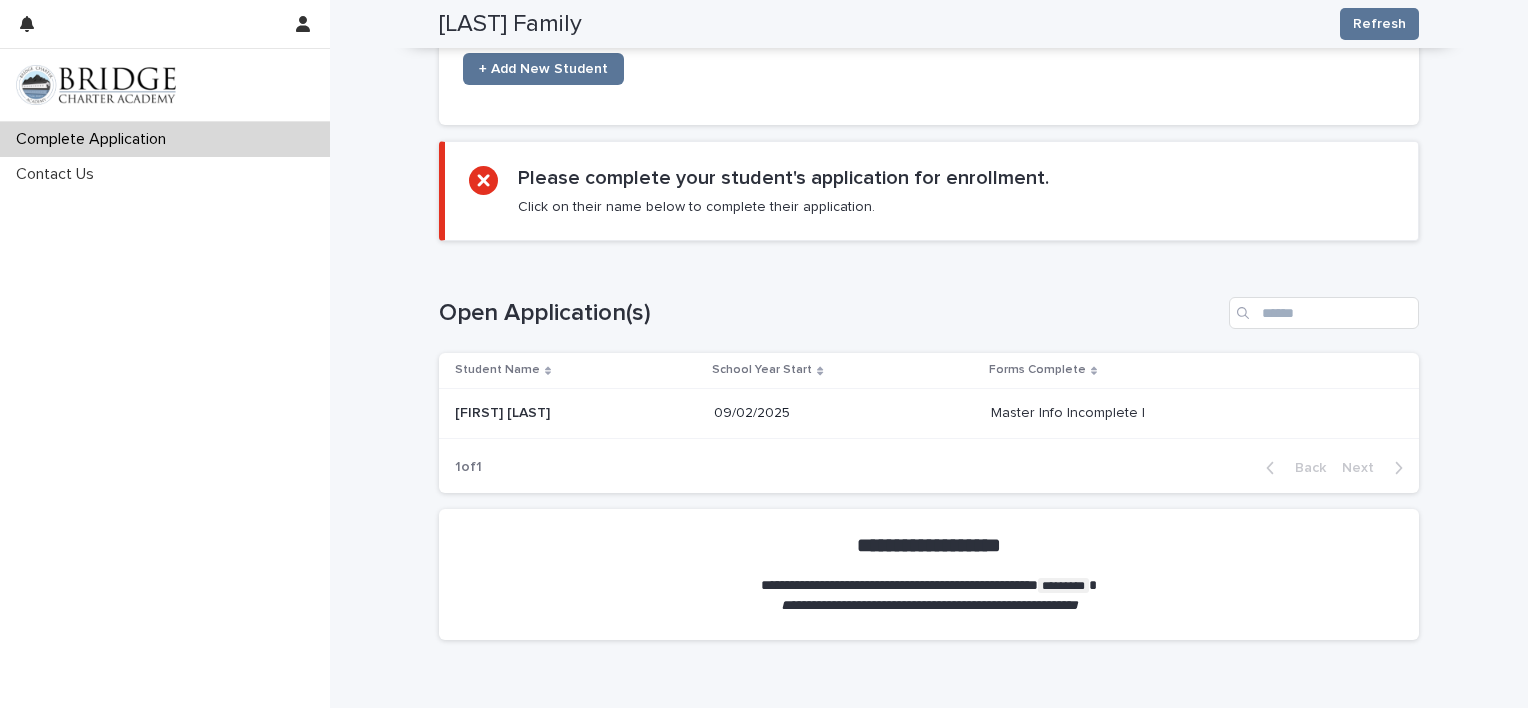 scroll, scrollTop: 767, scrollLeft: 0, axis: vertical 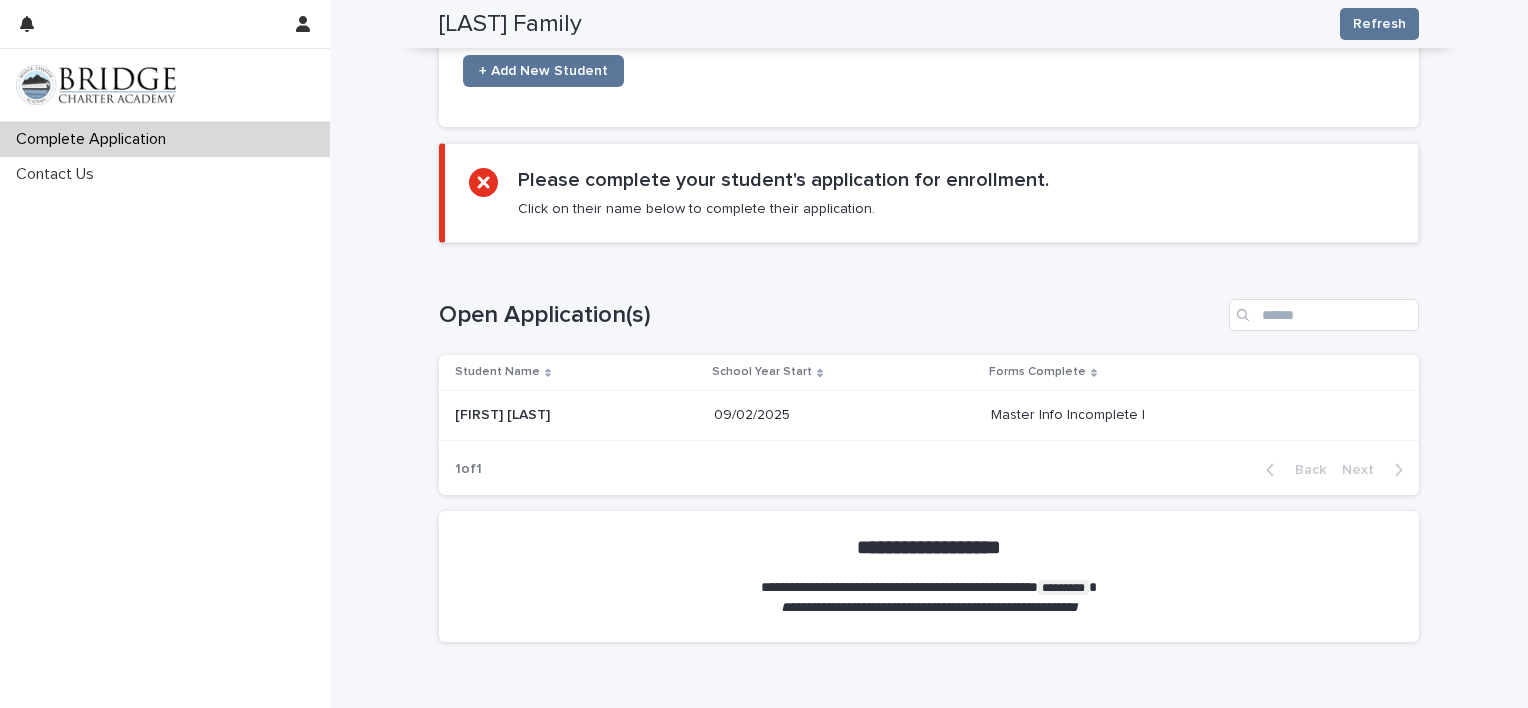 click on "Master Info Incomplete |" at bounding box center [1070, 413] 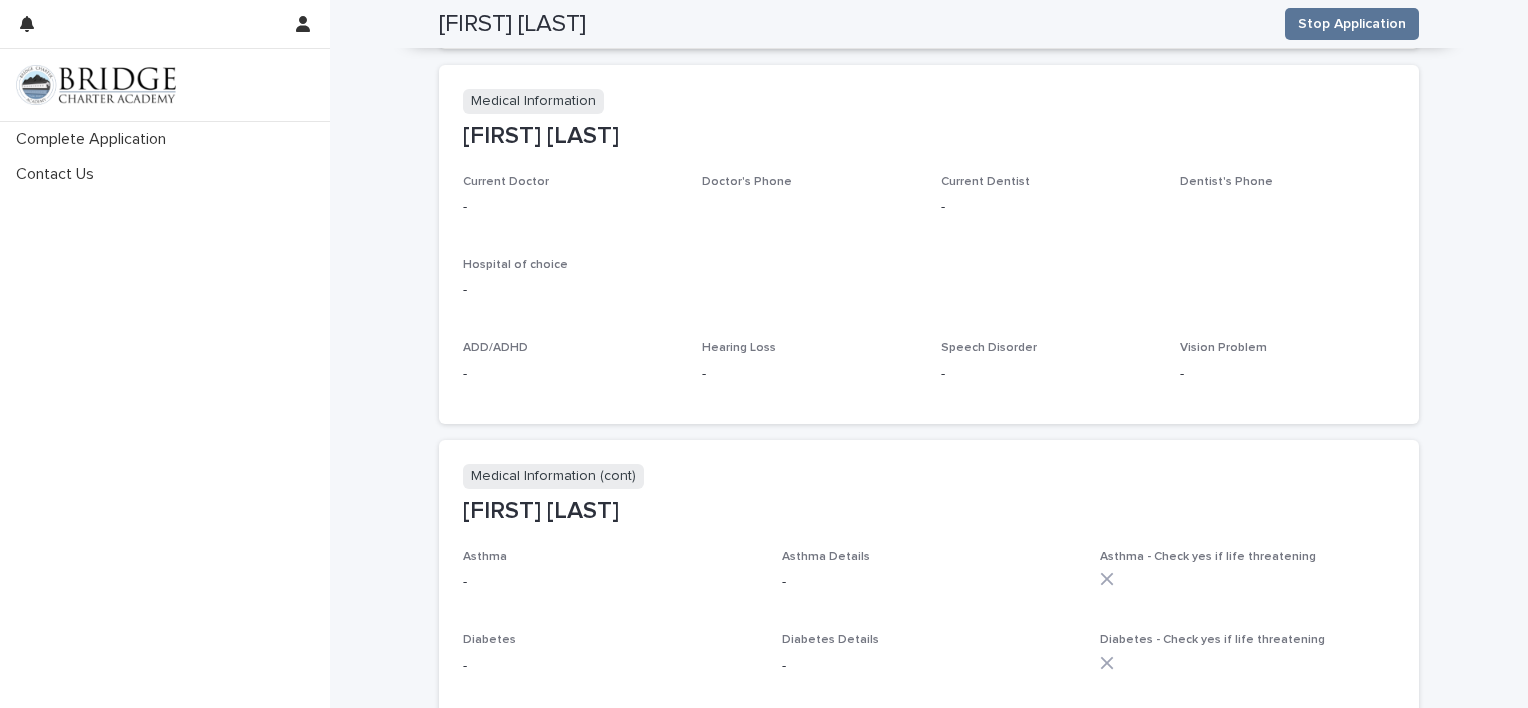 scroll, scrollTop: 970, scrollLeft: 0, axis: vertical 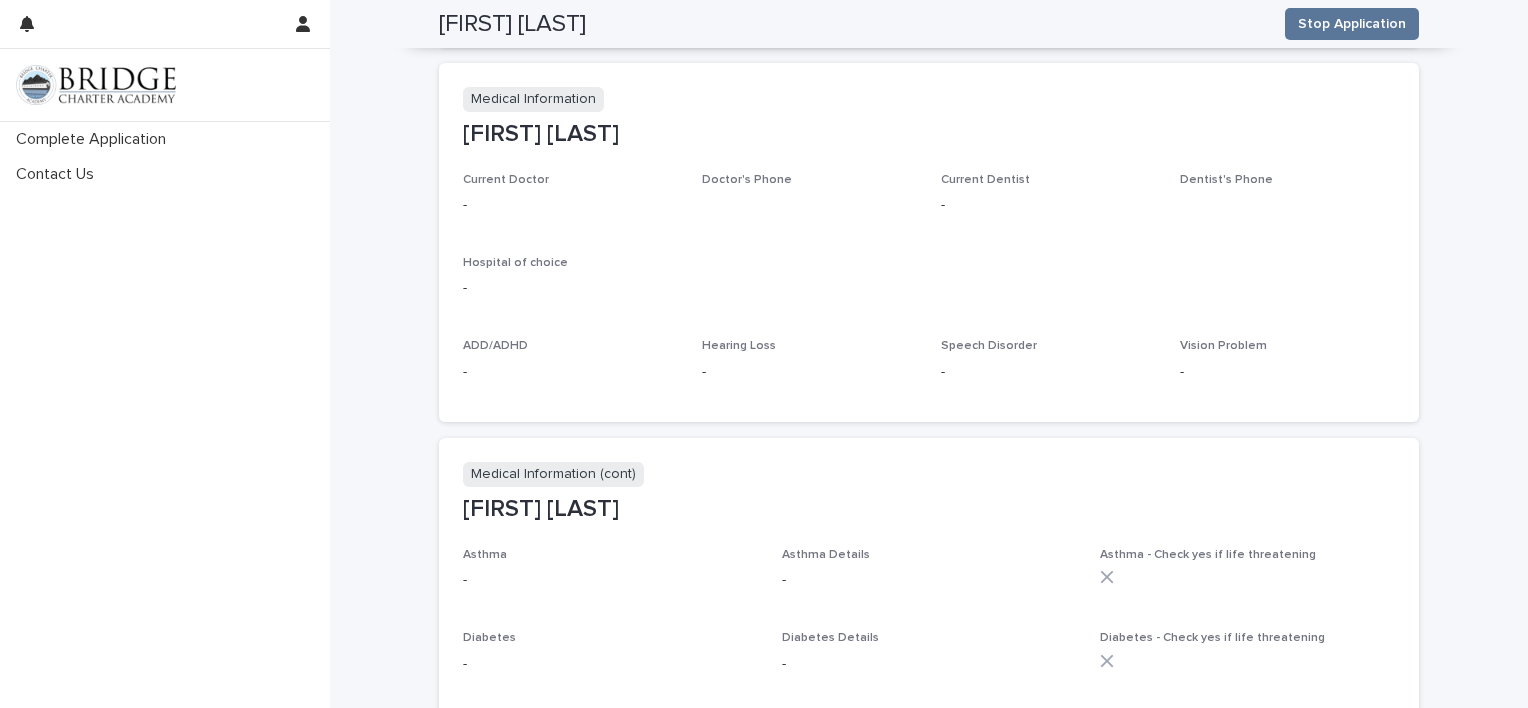 click on "Medical Information" at bounding box center (533, 99) 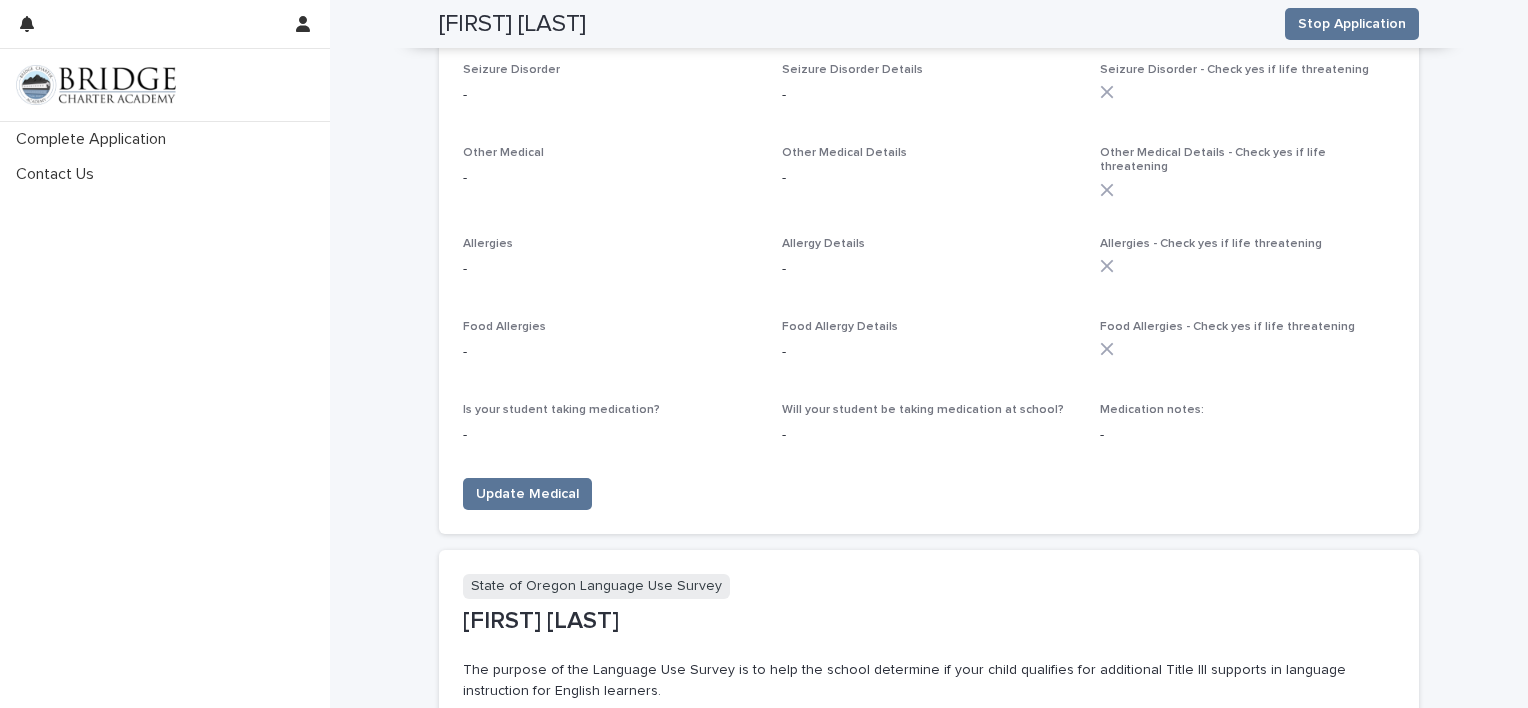 scroll, scrollTop: 1786, scrollLeft: 0, axis: vertical 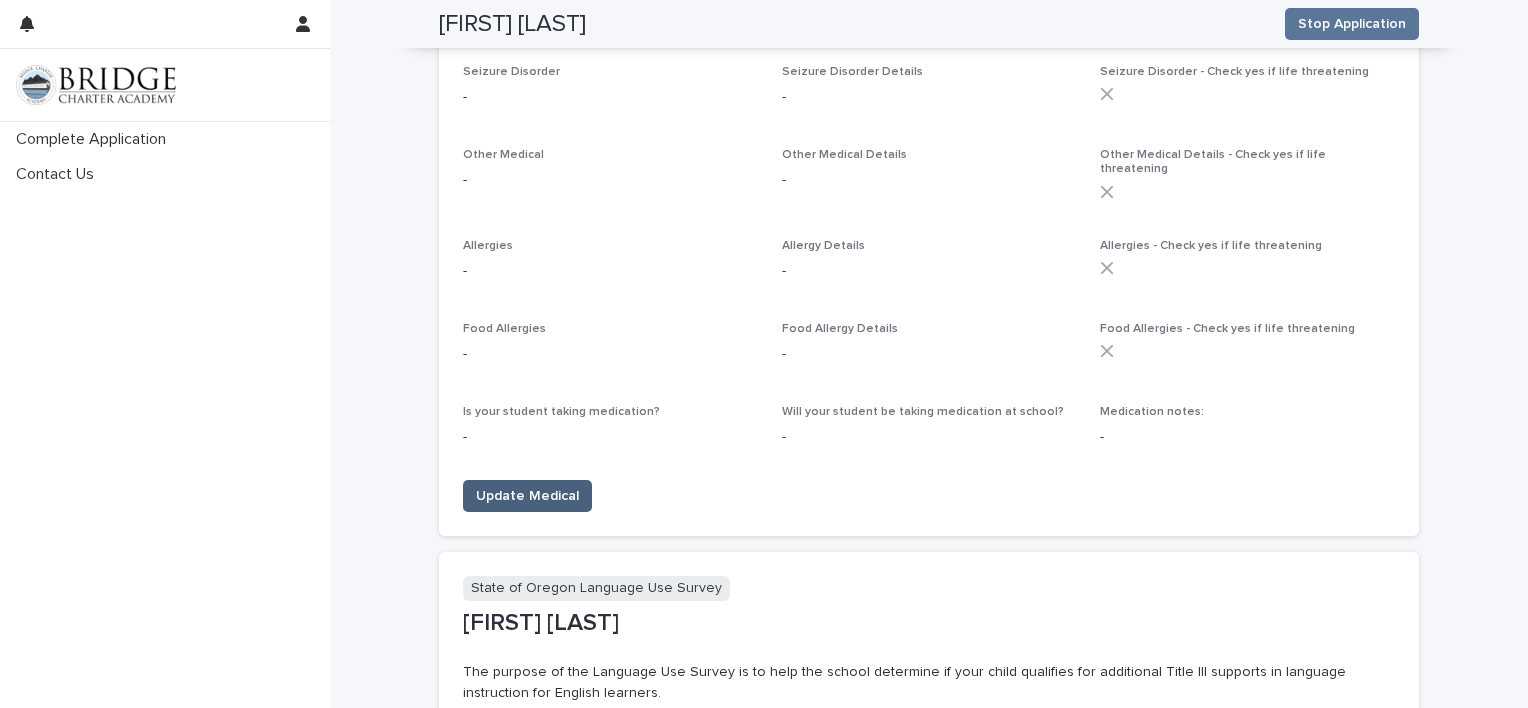 click on "Update Medical" at bounding box center [527, 496] 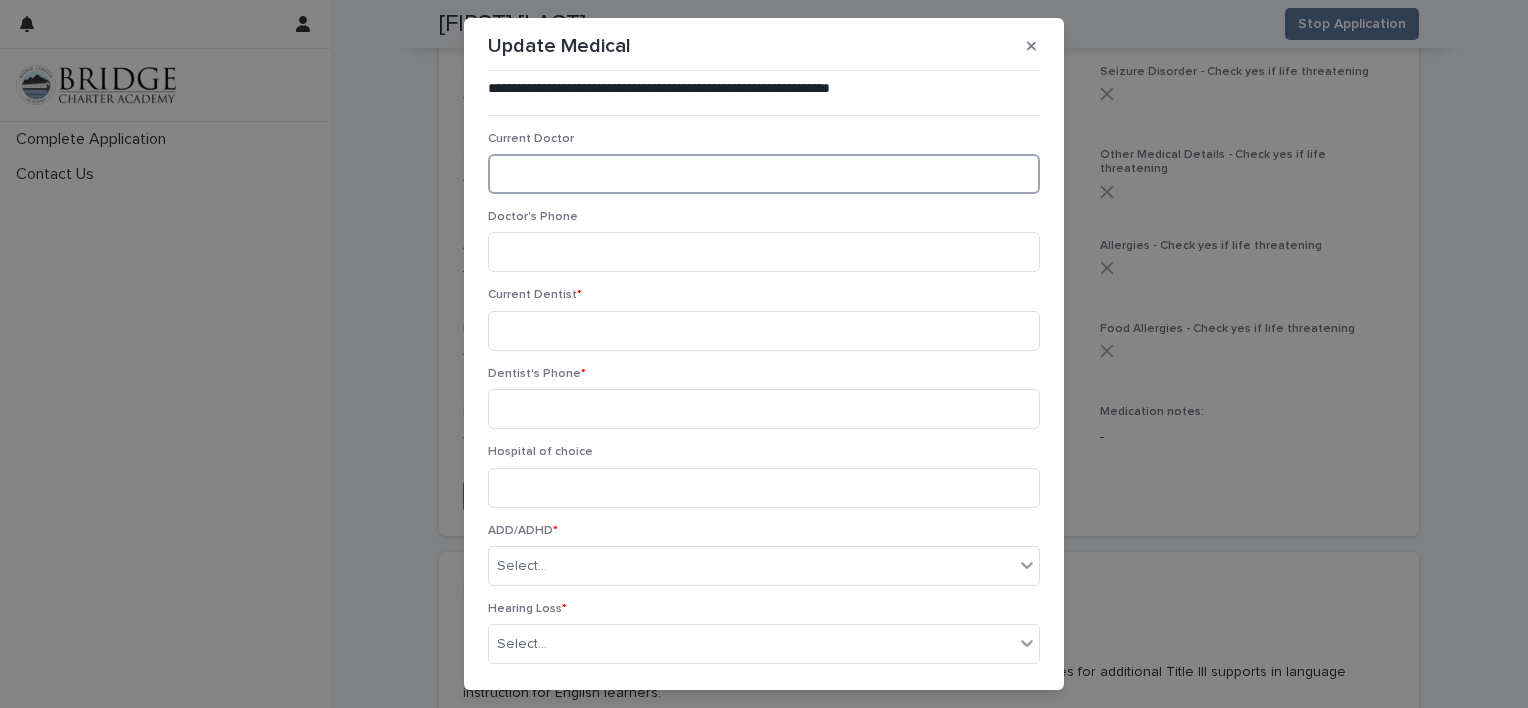 click at bounding box center (764, 174) 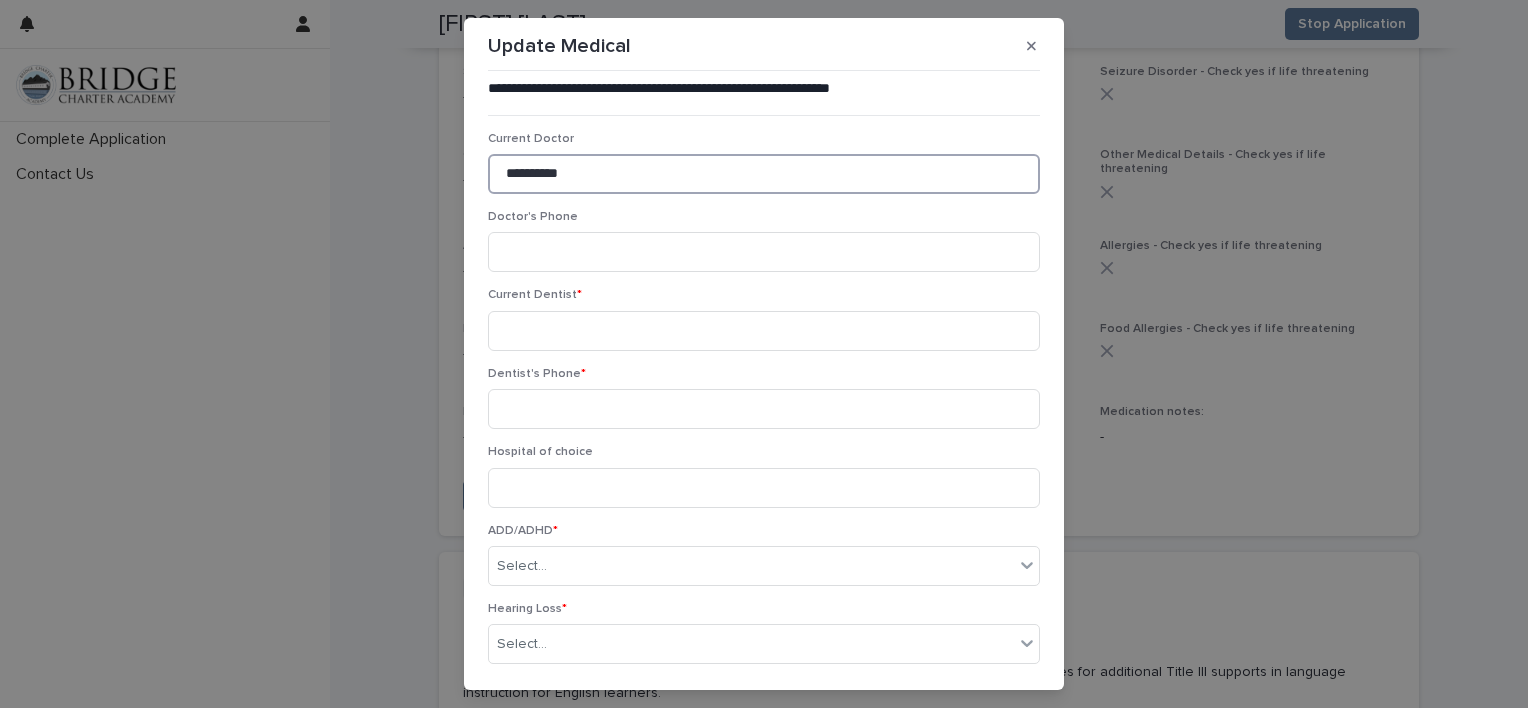 type on "**********" 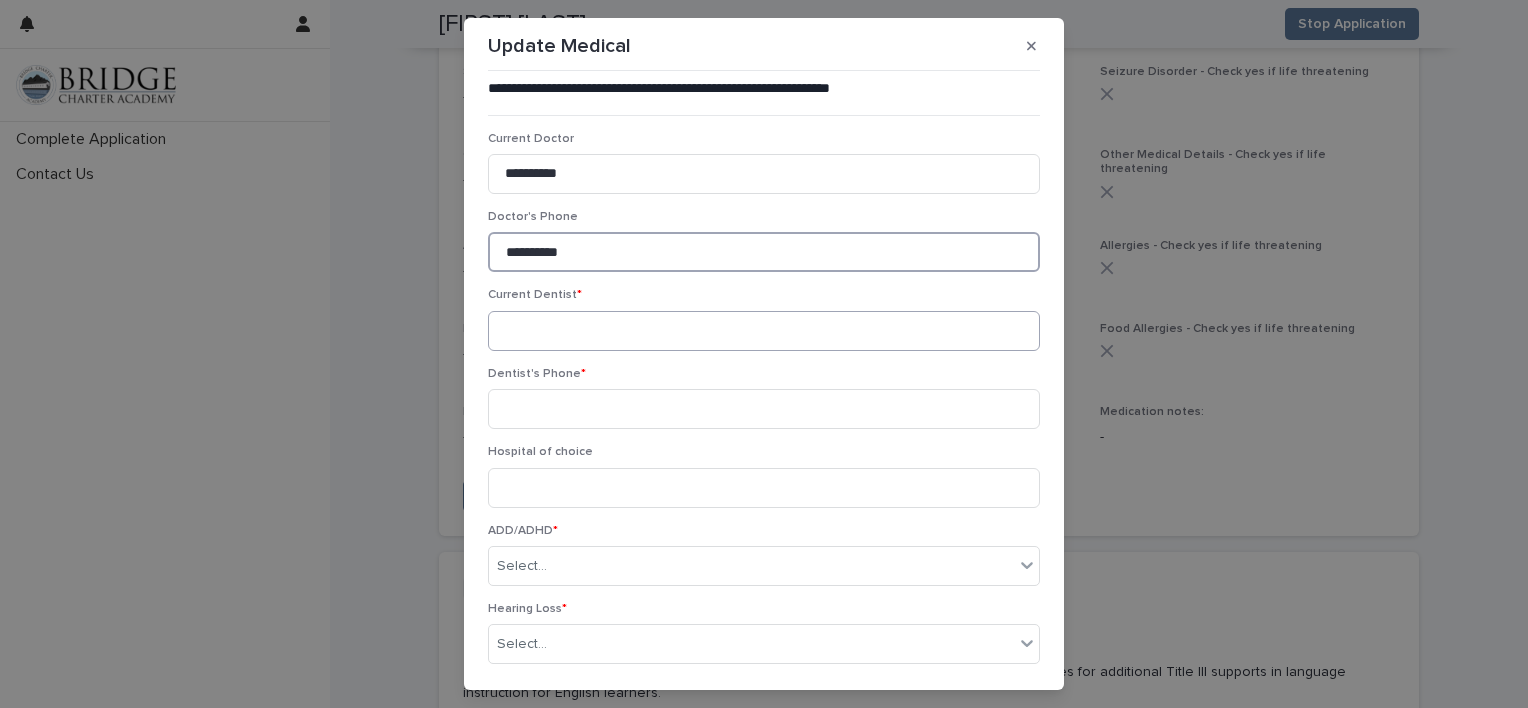 type on "**********" 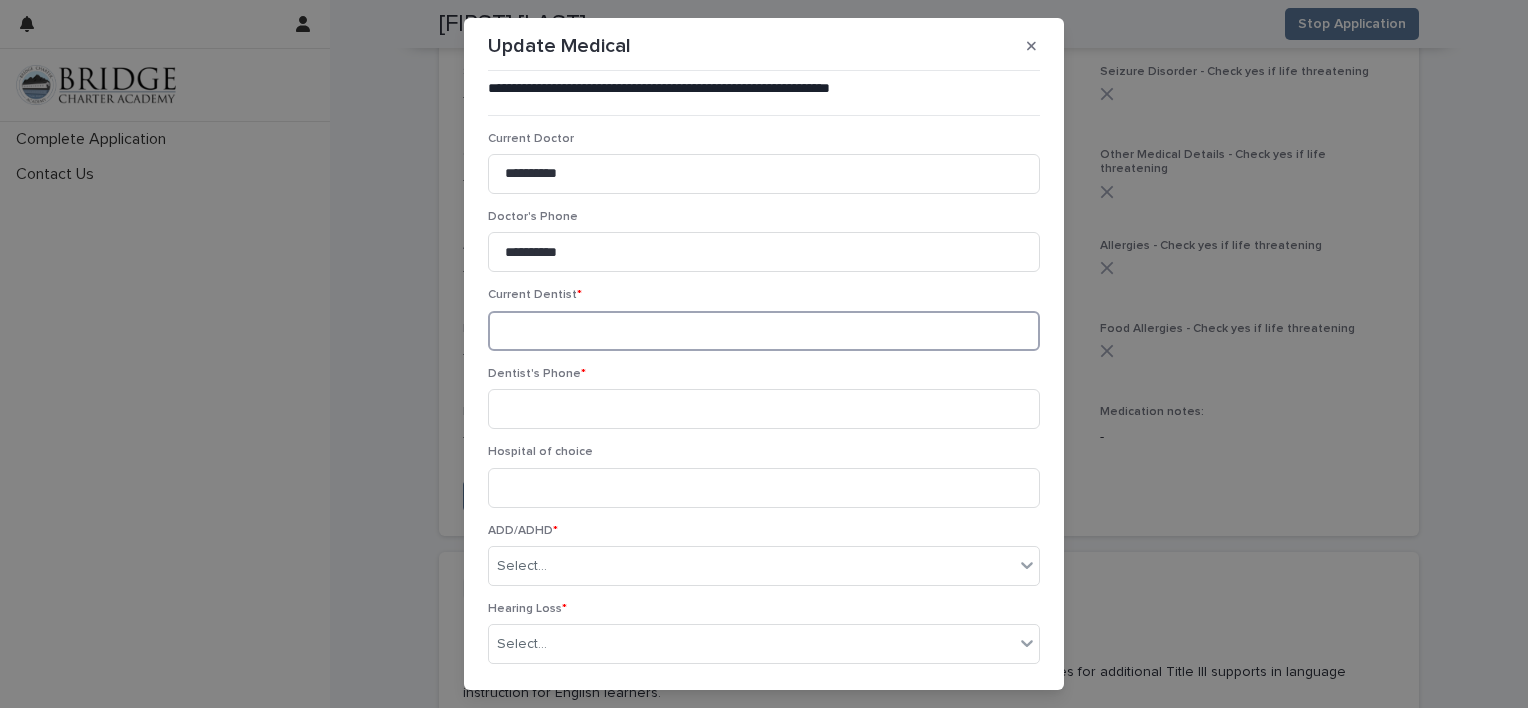 click at bounding box center (764, 331) 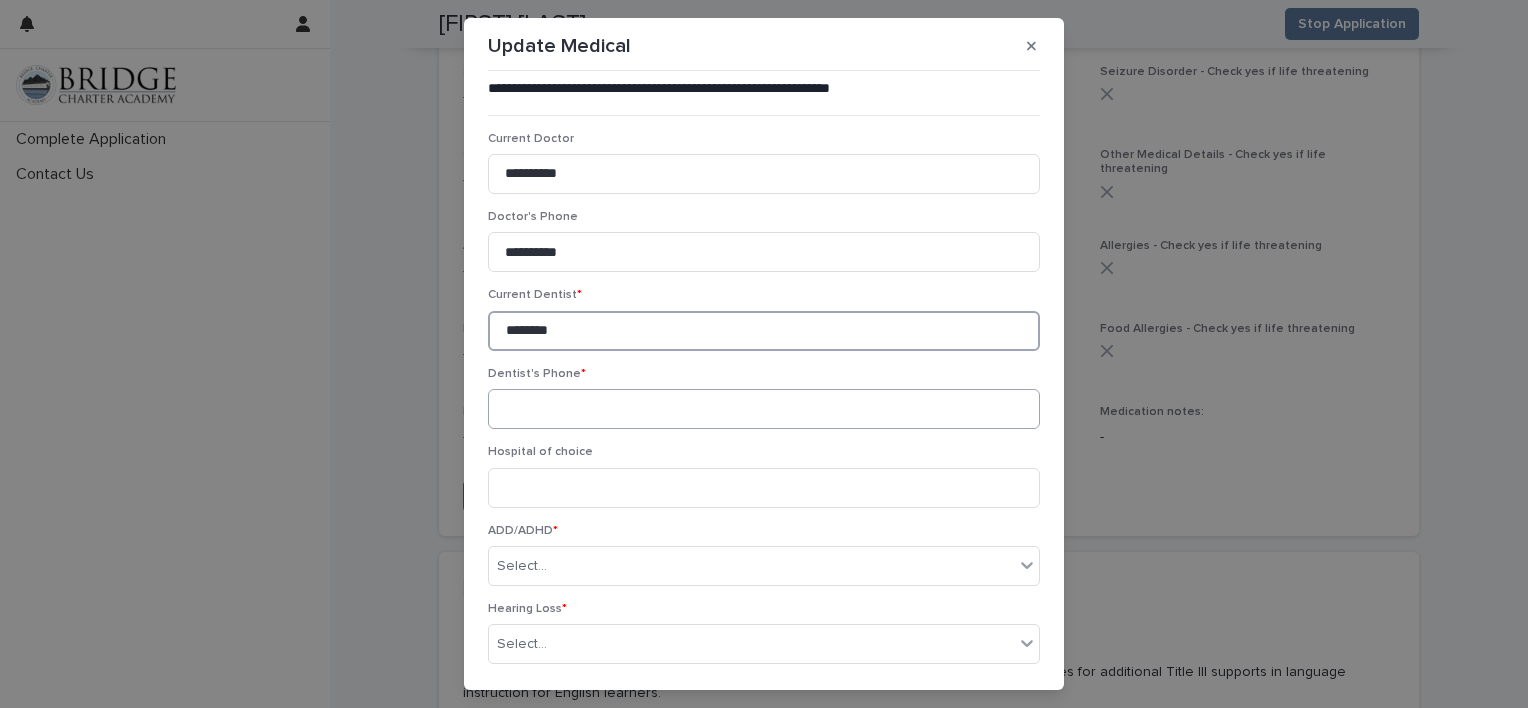 type on "********" 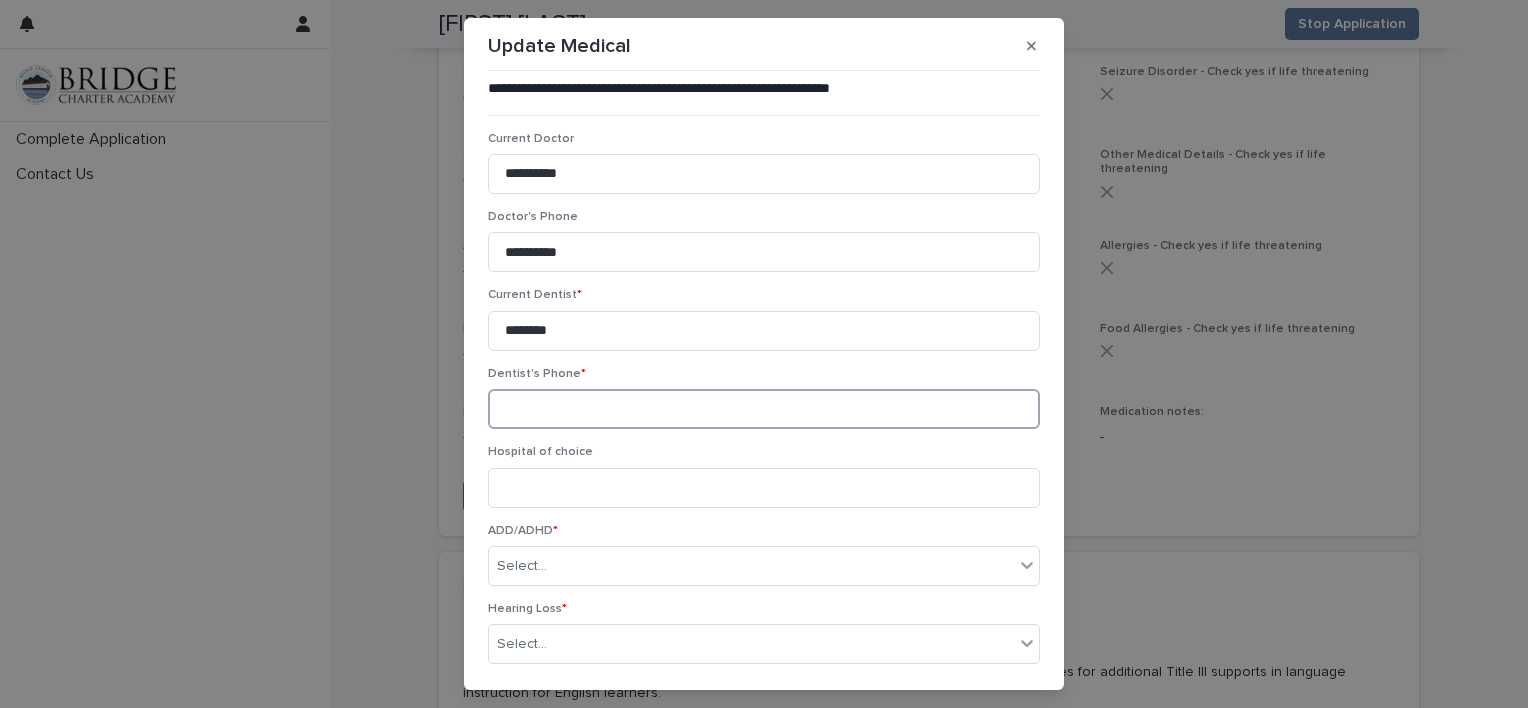 click at bounding box center (764, 409) 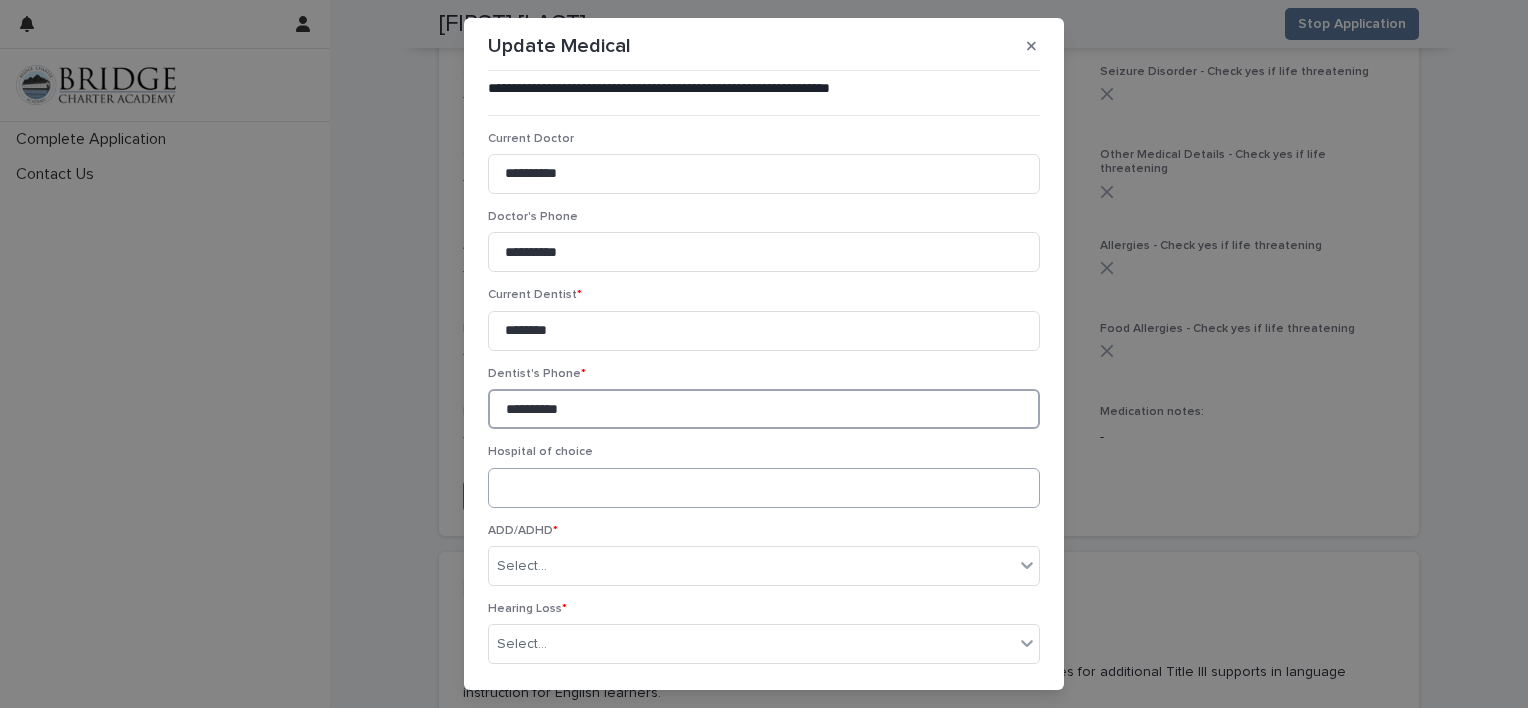type on "**********" 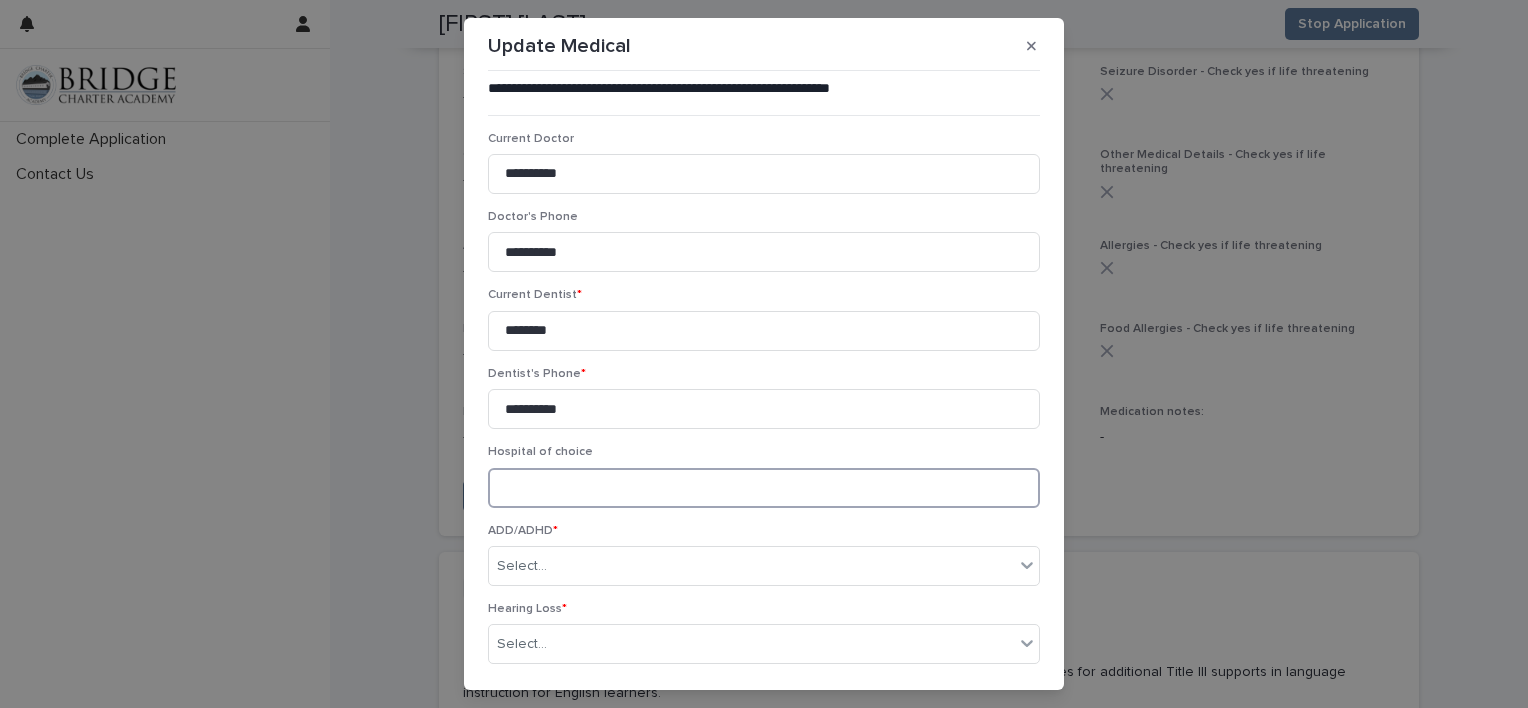 click at bounding box center (764, 488) 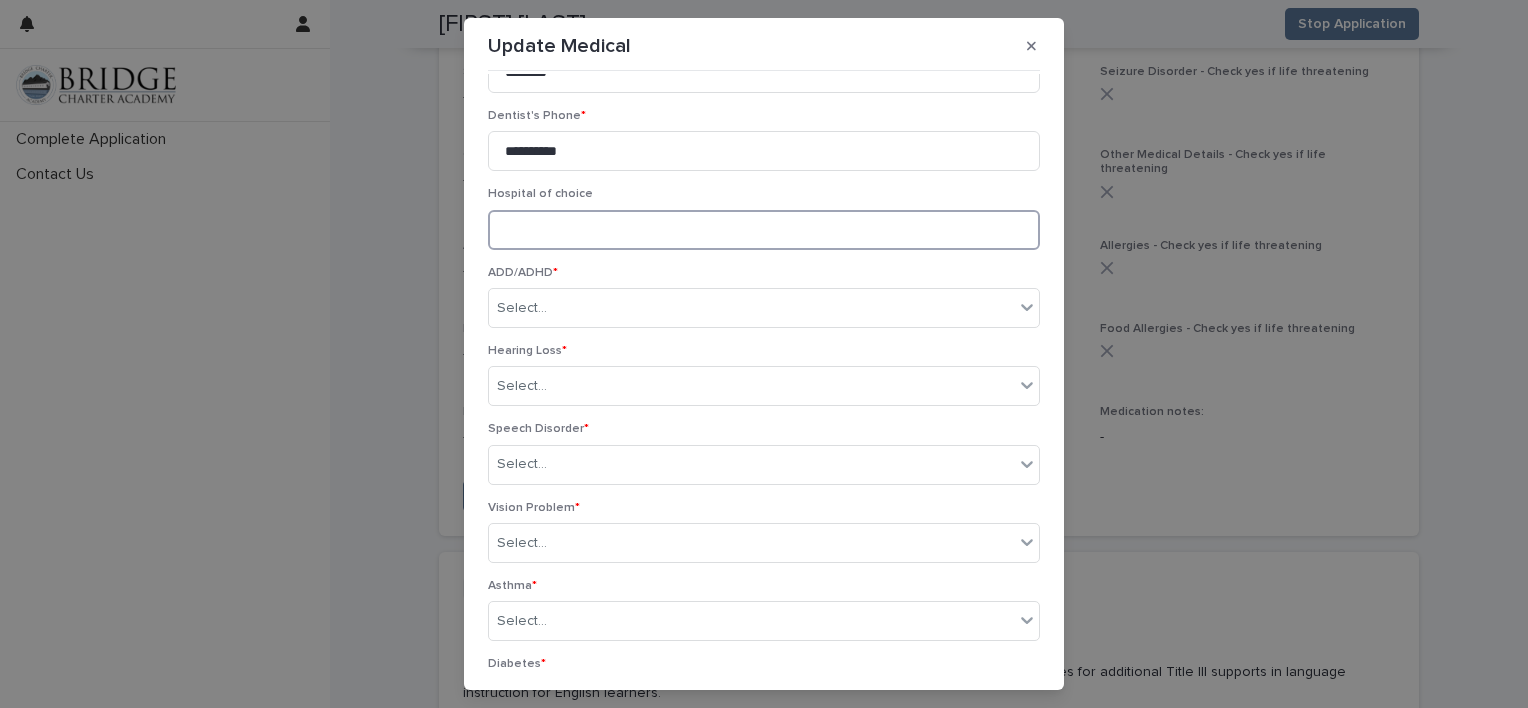 scroll, scrollTop: 259, scrollLeft: 0, axis: vertical 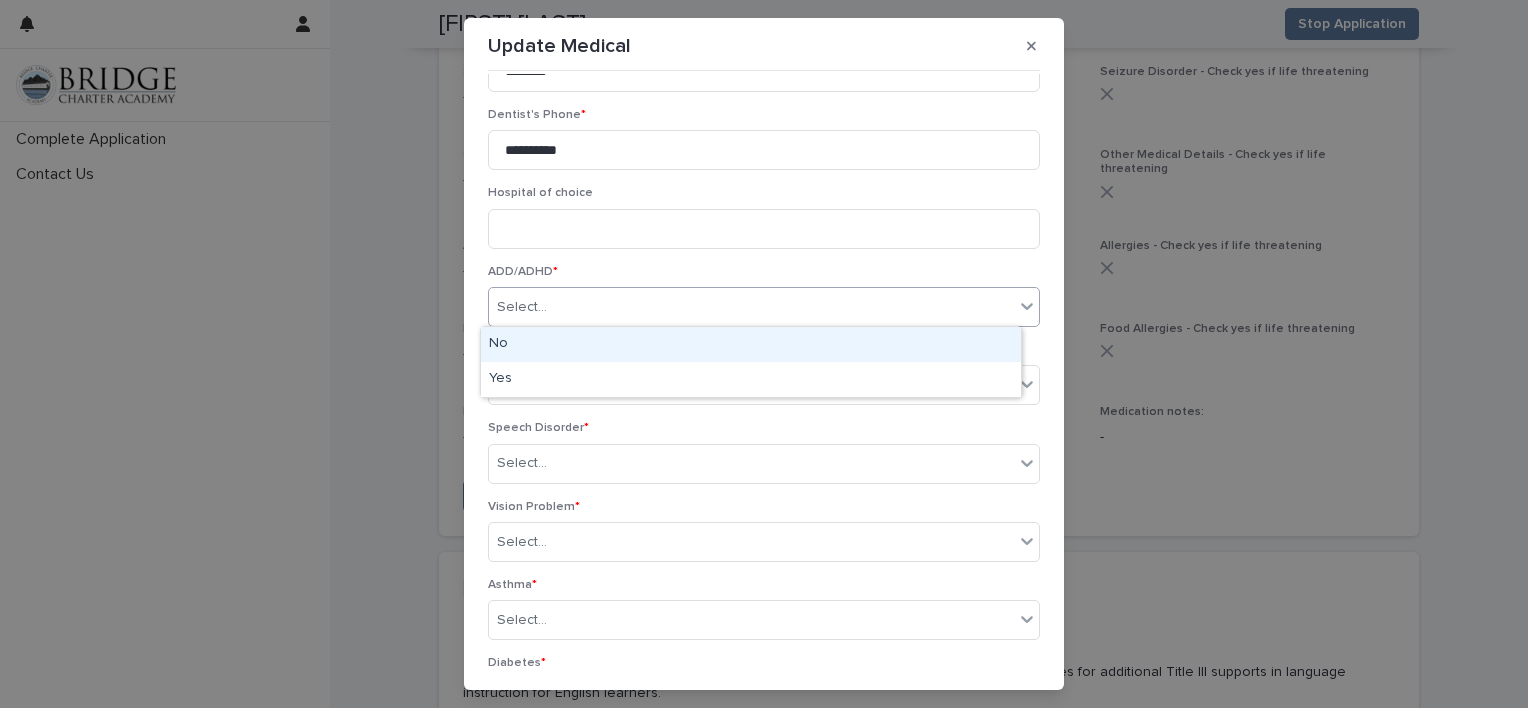 click on "Select..." at bounding box center [751, 307] 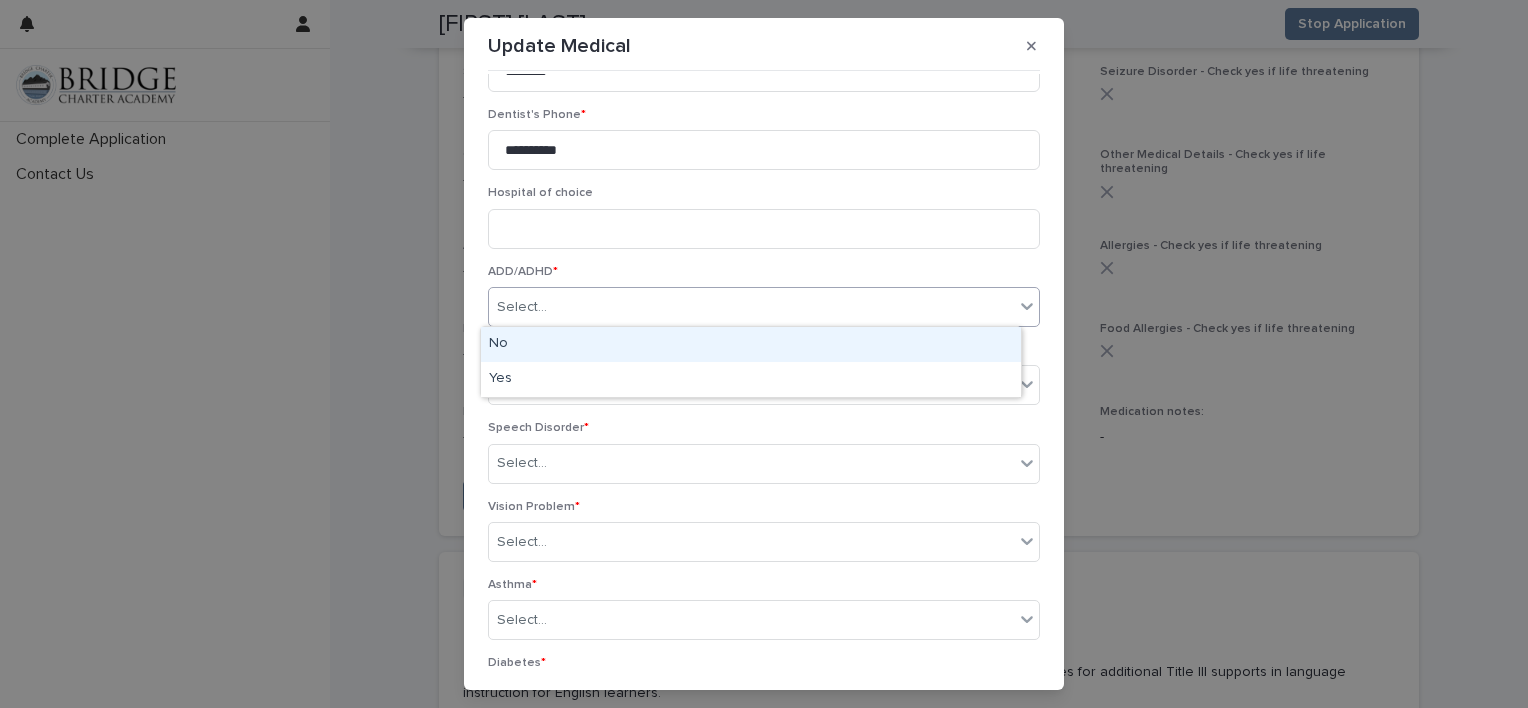 click on "No" at bounding box center [751, 344] 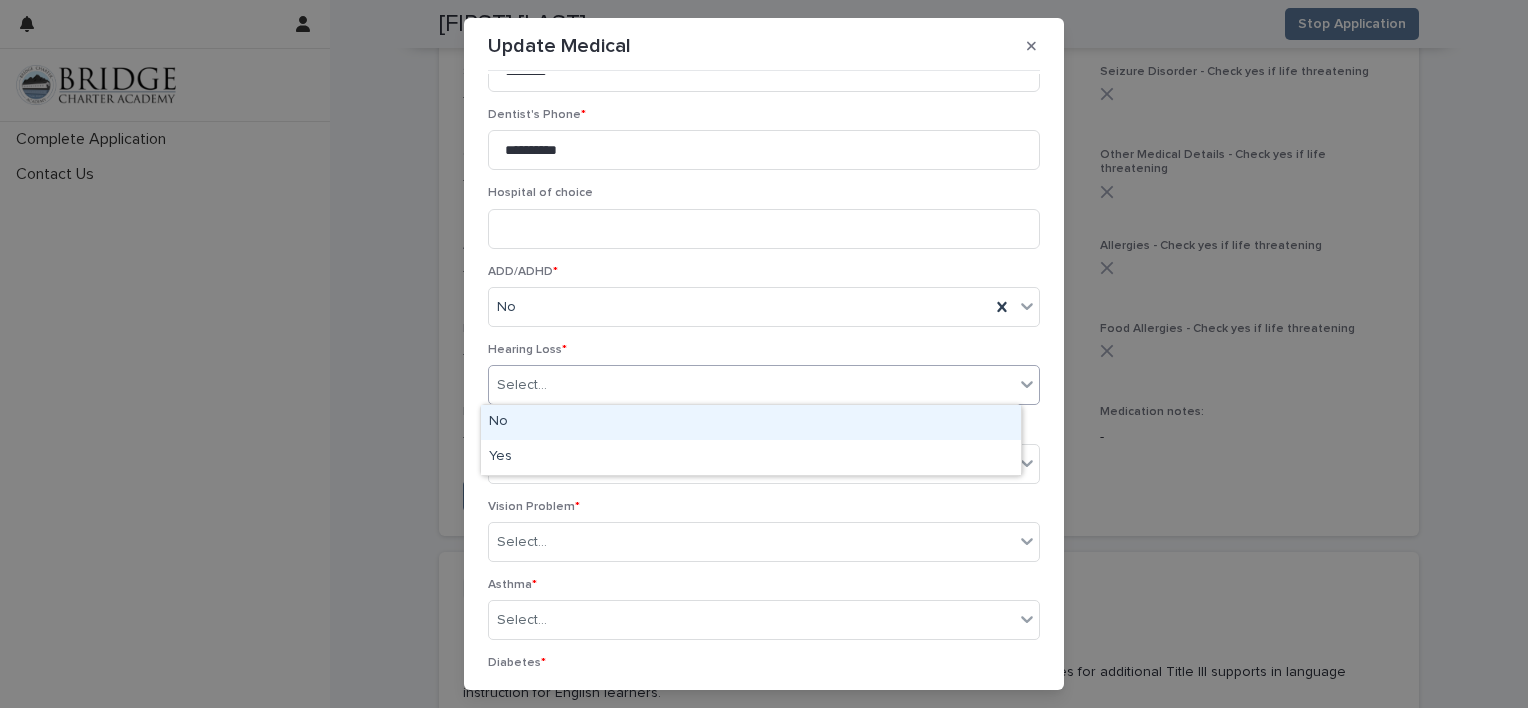 click on "Select..." at bounding box center (751, 385) 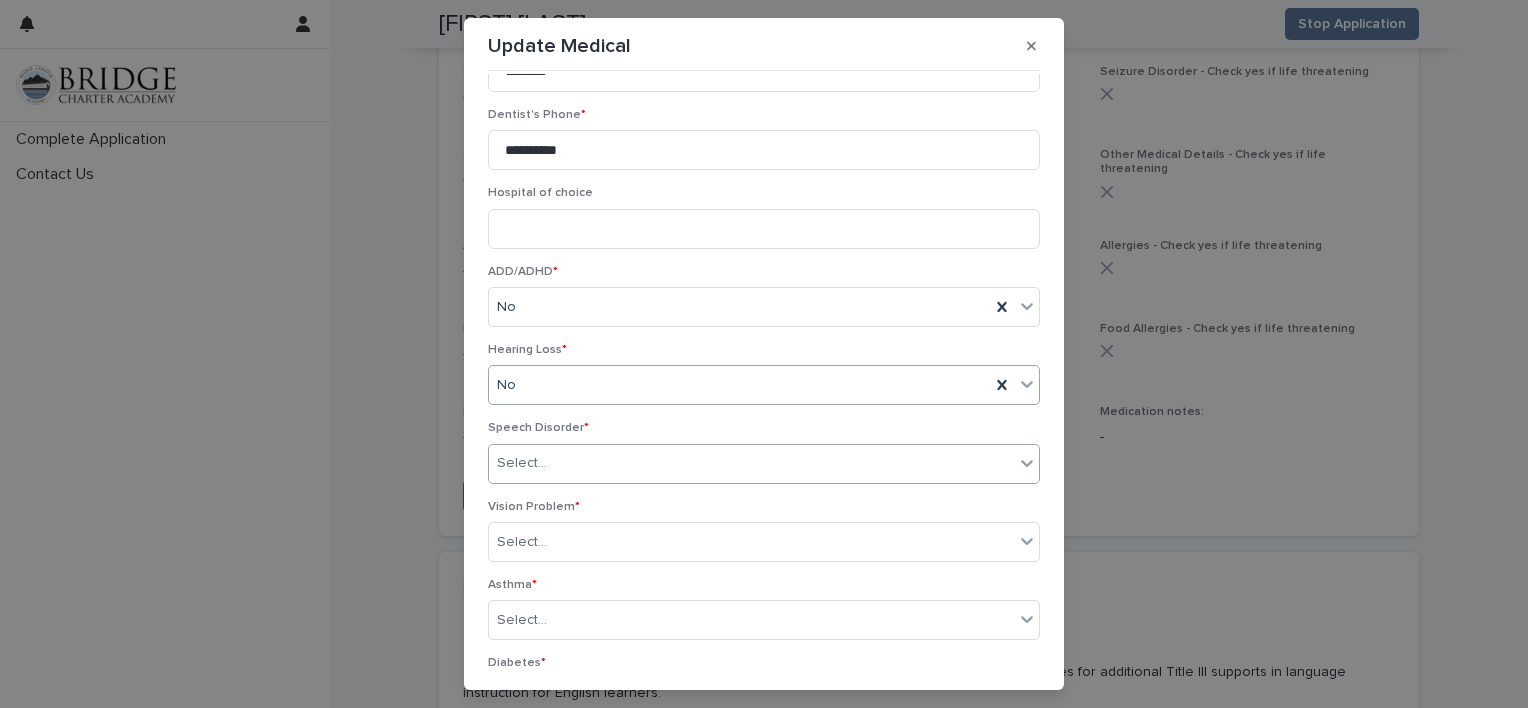 click on "Select..." at bounding box center [522, 463] 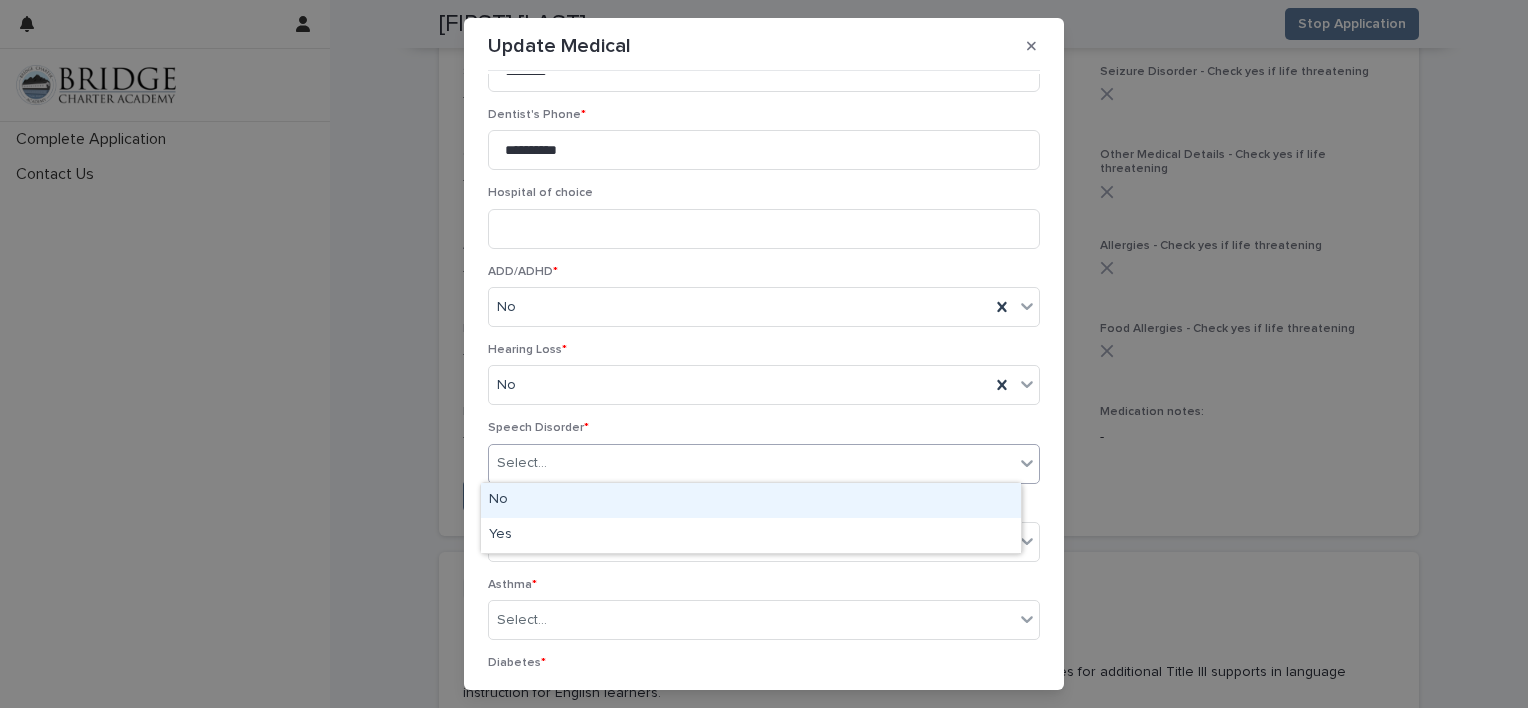 click on "No" at bounding box center (751, 500) 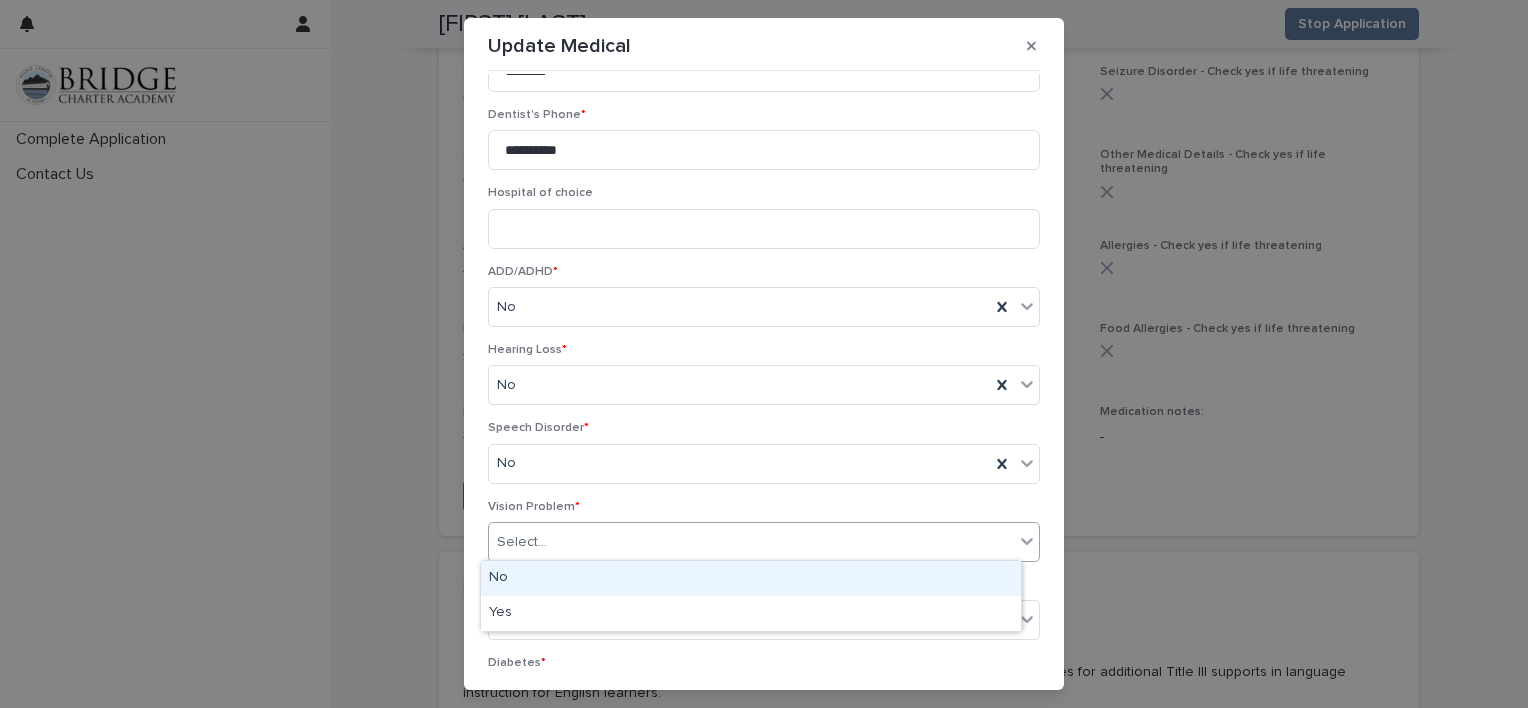 click on "Select..." at bounding box center [522, 542] 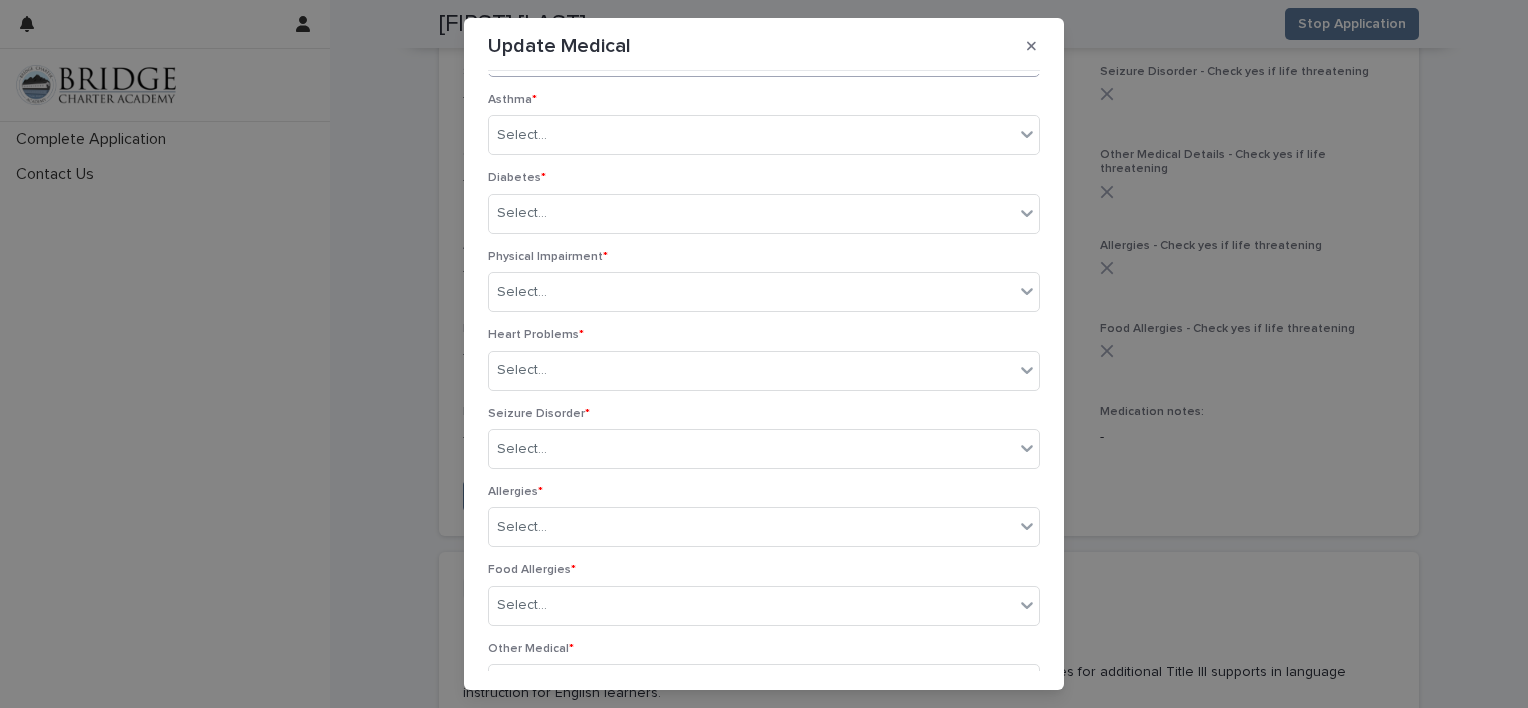 scroll, scrollTop: 747, scrollLeft: 0, axis: vertical 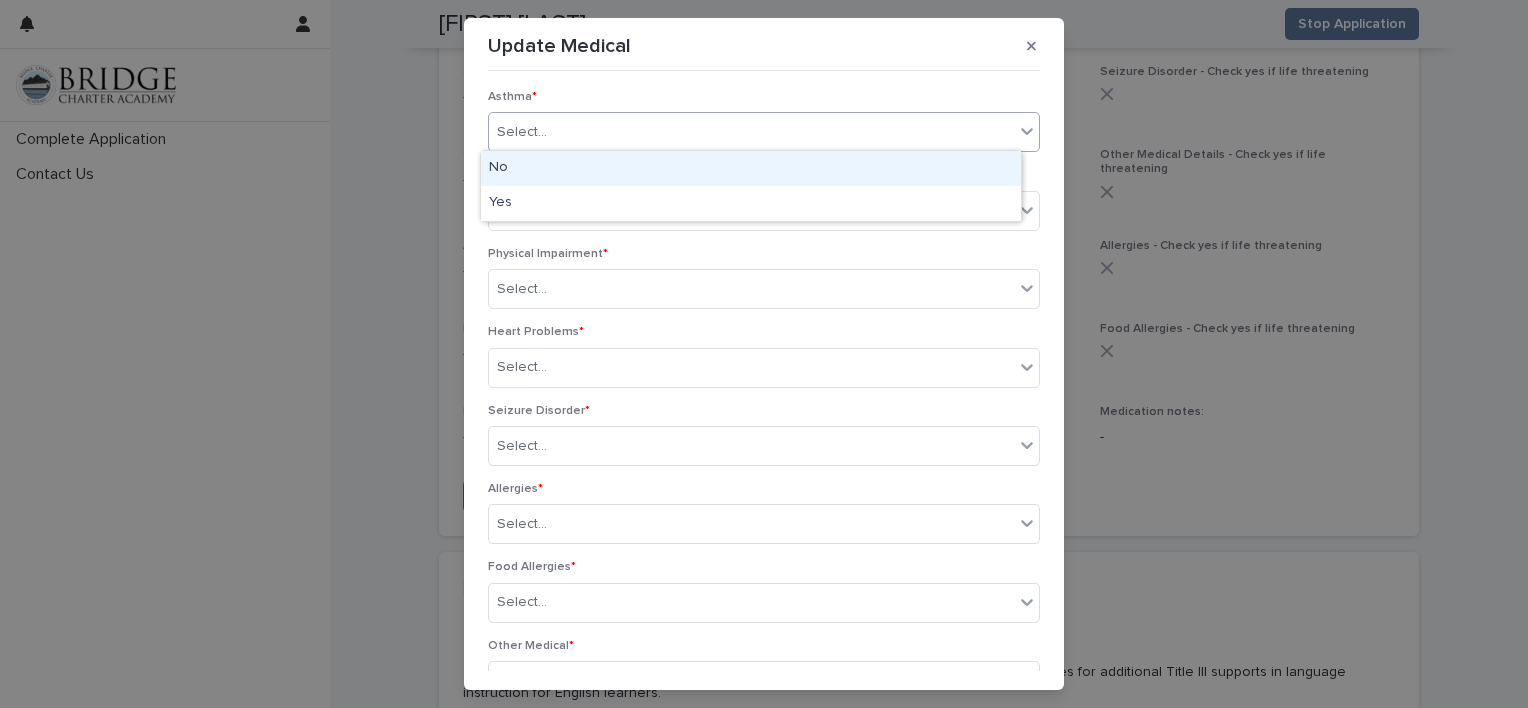 click on "Select..." at bounding box center (751, 132) 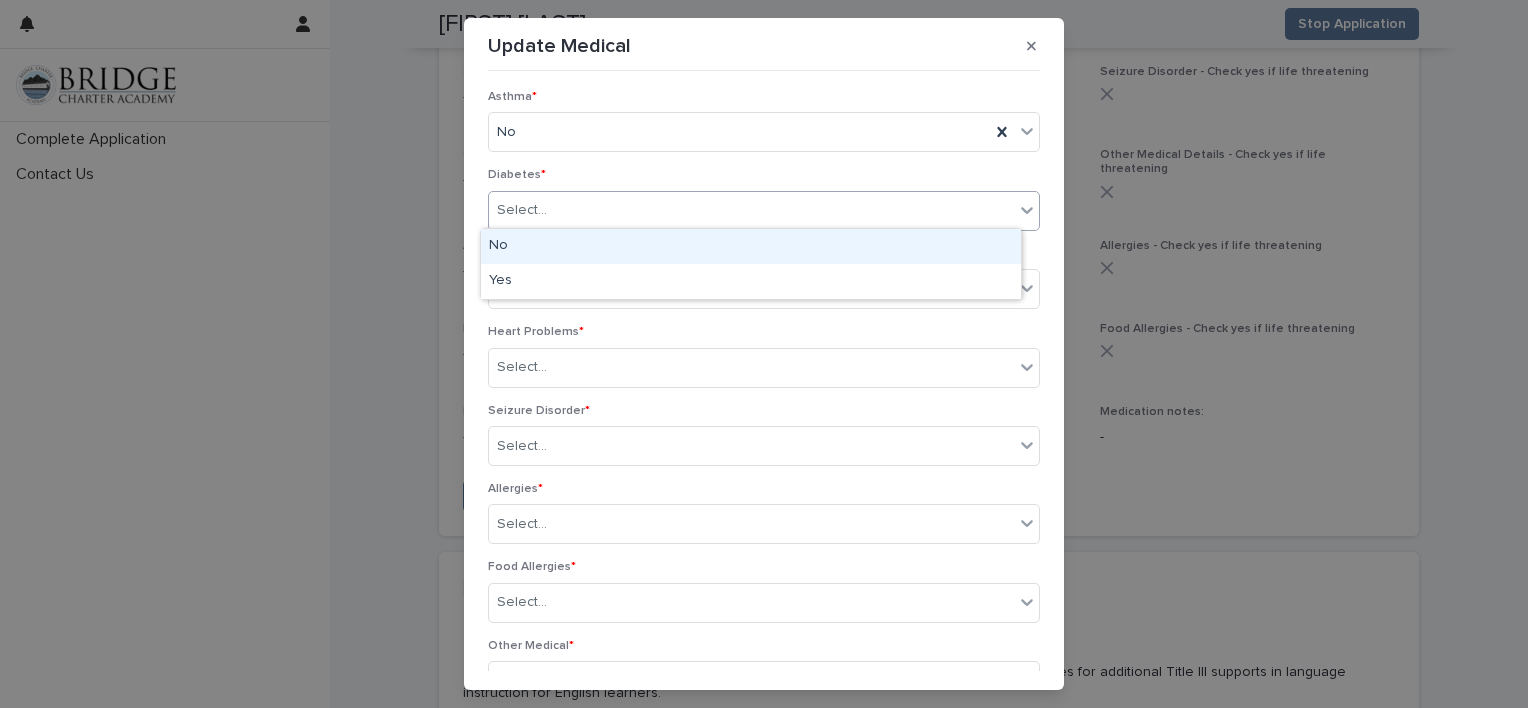 click on "Select..." at bounding box center [751, 210] 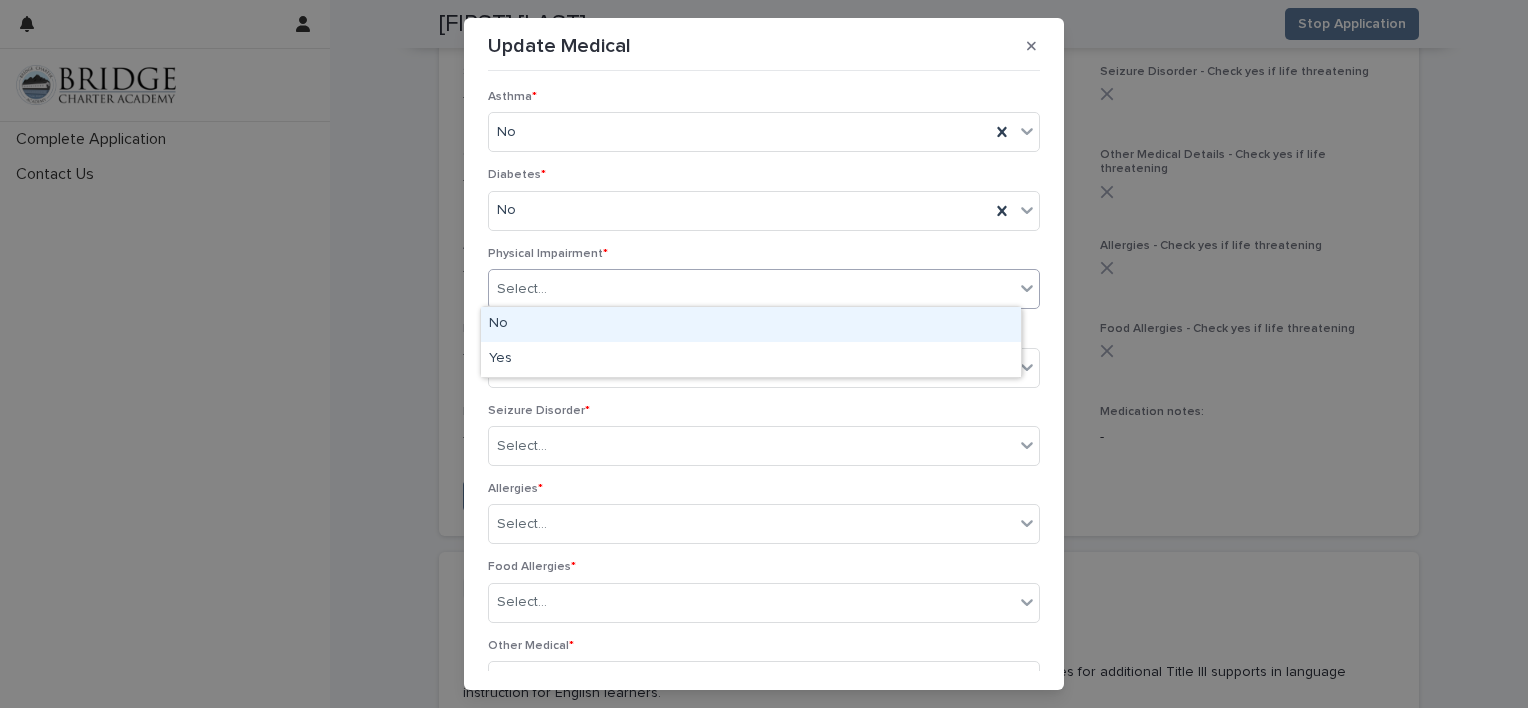 click on "Select..." at bounding box center [522, 289] 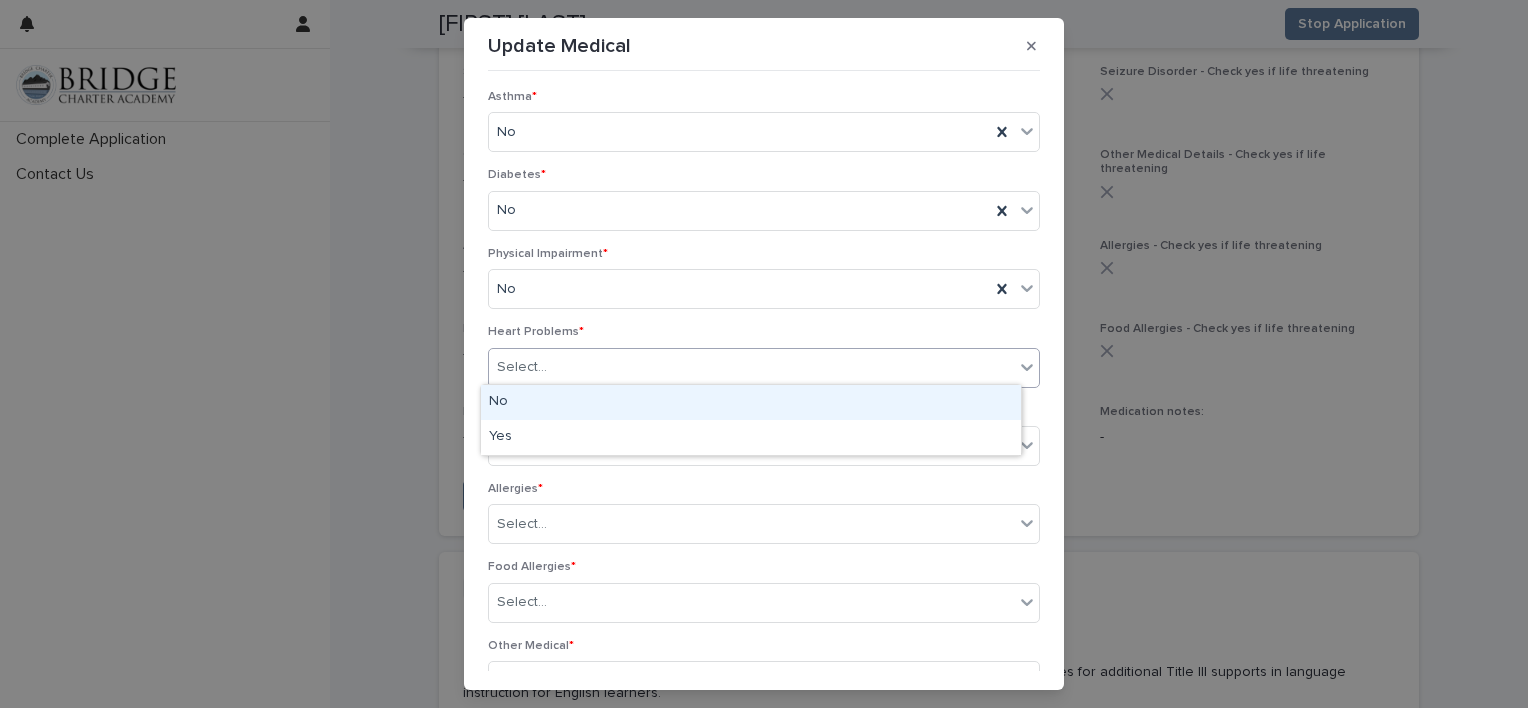click on "Select..." at bounding box center [751, 367] 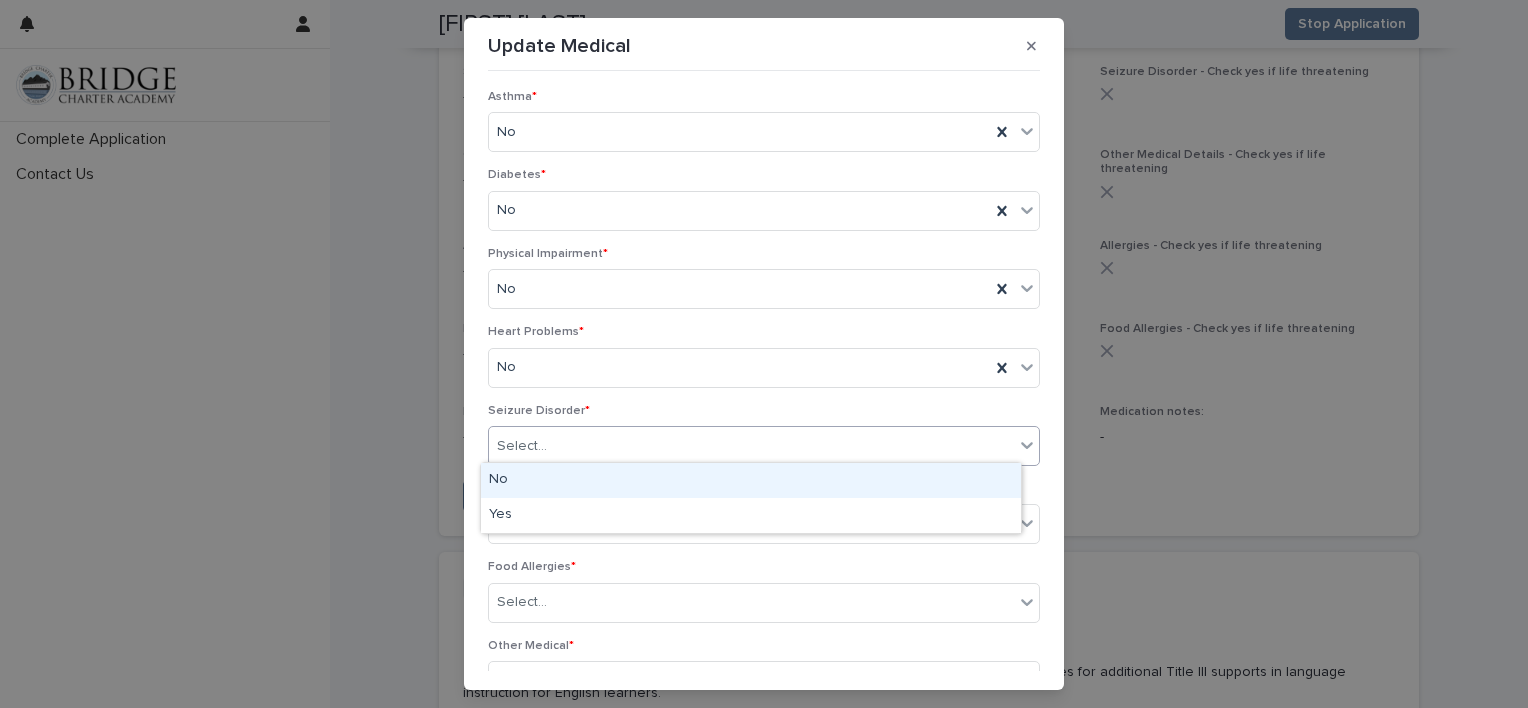 click on "Select..." at bounding box center (522, 446) 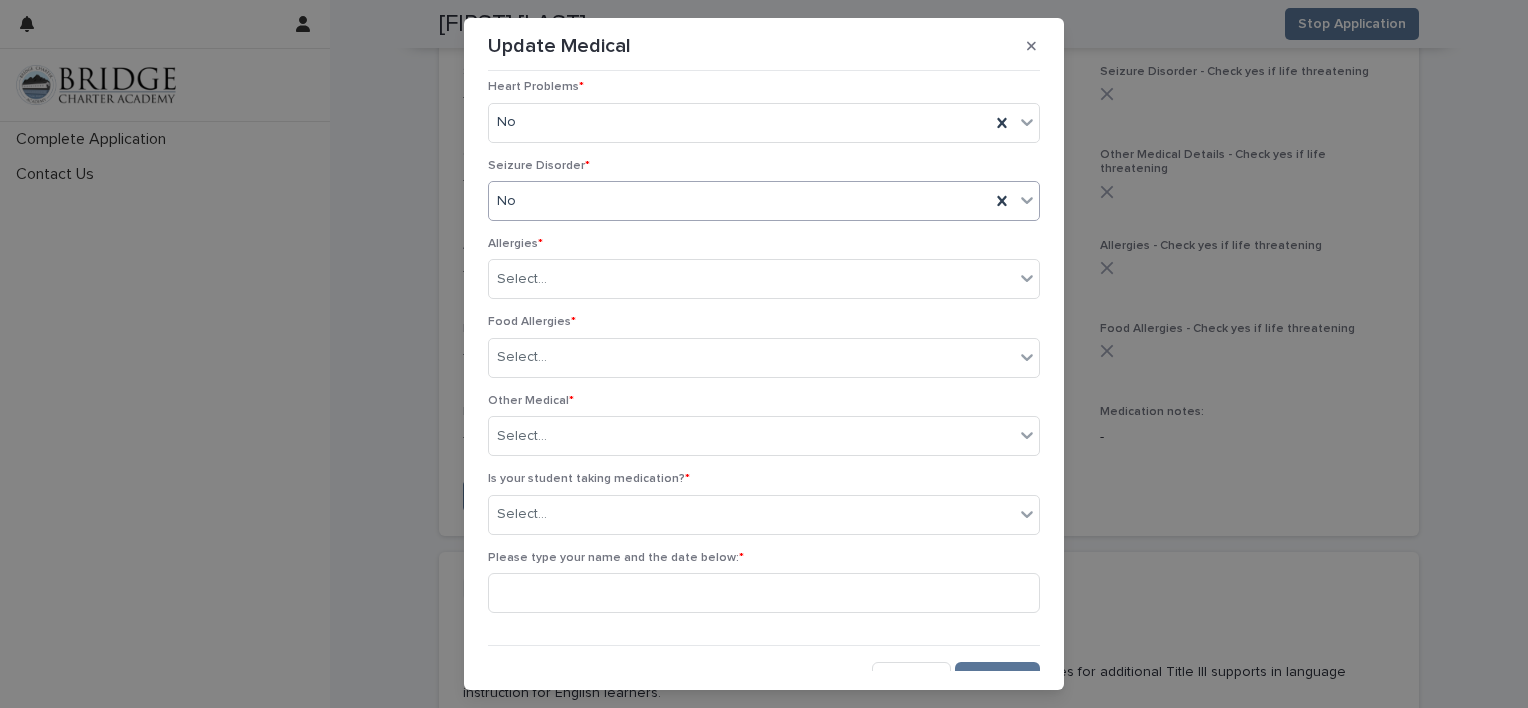 scroll, scrollTop: 999, scrollLeft: 0, axis: vertical 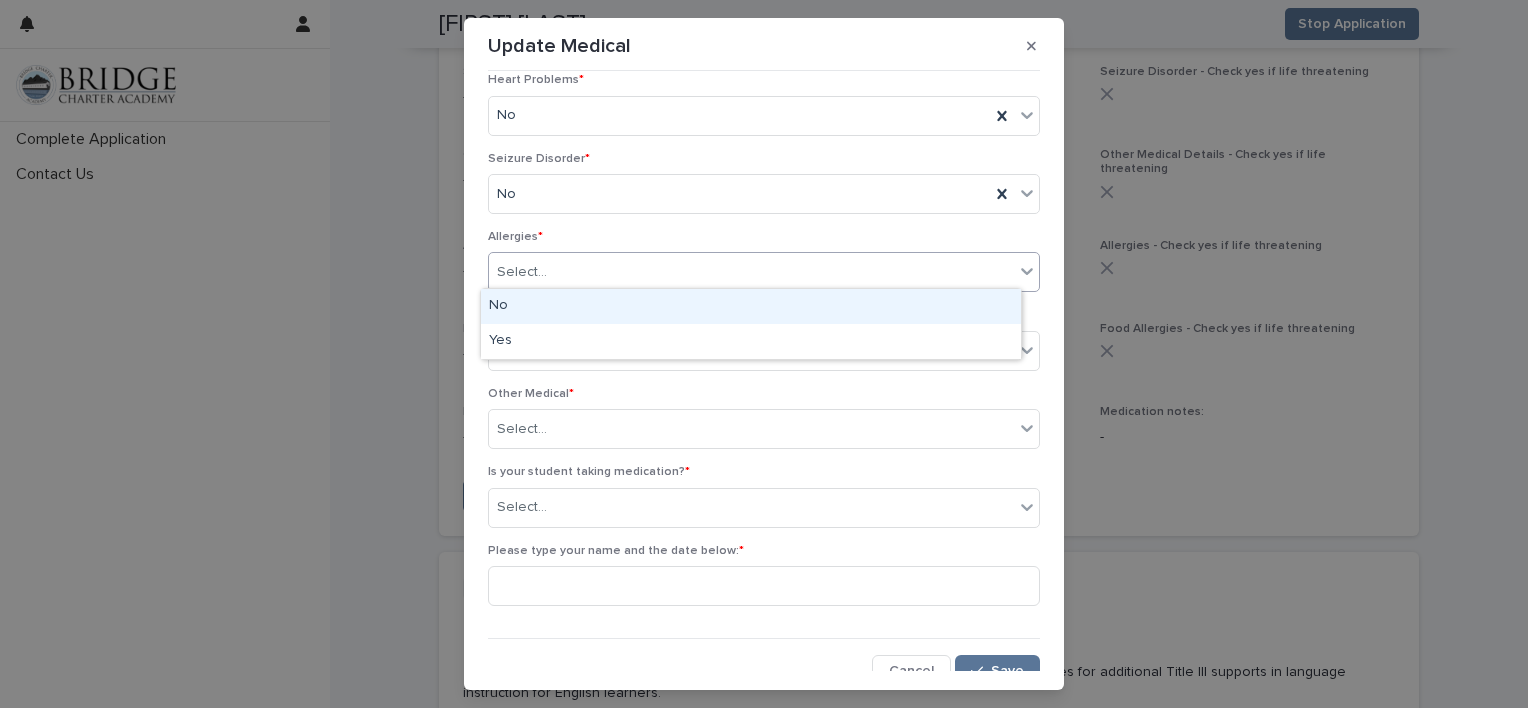 click on "Select..." at bounding box center (751, 272) 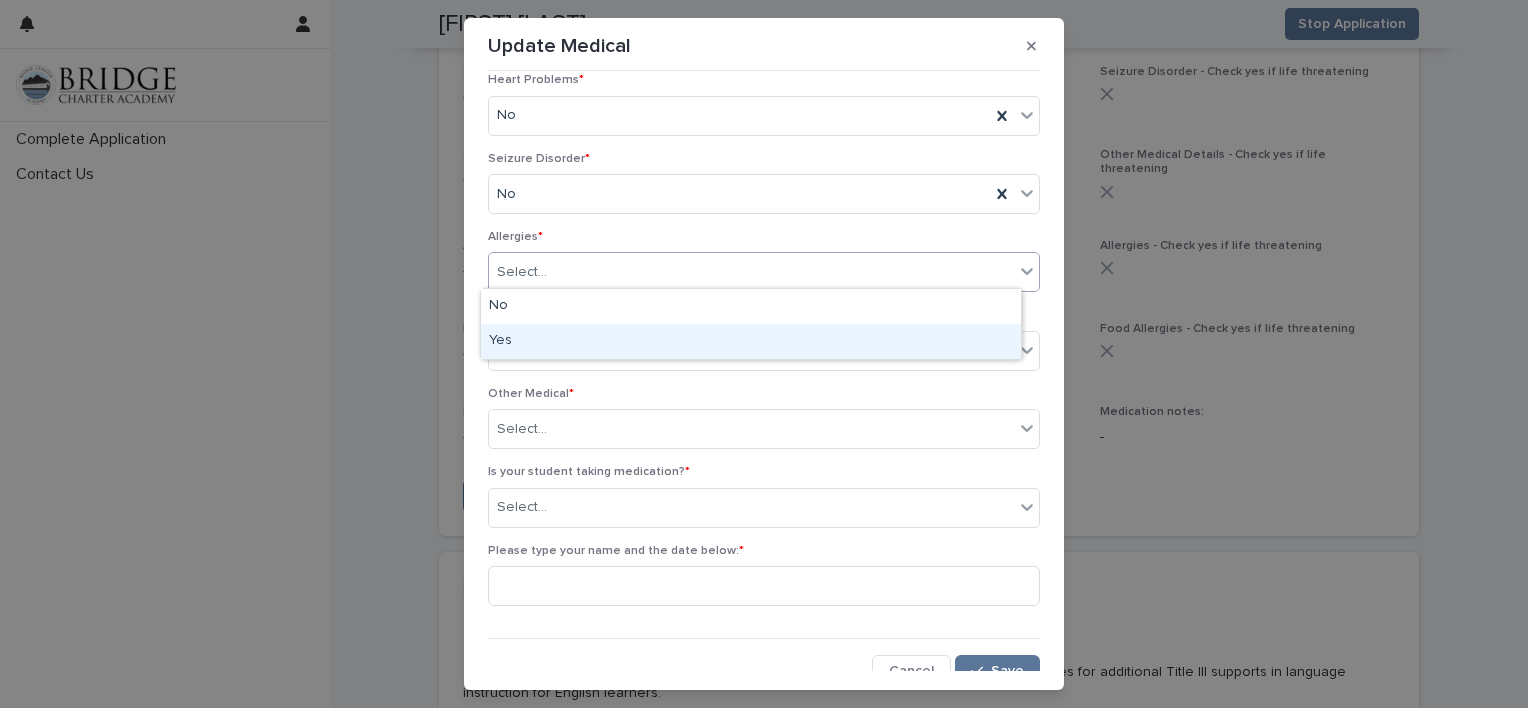 click on "Yes" at bounding box center [751, 341] 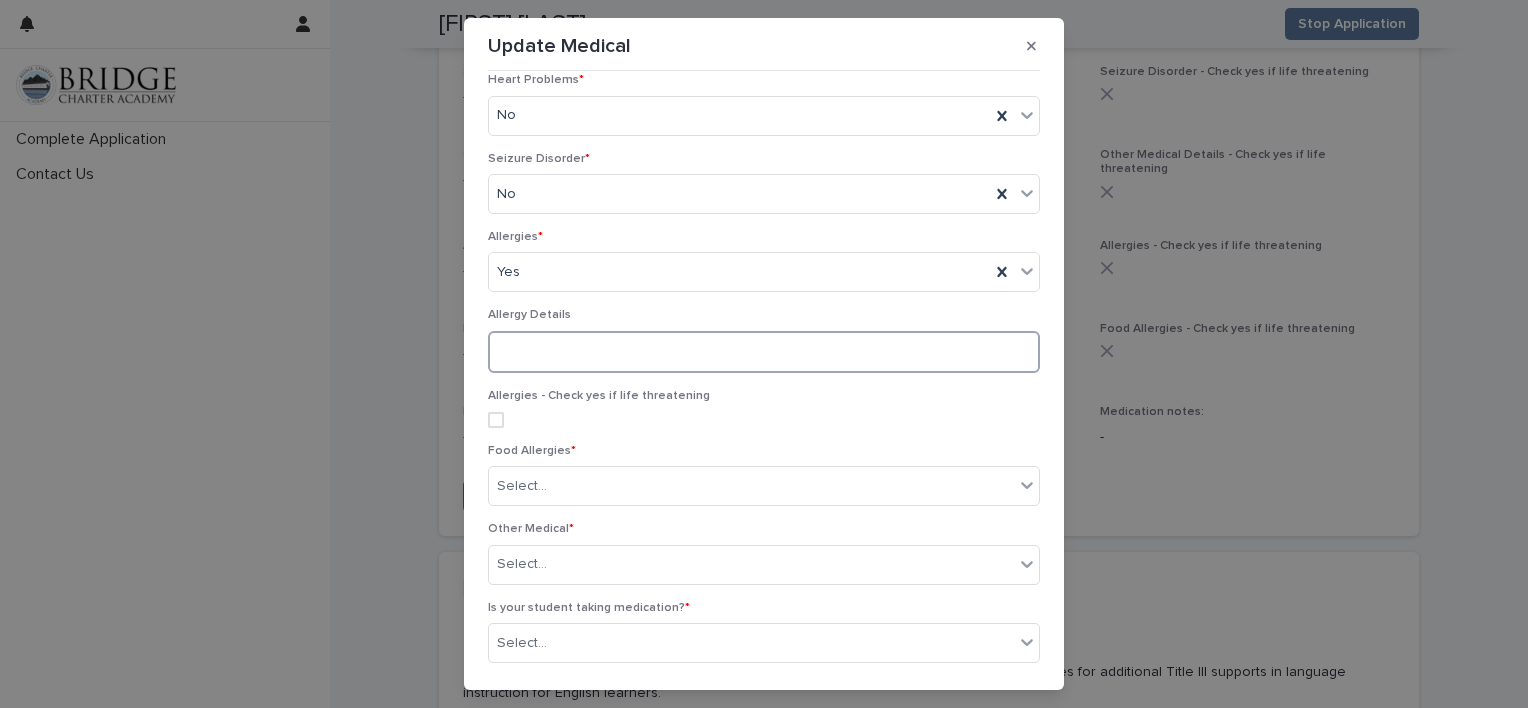 click at bounding box center (764, 352) 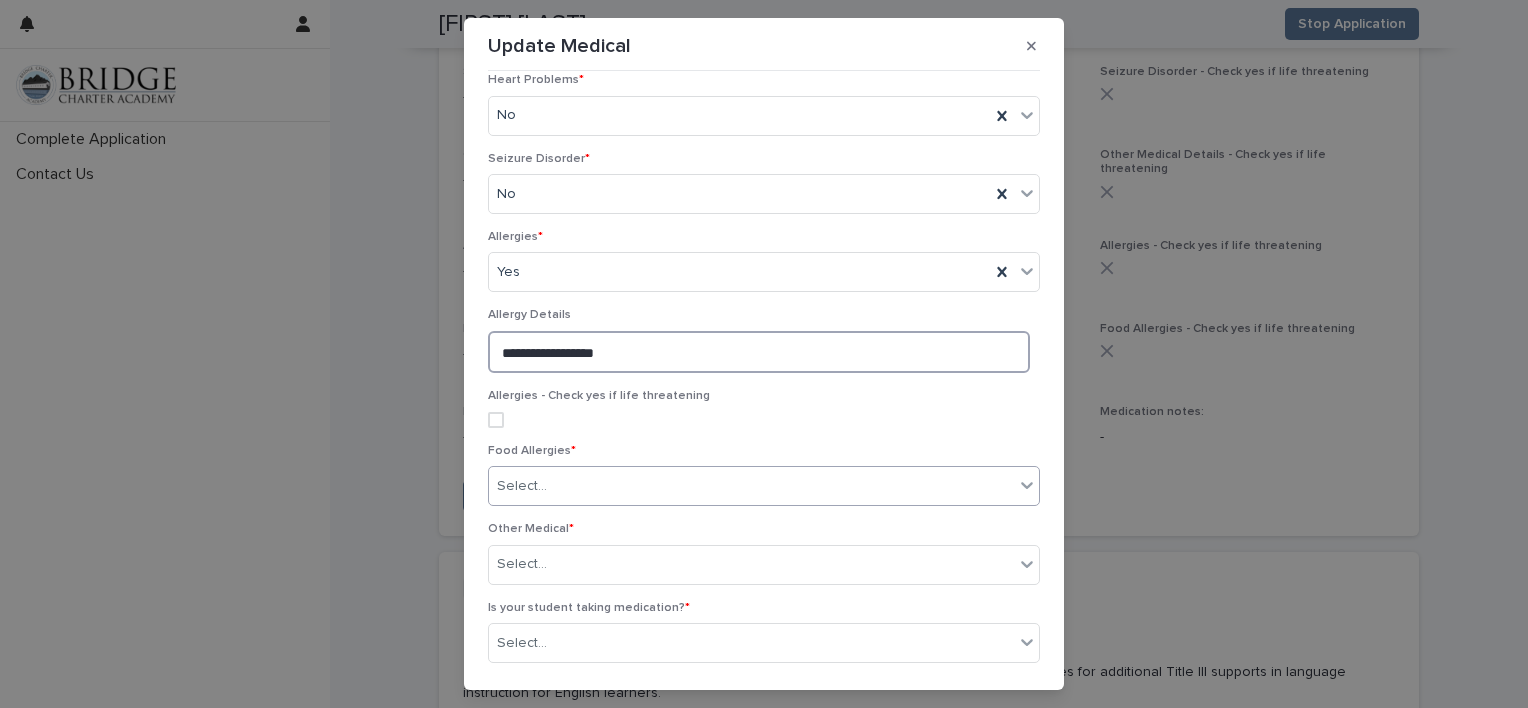 type on "**********" 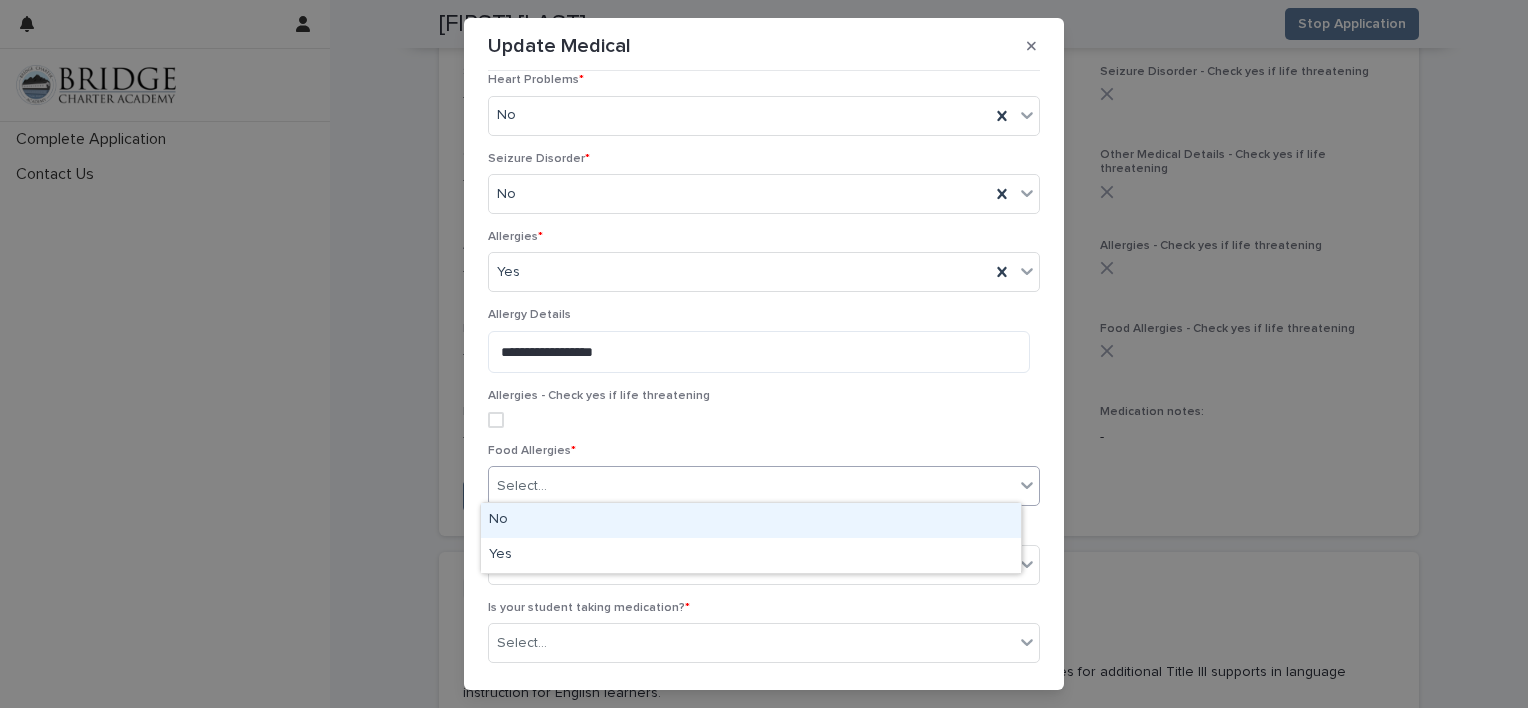 click on "Select..." at bounding box center [751, 486] 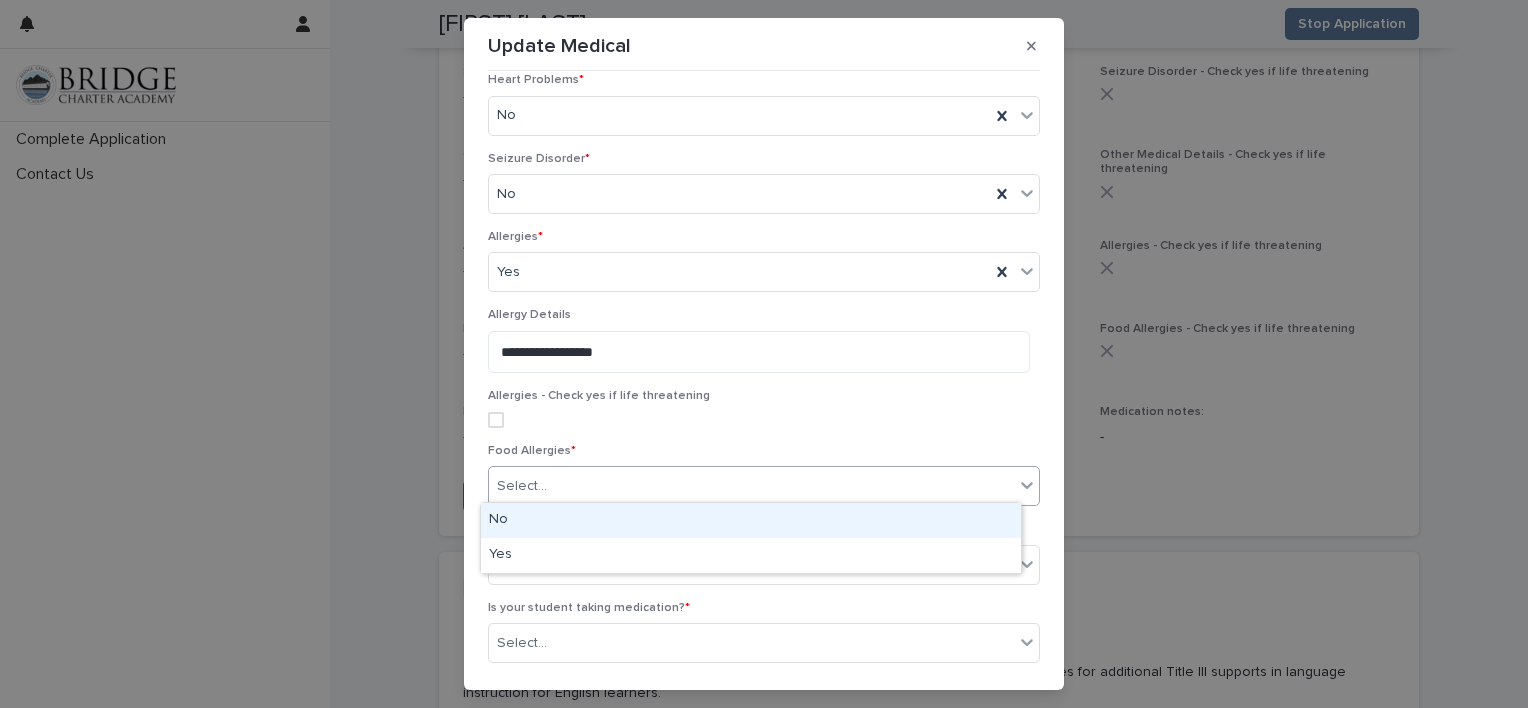 click on "No" at bounding box center [751, 520] 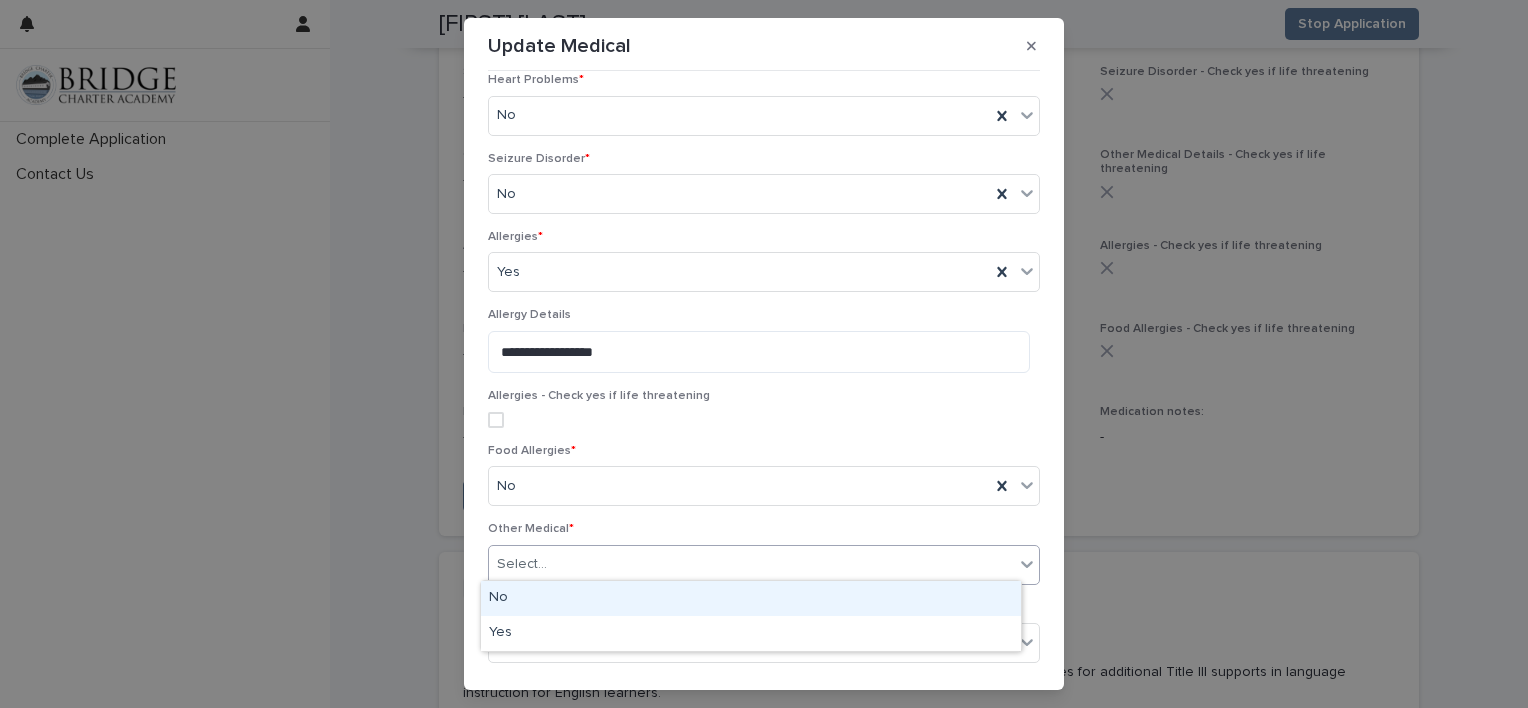 click on "Select..." at bounding box center (751, 564) 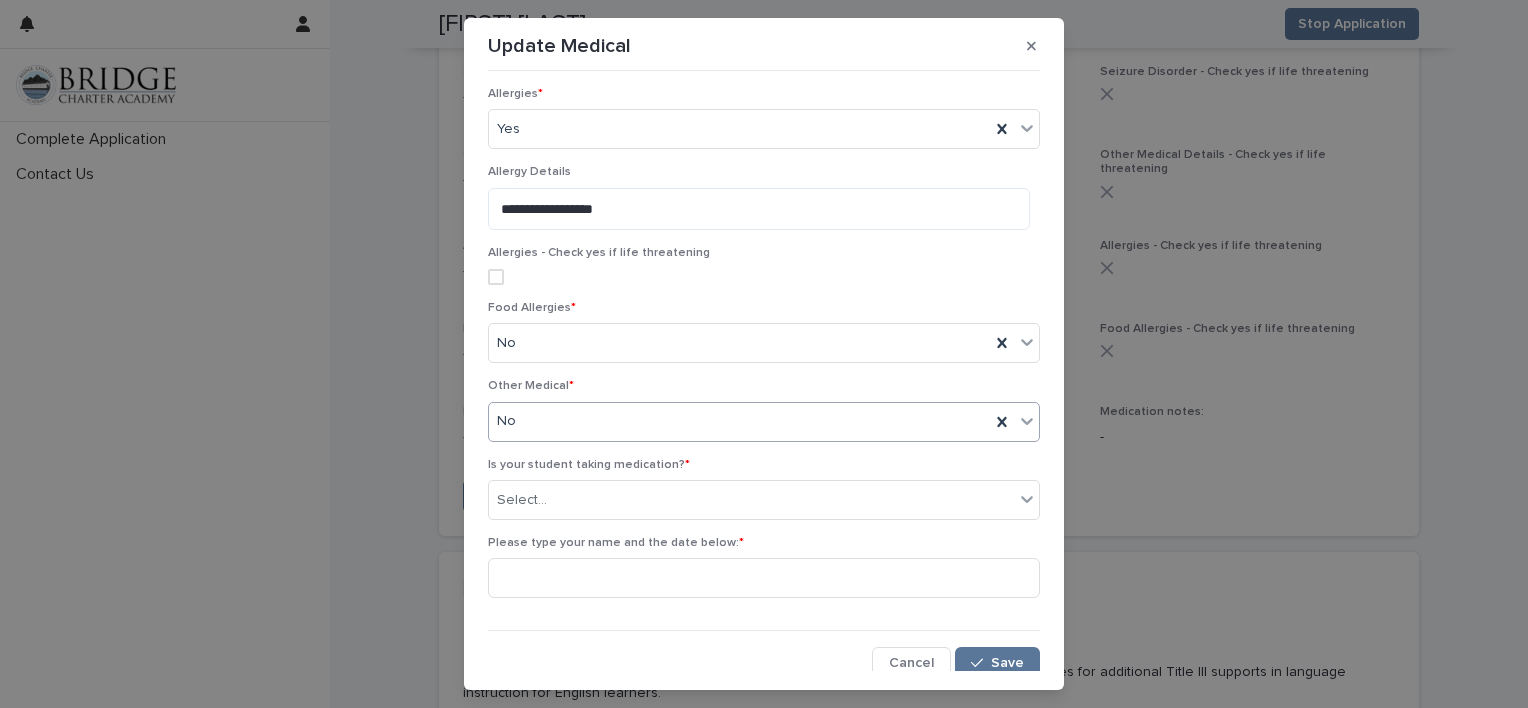 scroll, scrollTop: 1144, scrollLeft: 0, axis: vertical 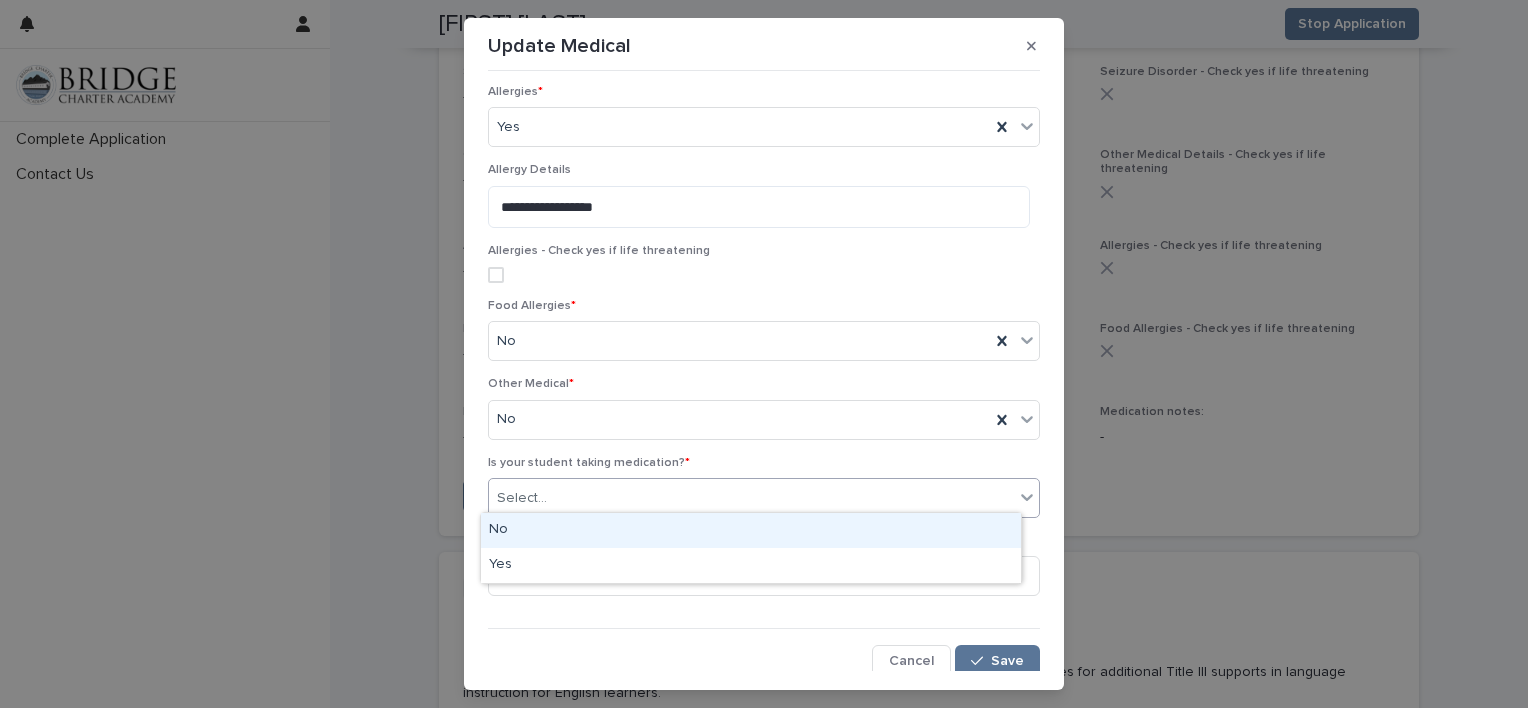 click on "Select..." at bounding box center [751, 498] 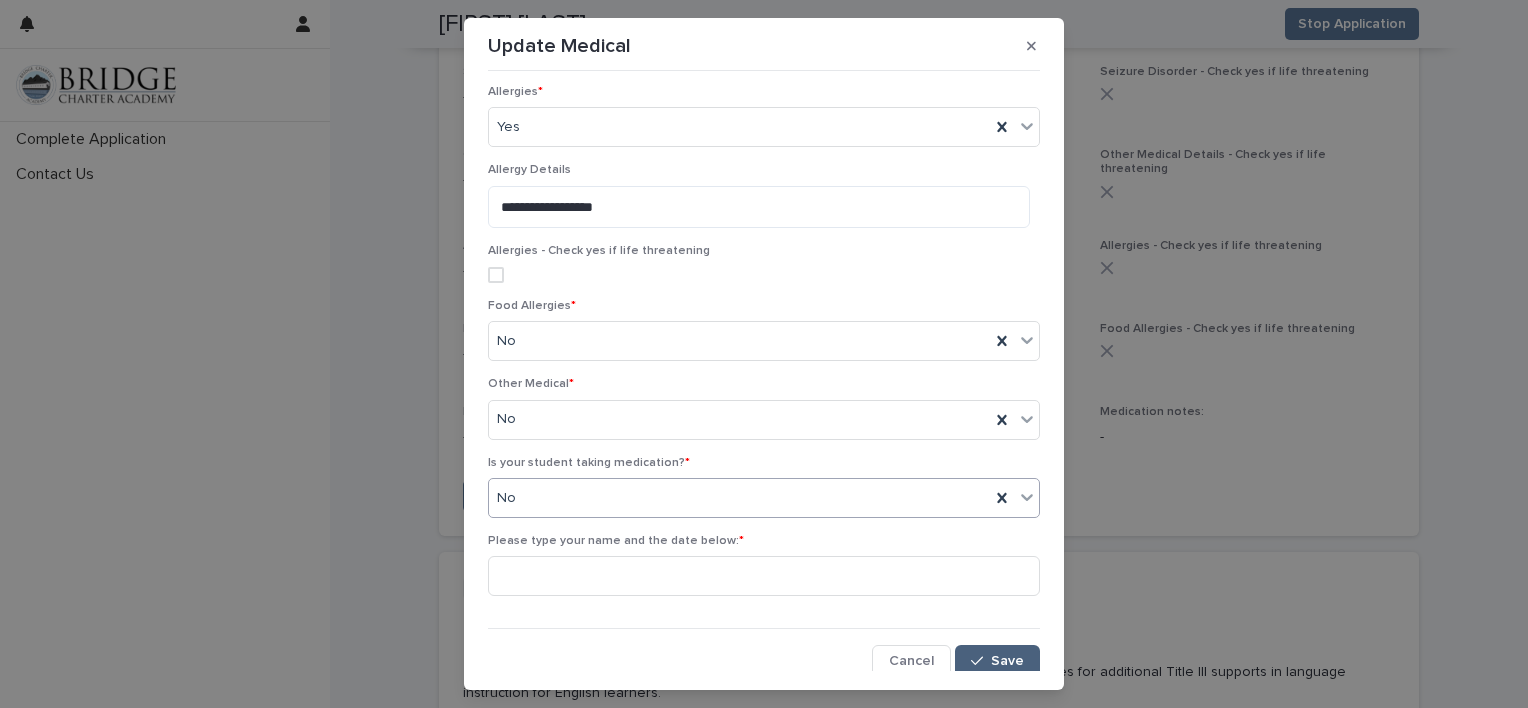 click on "Save" at bounding box center (1007, 661) 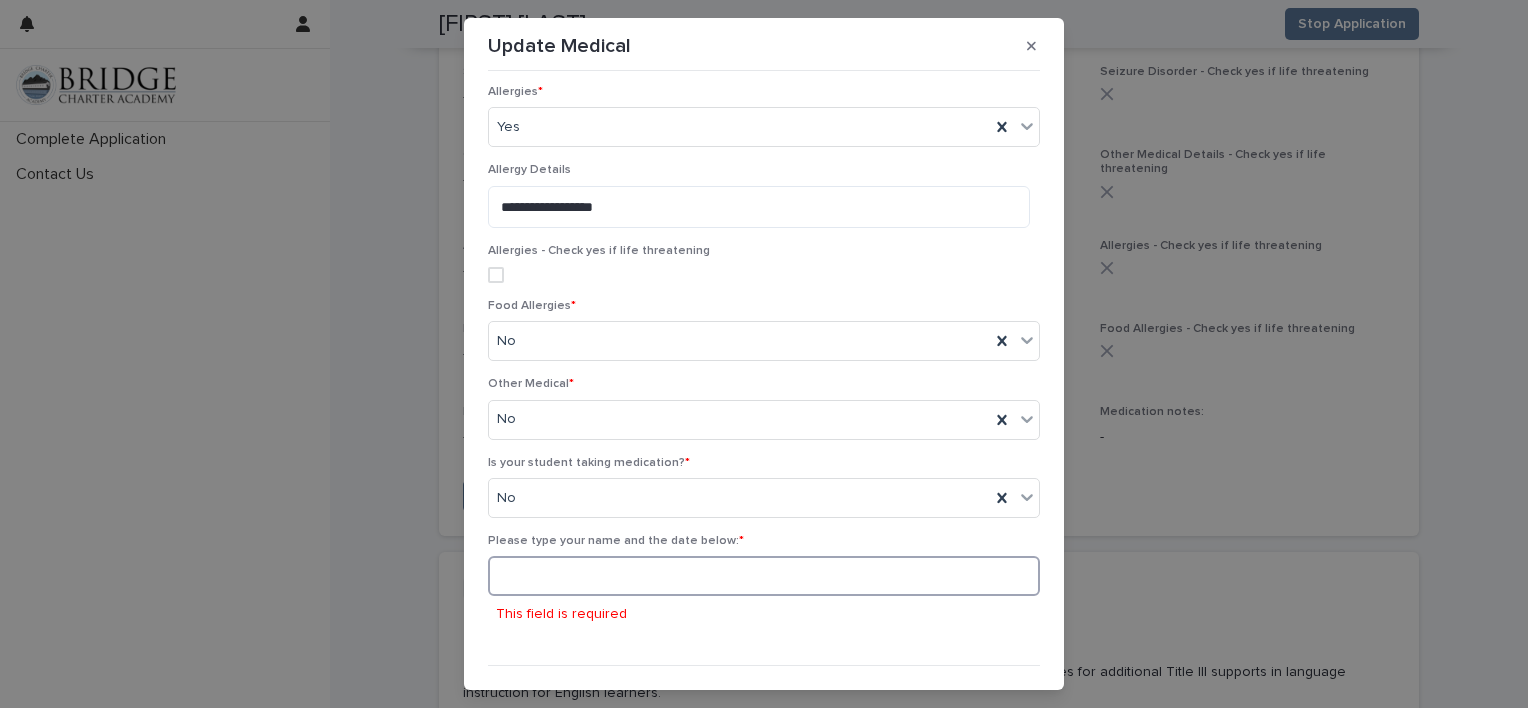 click at bounding box center (764, 576) 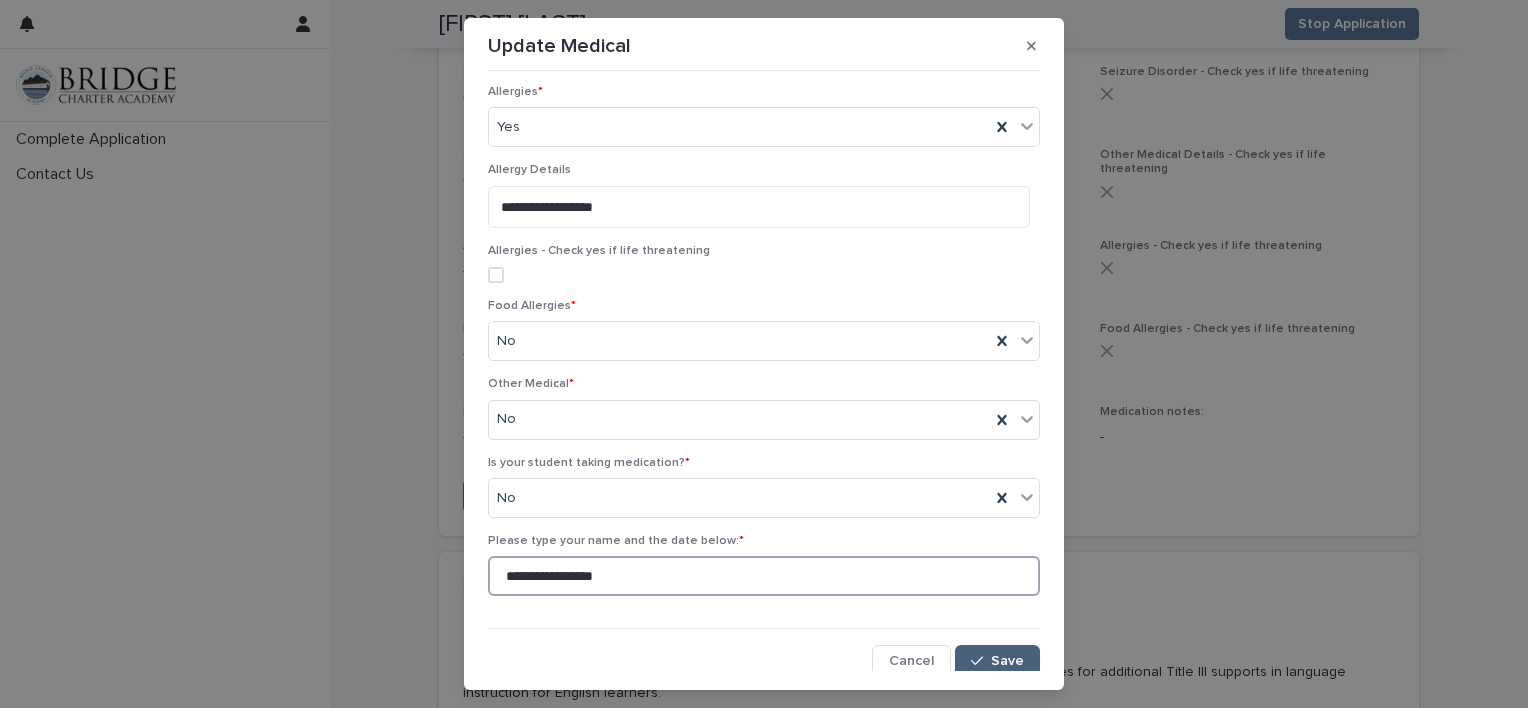 type on "**********" 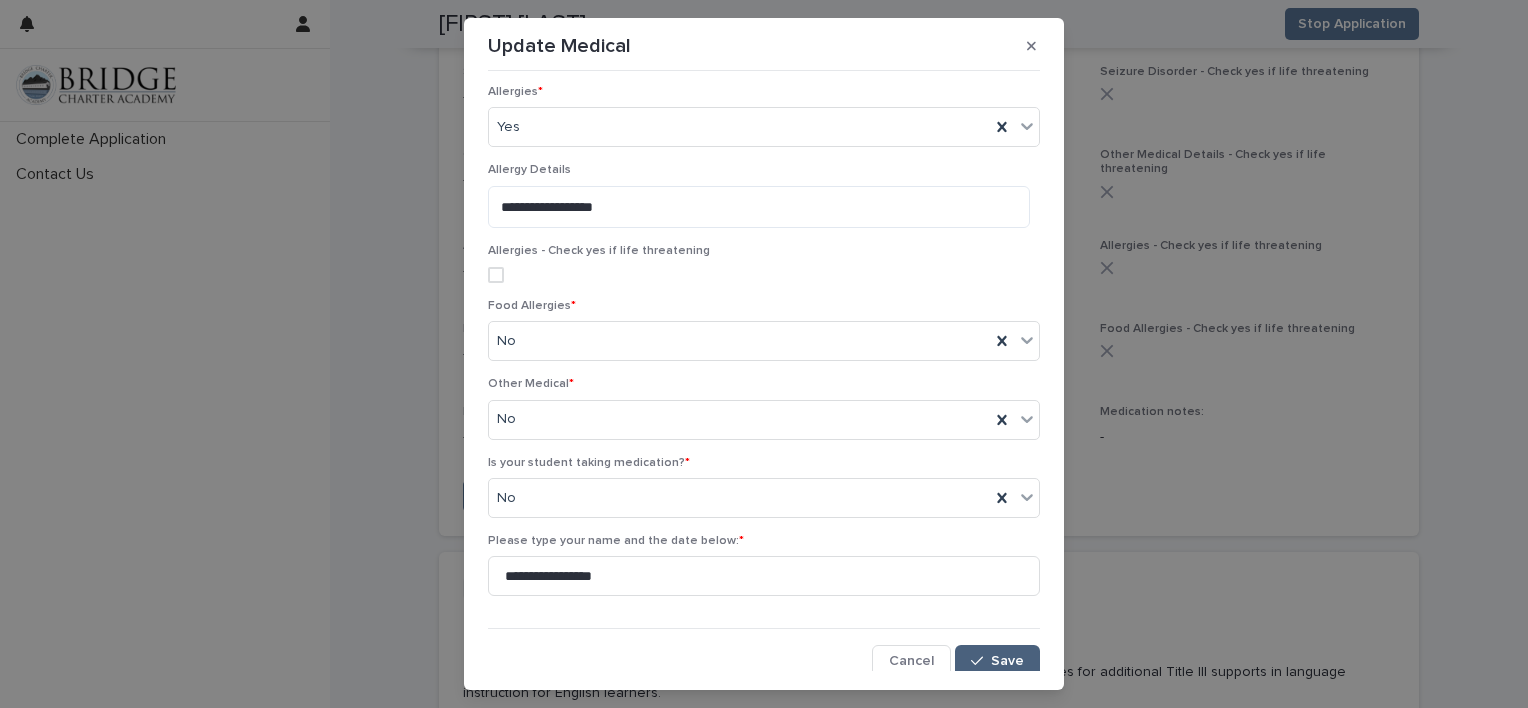 click at bounding box center (981, 661) 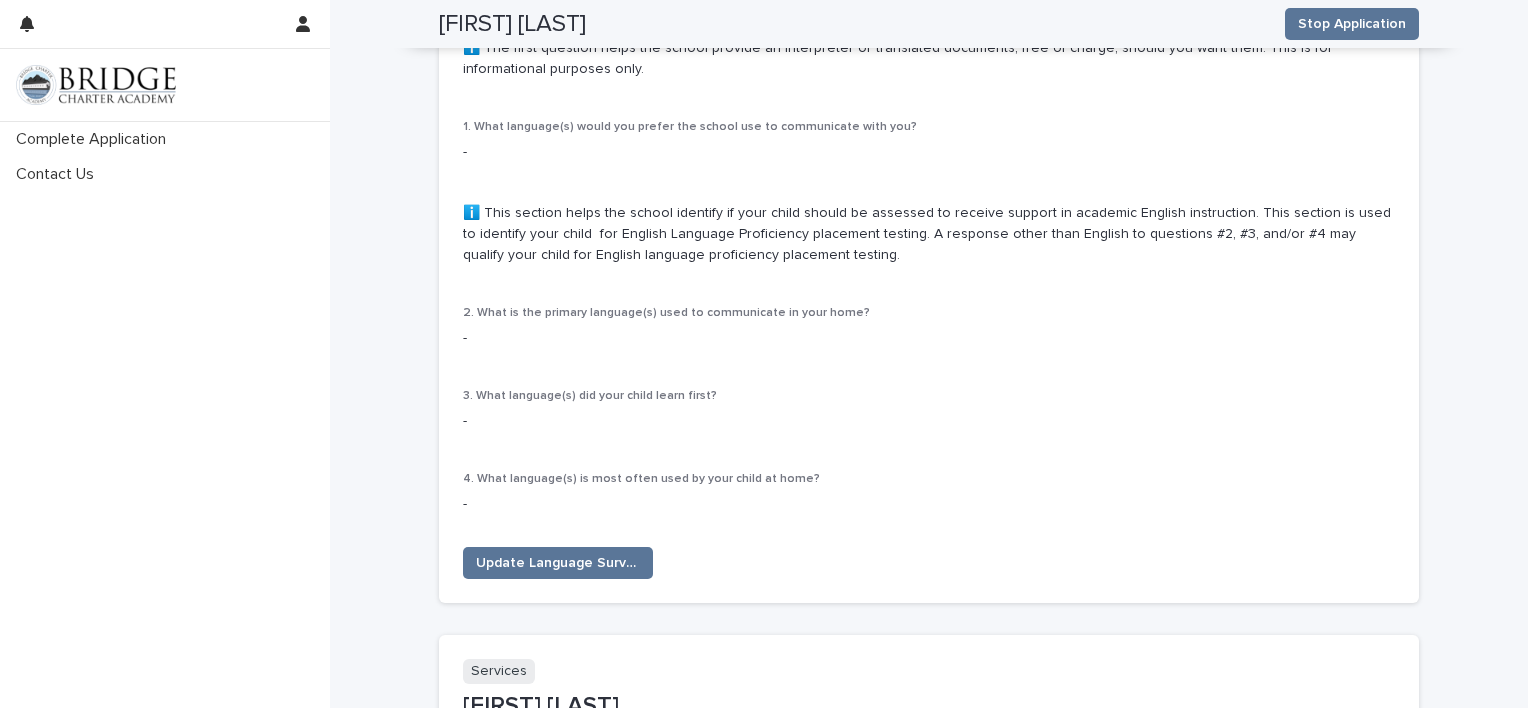 scroll, scrollTop: 2664, scrollLeft: 0, axis: vertical 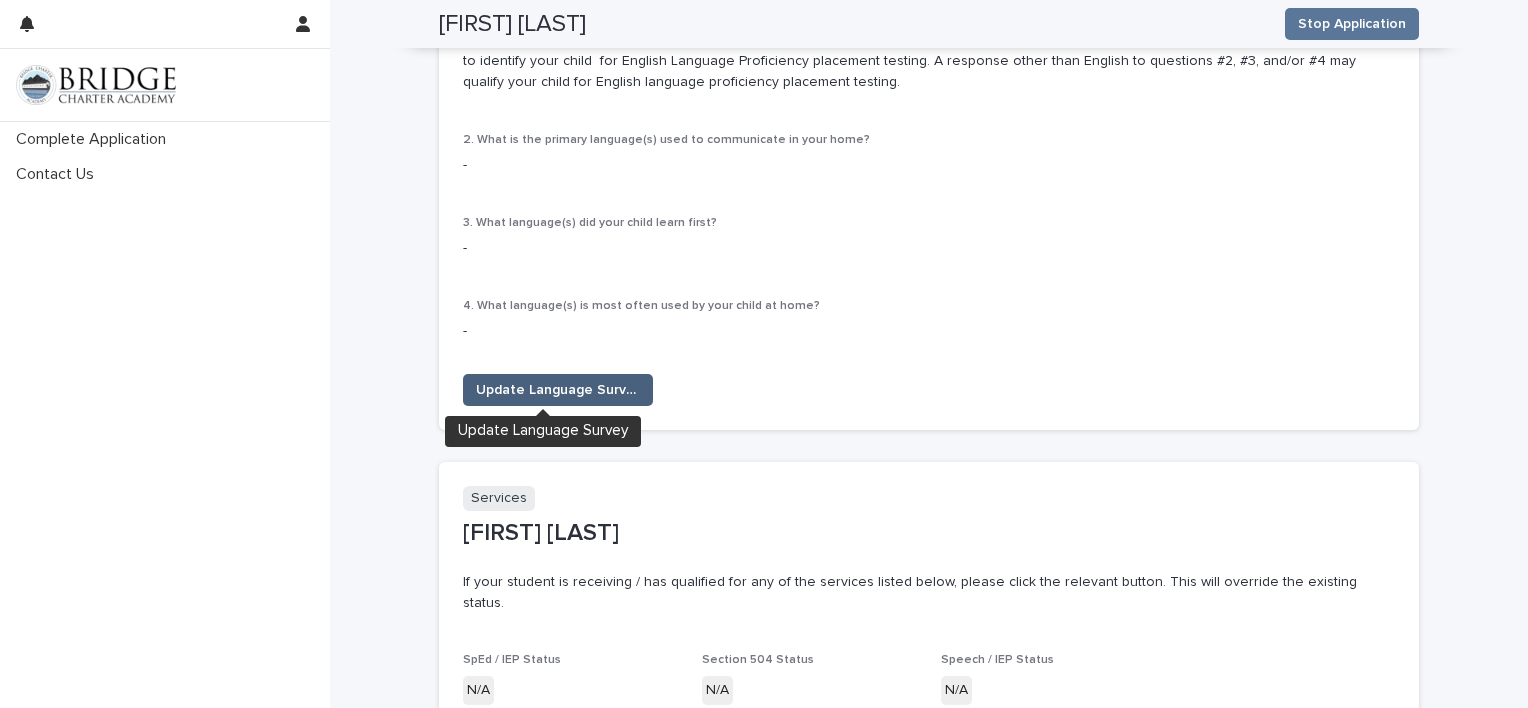 click on "Update Language Survey" at bounding box center (558, 390) 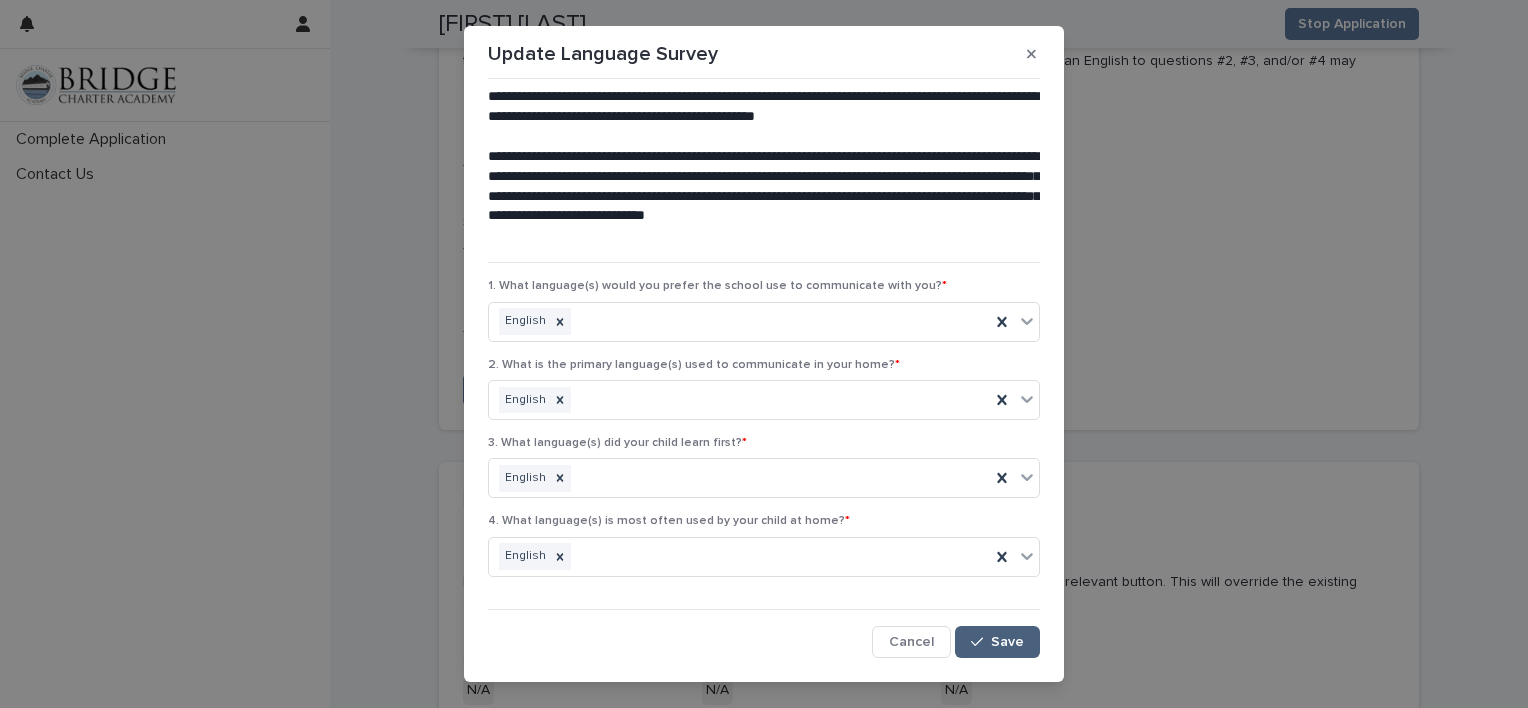 click on "Save" at bounding box center [1007, 642] 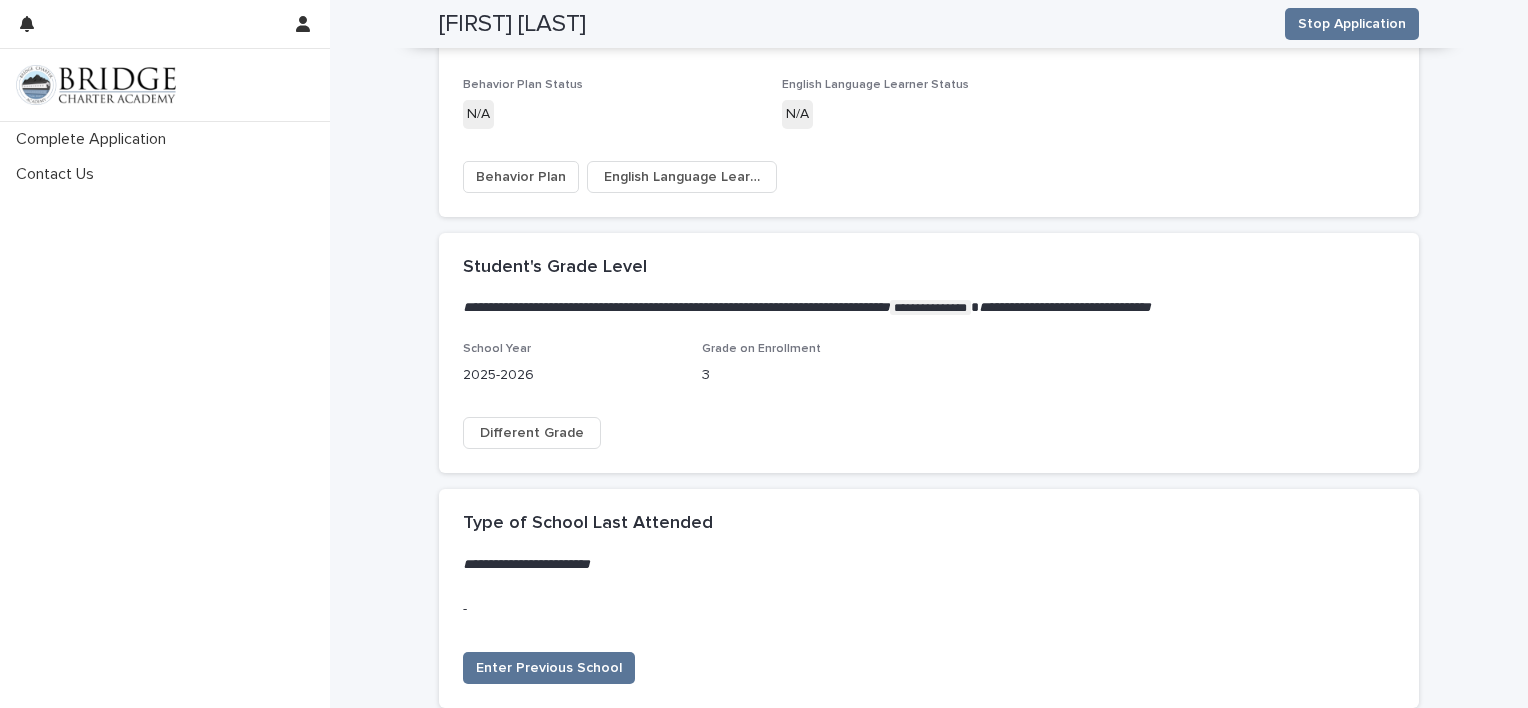 scroll, scrollTop: 3635, scrollLeft: 0, axis: vertical 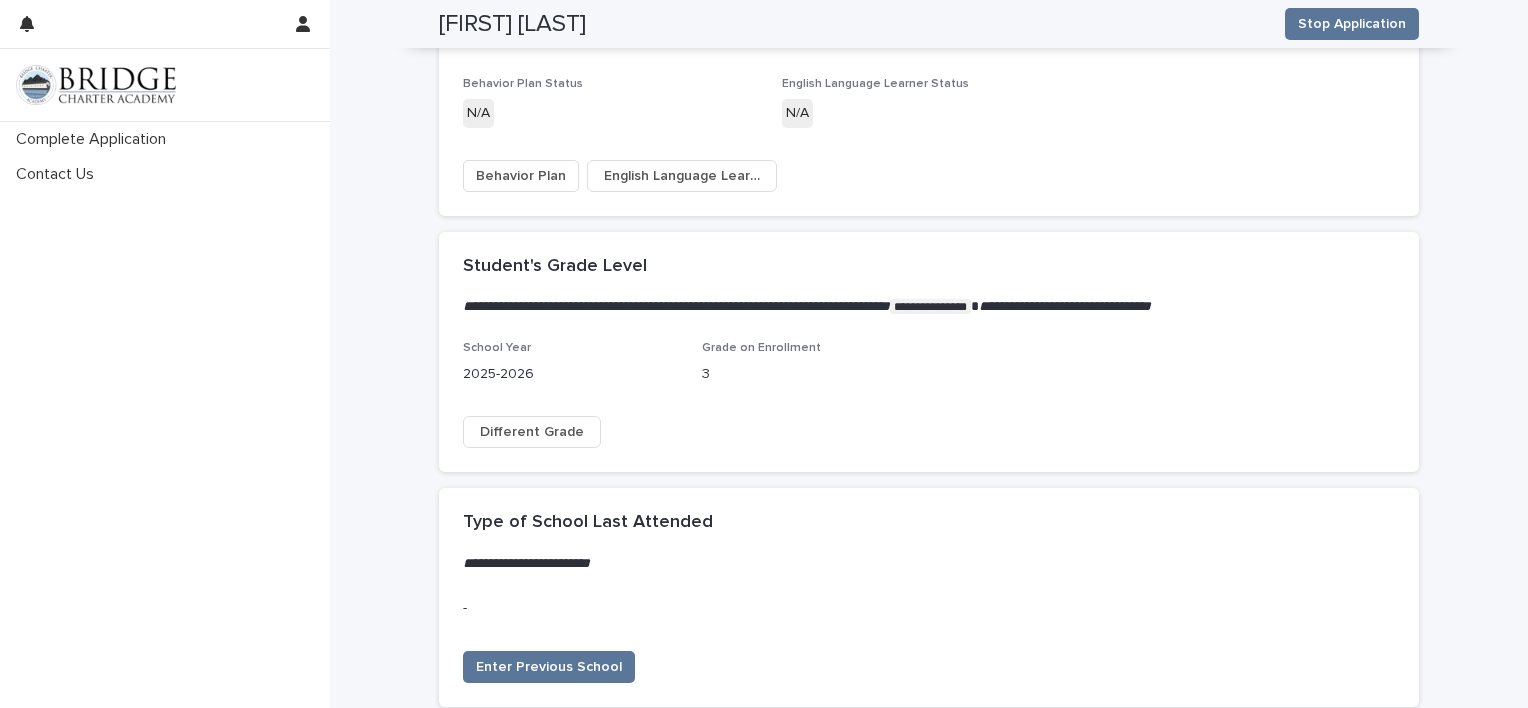 click on "Different Grade" at bounding box center [532, 432] 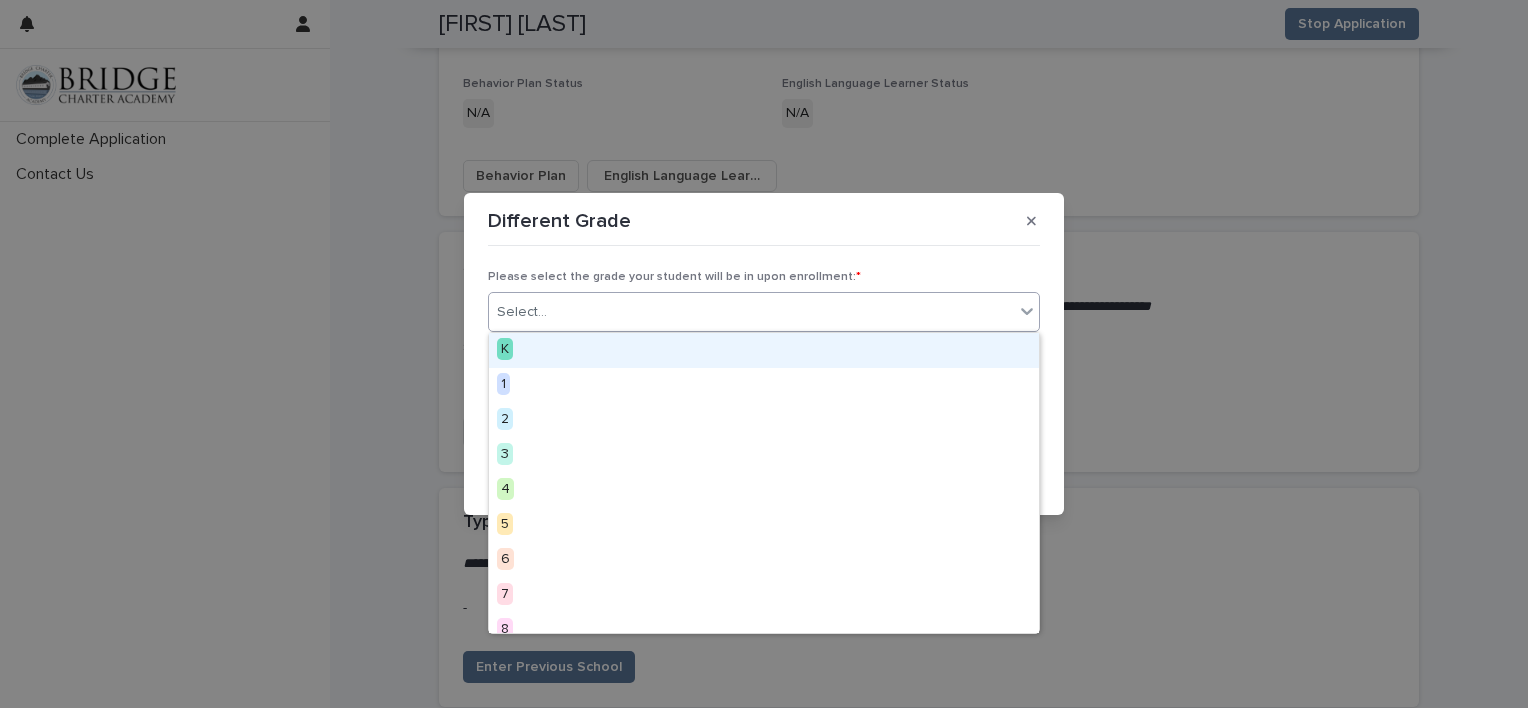 click on "Select..." at bounding box center (751, 312) 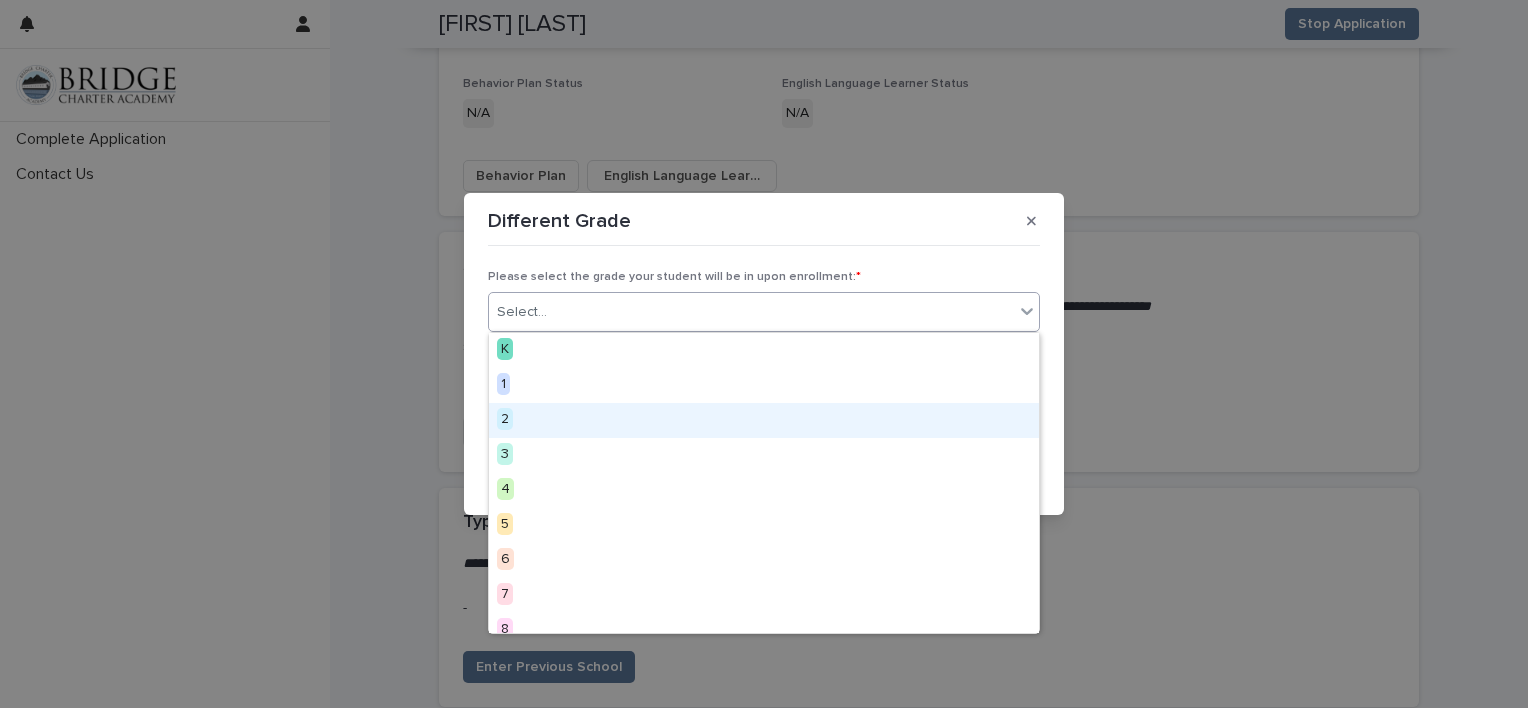 click on "2" at bounding box center (505, 419) 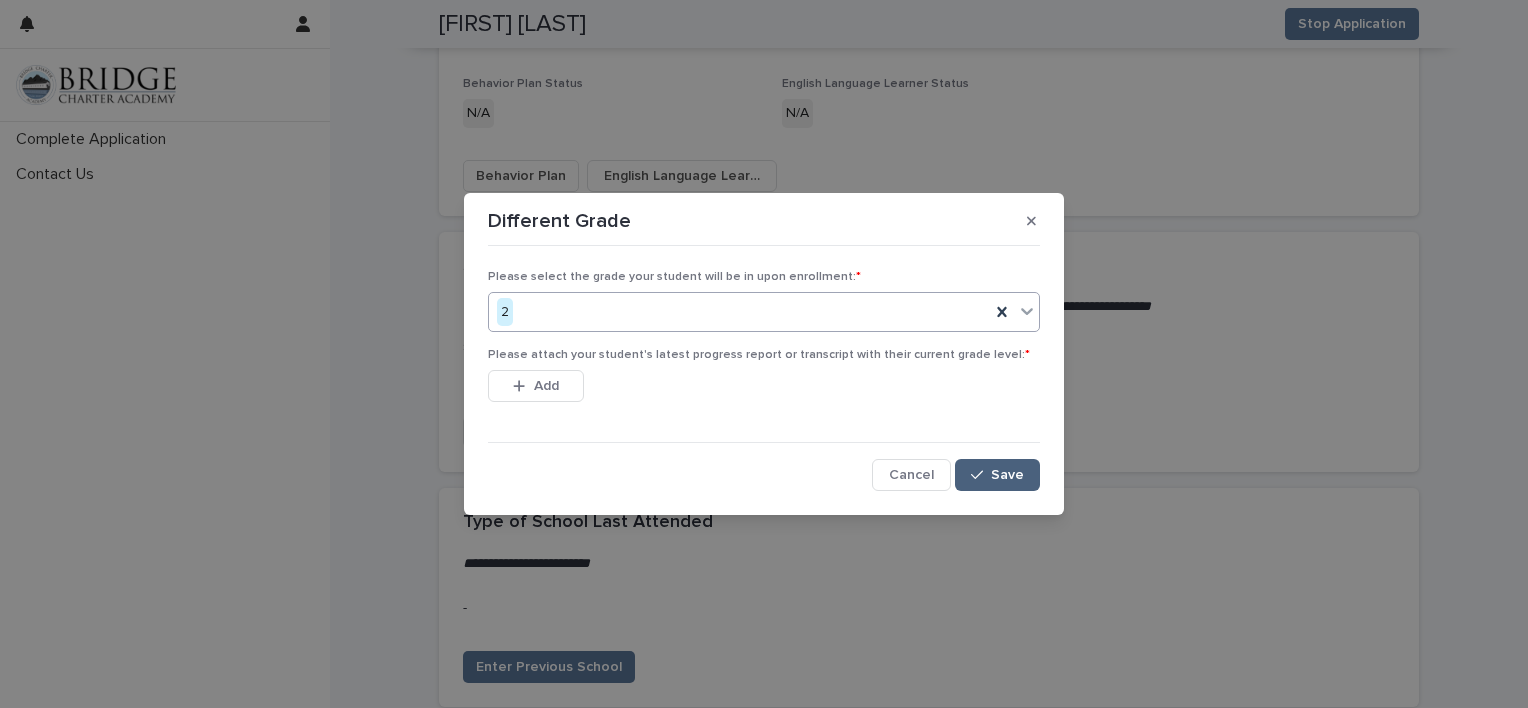 click on "Save" at bounding box center [997, 475] 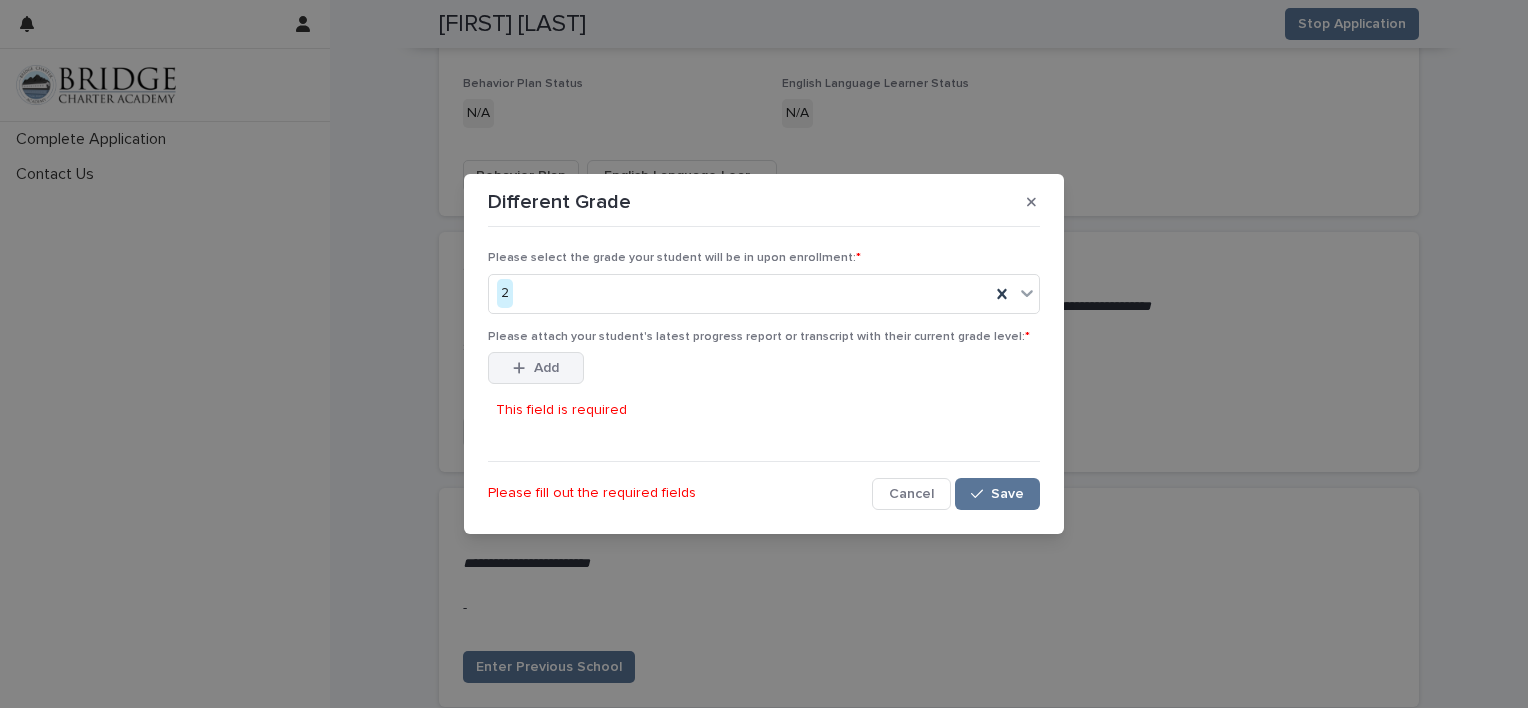 click at bounding box center [523, 368] 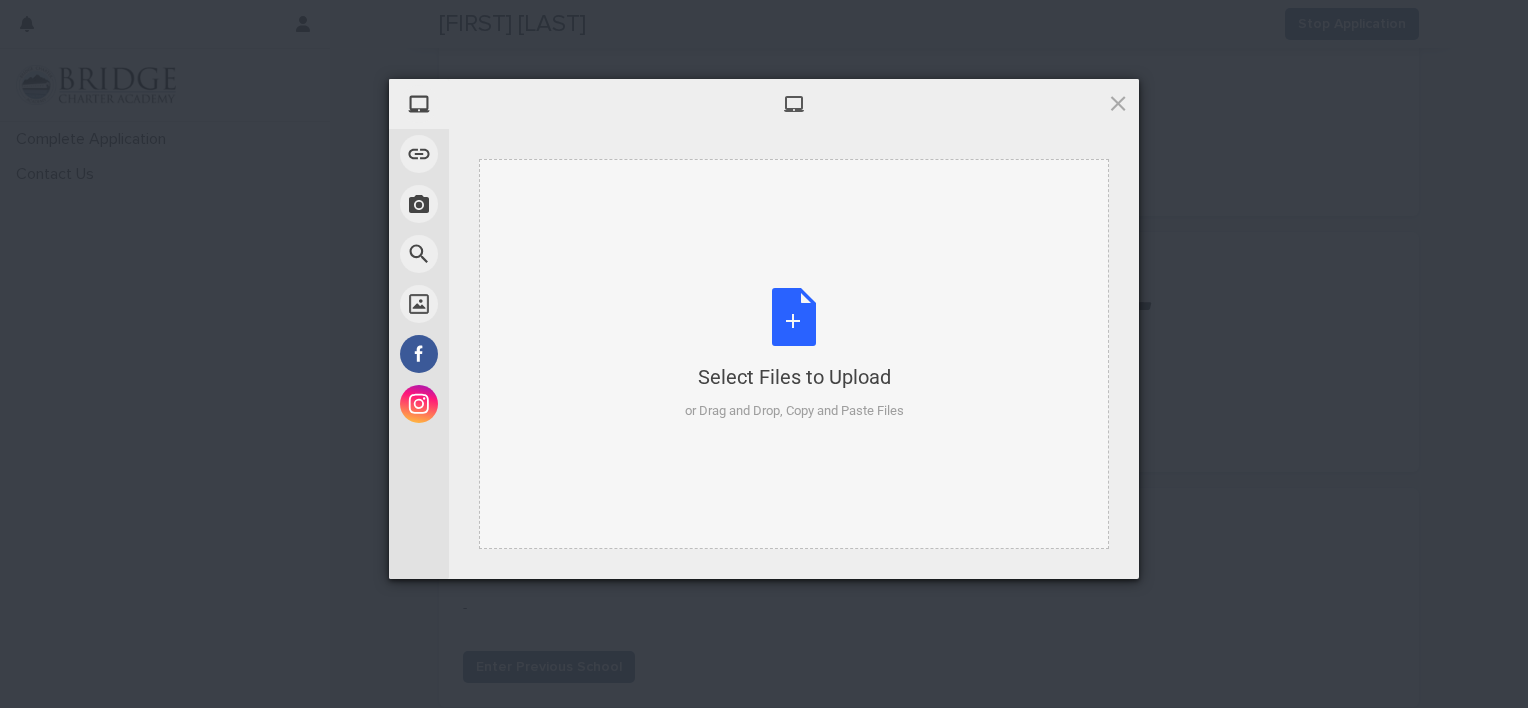 click on "Select Files to Upload
or Drag and Drop, Copy and Paste Files" at bounding box center (794, 354) 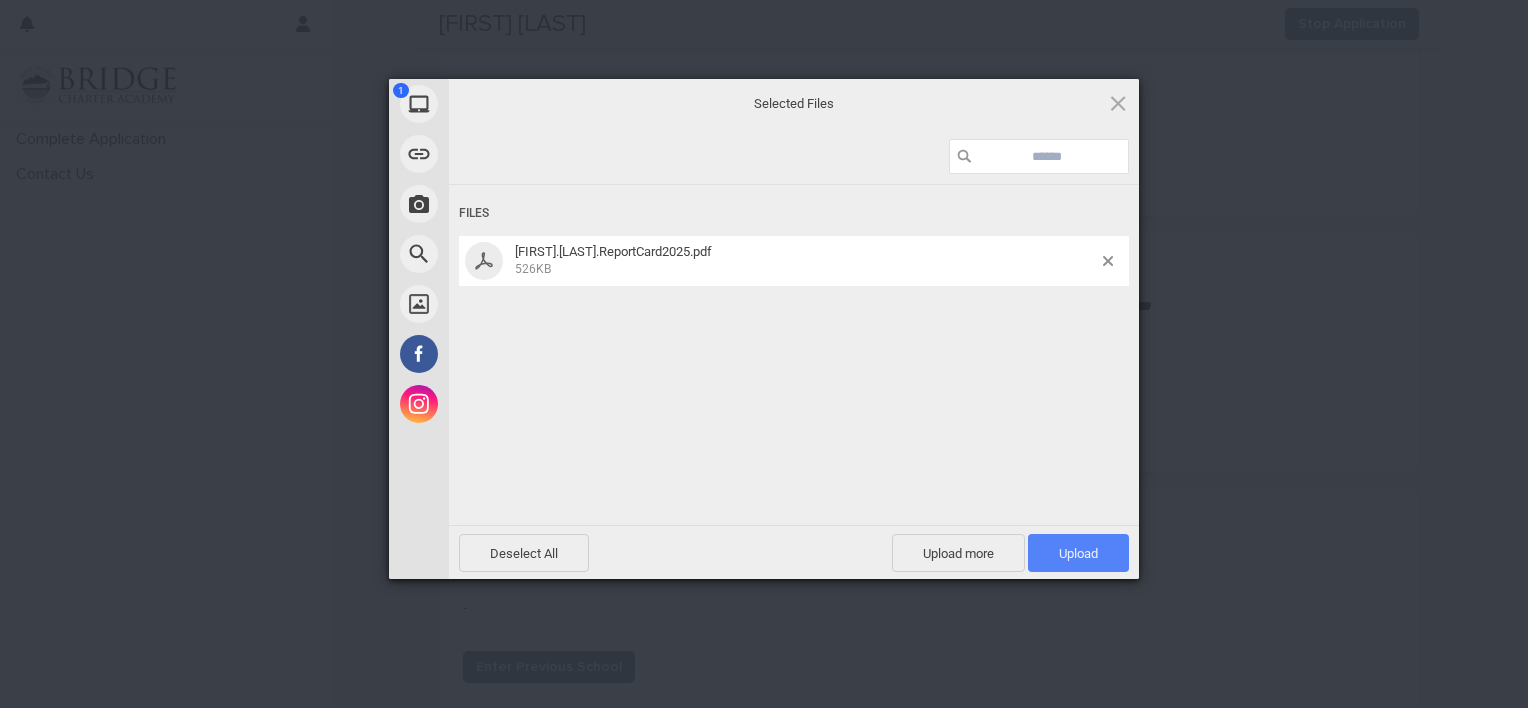 click on "Upload
1" at bounding box center (1078, 553) 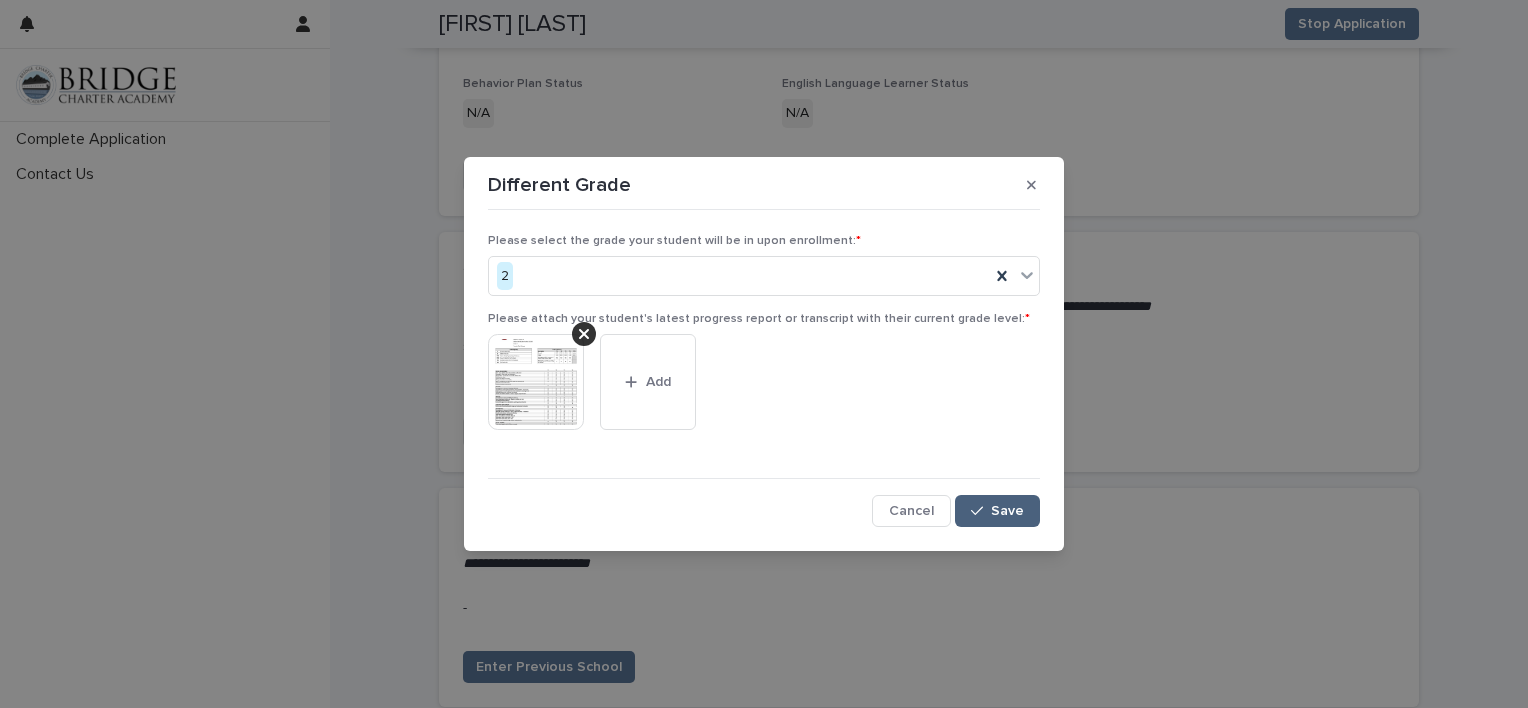 click on "Save" at bounding box center [1007, 511] 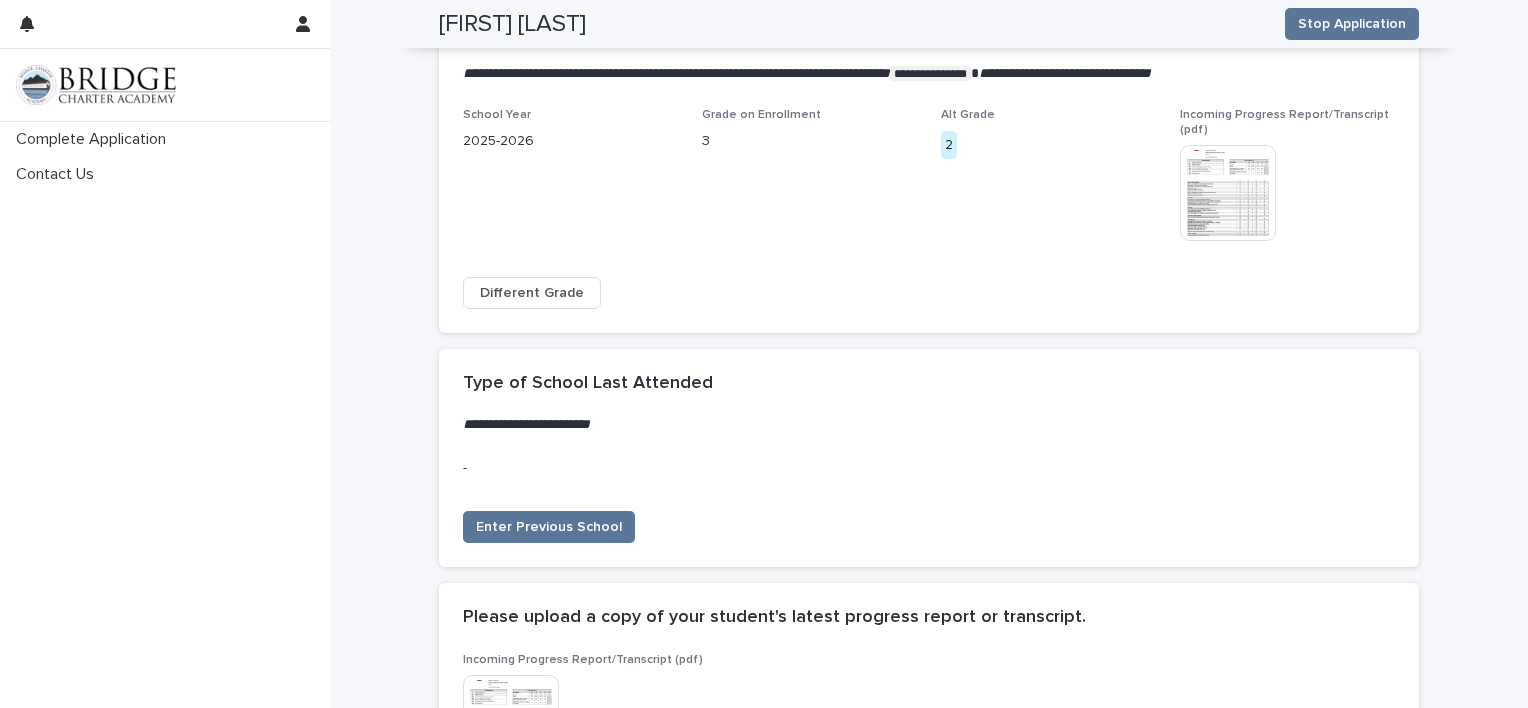 scroll, scrollTop: 3868, scrollLeft: 0, axis: vertical 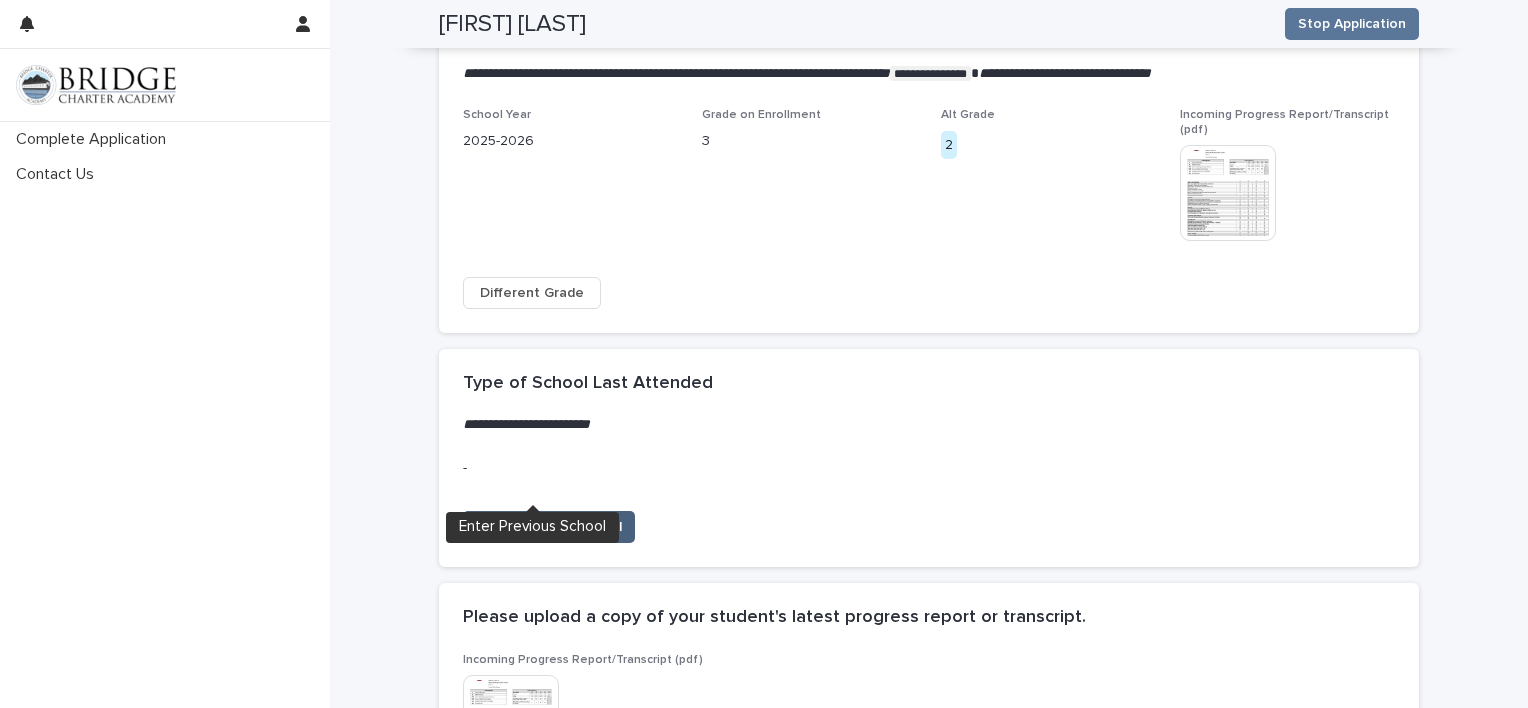 click on "Enter Previous School" at bounding box center [549, 527] 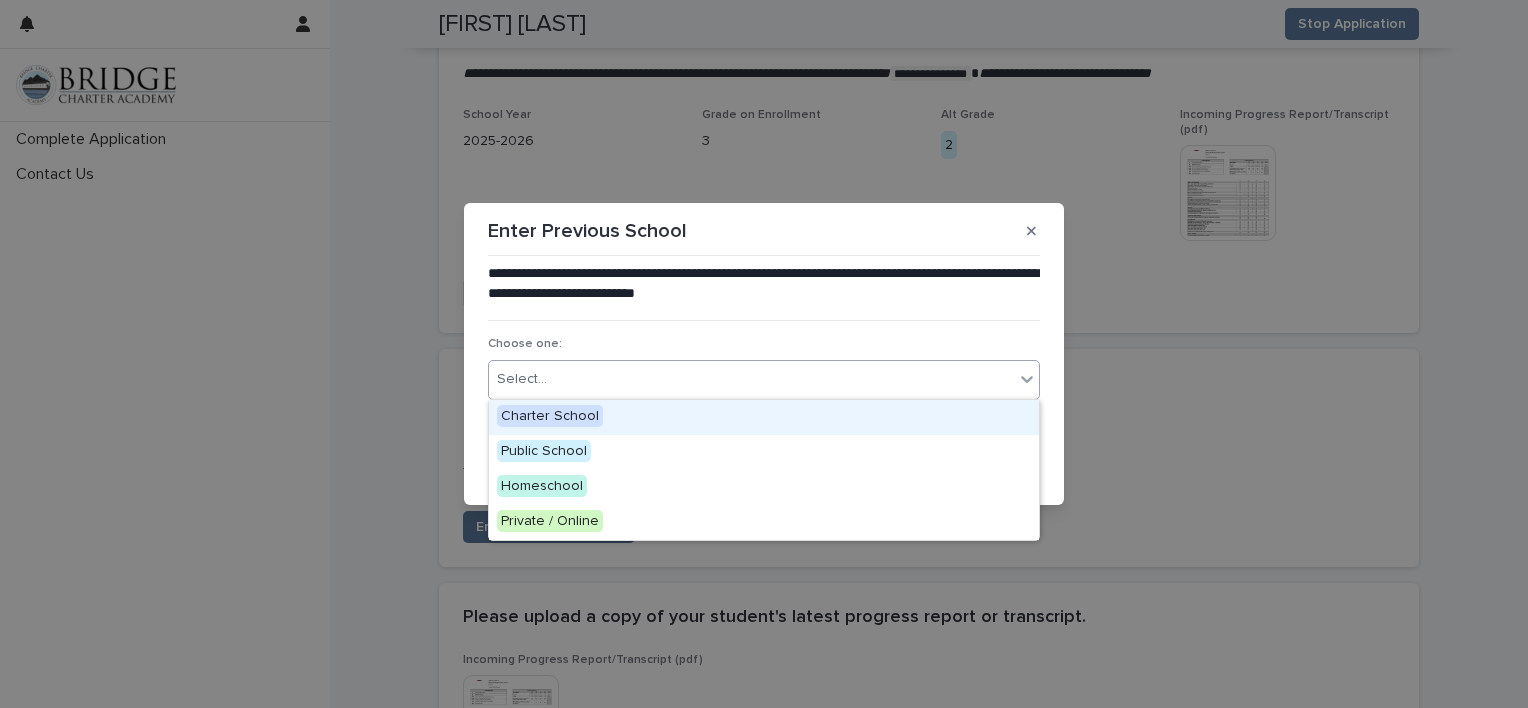 click on "Select..." at bounding box center (522, 379) 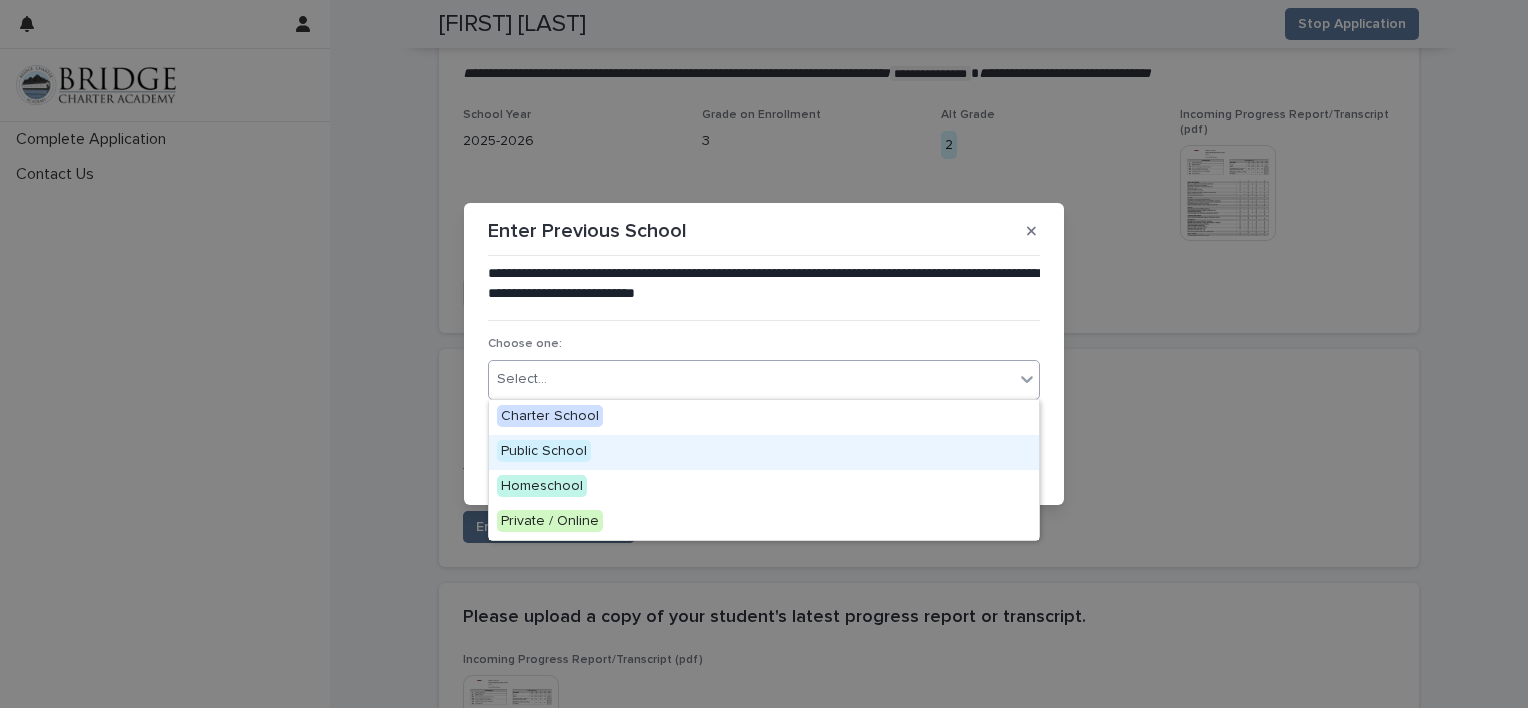 click on "Public School" at bounding box center (544, 451) 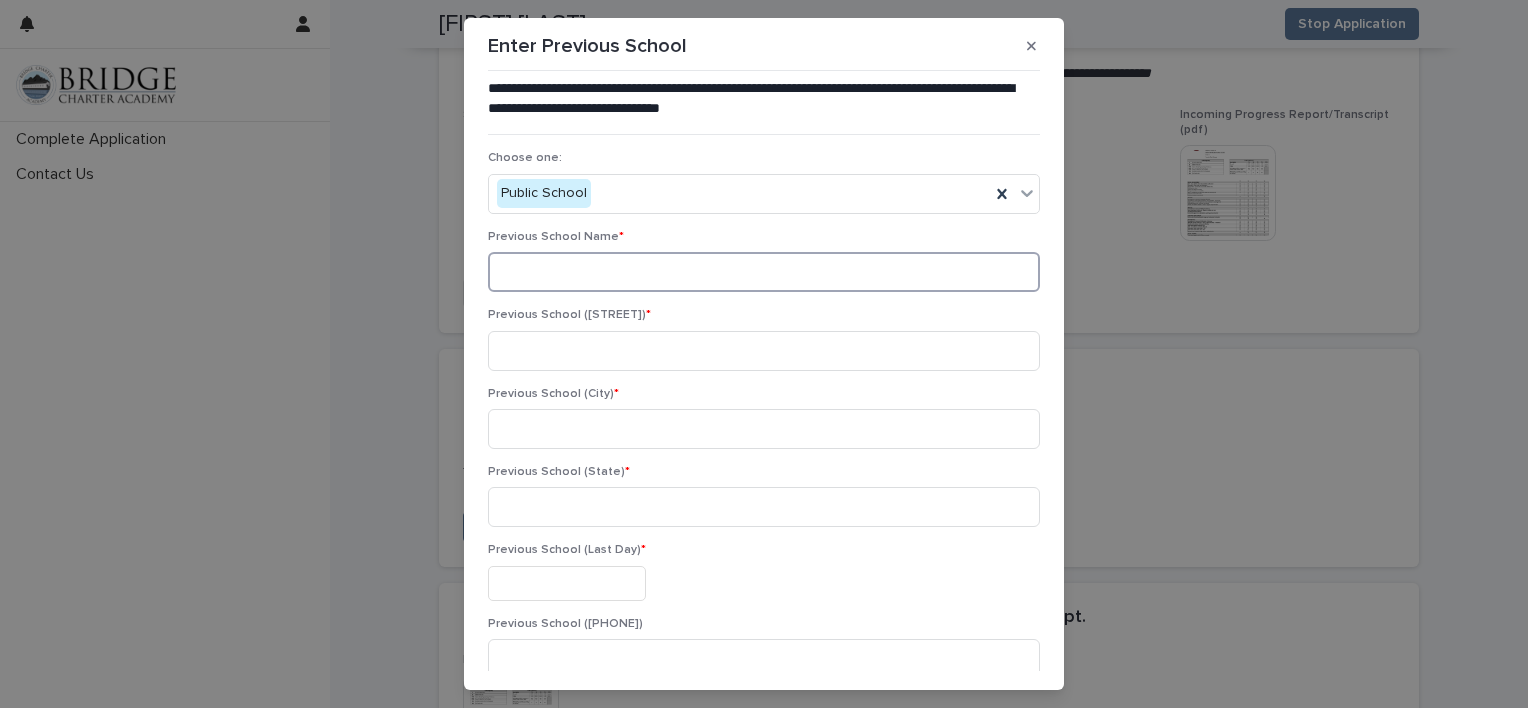 click at bounding box center [764, 272] 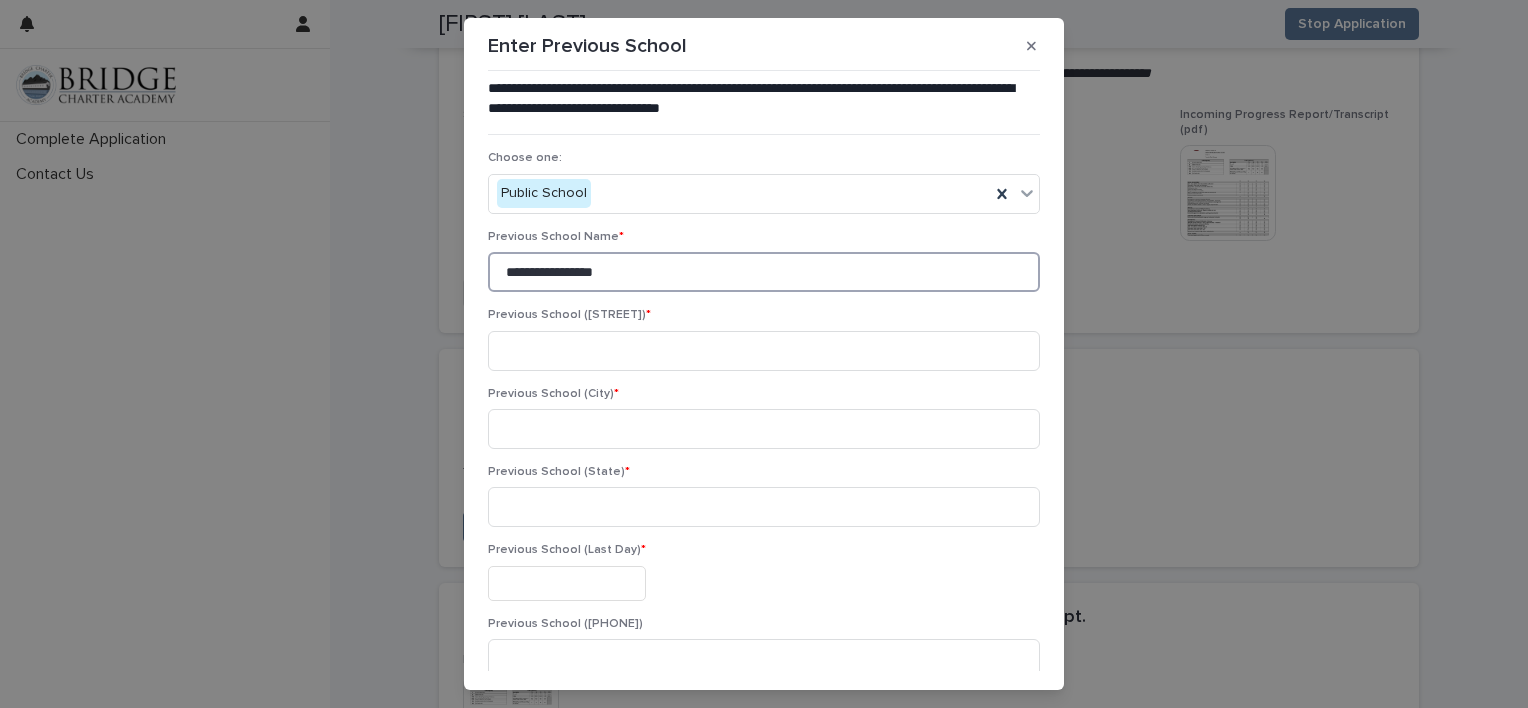 type on "**********" 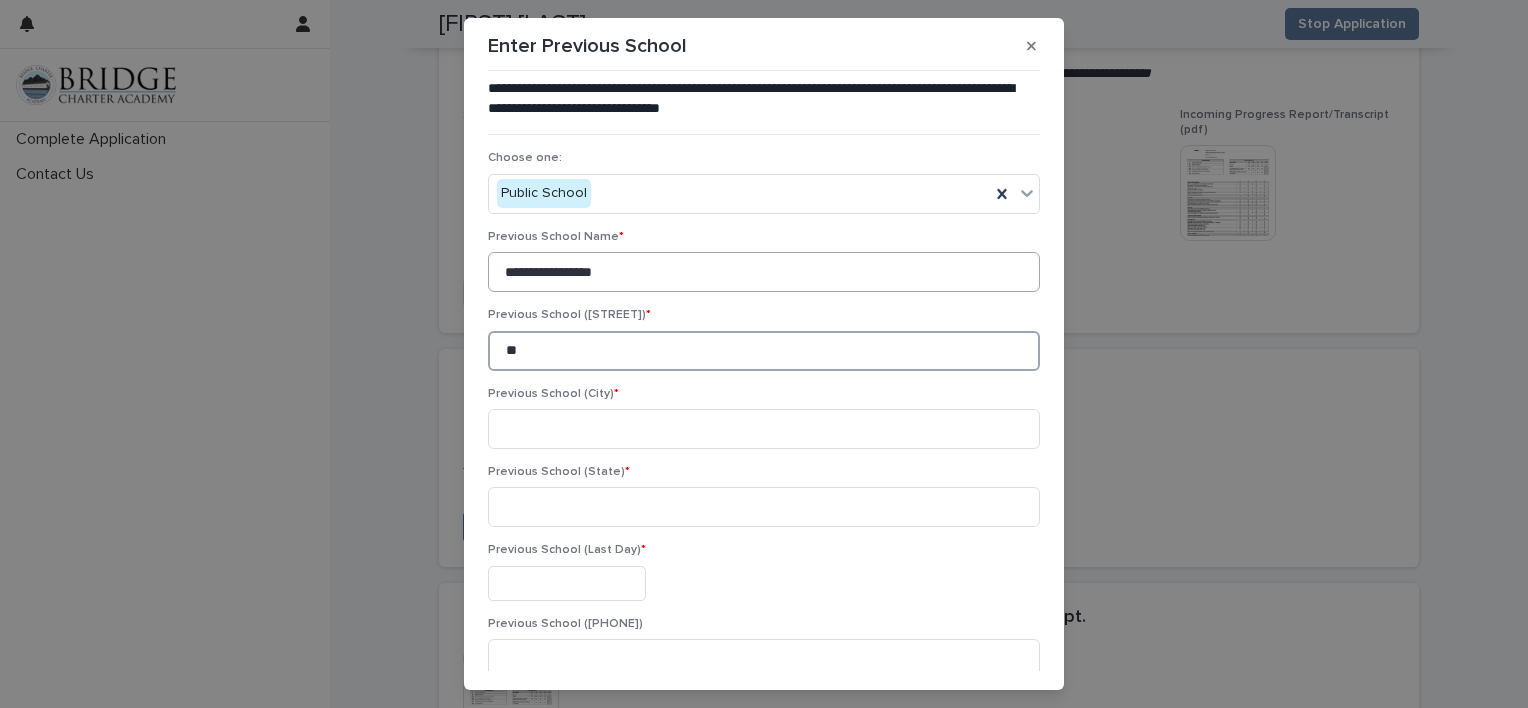 type on "*" 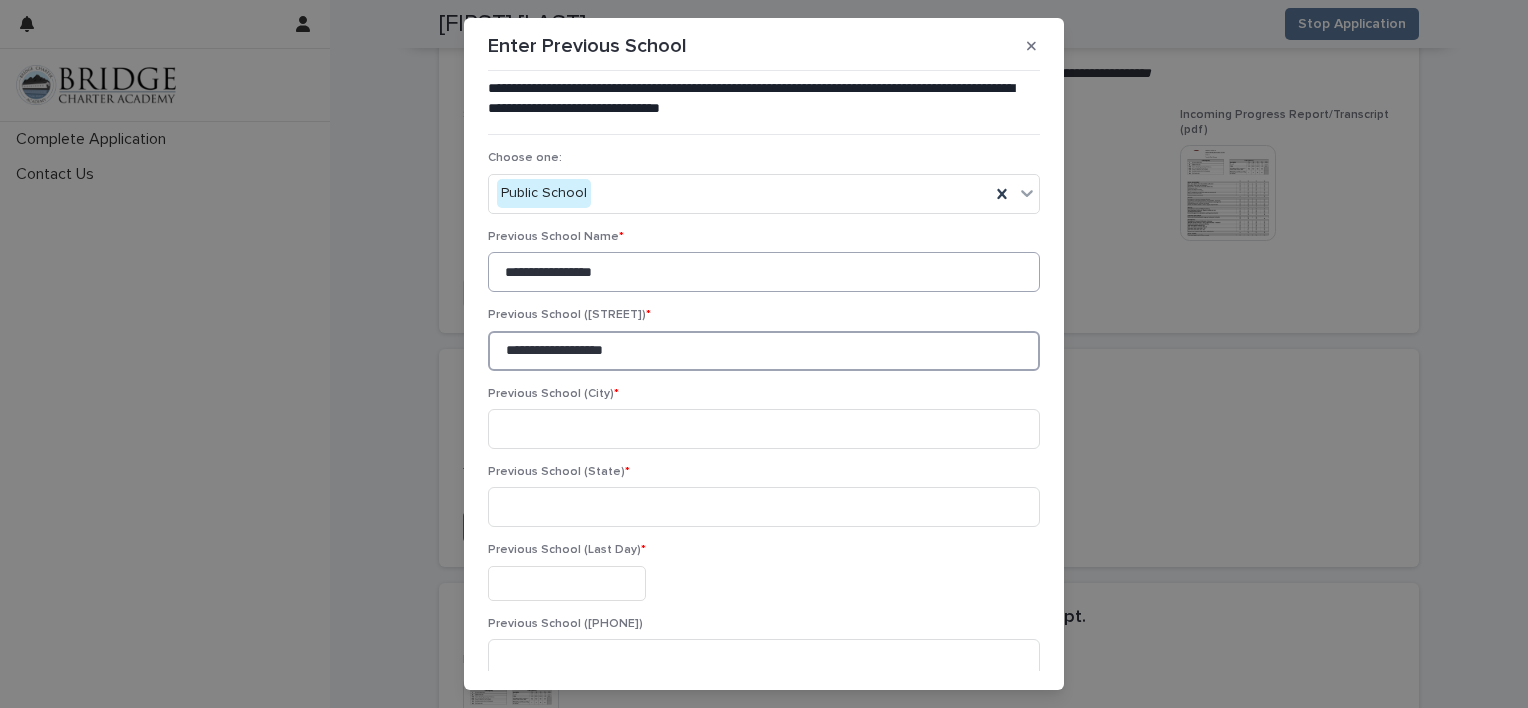 type on "**********" 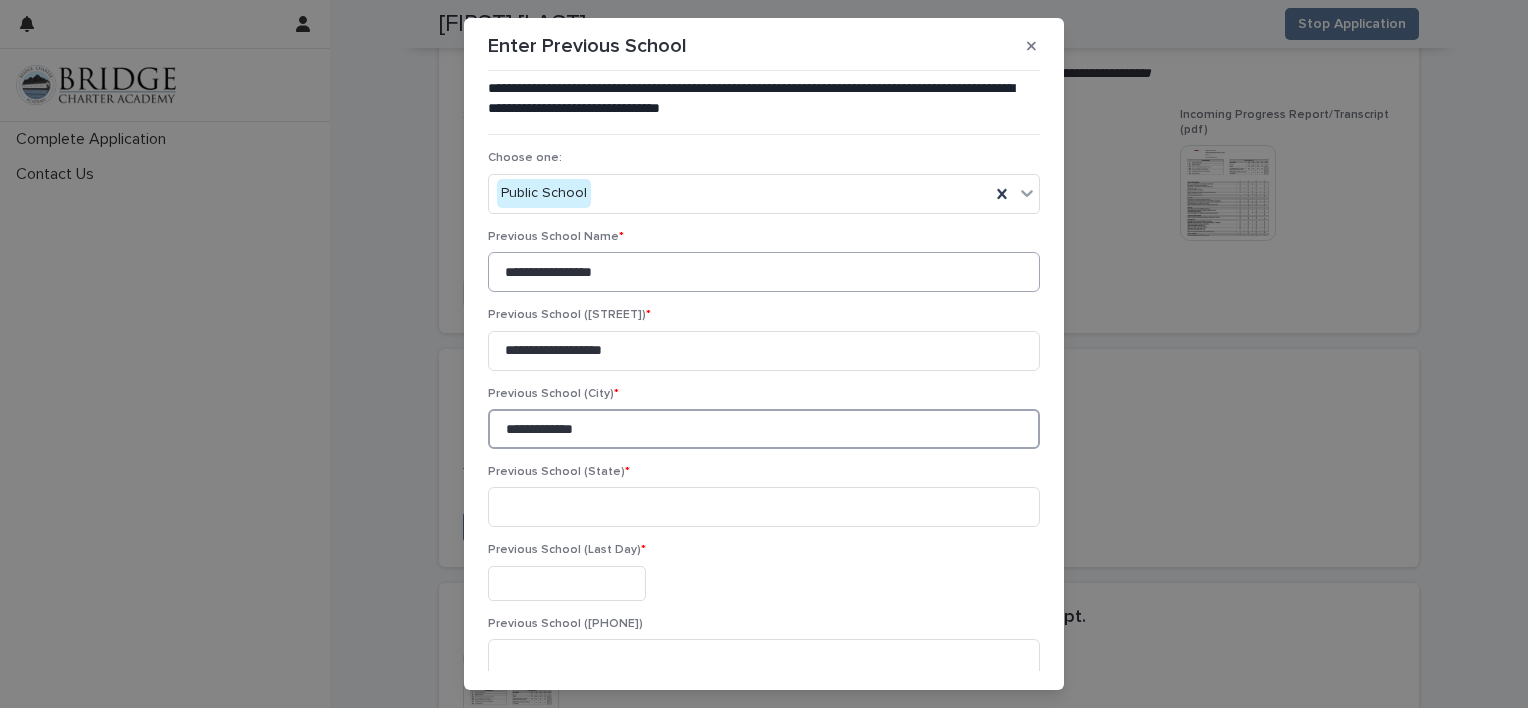 type on "**********" 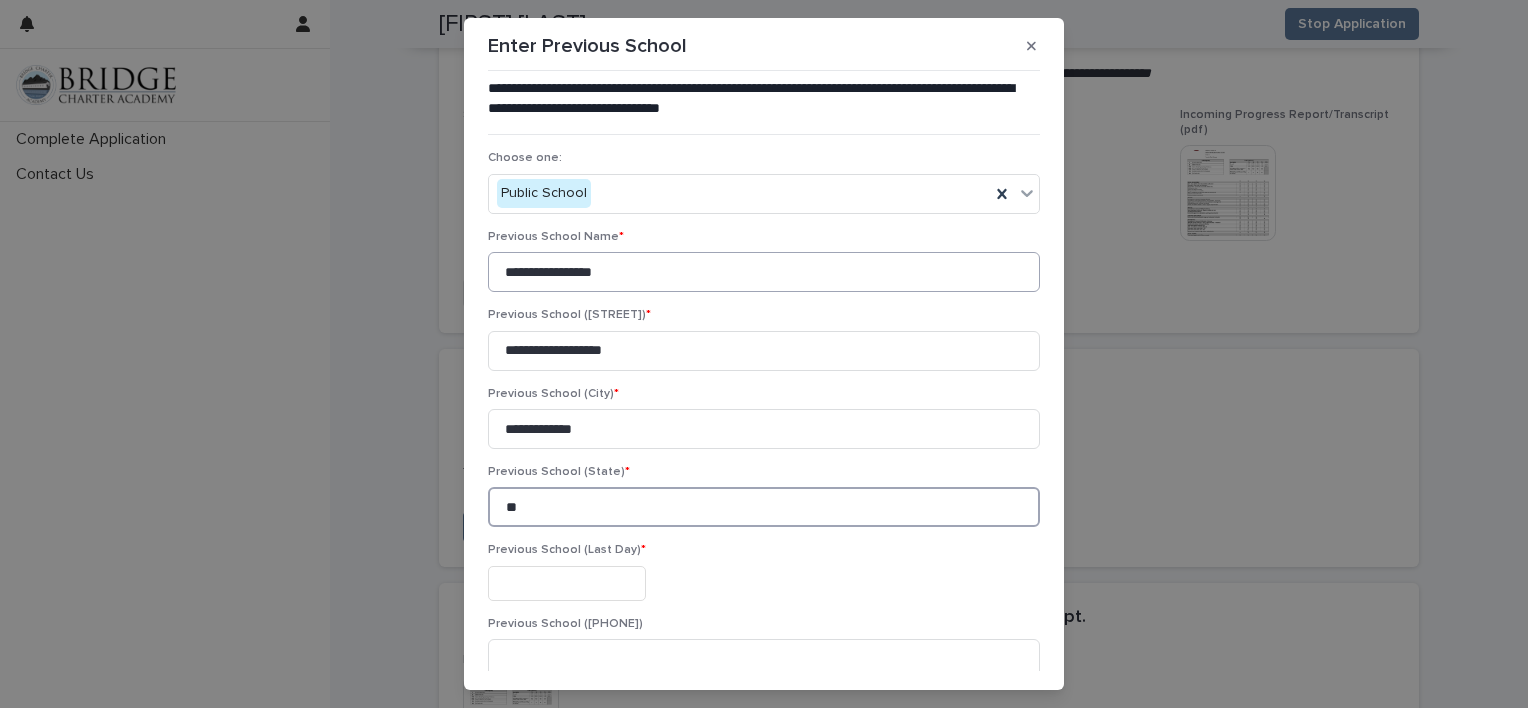 type on "**" 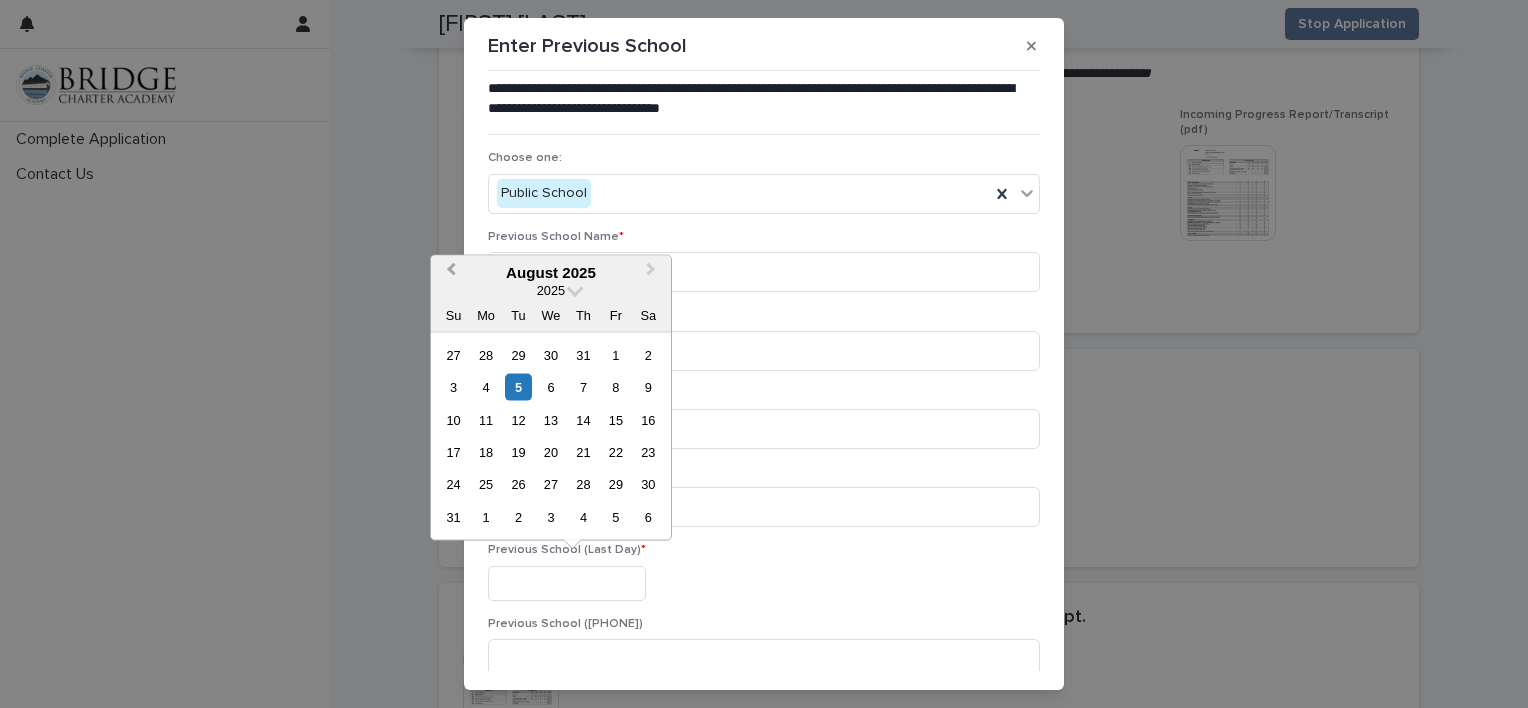 click on "Previous Month" at bounding box center [449, 273] 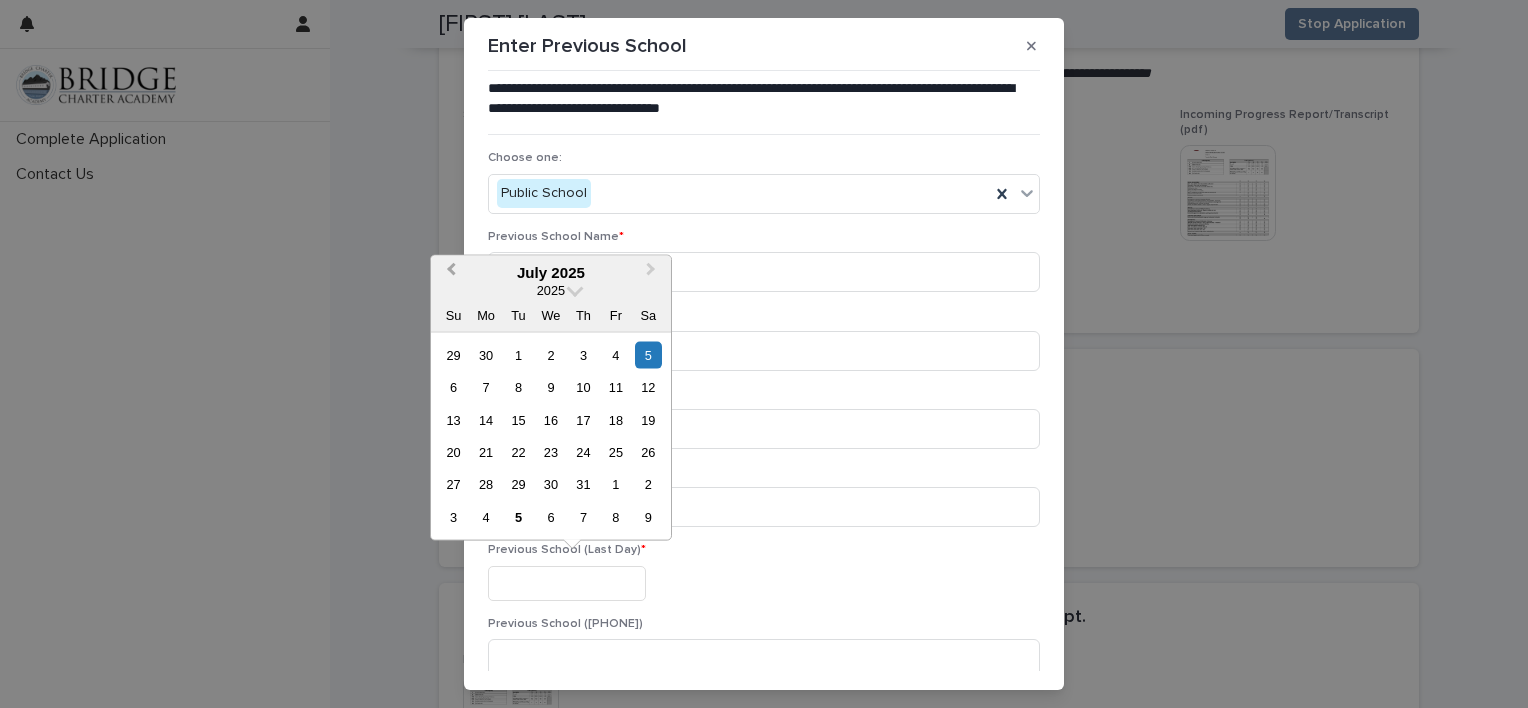 click on "Previous Month" at bounding box center [449, 273] 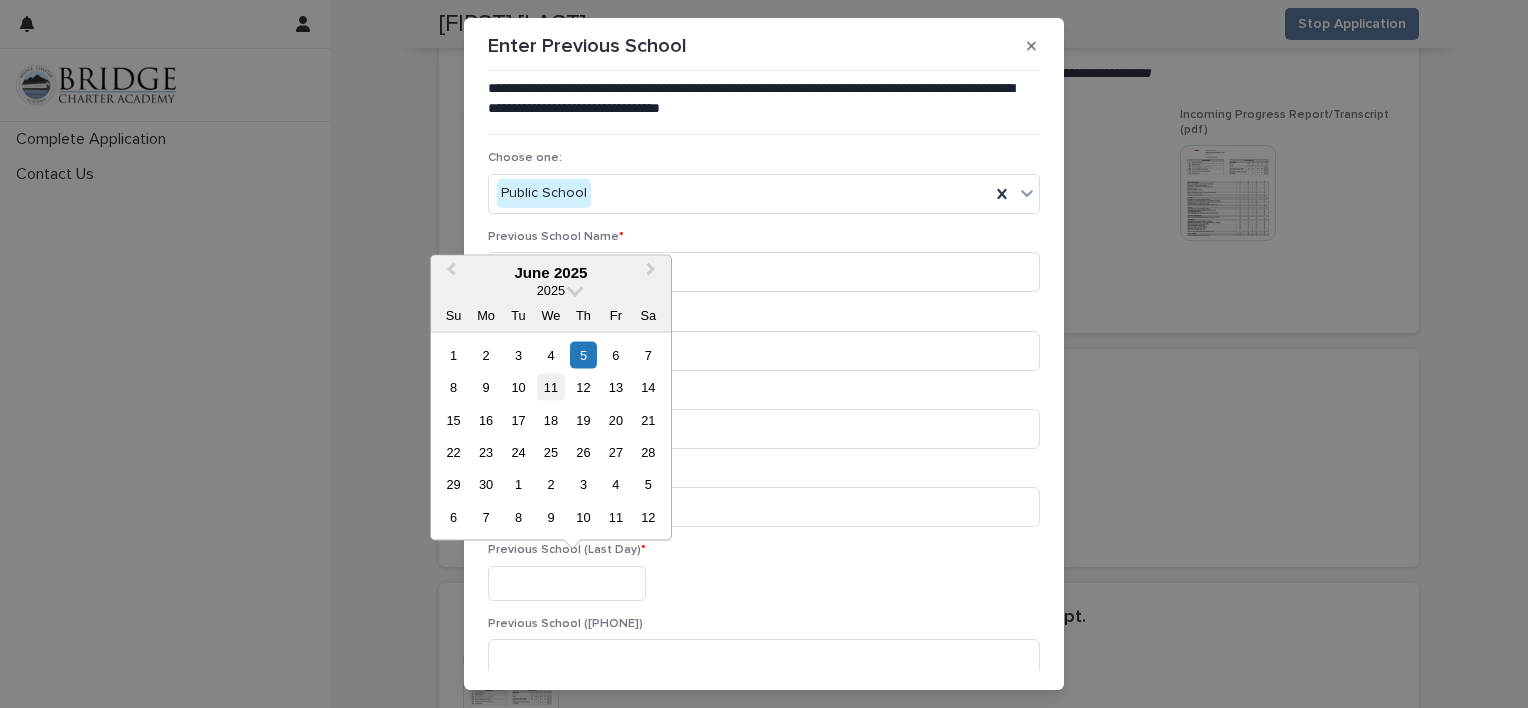 click on "11" at bounding box center (550, 387) 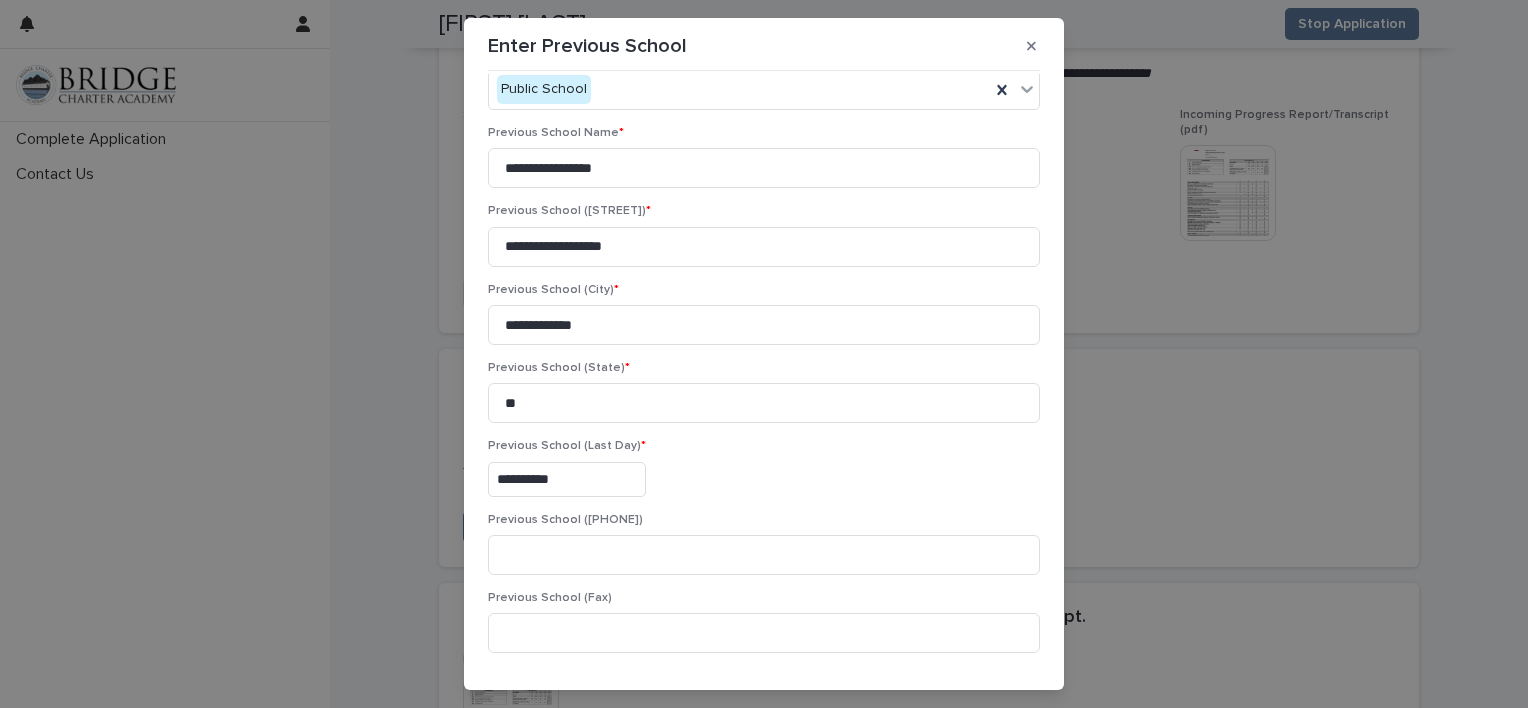 scroll, scrollTop: 166, scrollLeft: 0, axis: vertical 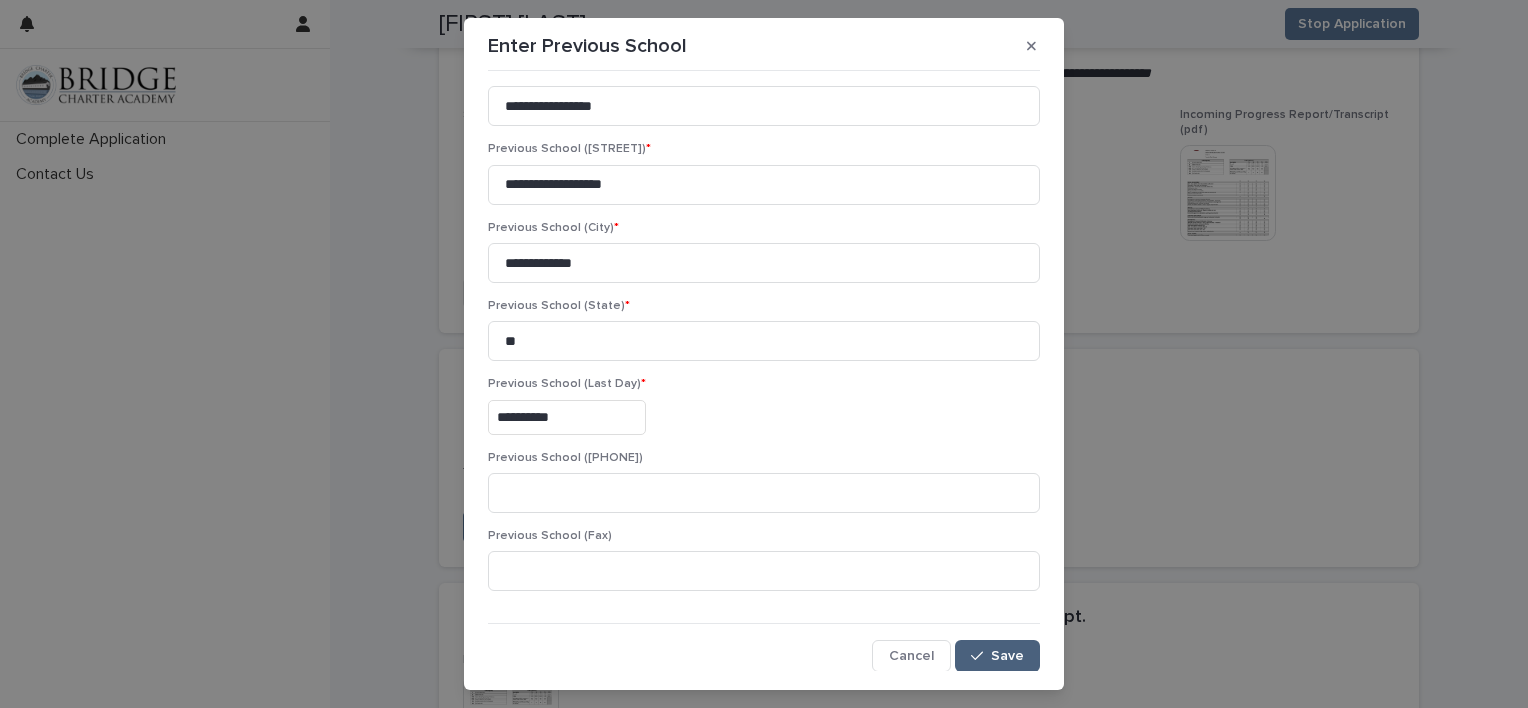 click at bounding box center (981, 656) 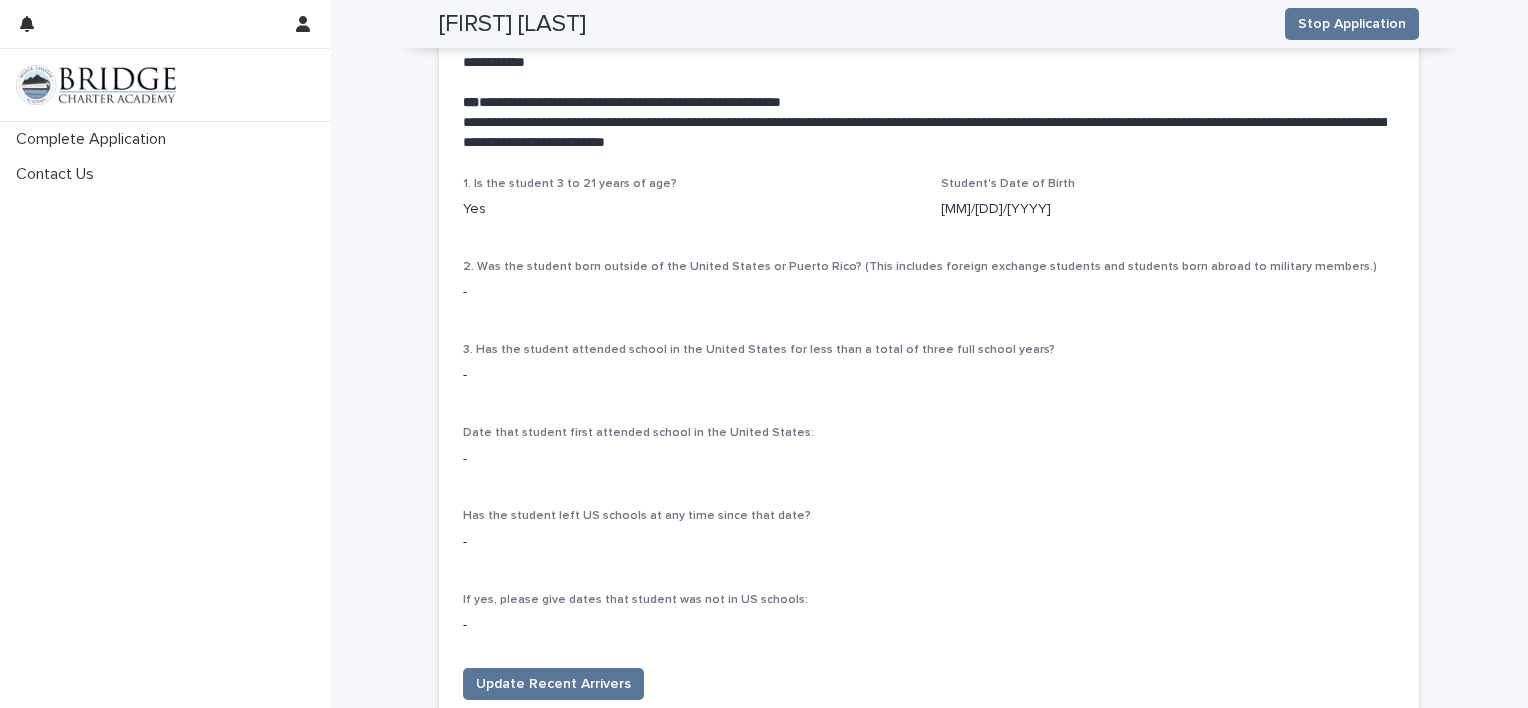 scroll, scrollTop: 5135, scrollLeft: 0, axis: vertical 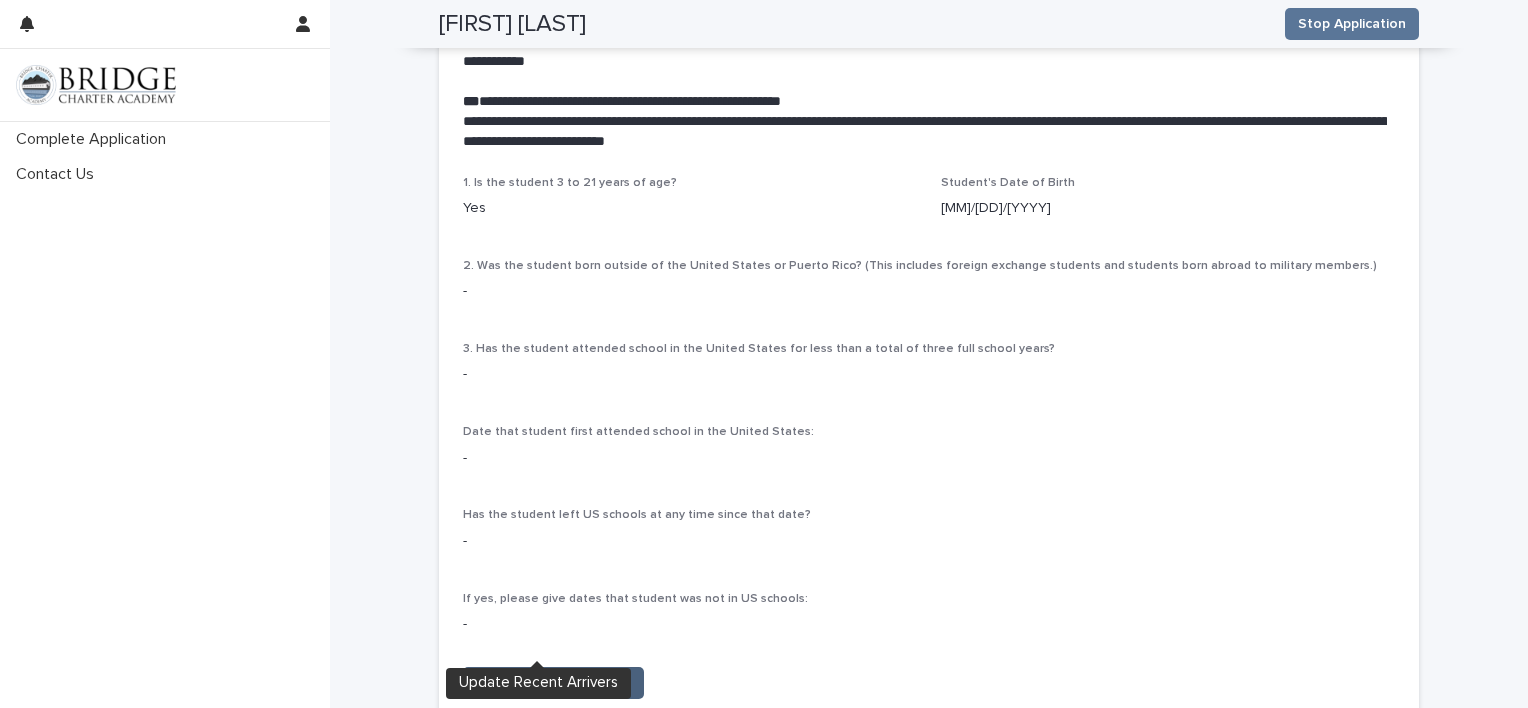 click on "Update Recent Arrivers" at bounding box center [553, 683] 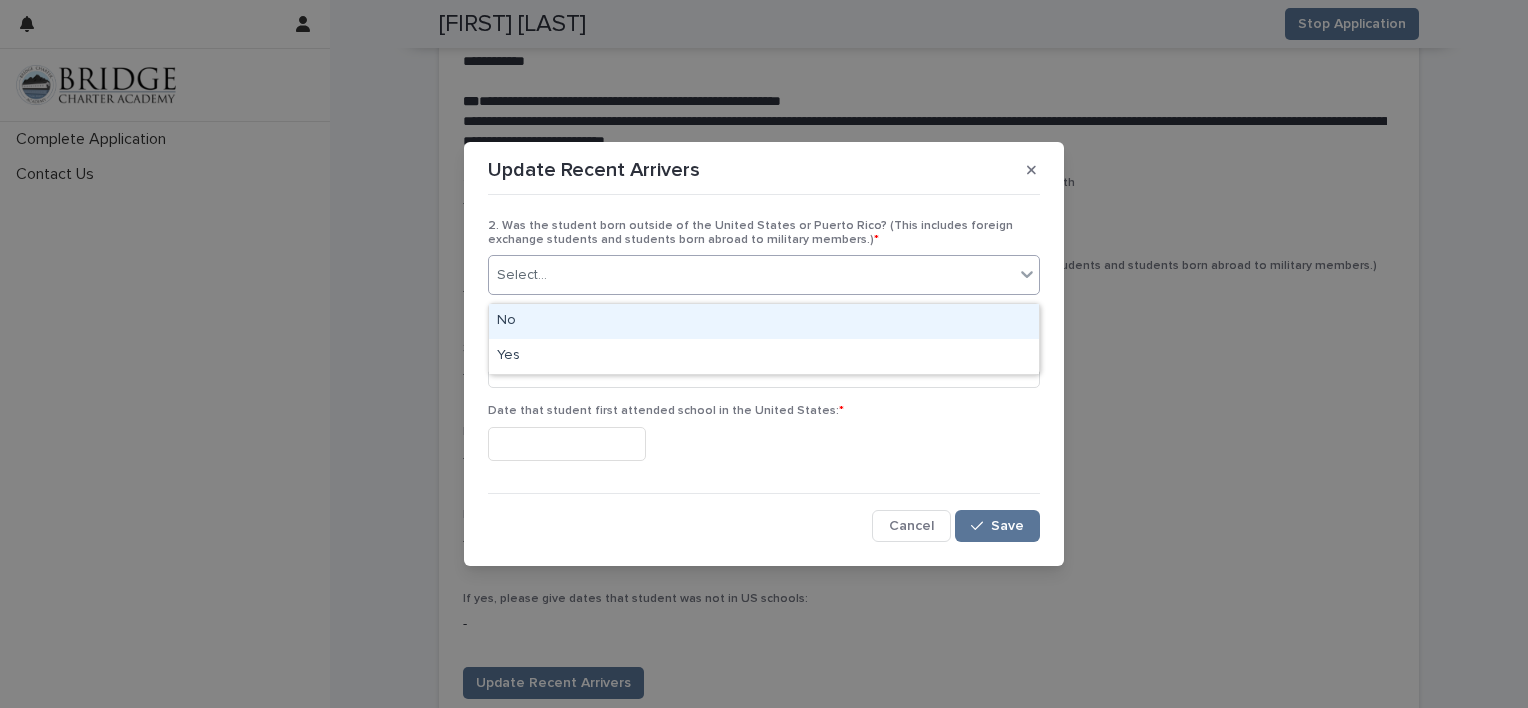 click on "Select..." at bounding box center (751, 275) 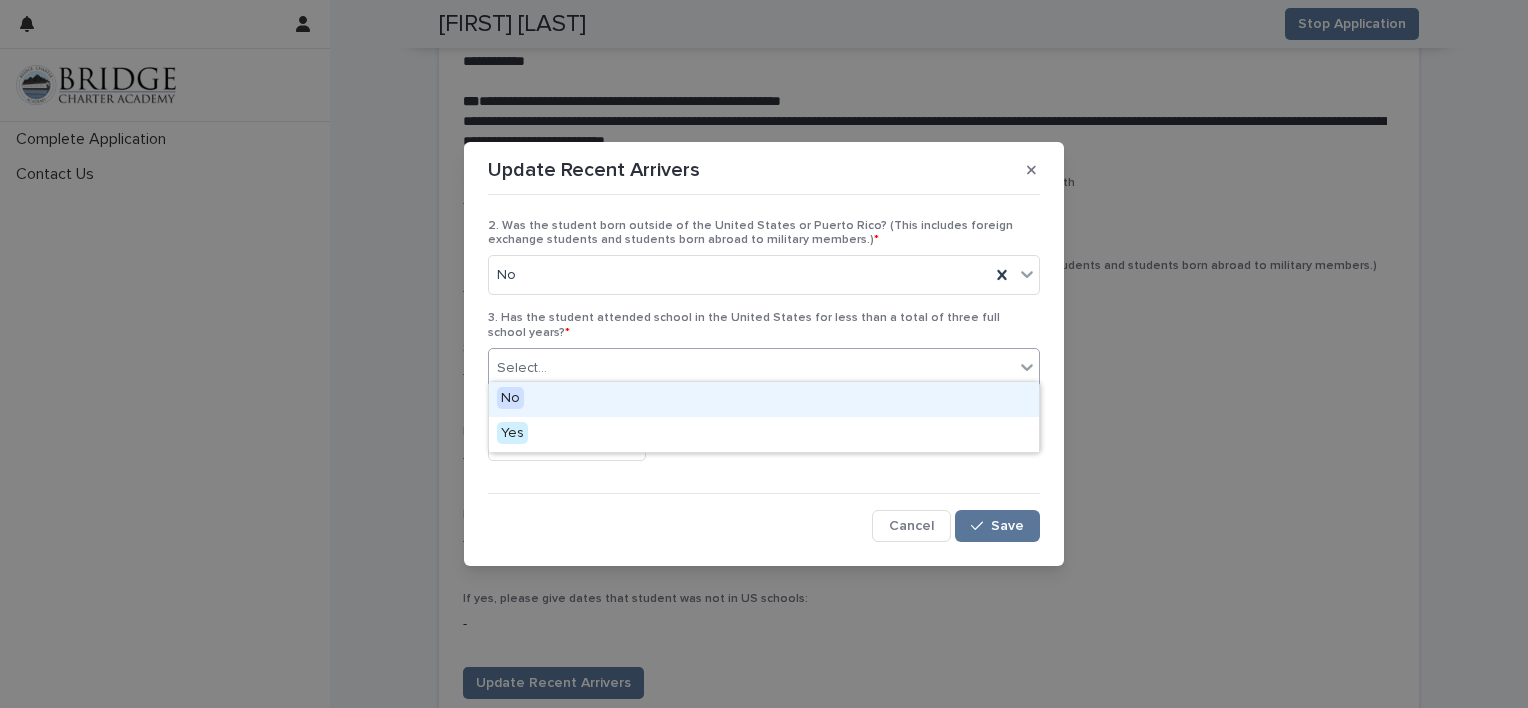 click on "Select..." at bounding box center [751, 368] 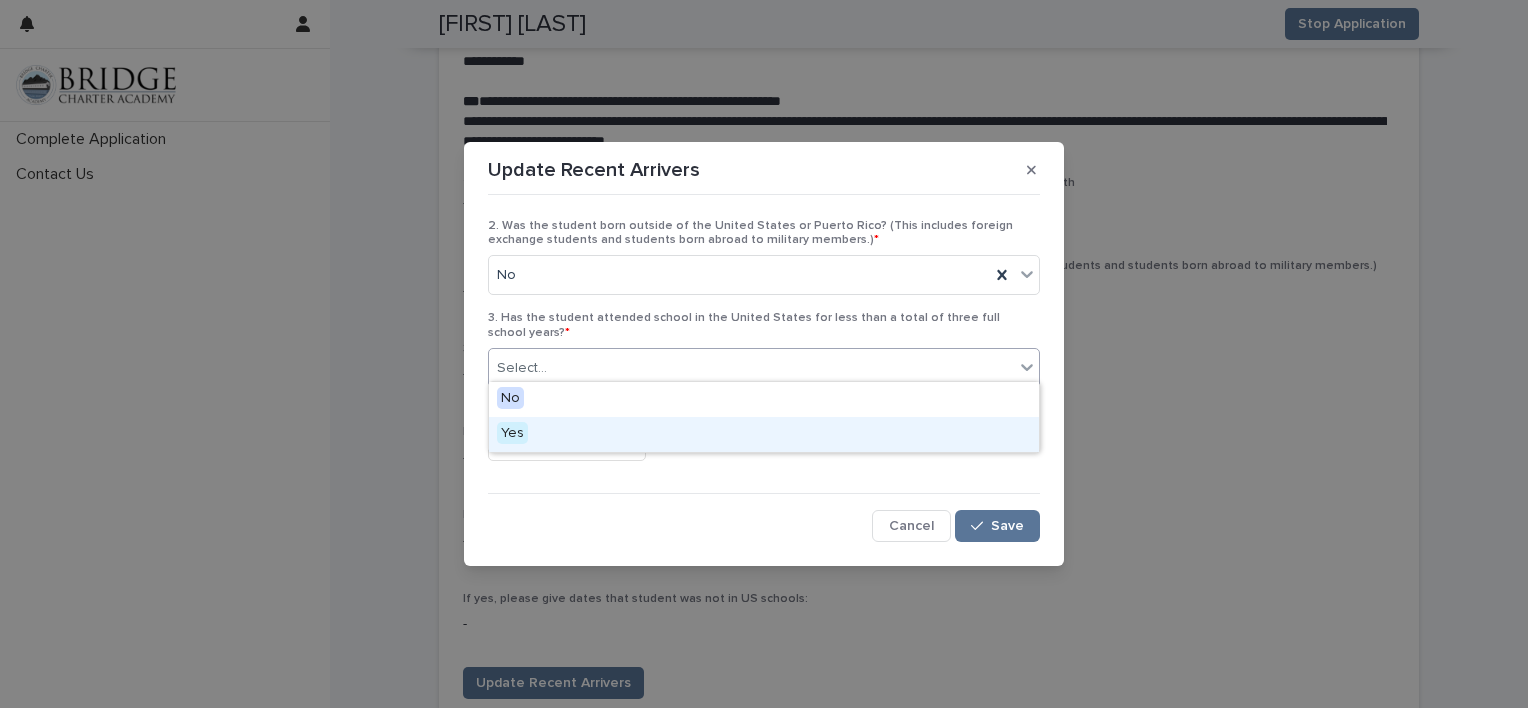 click on "Yes" at bounding box center (764, 434) 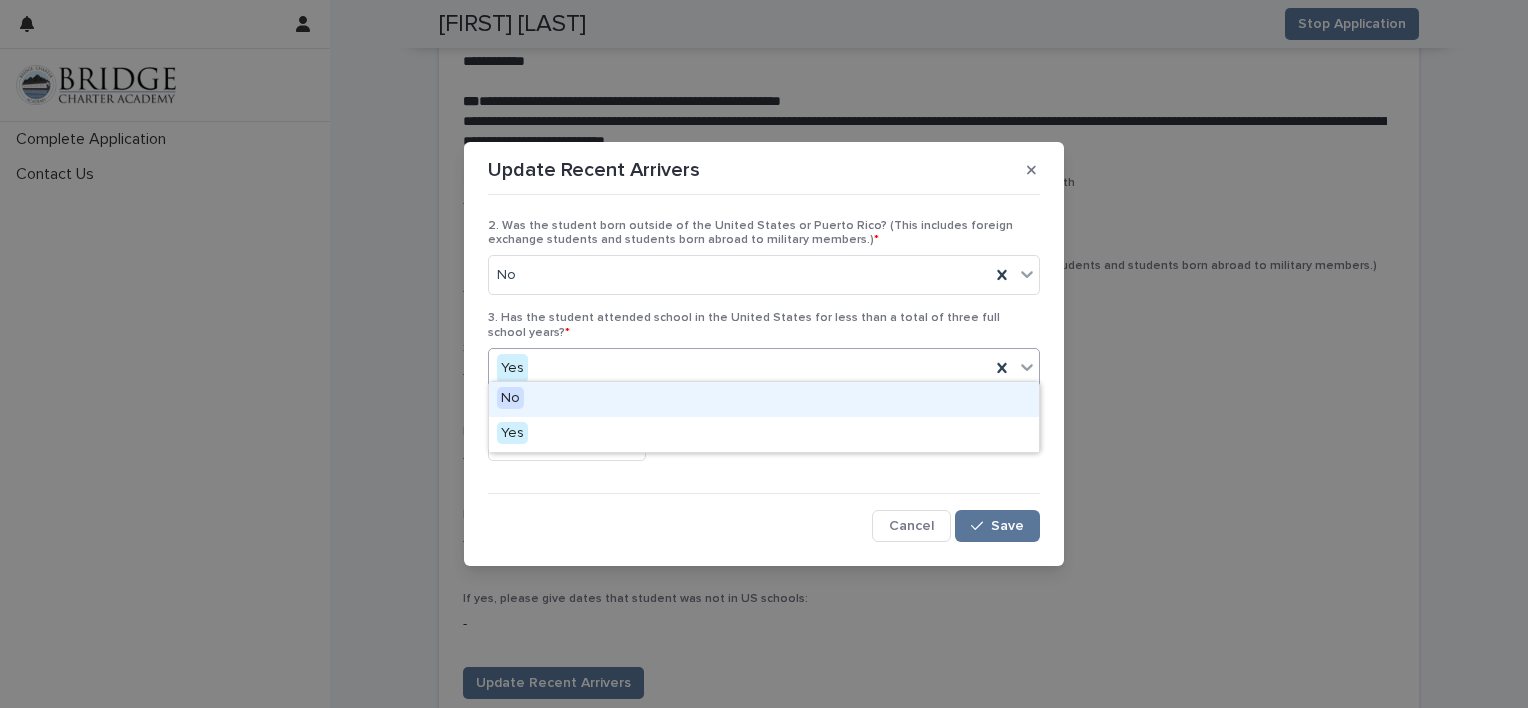 click on "Yes" at bounding box center (739, 368) 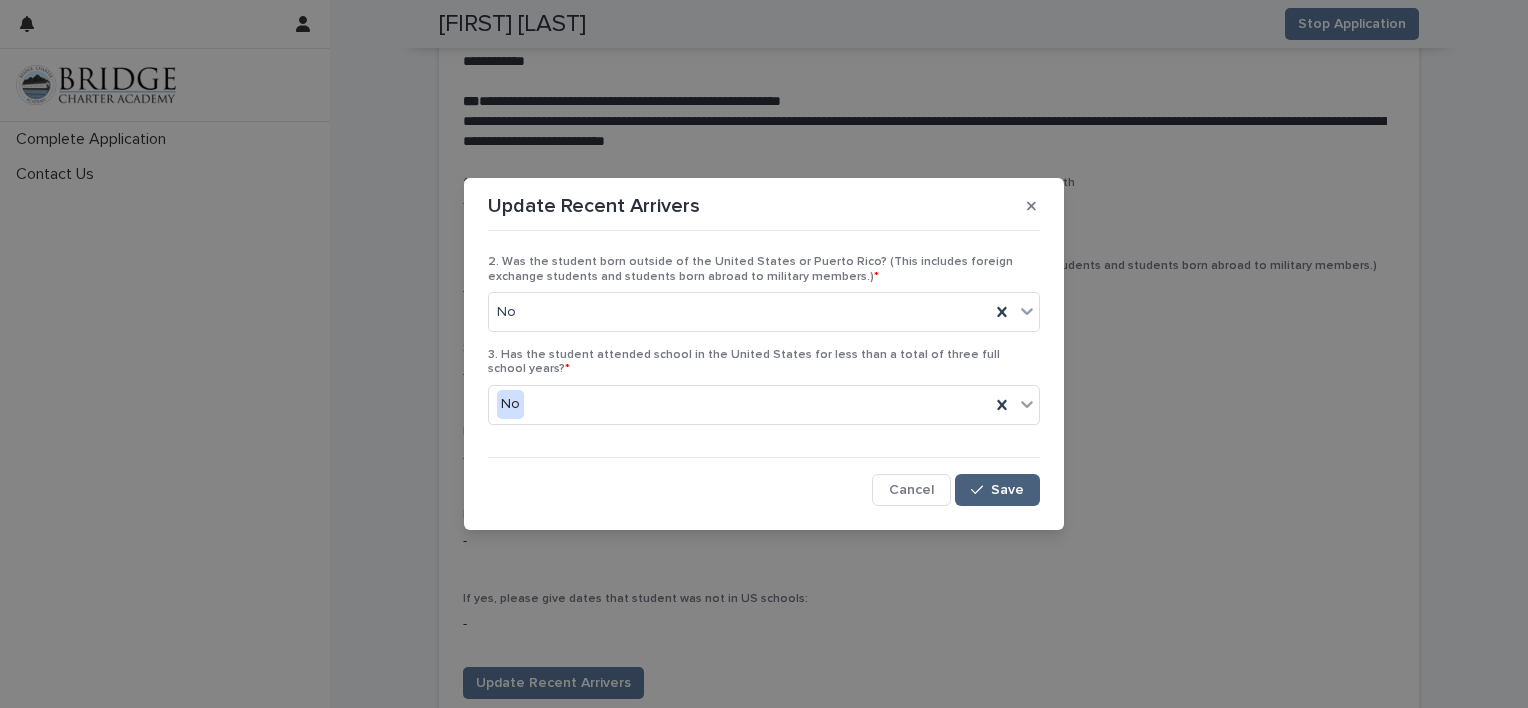 click on "Save" at bounding box center [997, 490] 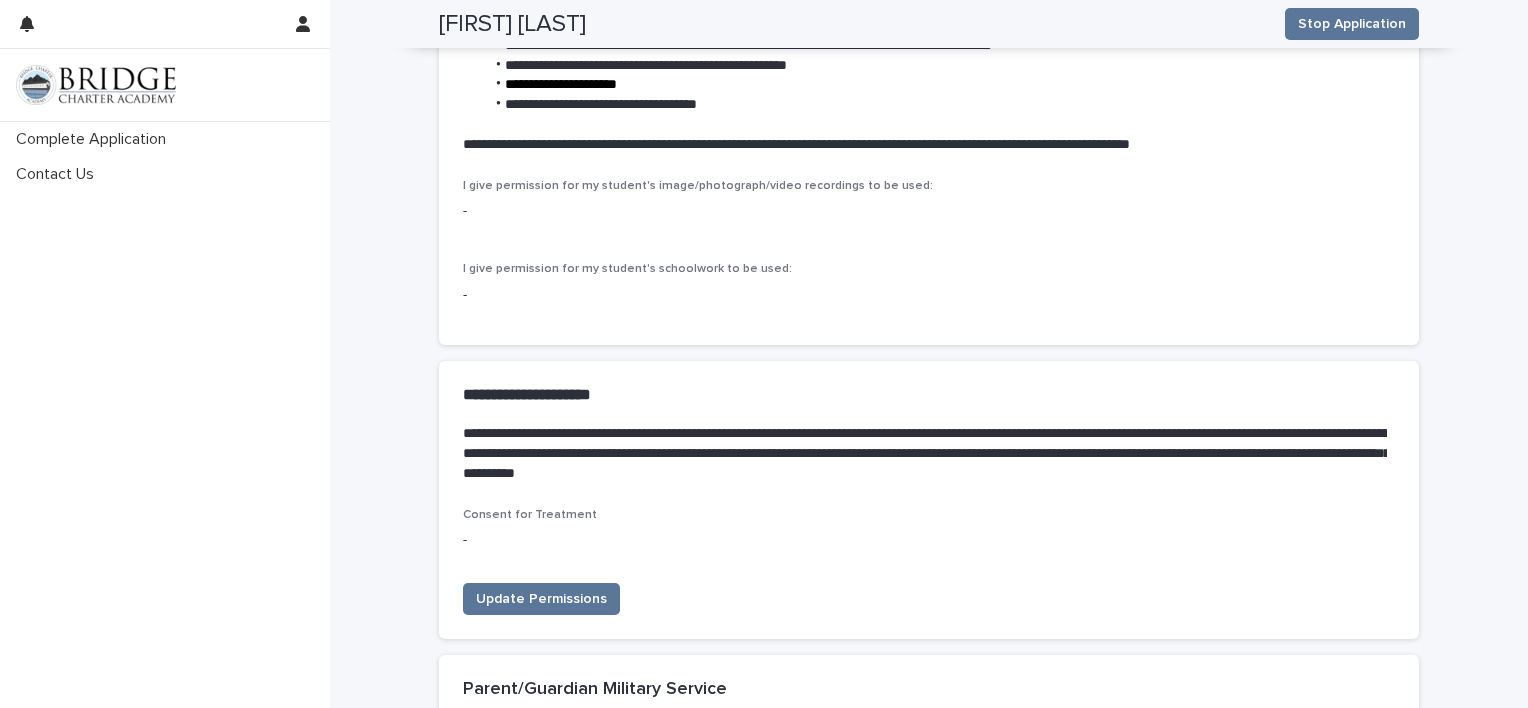 scroll, scrollTop: 6012, scrollLeft: 0, axis: vertical 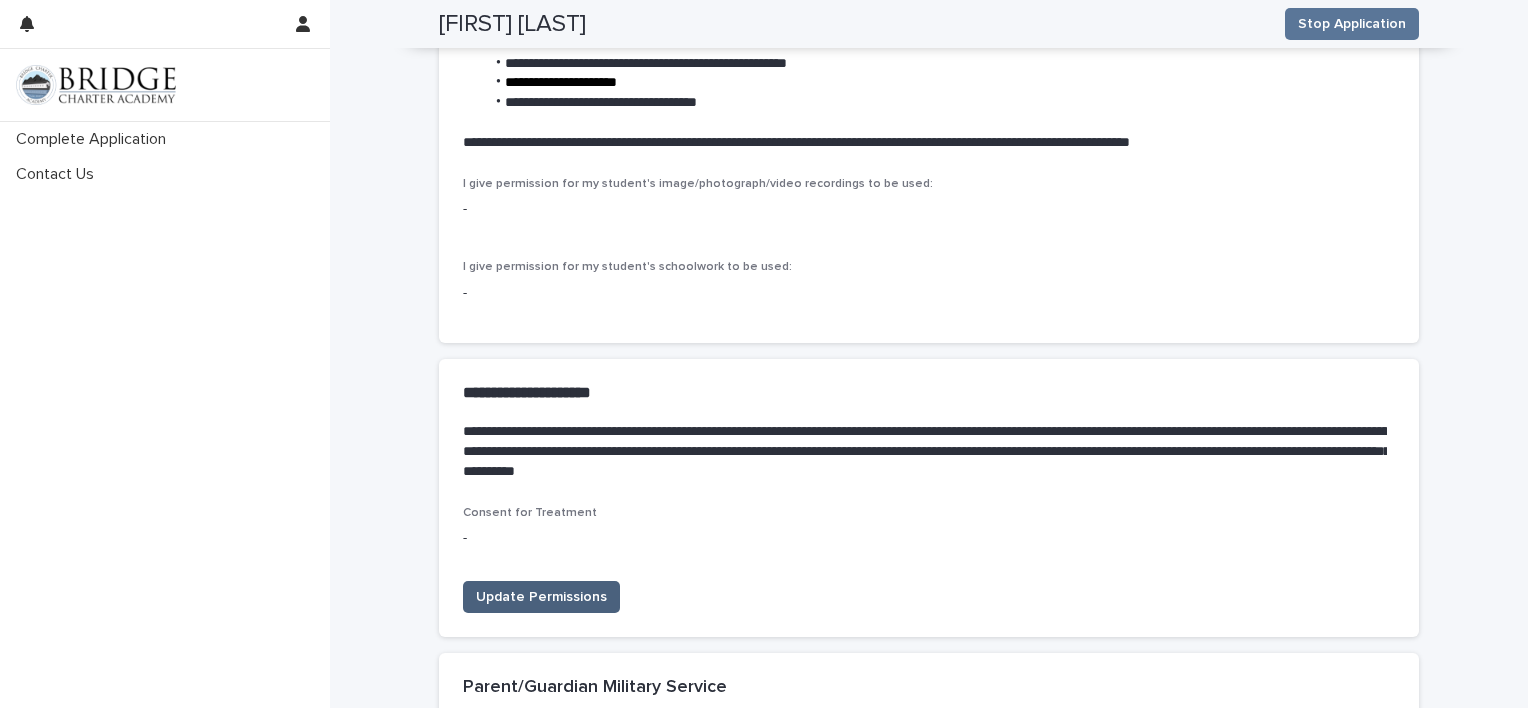 click on "Update Permissions" at bounding box center [541, 597] 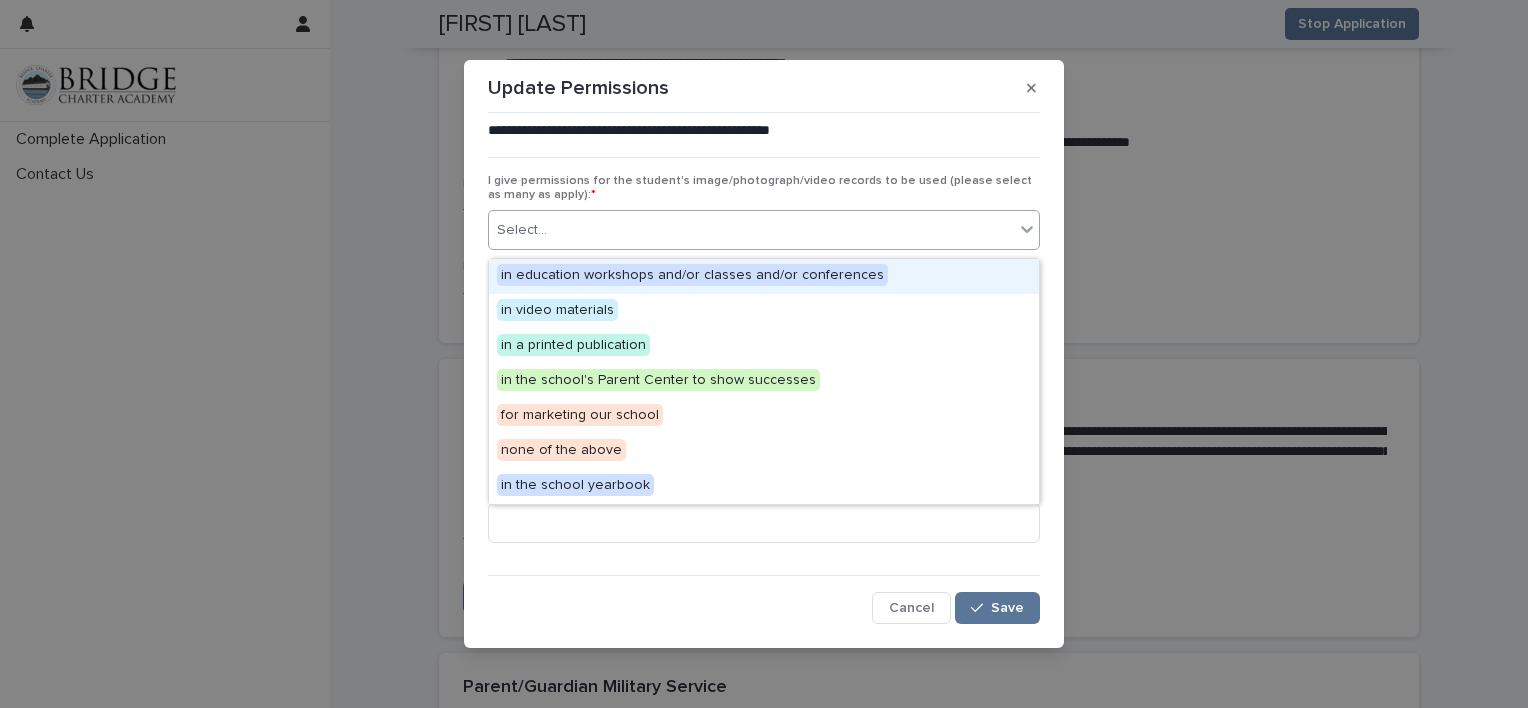 click on "Select..." at bounding box center (751, 230) 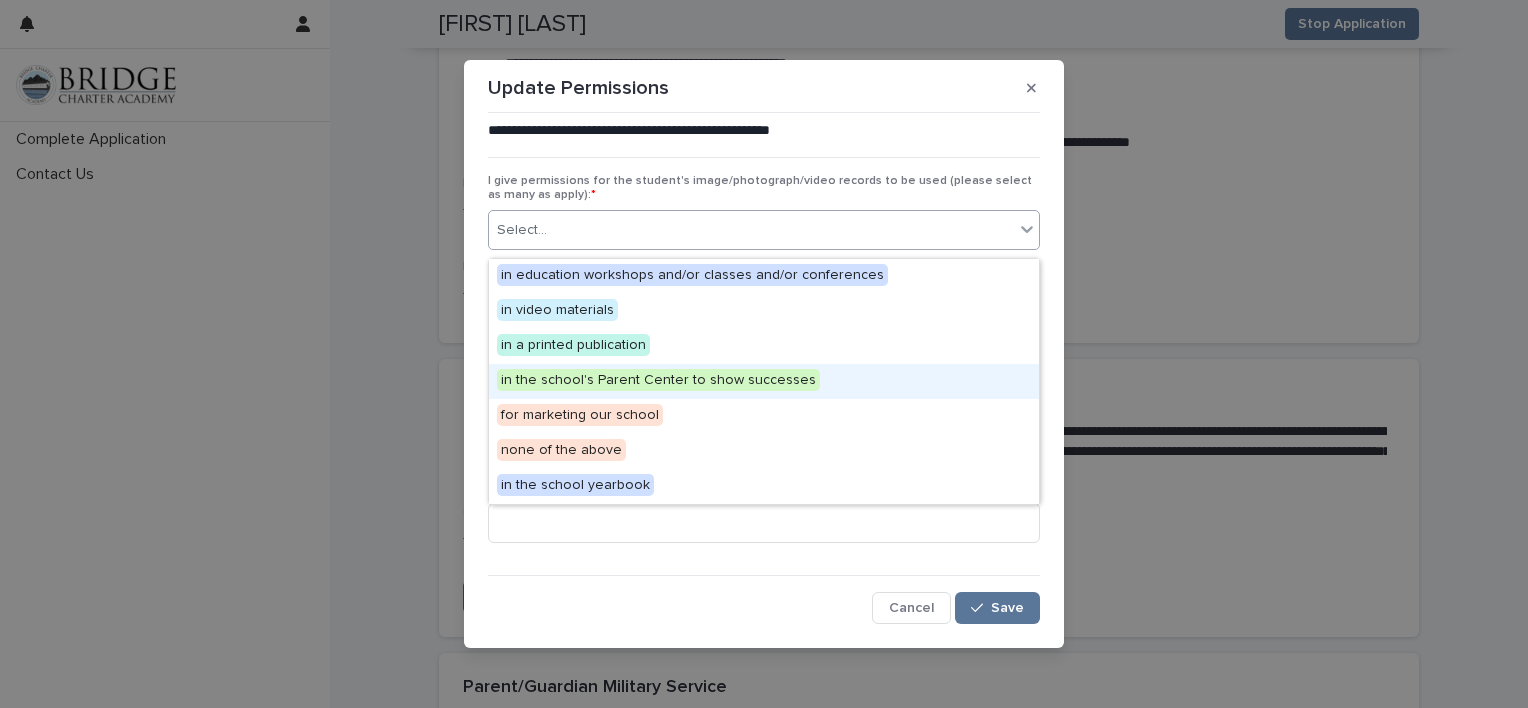 click on "in the school's Parent Center to show successes" at bounding box center (658, 380) 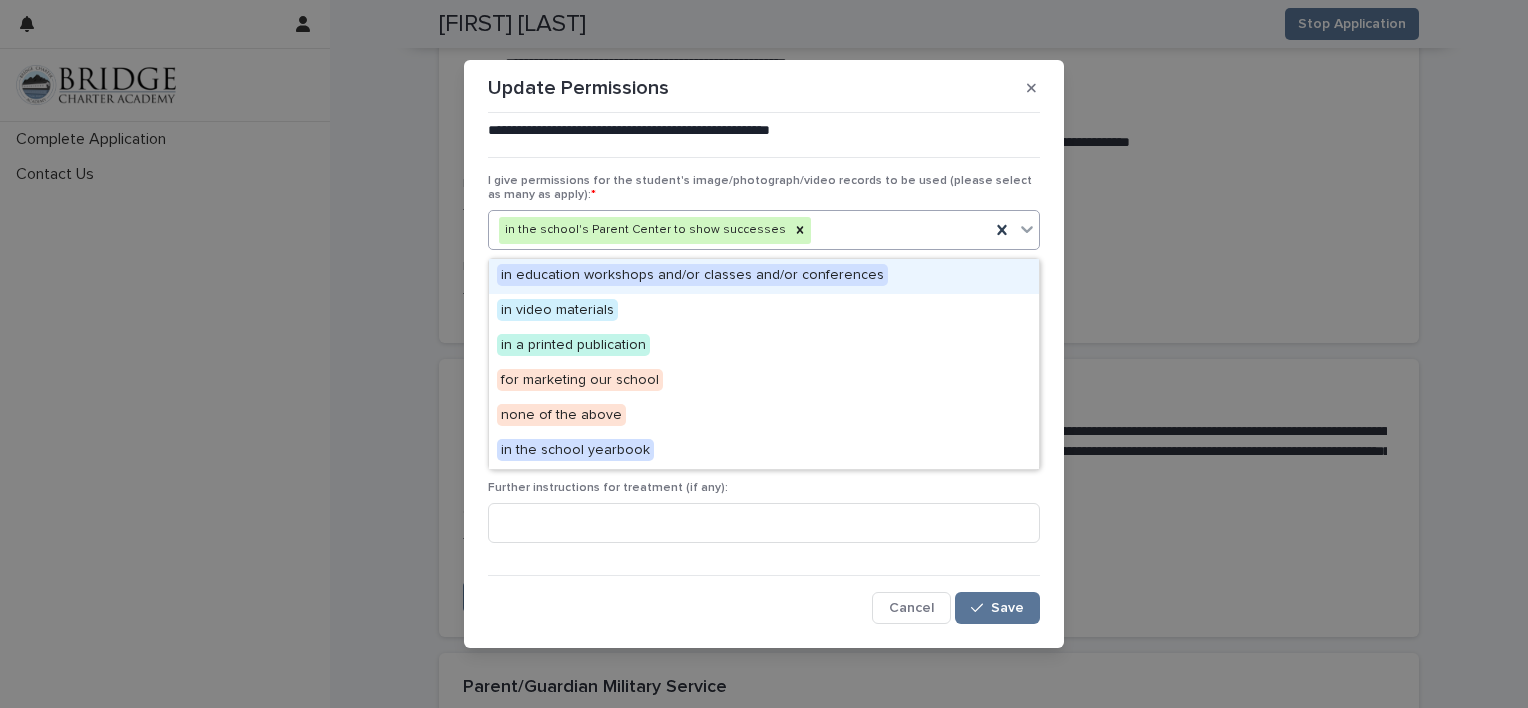 click 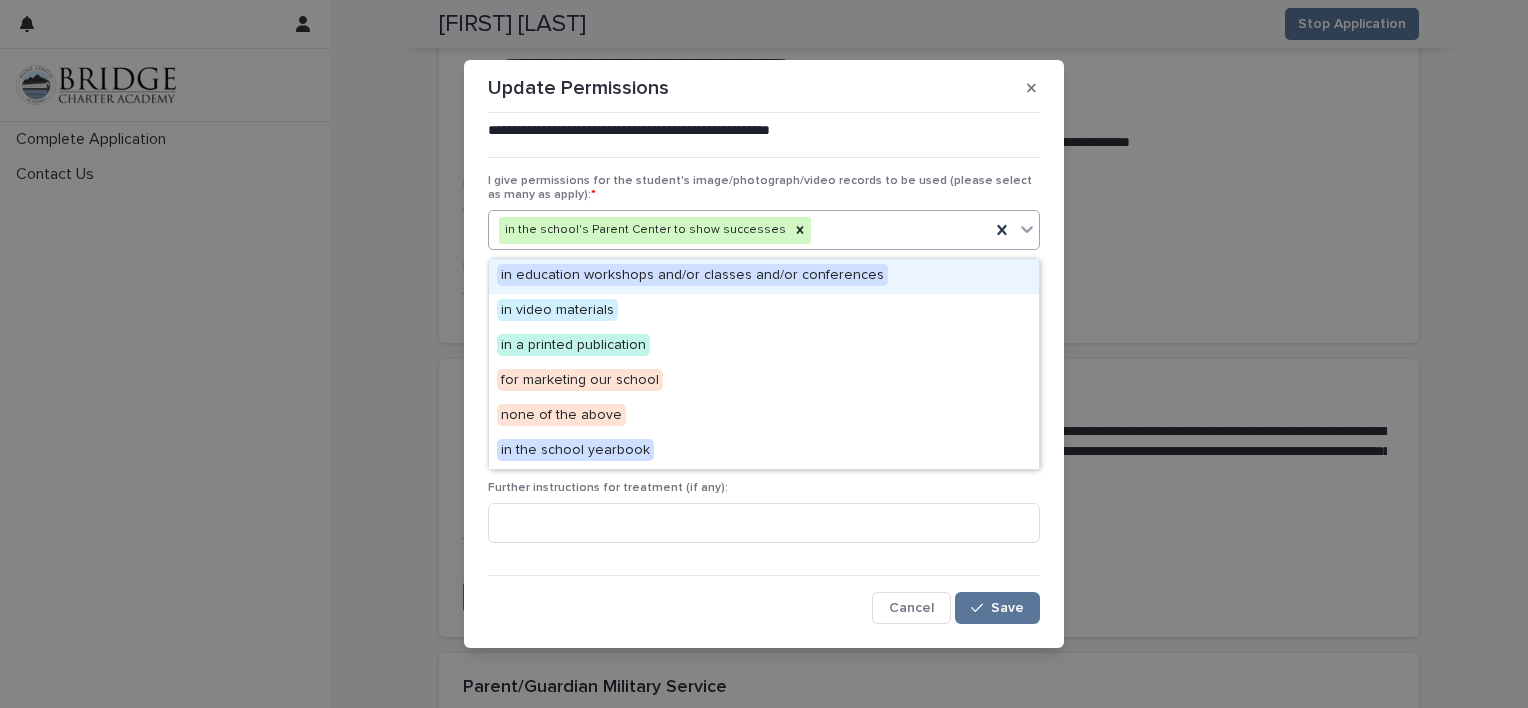 click on "in education workshops and/or classes and/or conferences" at bounding box center (692, 275) 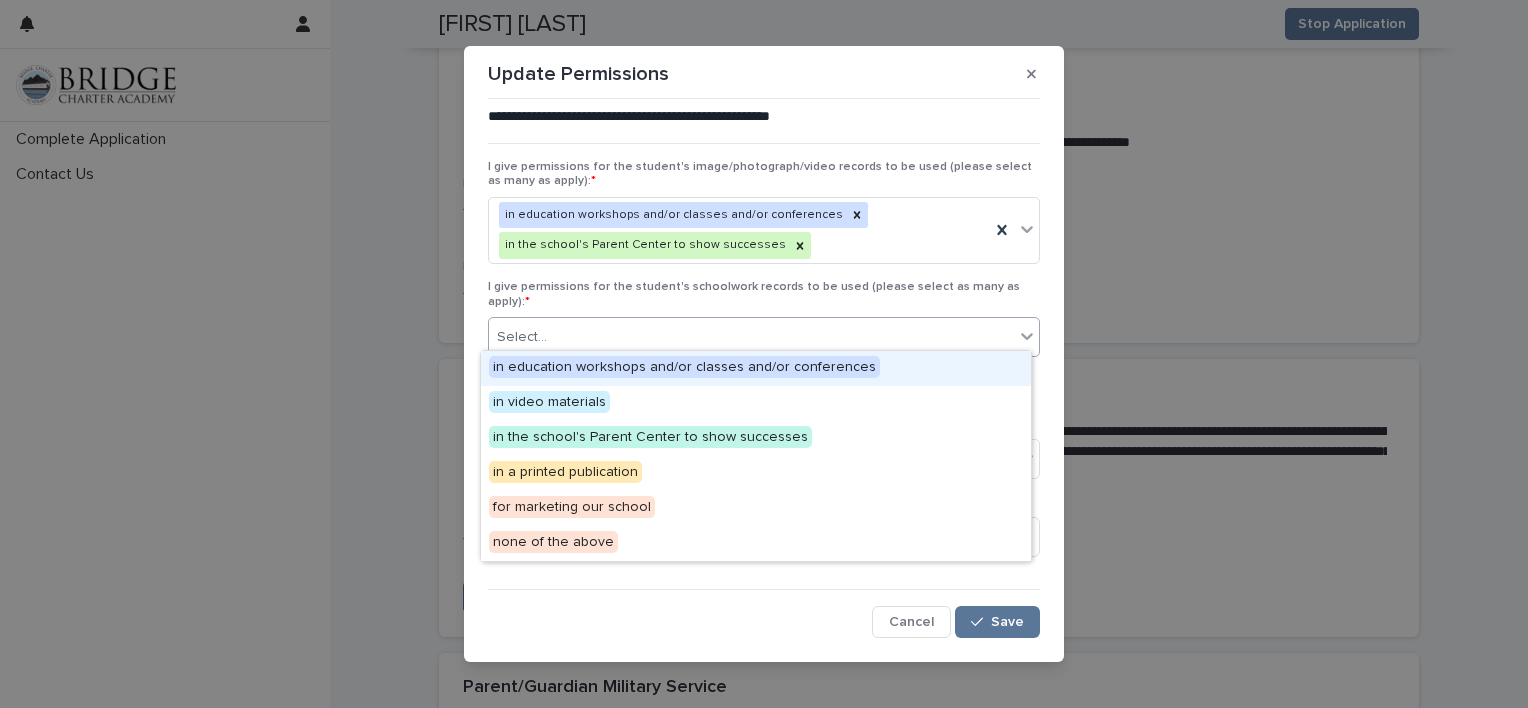 click on "Select..." at bounding box center [751, 337] 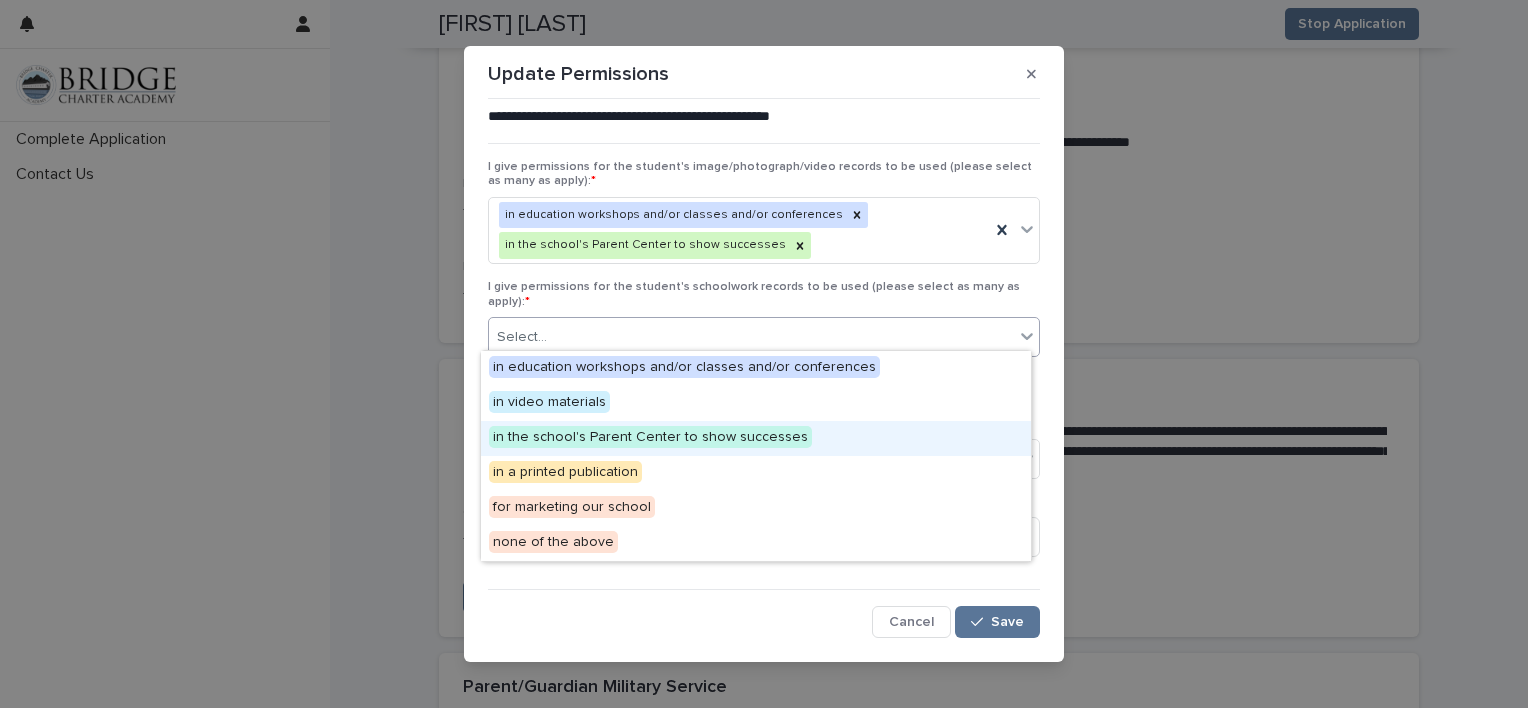 click on "in the school's Parent Center to show successes" at bounding box center [756, 438] 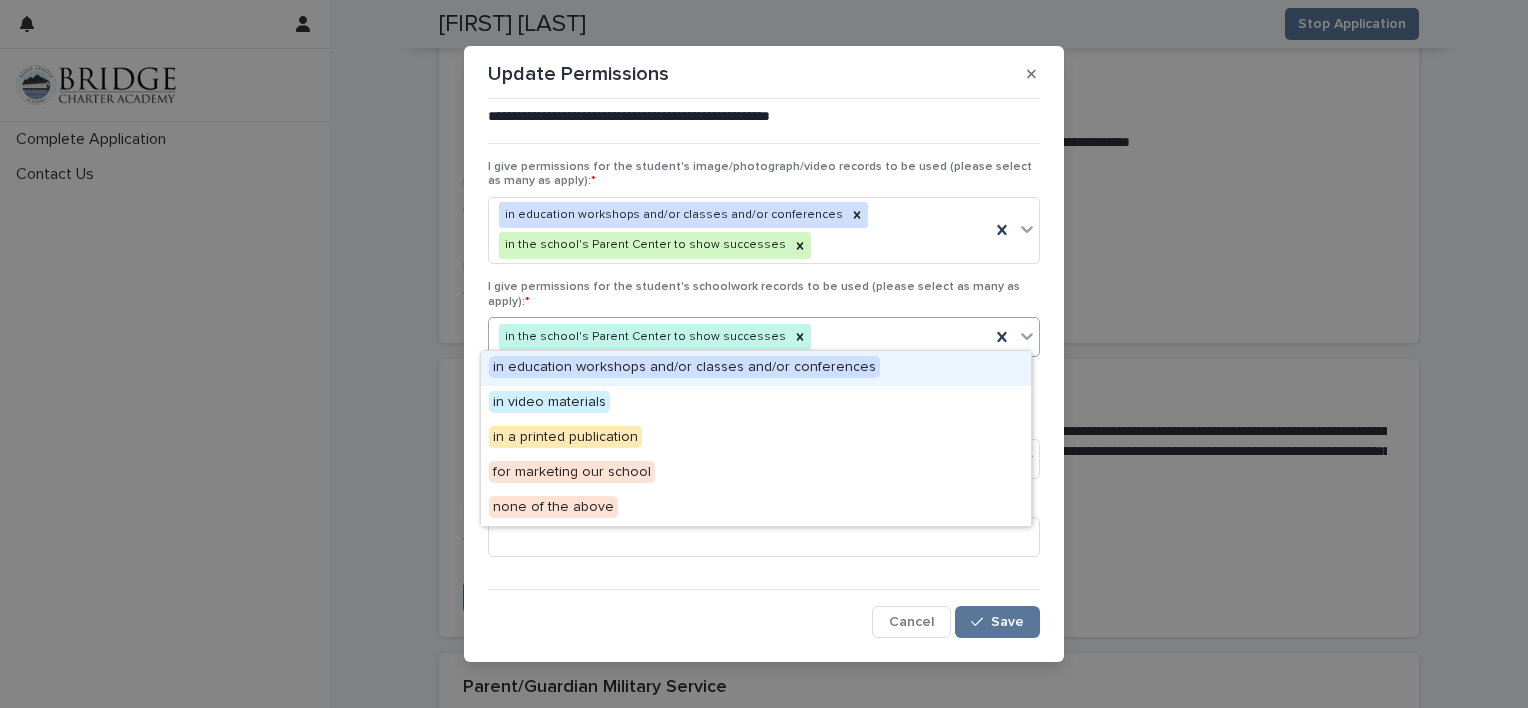 click 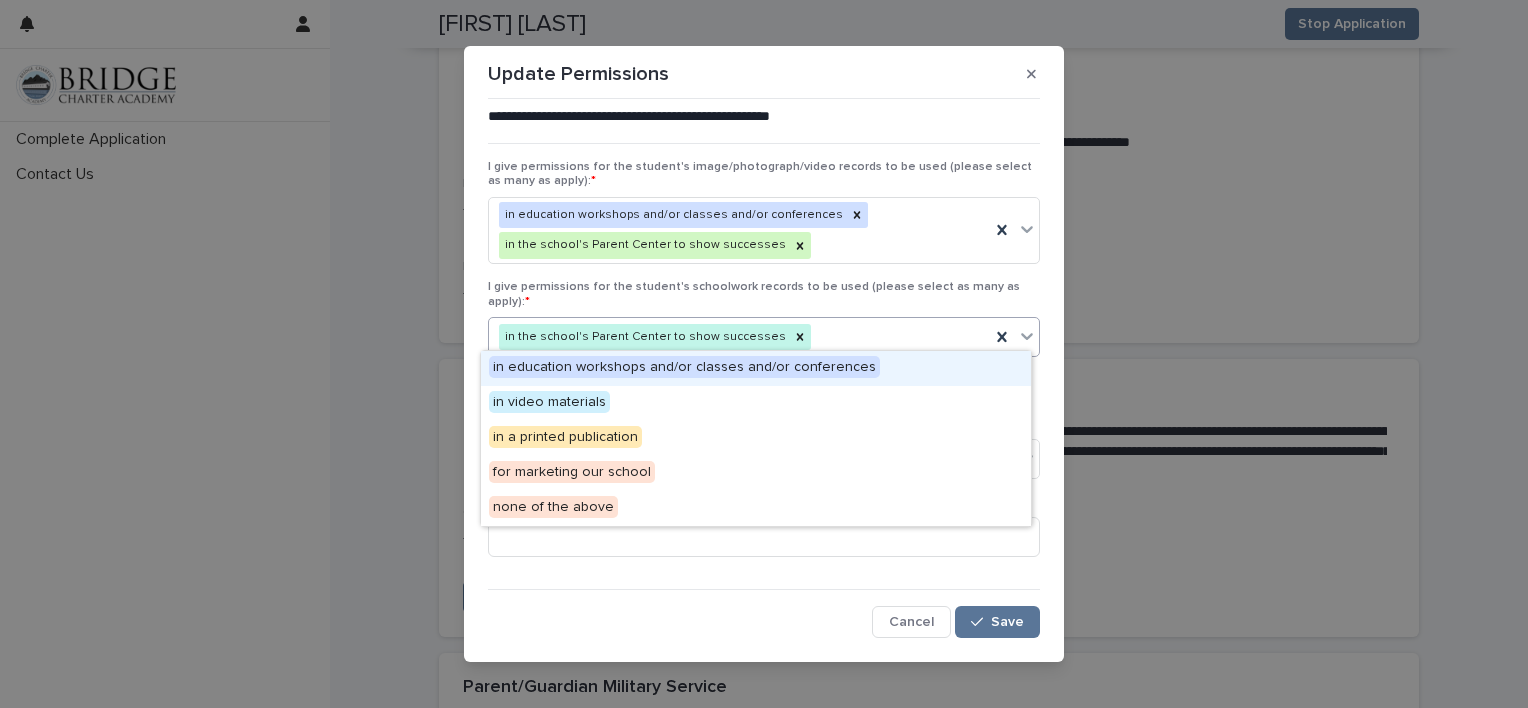 click on "in education workshops and/or classes and/or conferences" at bounding box center (756, 368) 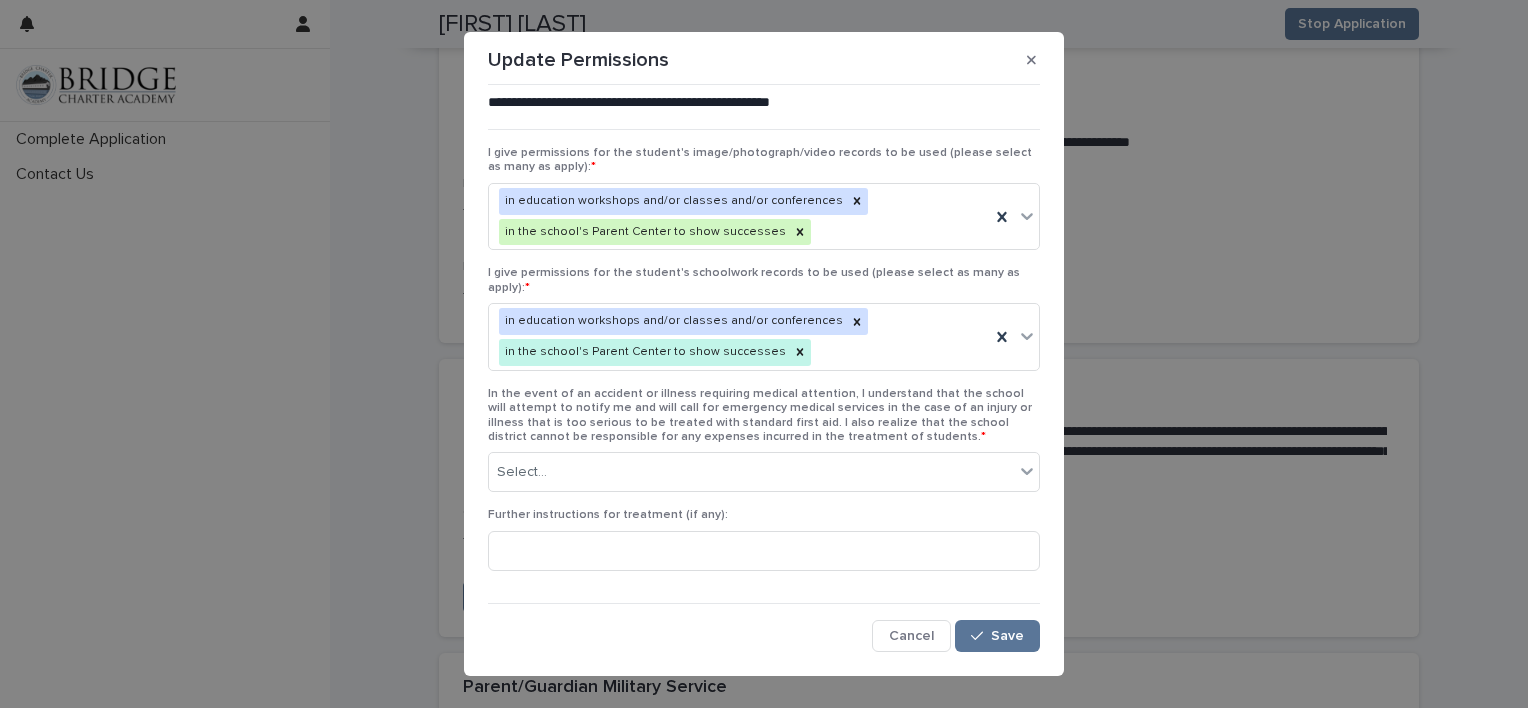 click on "In the event of an accident or illness requiring medical attention, I understand that the school will attempt to notify me and will call for emergency medical services in the case of an injury or illness that is too serious to be treated with standard first aid. I also realize that the school district cannot be responsible for any expenses incurred in the treatment of students. *" at bounding box center (764, 416) 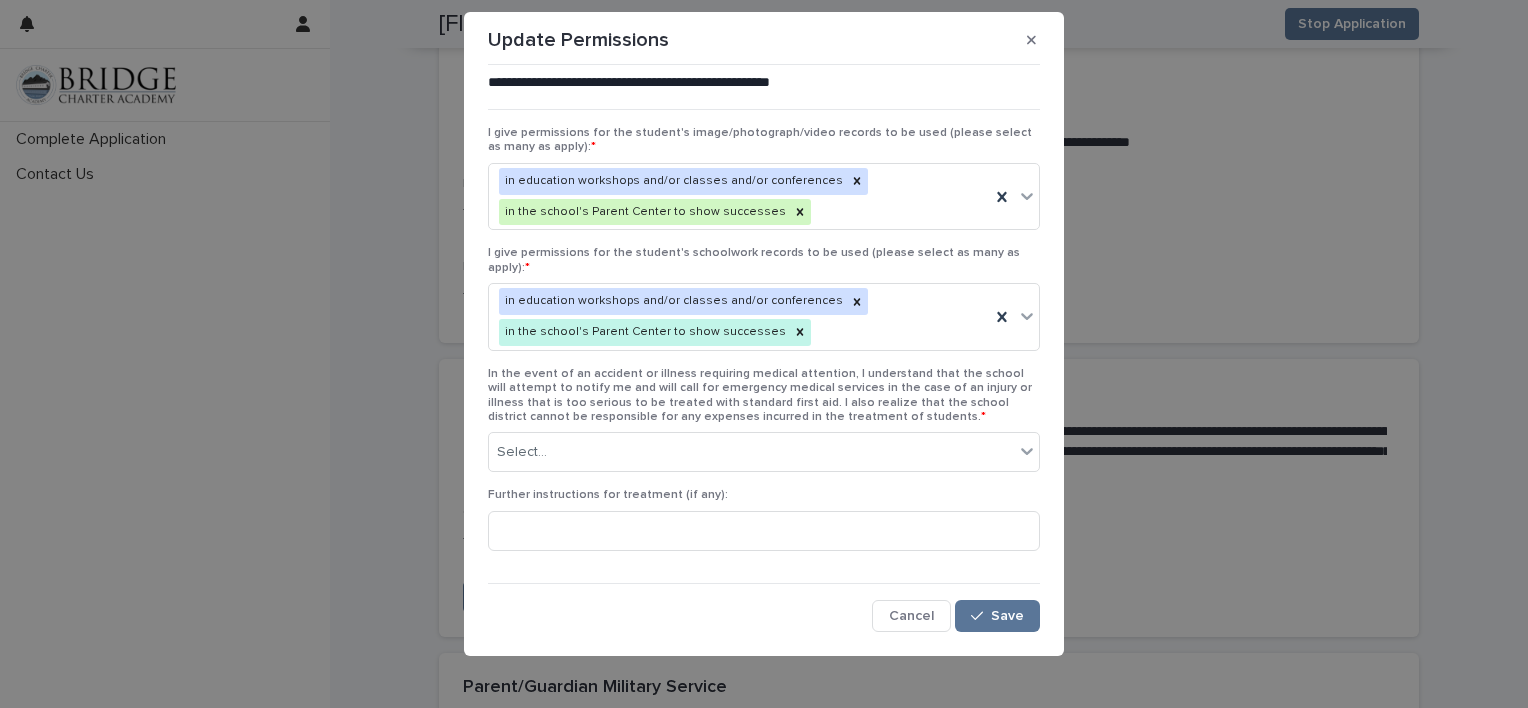 scroll, scrollTop: 19, scrollLeft: 0, axis: vertical 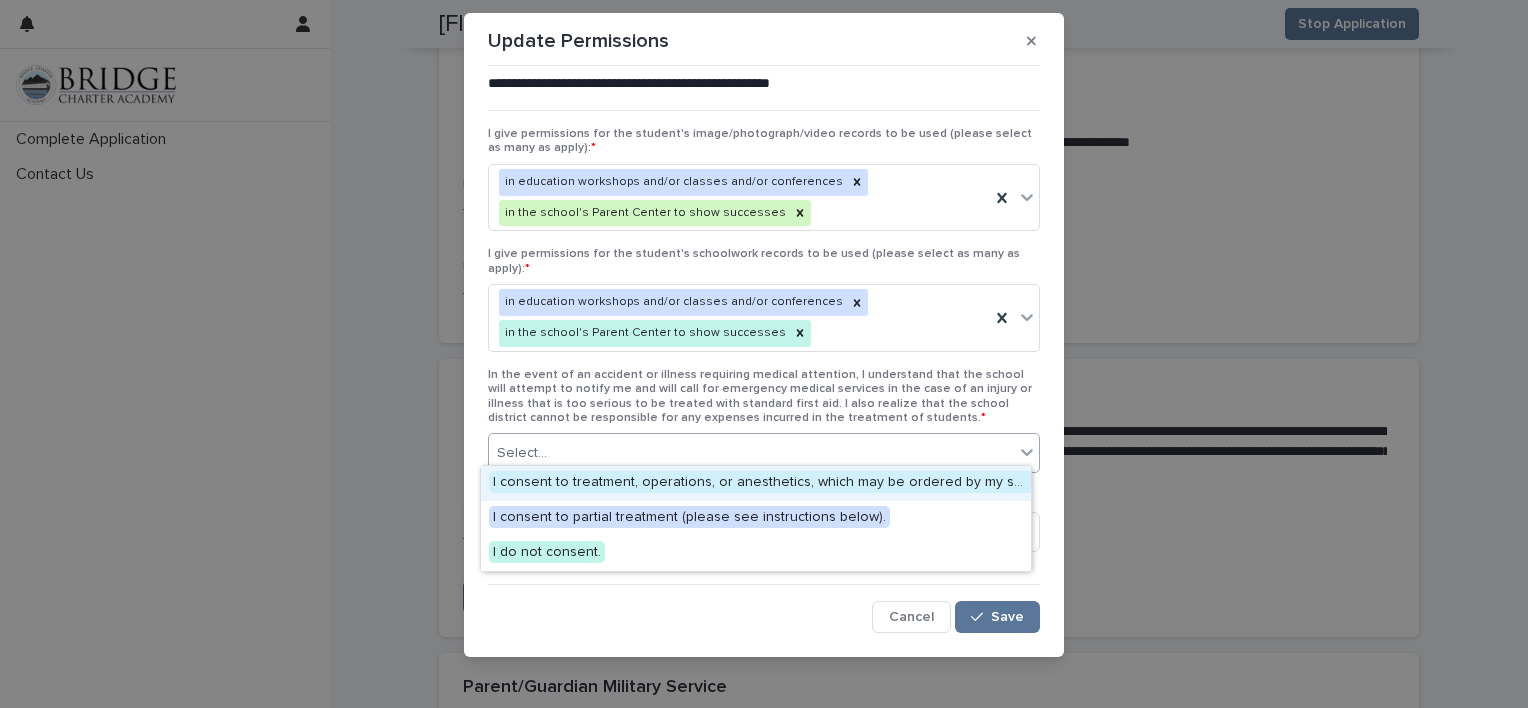 click on "Select..." at bounding box center (751, 453) 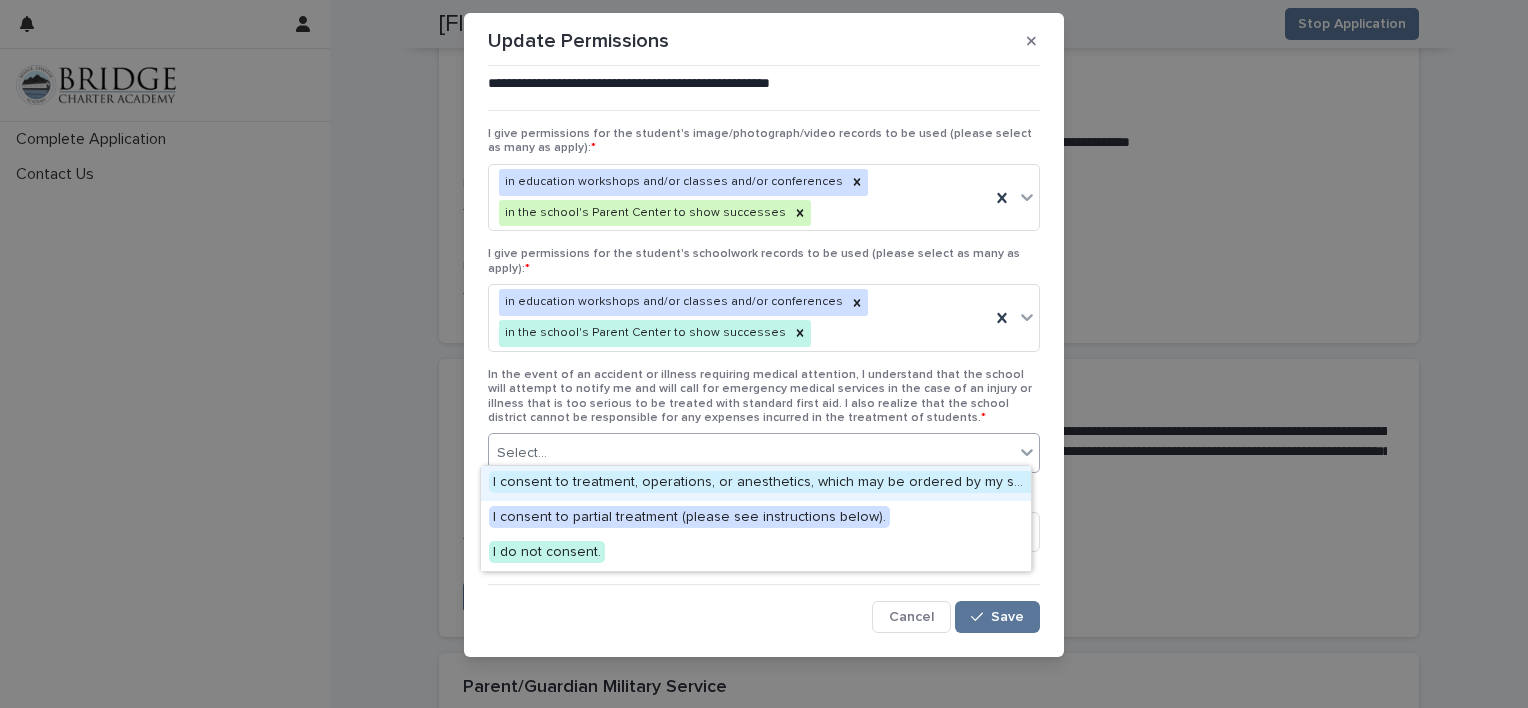 click on "I consent to treatment, operations, or anesthetics, which may be ordered by my student’s care provider or medical personnel." at bounding box center [896, 482] 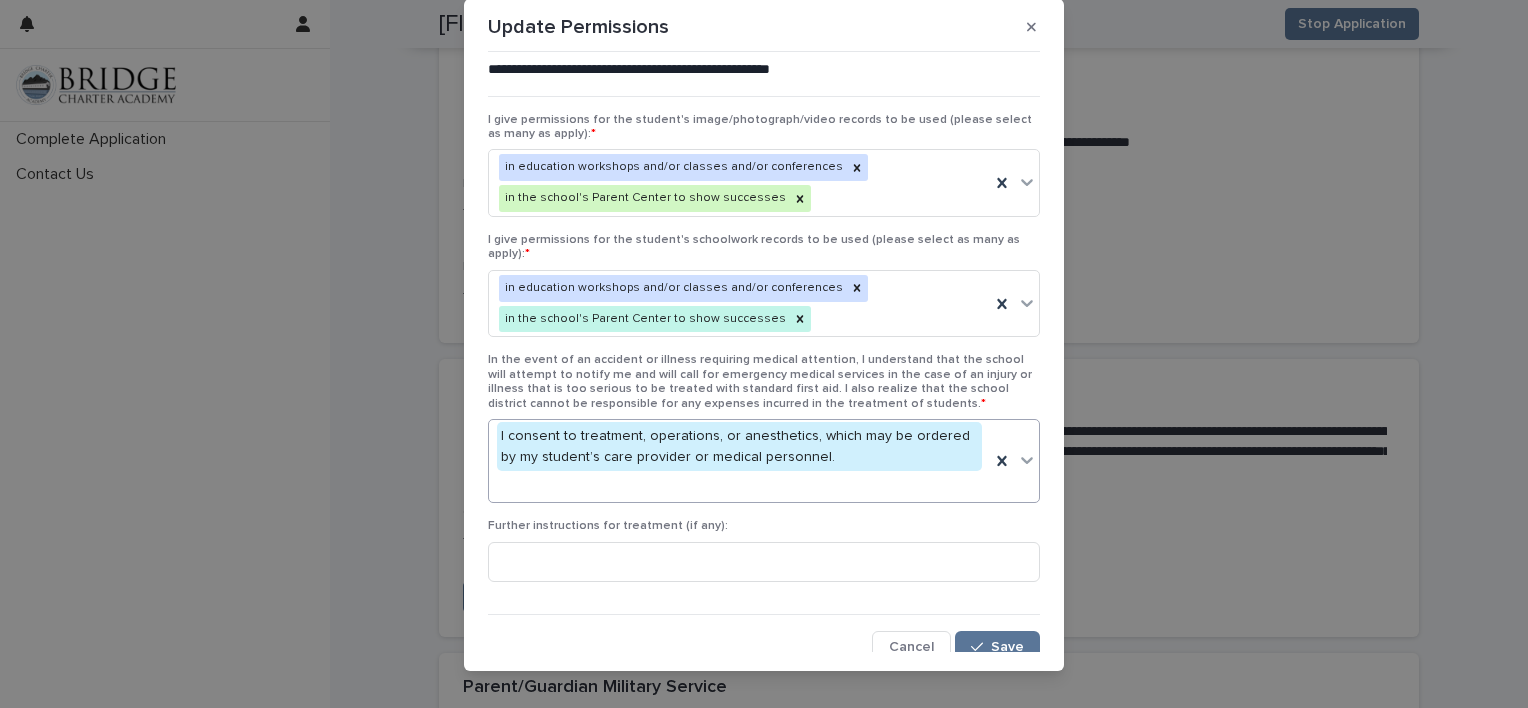 scroll, scrollTop: 0, scrollLeft: 0, axis: both 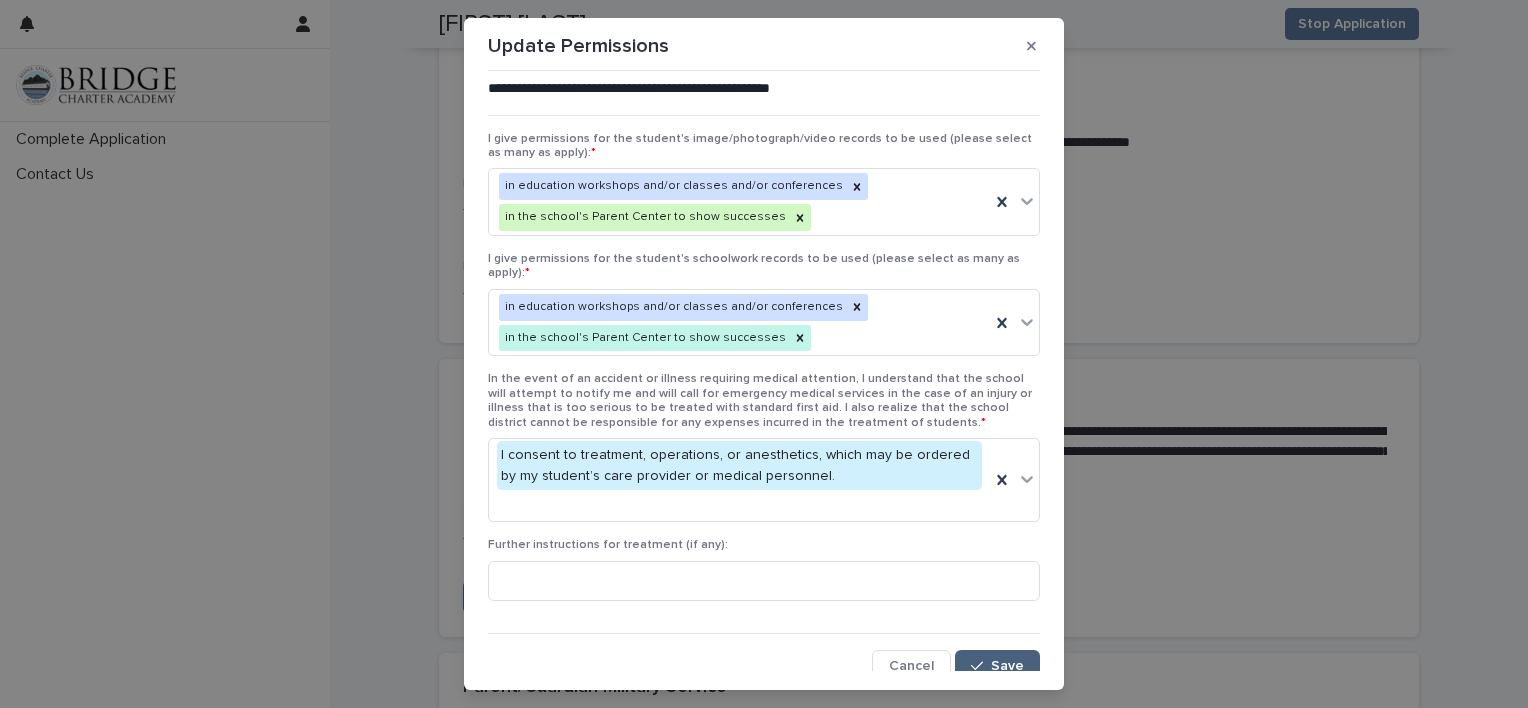 click on "Save" at bounding box center [997, 666] 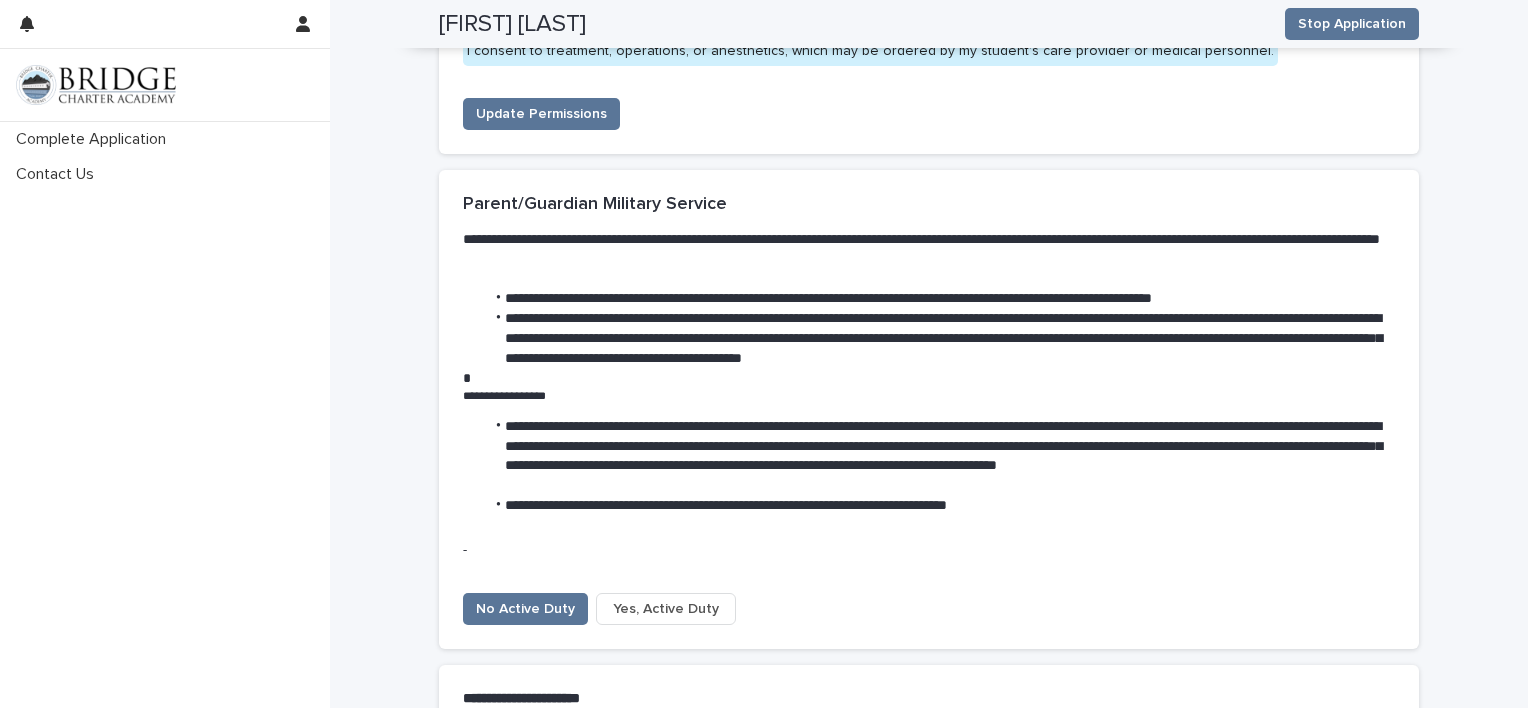 scroll, scrollTop: 6528, scrollLeft: 0, axis: vertical 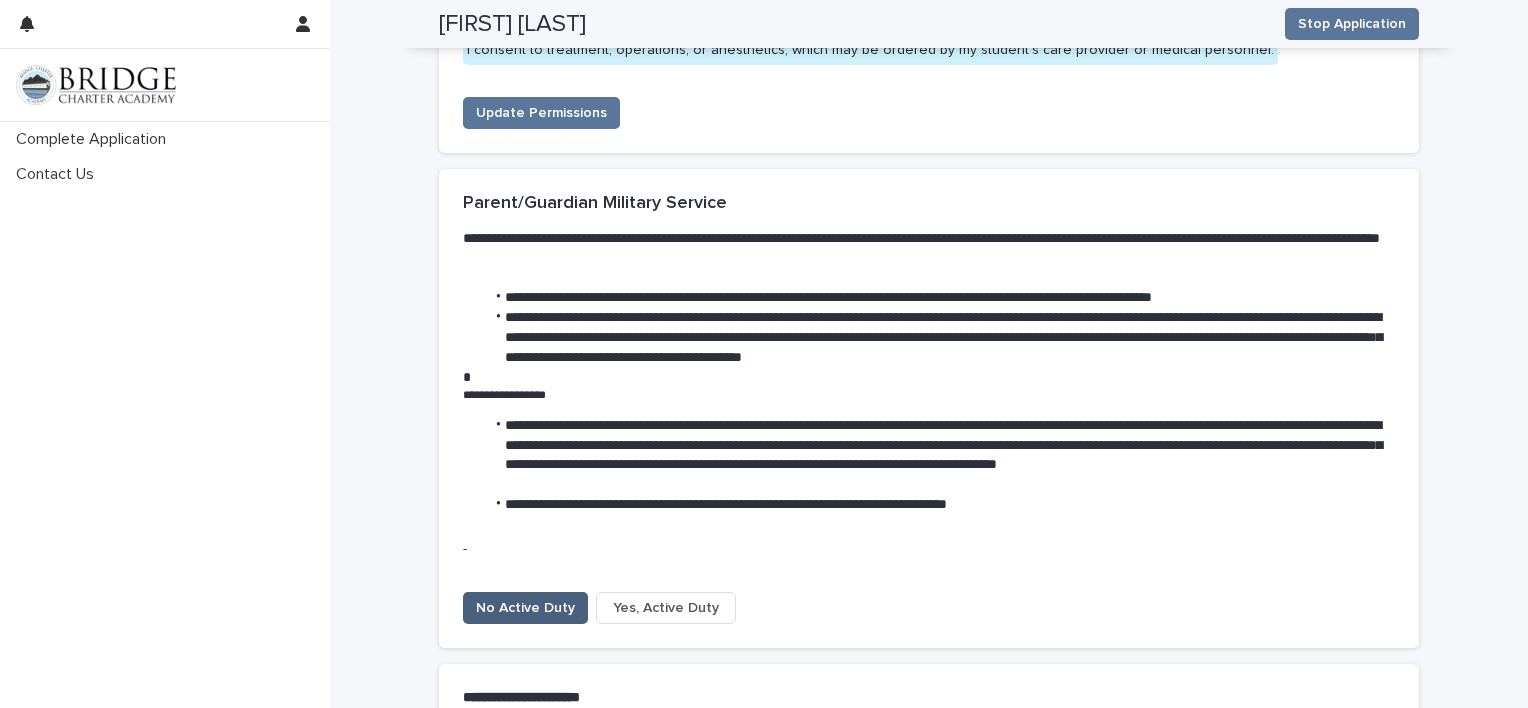 click on "No Active Duty" at bounding box center [525, 608] 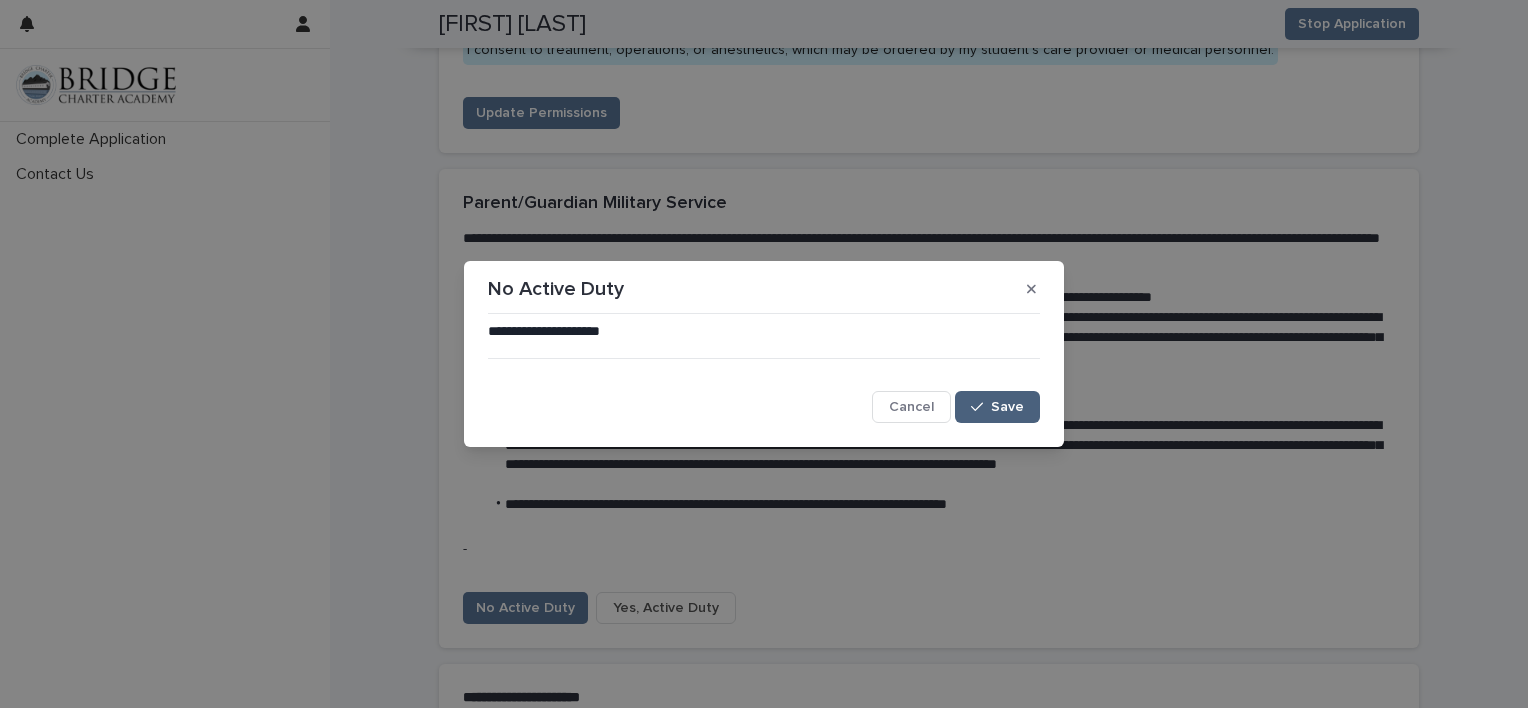 click on "Save" at bounding box center [1007, 407] 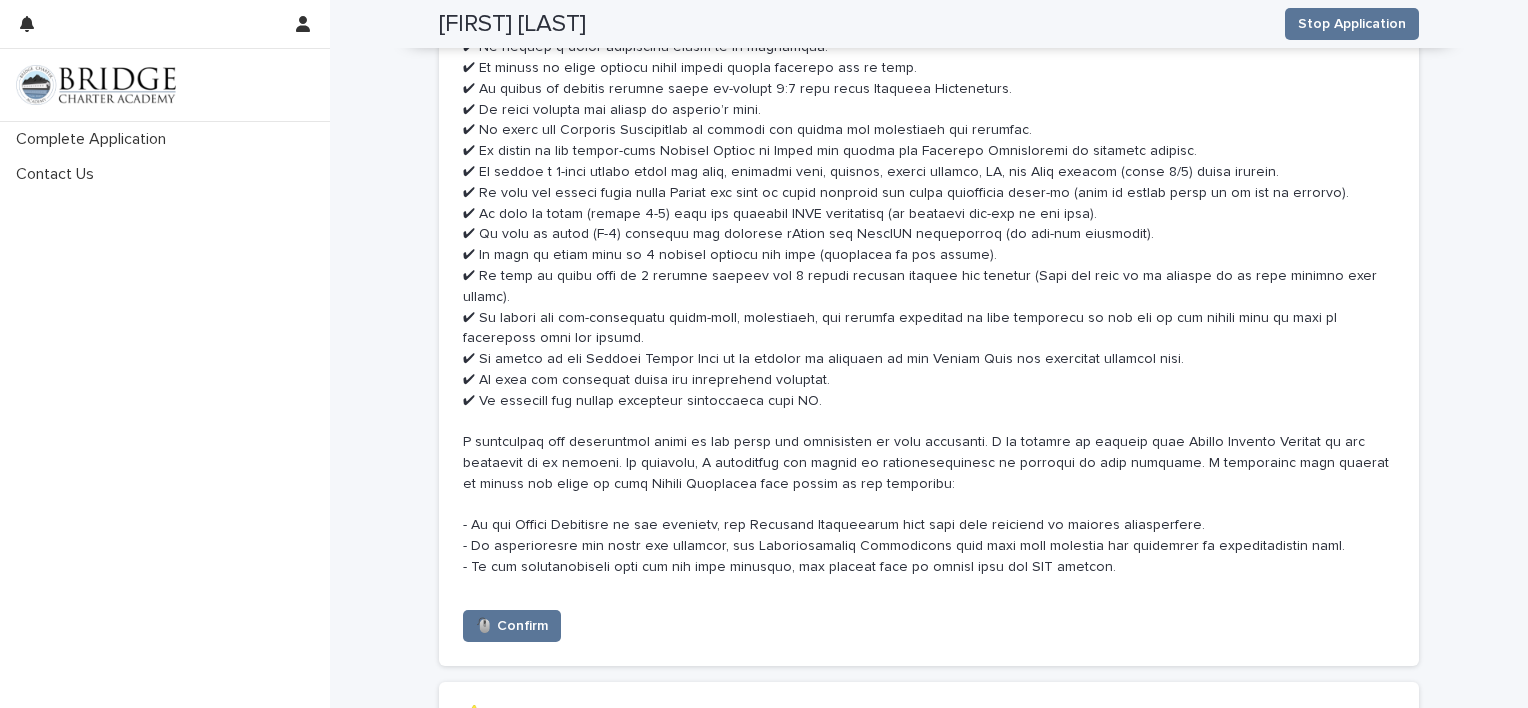 scroll, scrollTop: 9951, scrollLeft: 0, axis: vertical 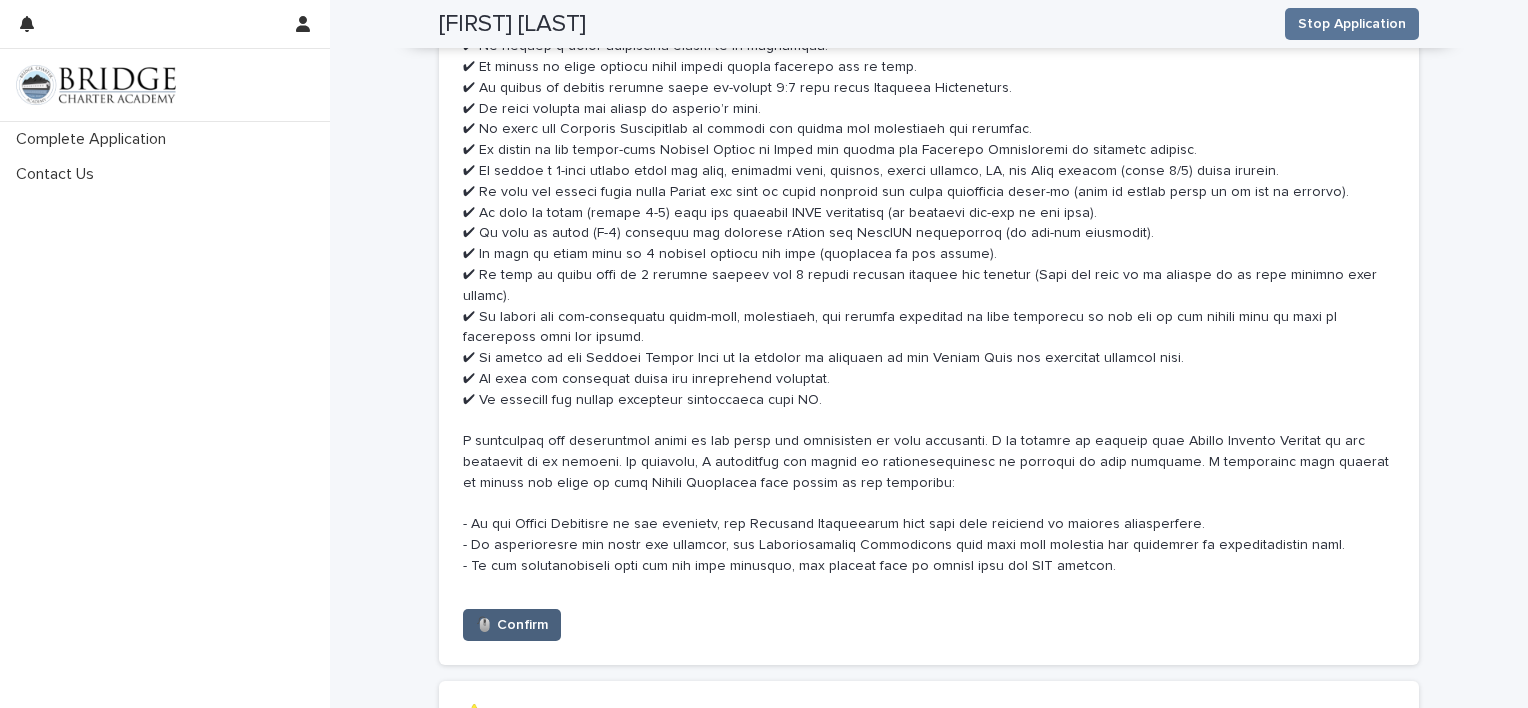 click on "🖱️ Confirm" at bounding box center [512, 625] 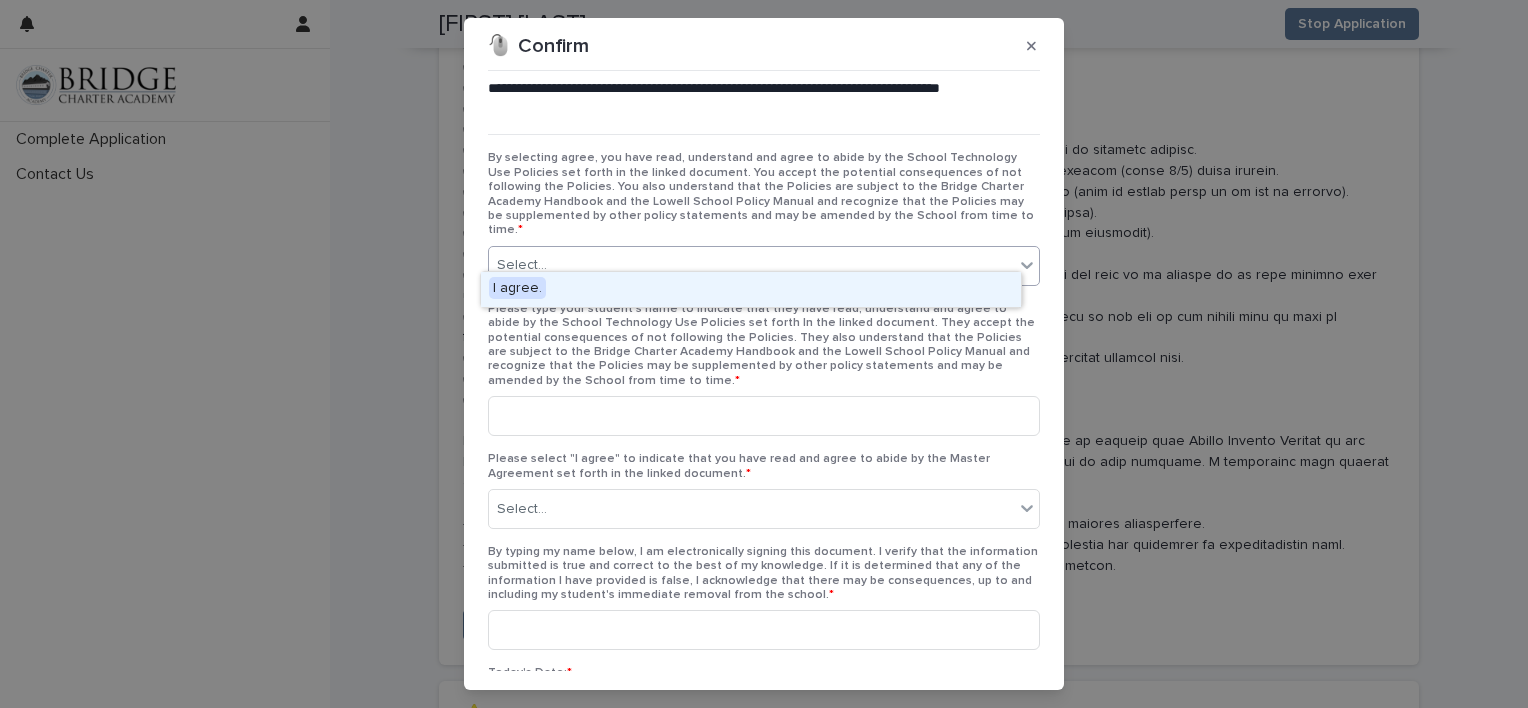 click on "Select..." at bounding box center (751, 265) 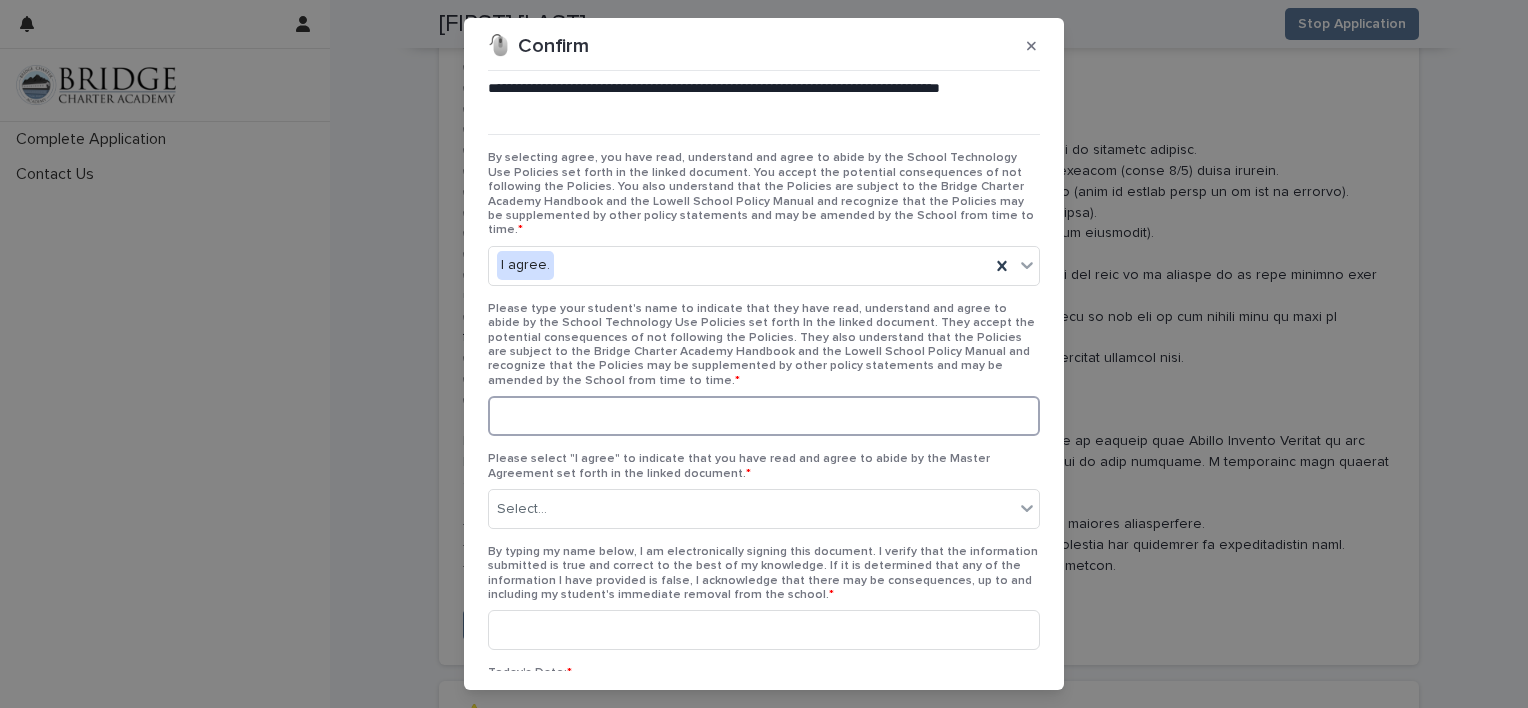 click at bounding box center (764, 416) 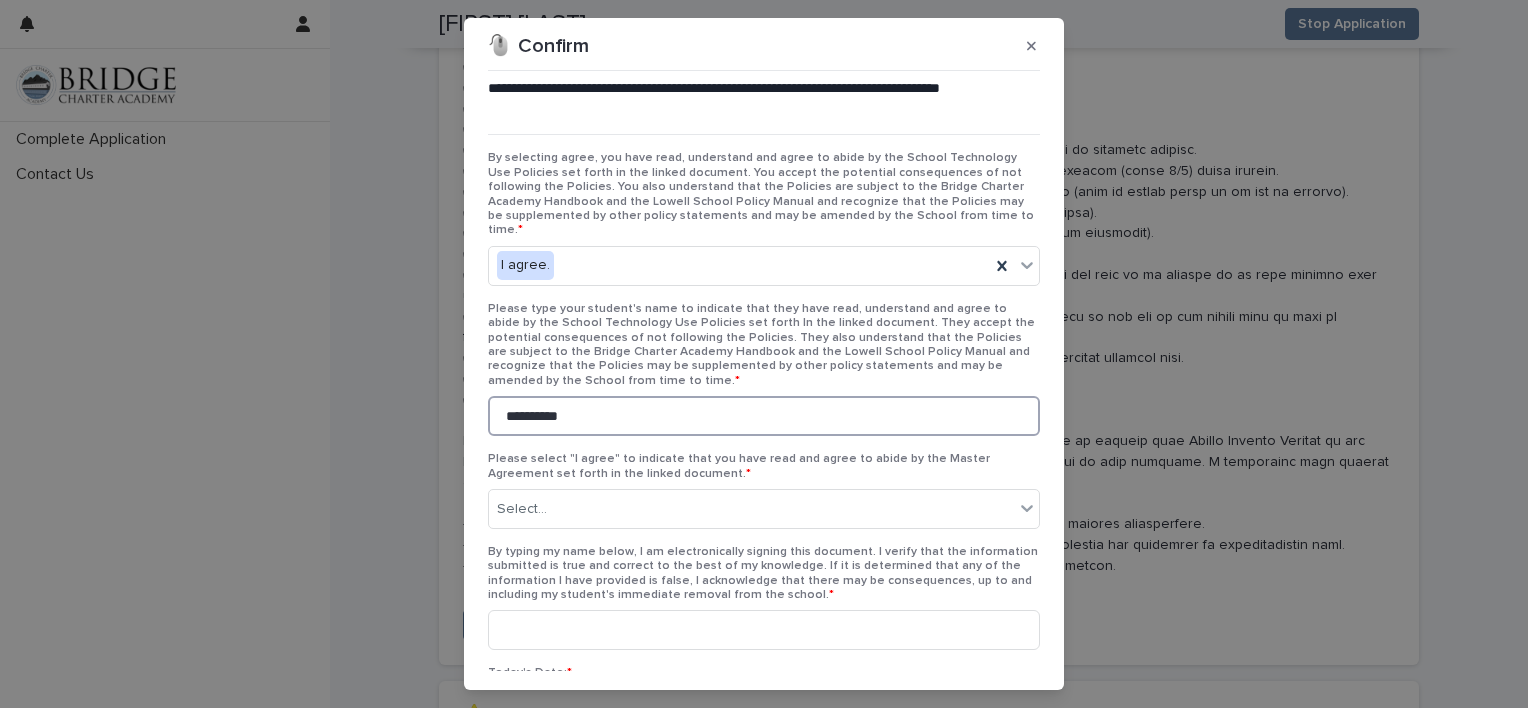 scroll, scrollTop: 117, scrollLeft: 0, axis: vertical 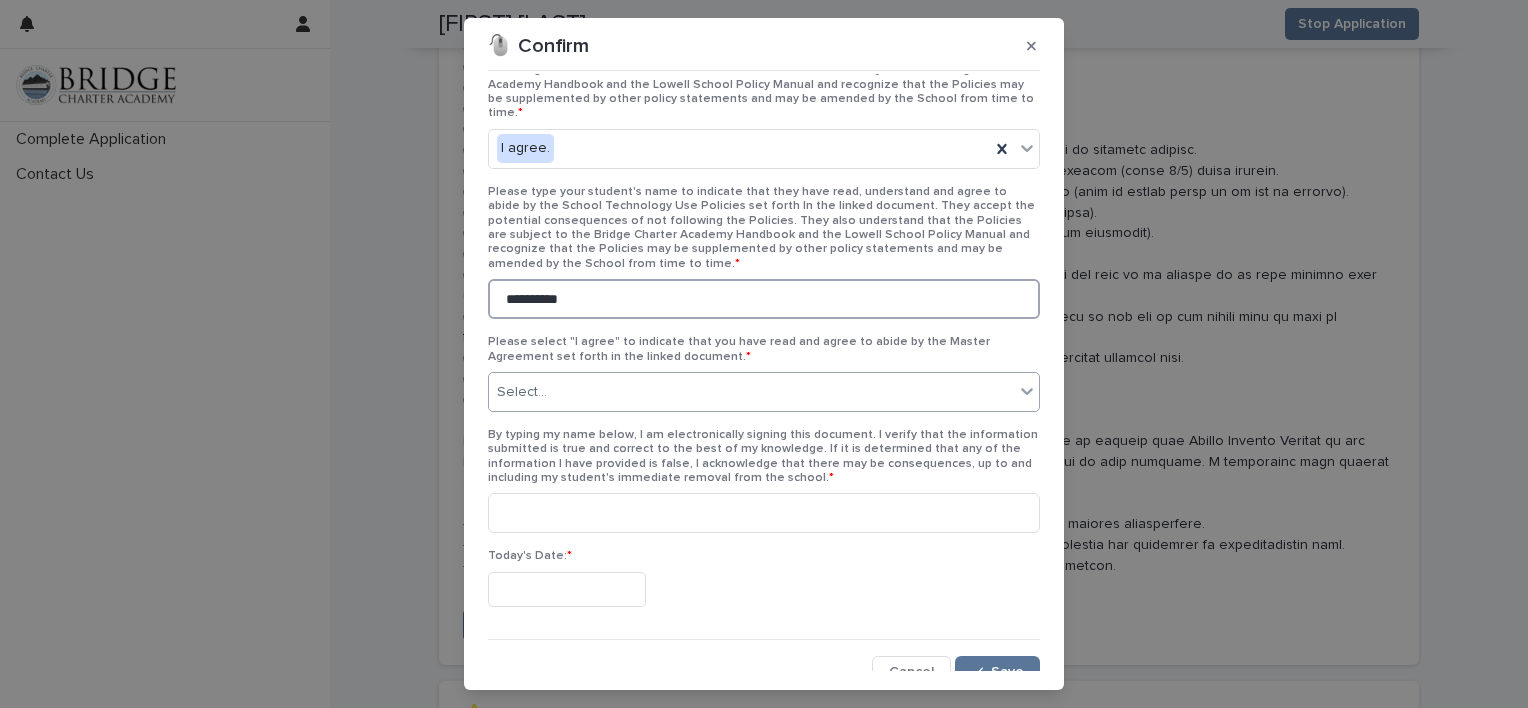 type on "**********" 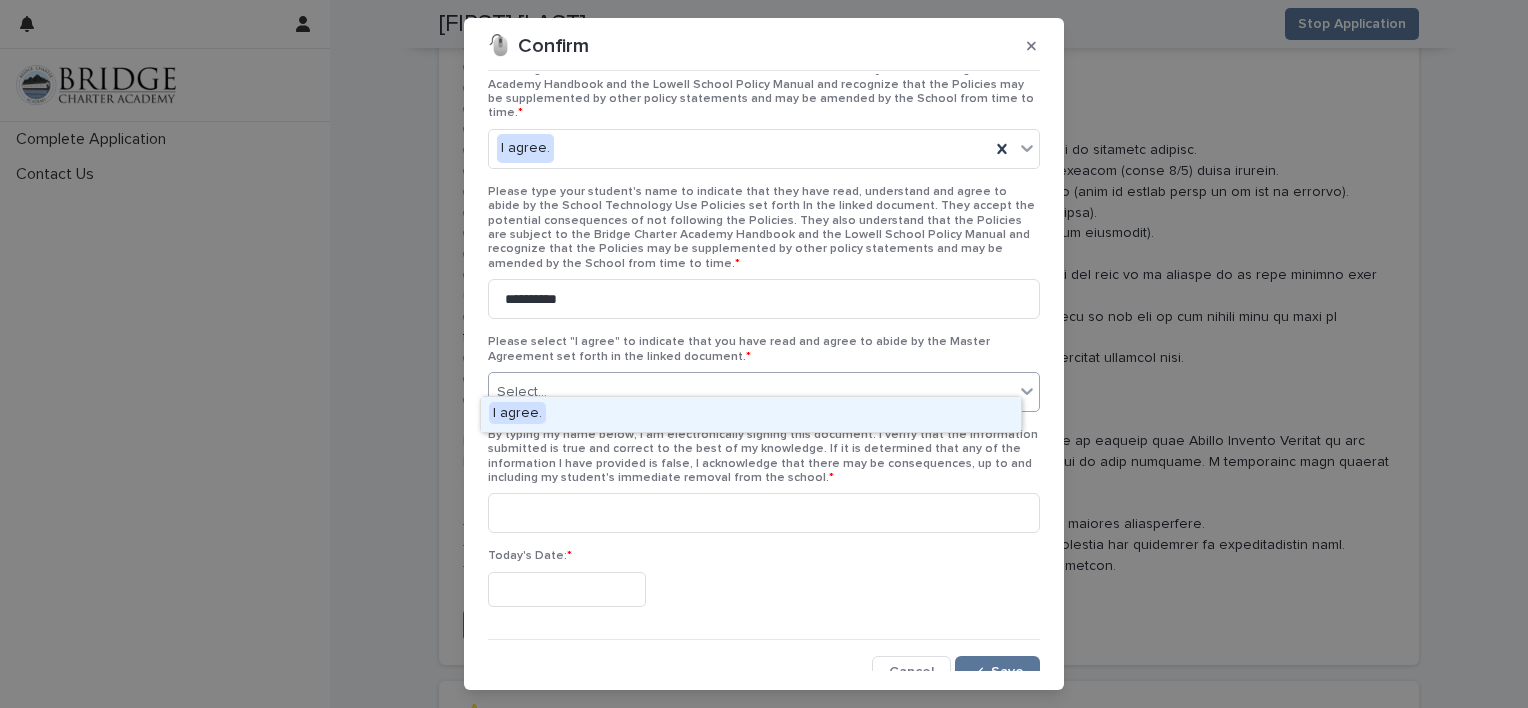 click on "Select..." at bounding box center [751, 392] 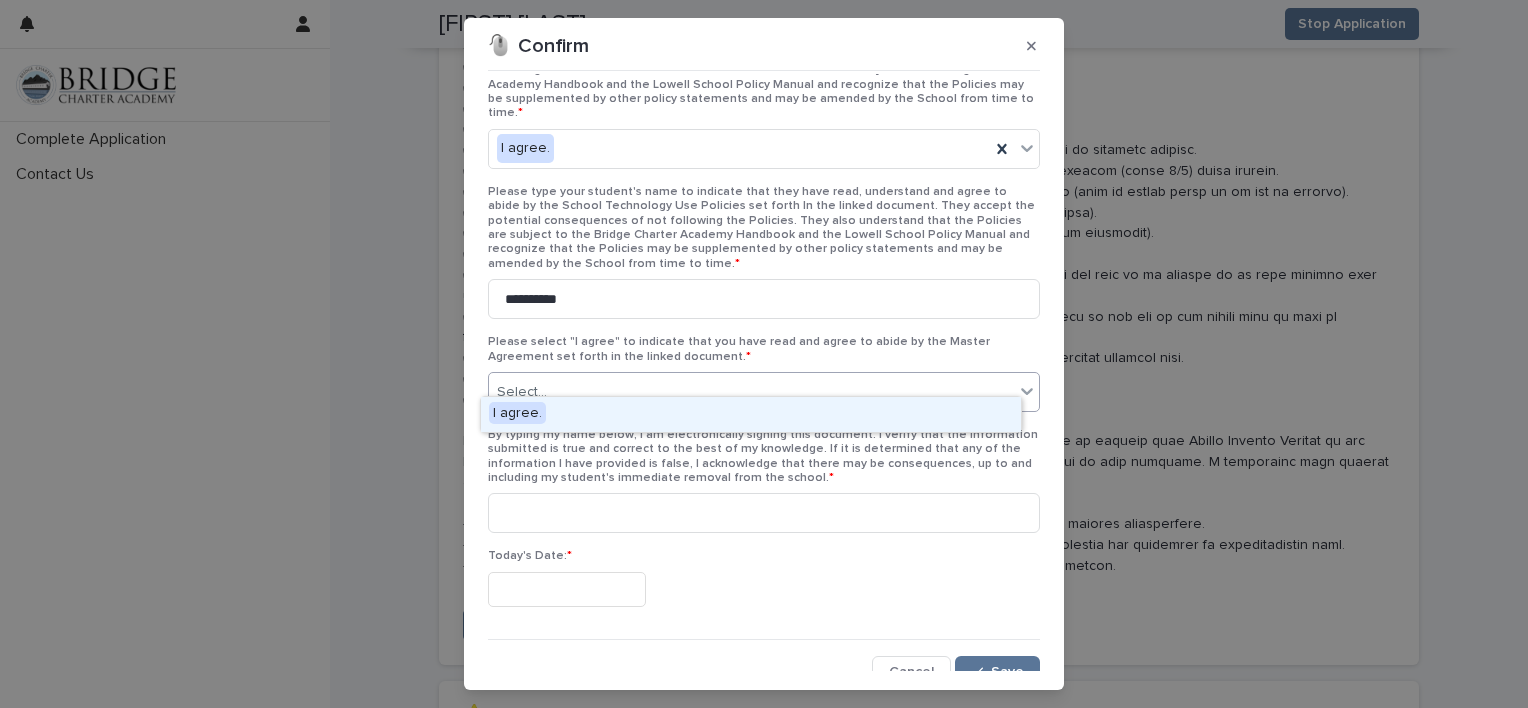 click on "I agree." at bounding box center [751, 414] 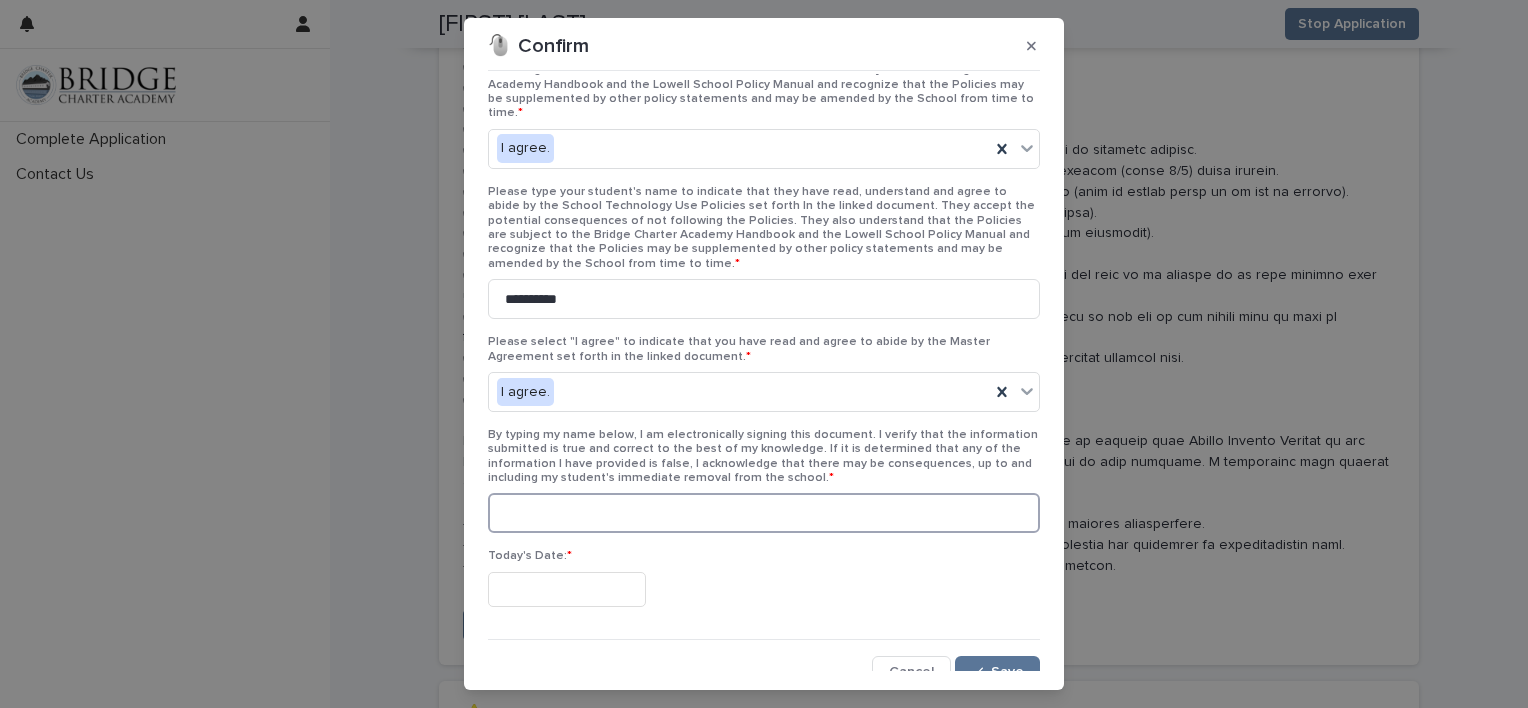 click at bounding box center (764, 513) 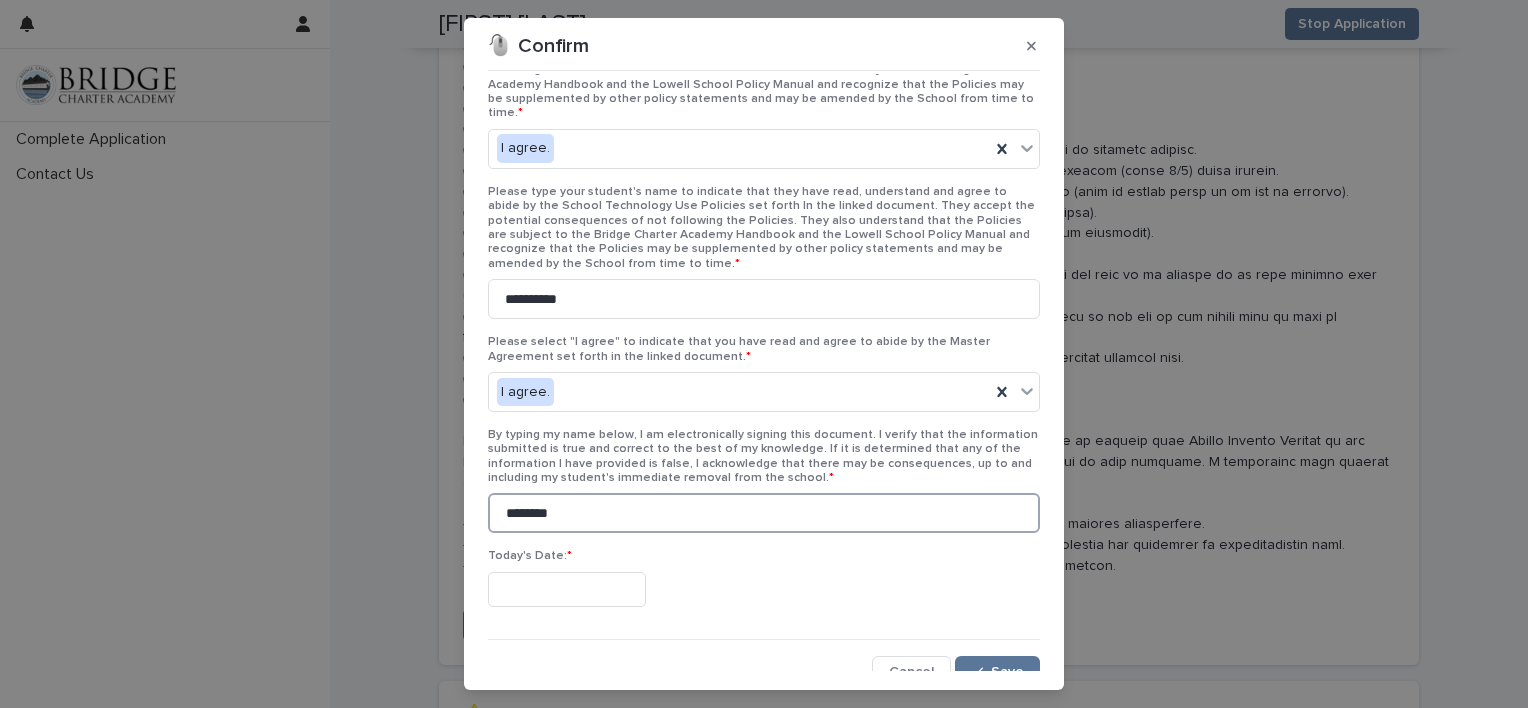 type on "********" 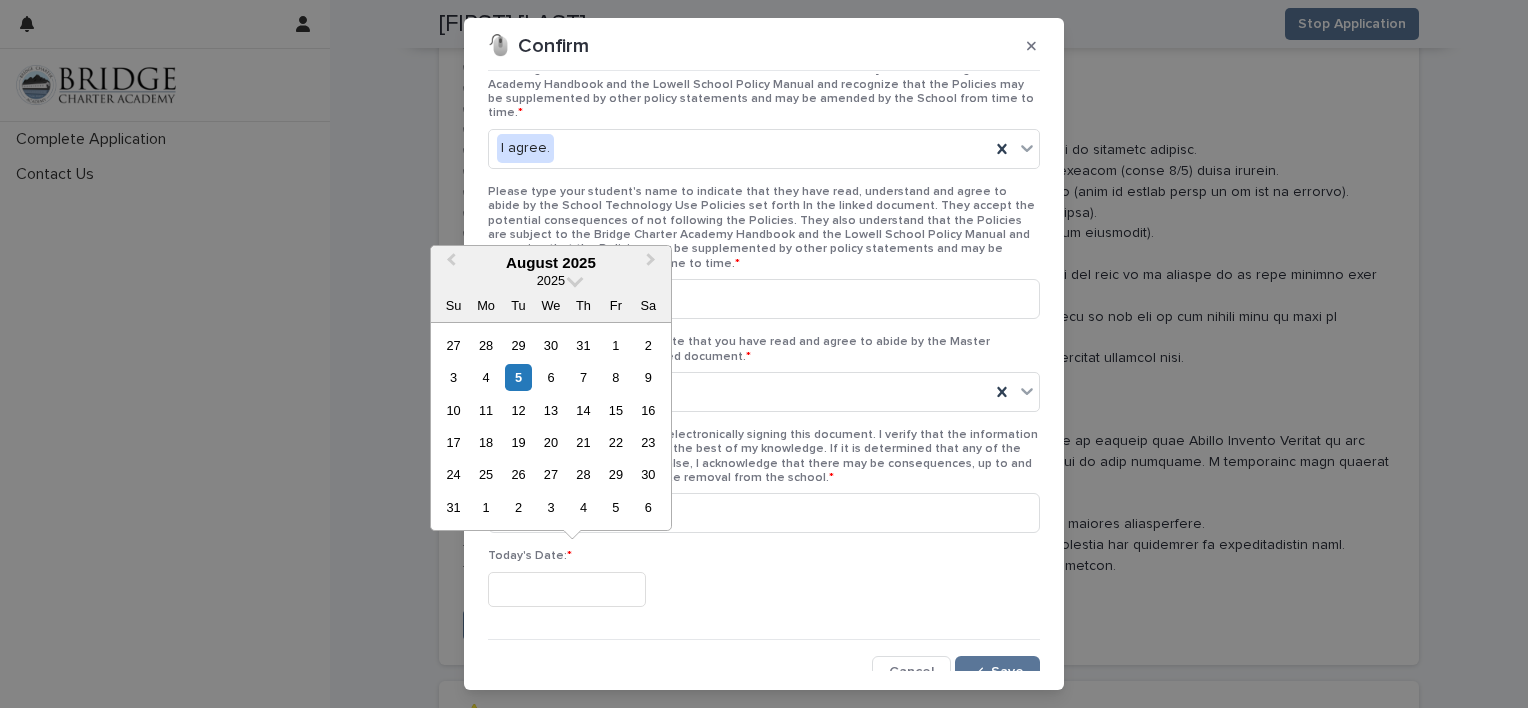 click at bounding box center [567, 589] 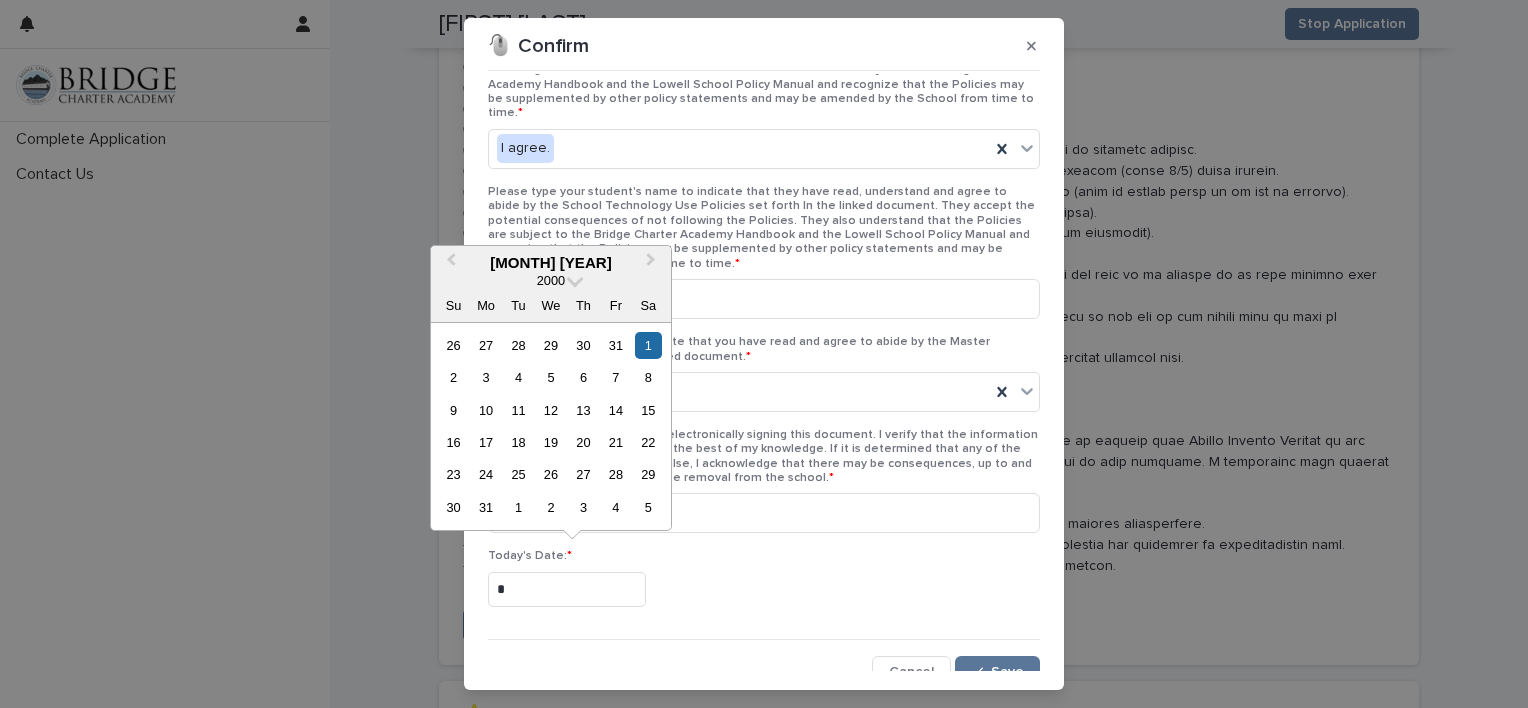click on "2000" at bounding box center (551, 280) 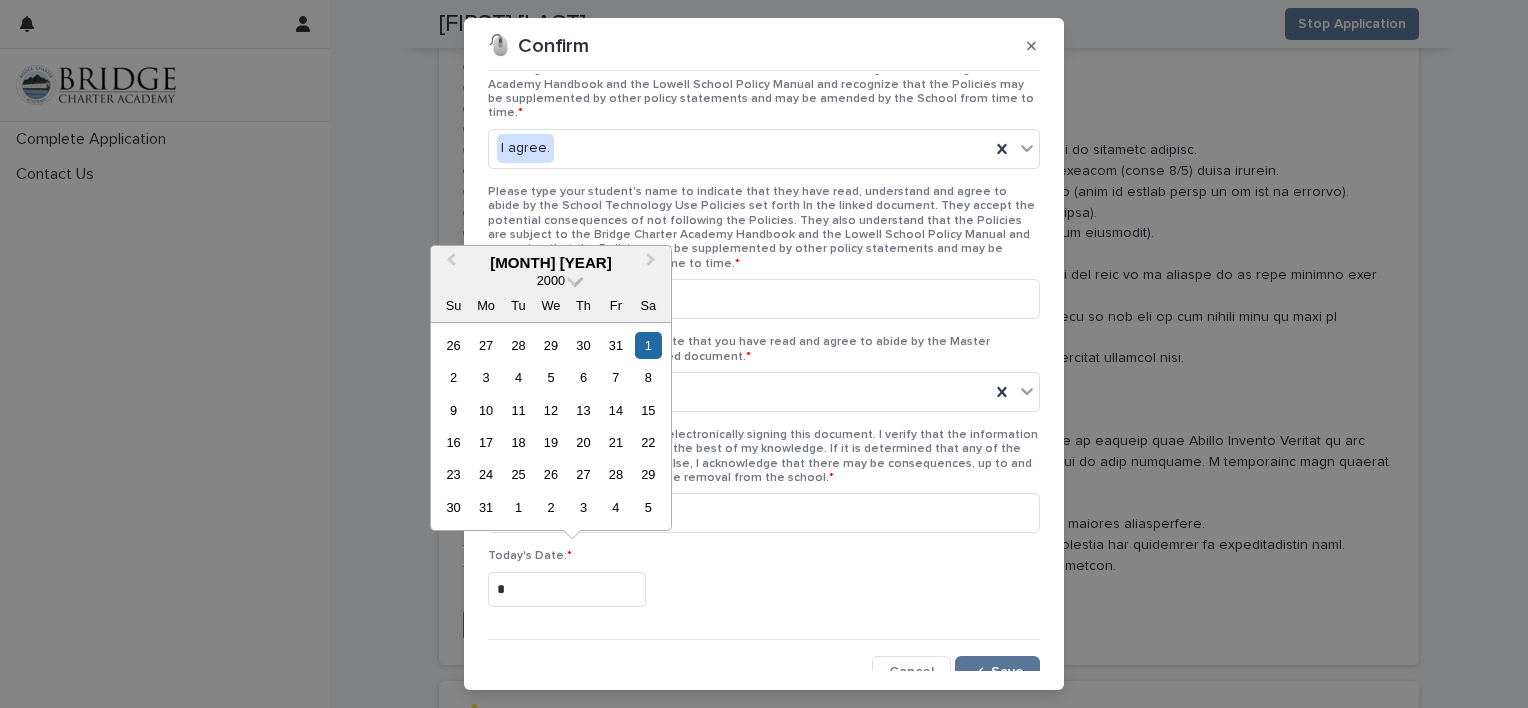 click at bounding box center [575, 278] 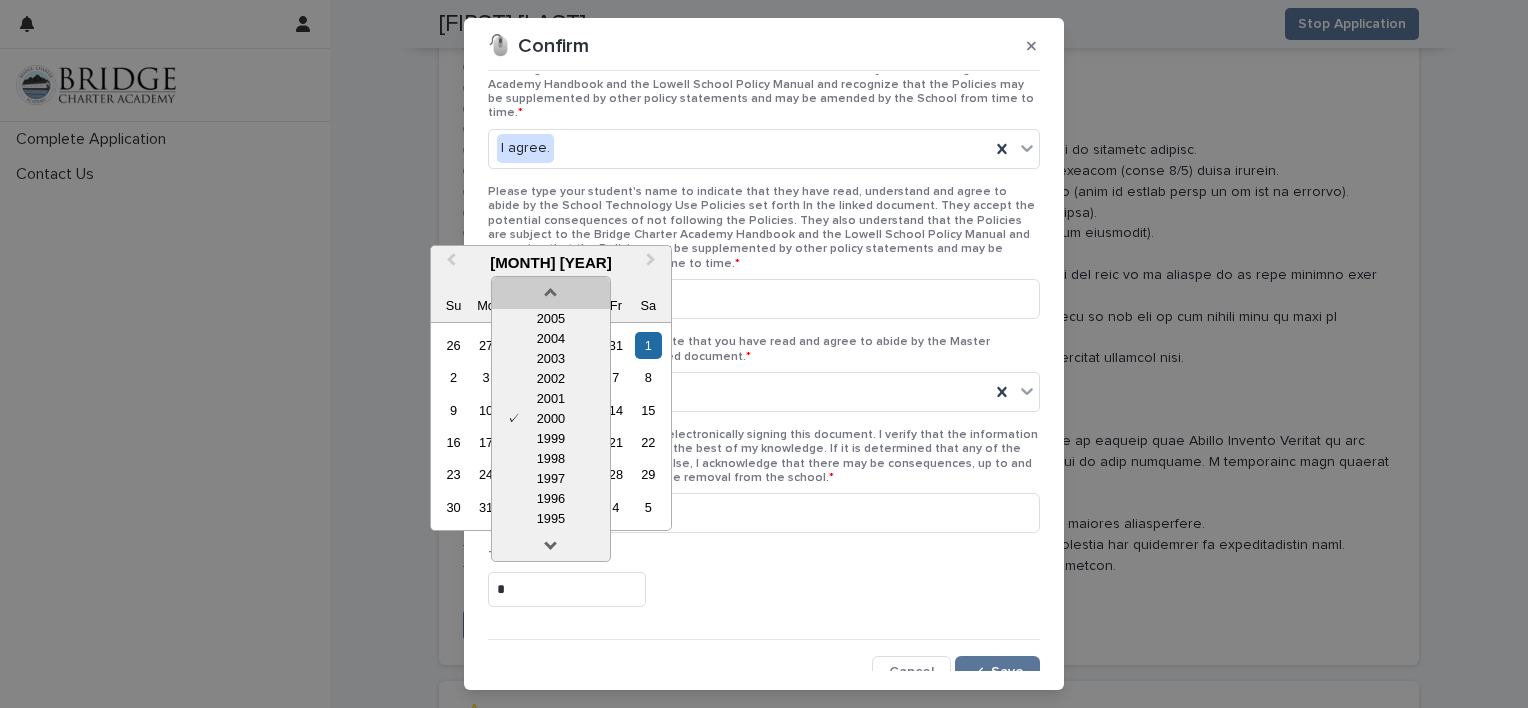 click at bounding box center (551, 289) 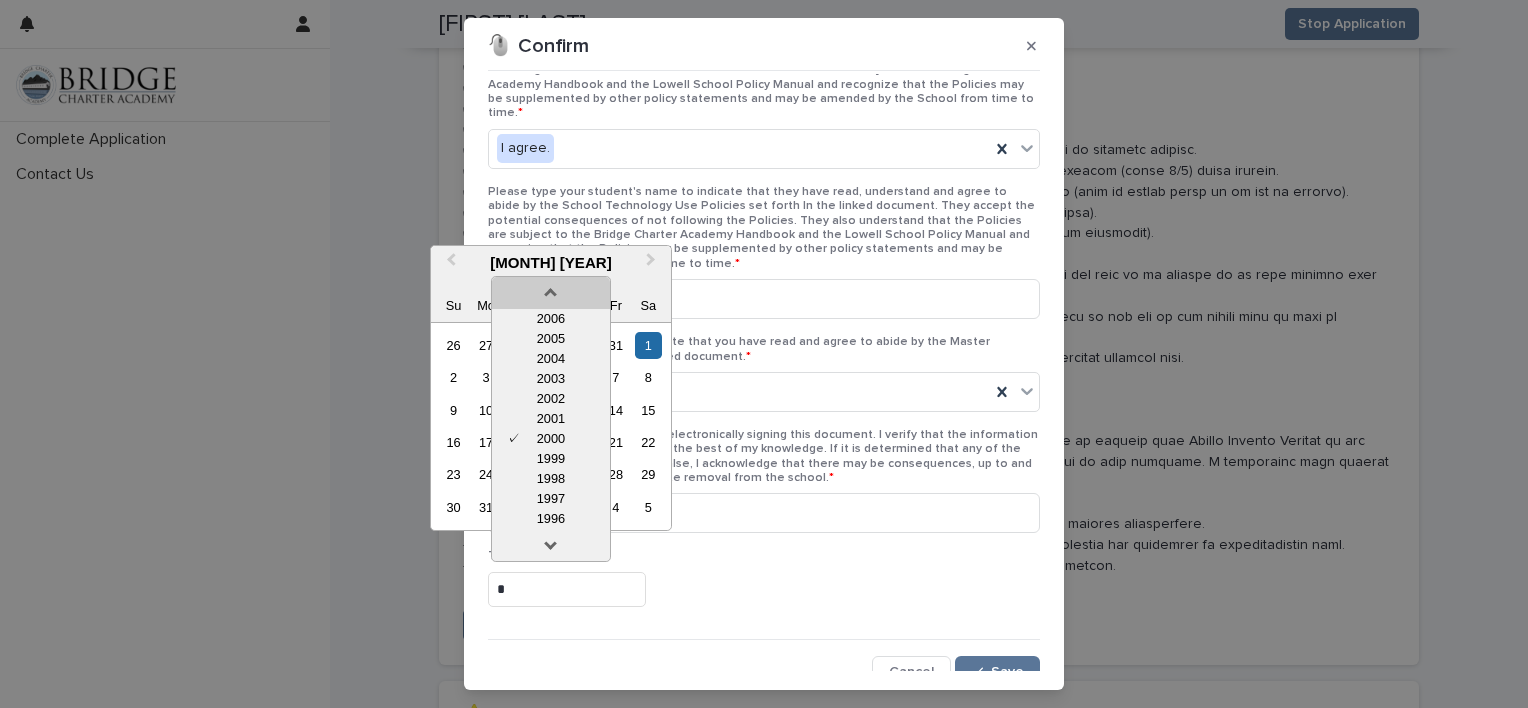 click at bounding box center (551, 289) 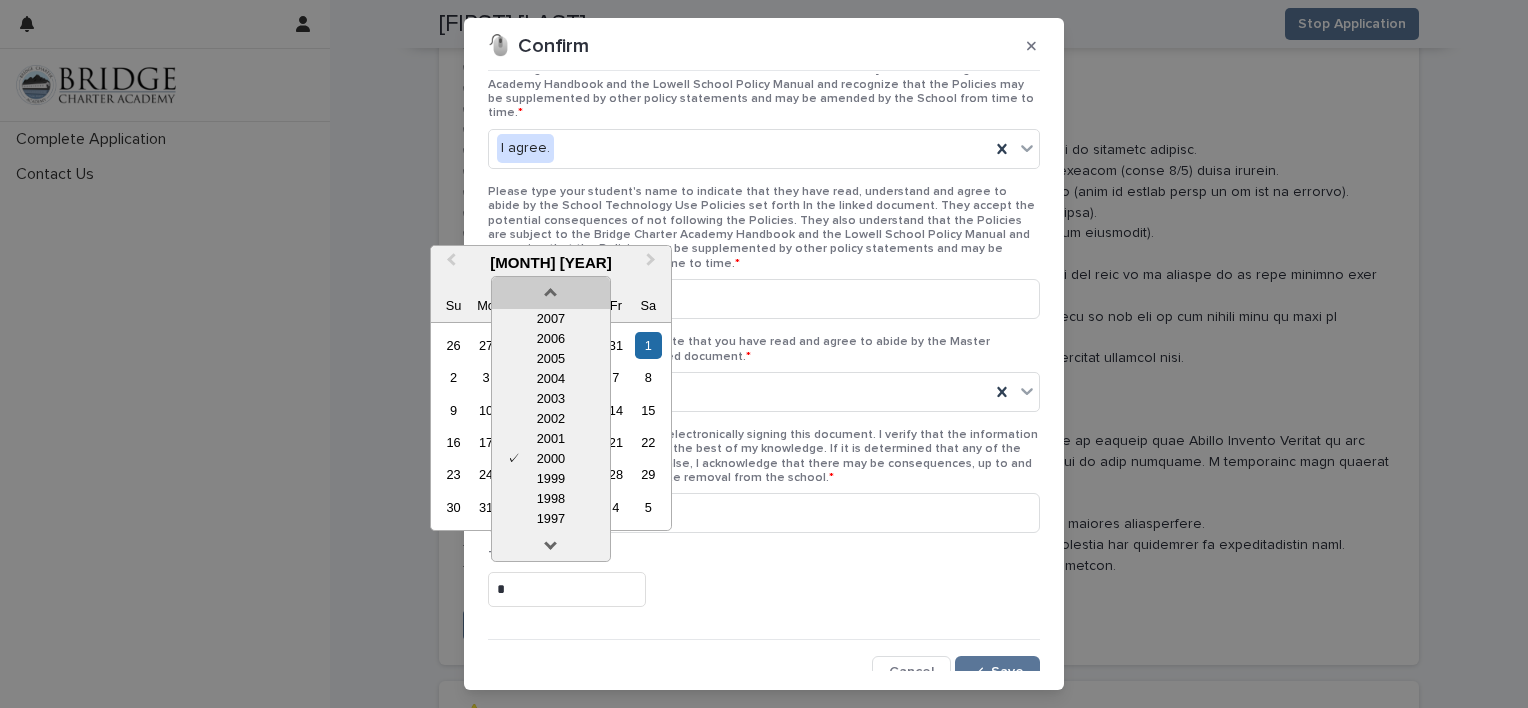 click at bounding box center (551, 289) 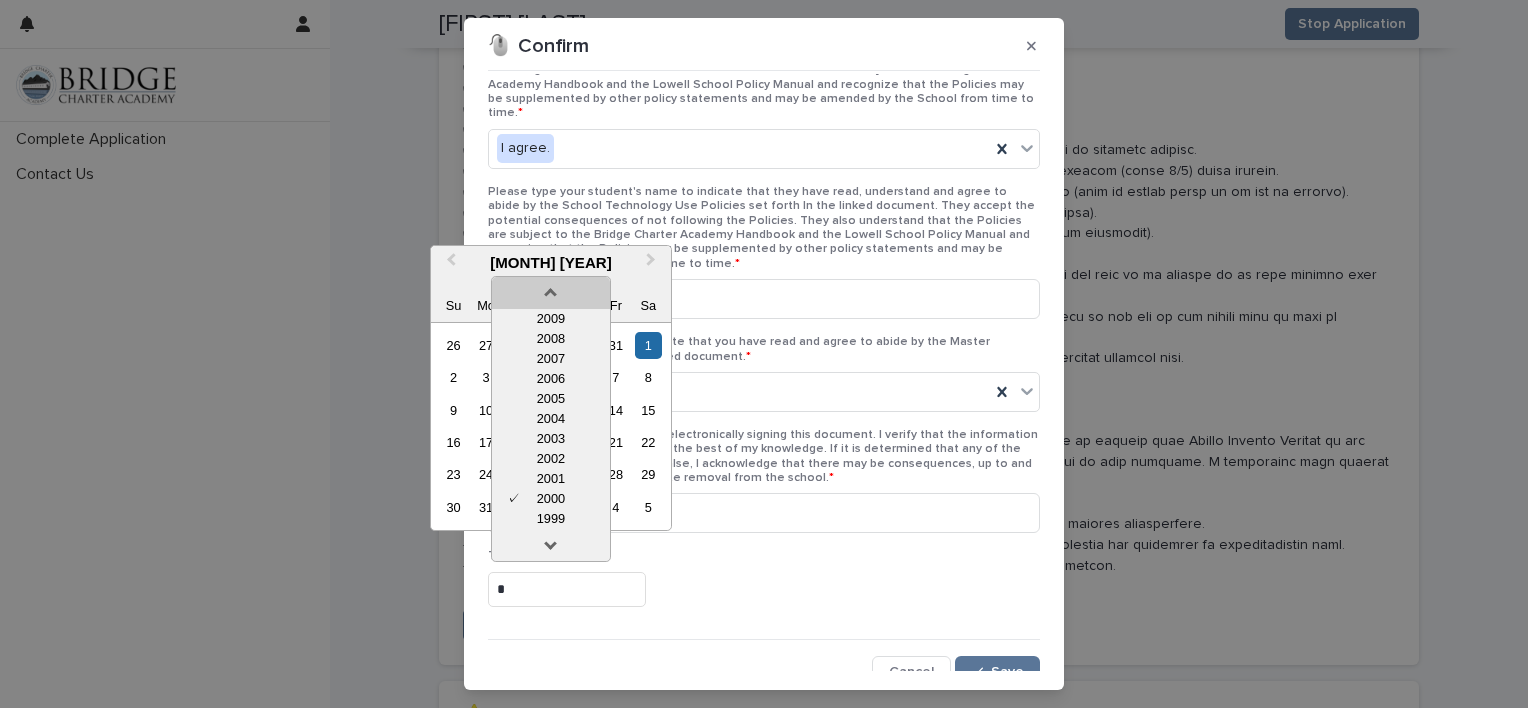 click at bounding box center (551, 289) 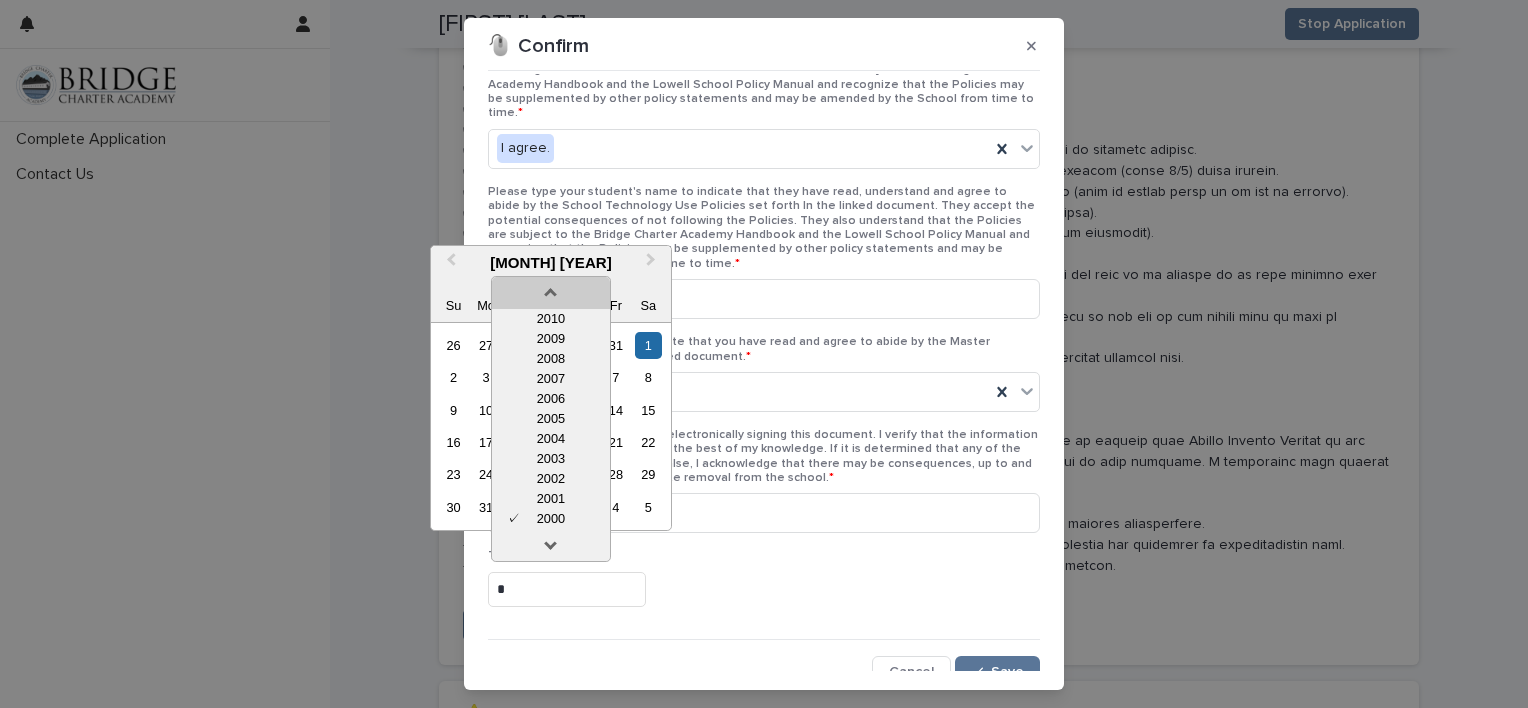 click at bounding box center [551, 289] 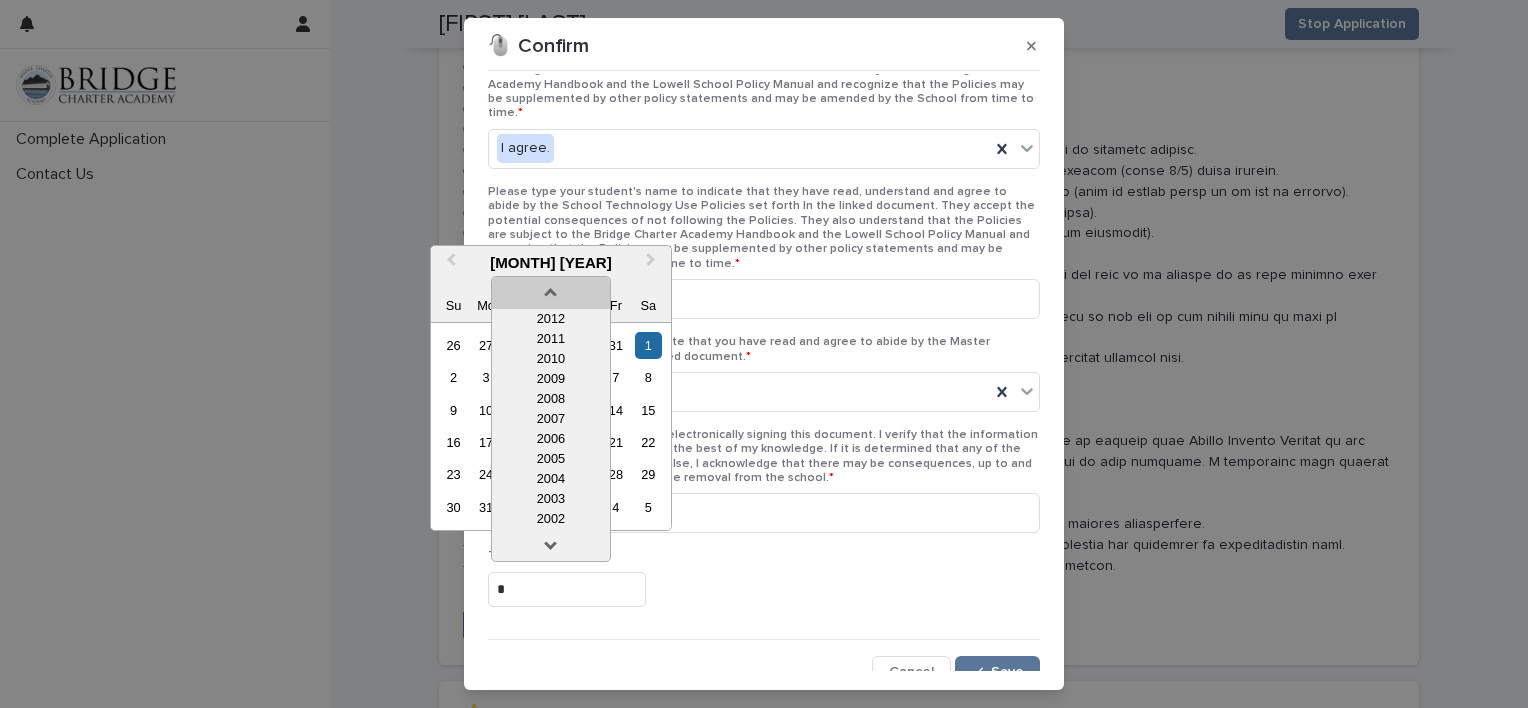 click at bounding box center [551, 289] 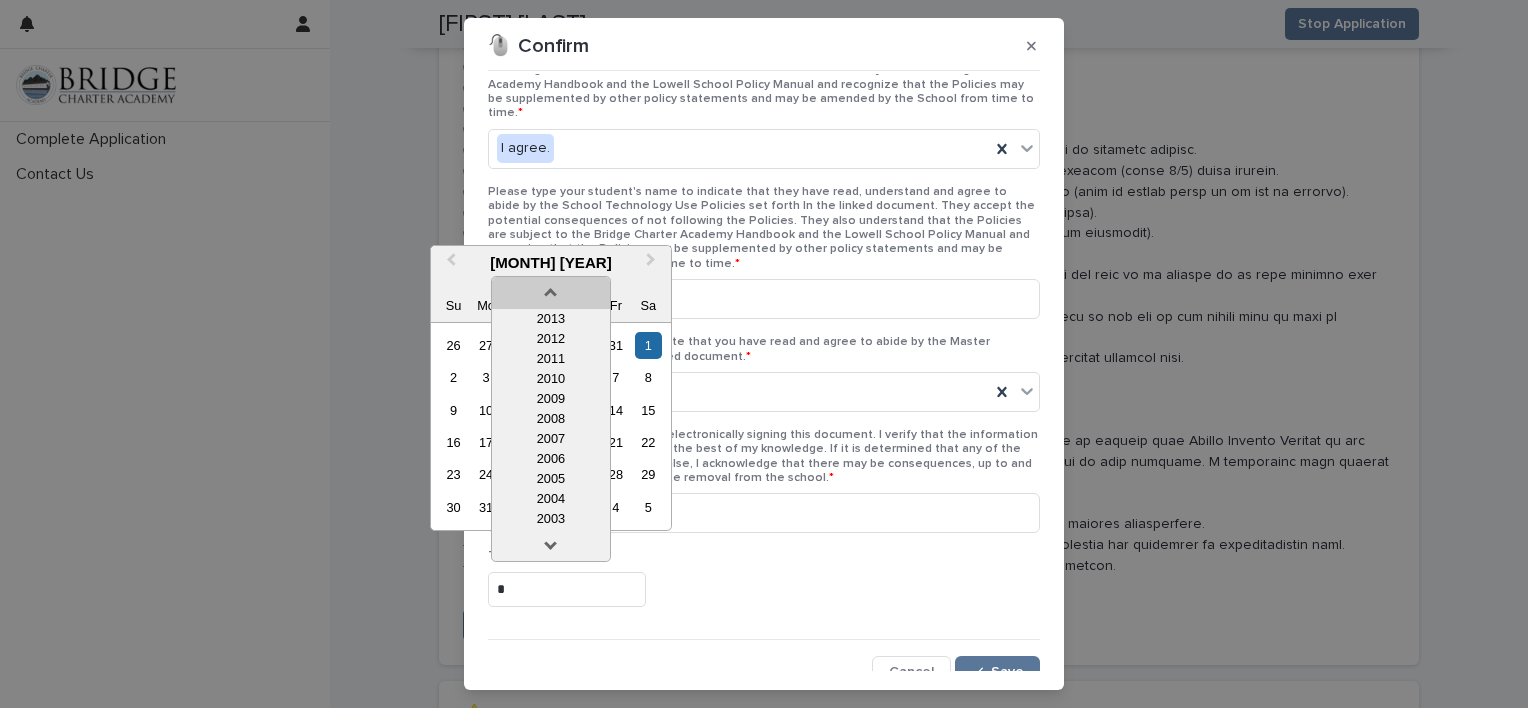 click at bounding box center [551, 289] 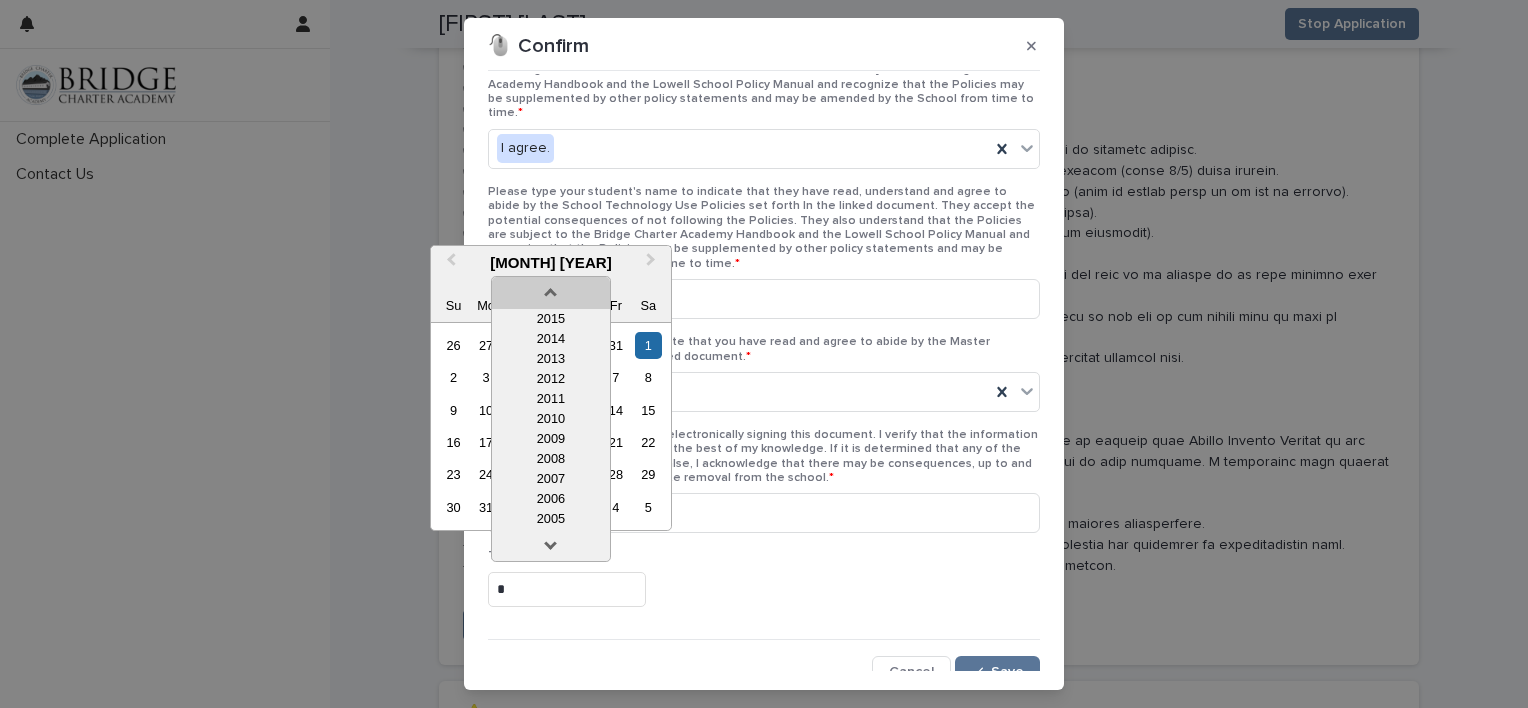 click at bounding box center [551, 289] 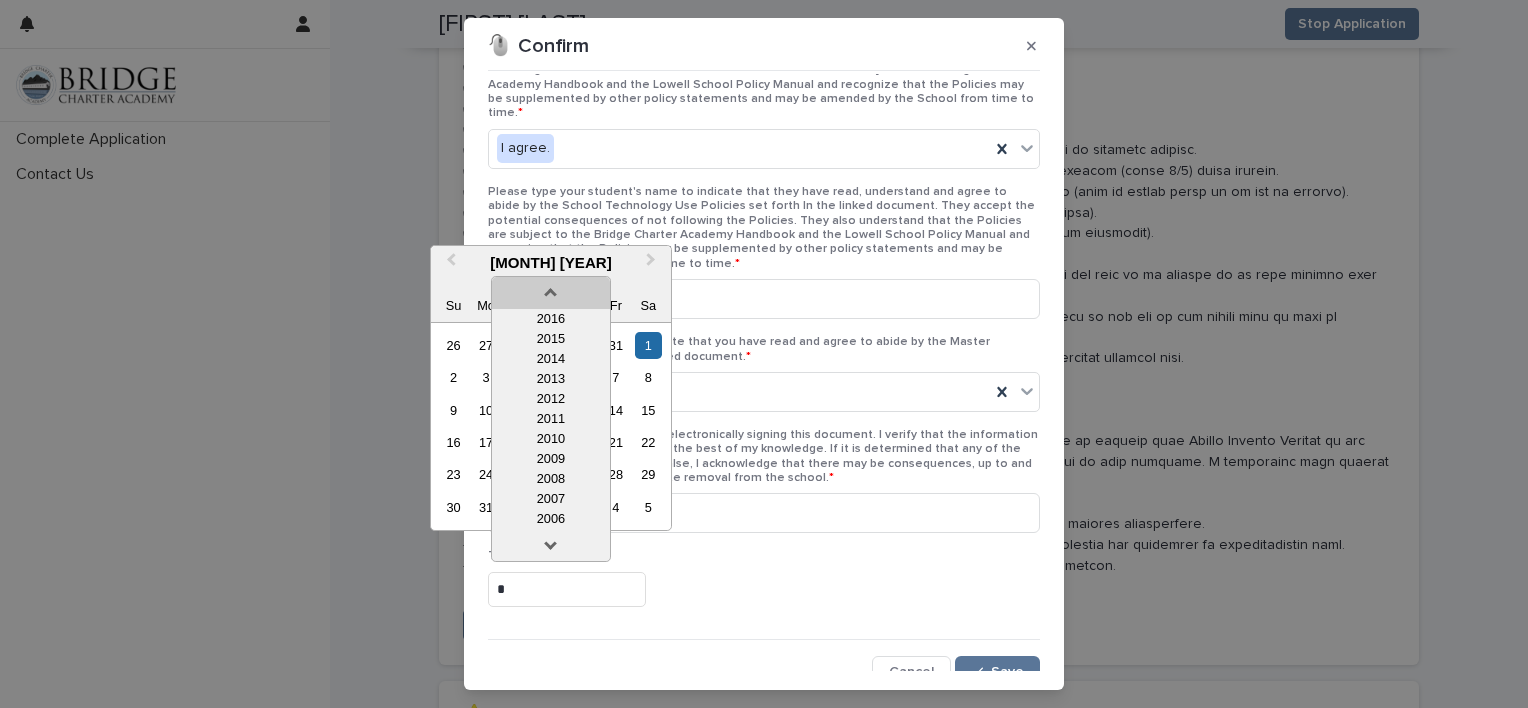 click at bounding box center [551, 289] 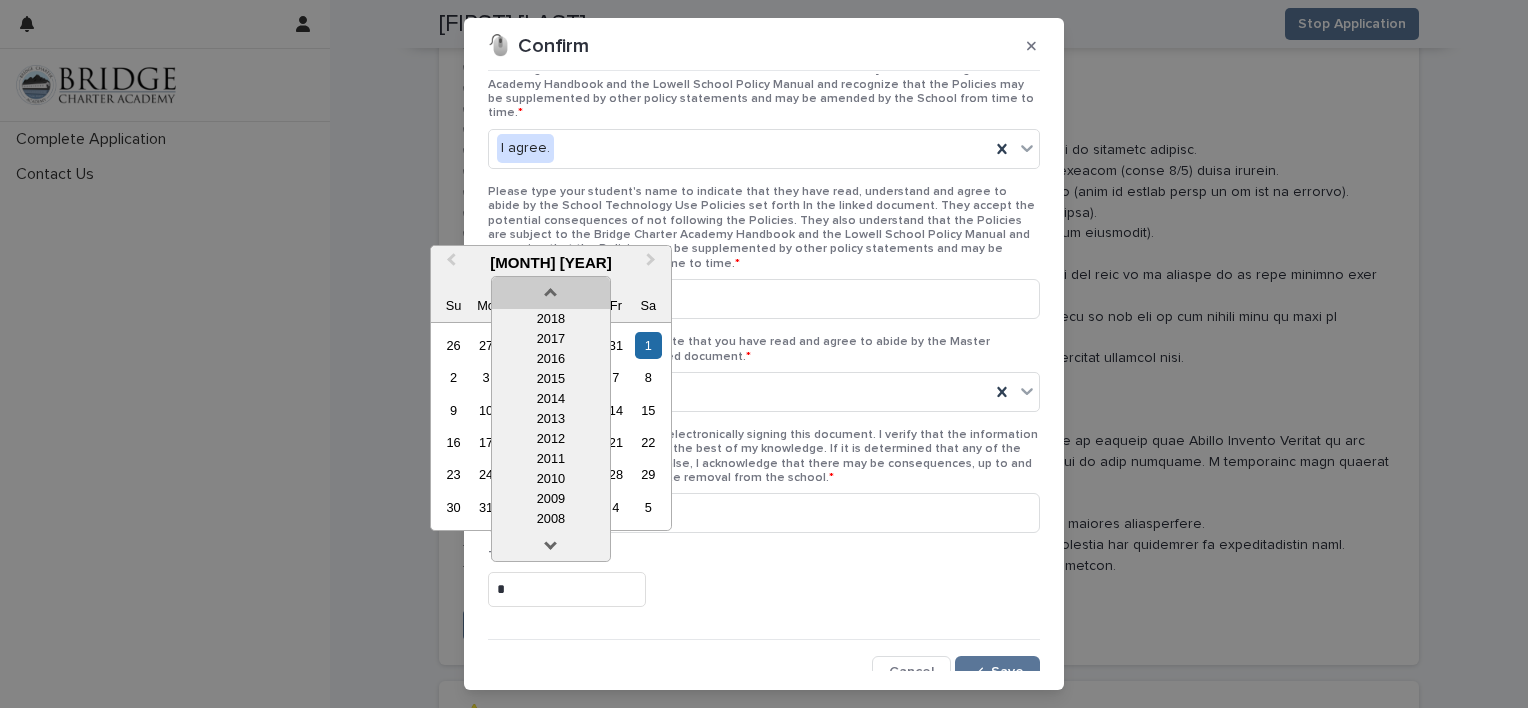 click at bounding box center [551, 289] 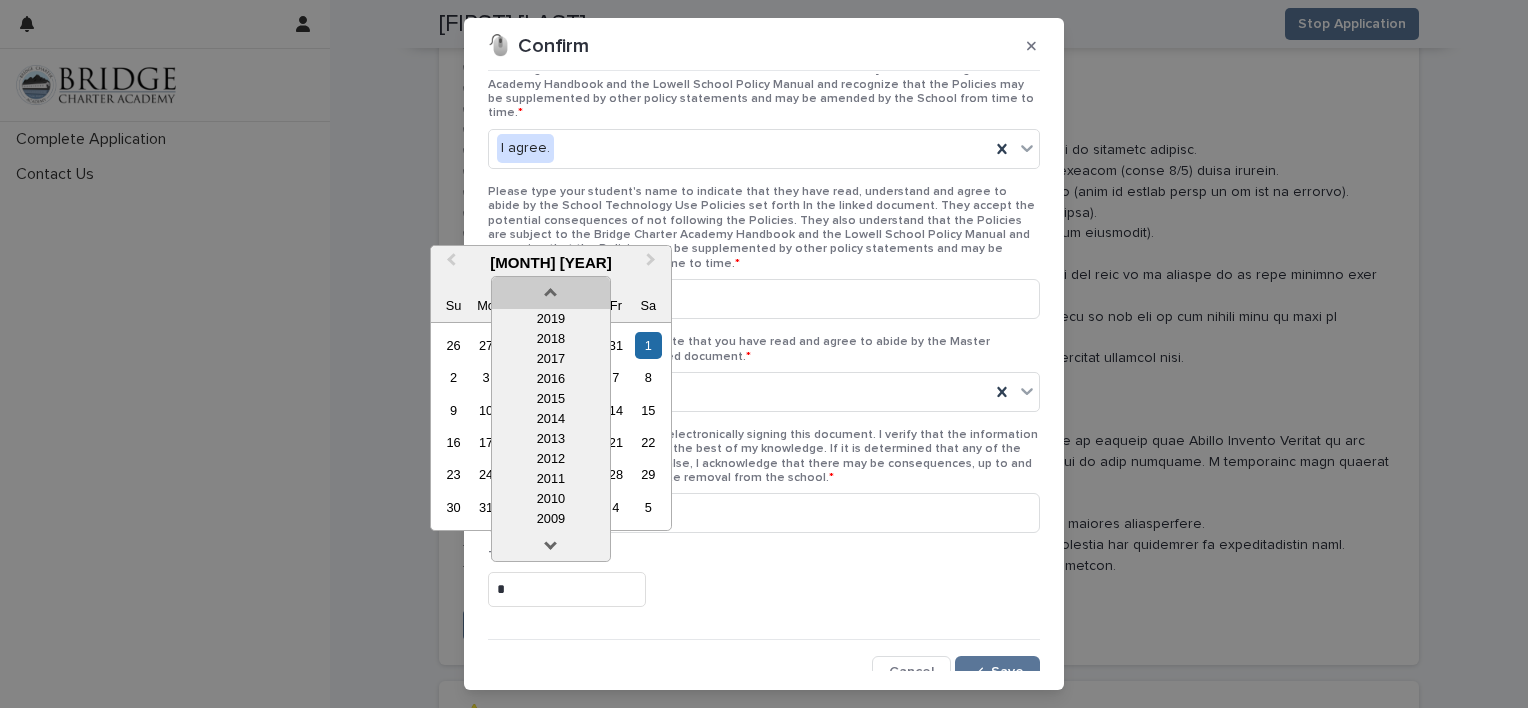 click at bounding box center [551, 289] 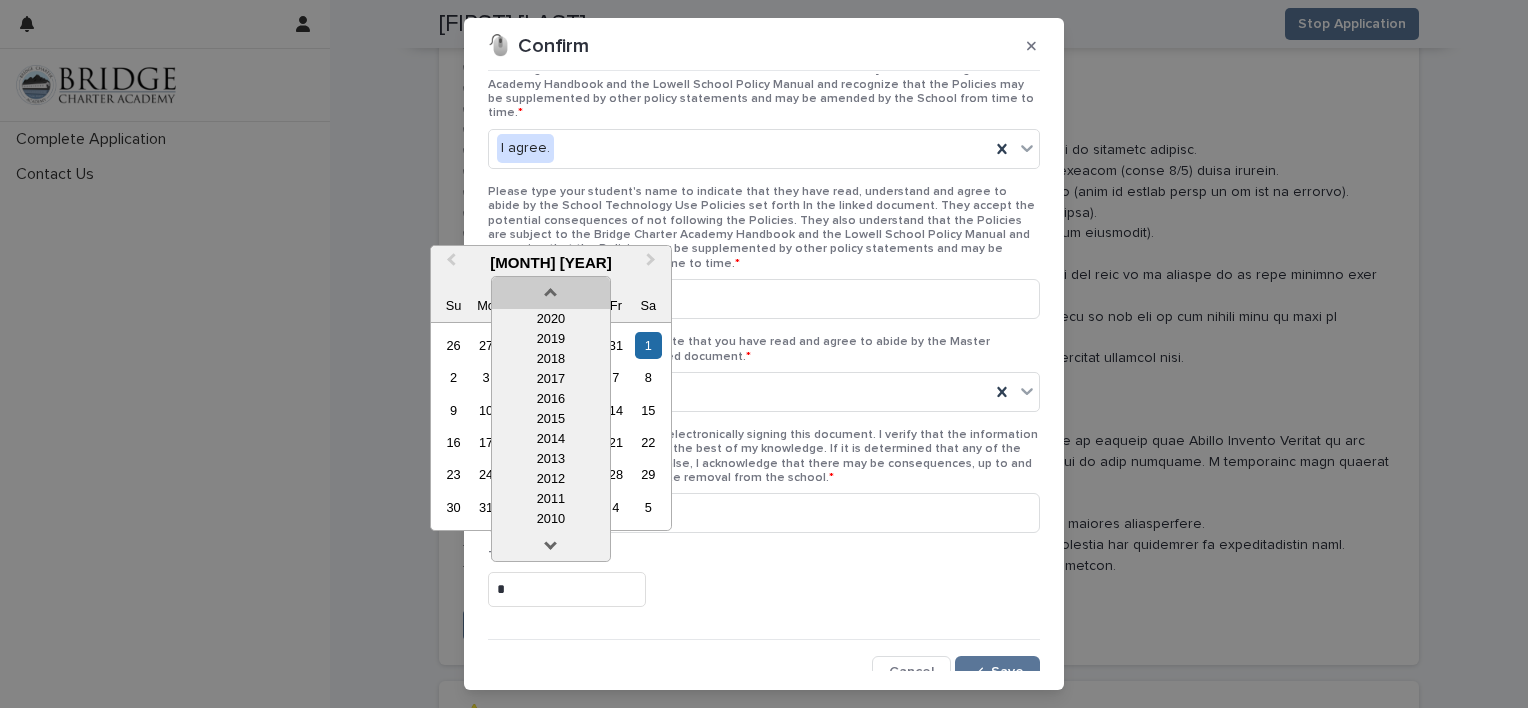 click at bounding box center (551, 289) 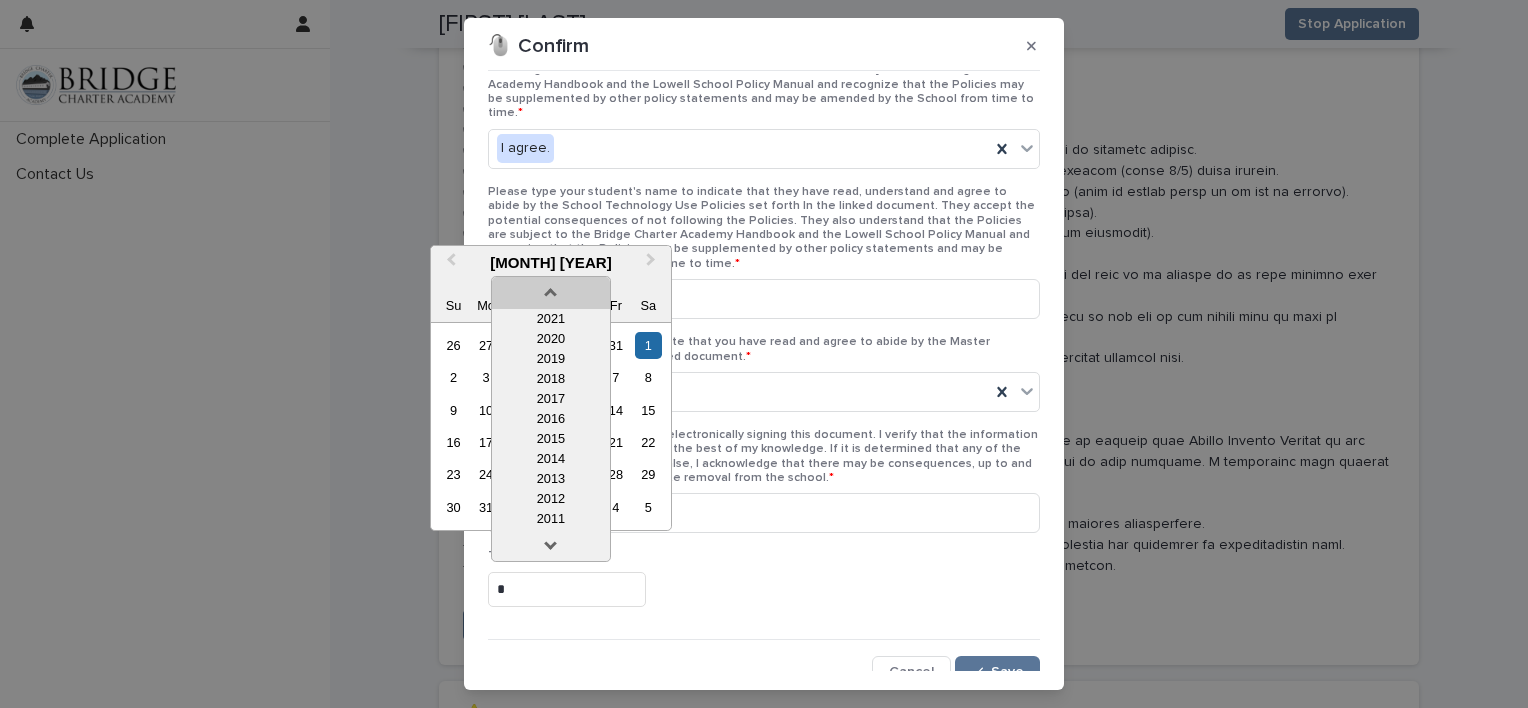 click at bounding box center [551, 289] 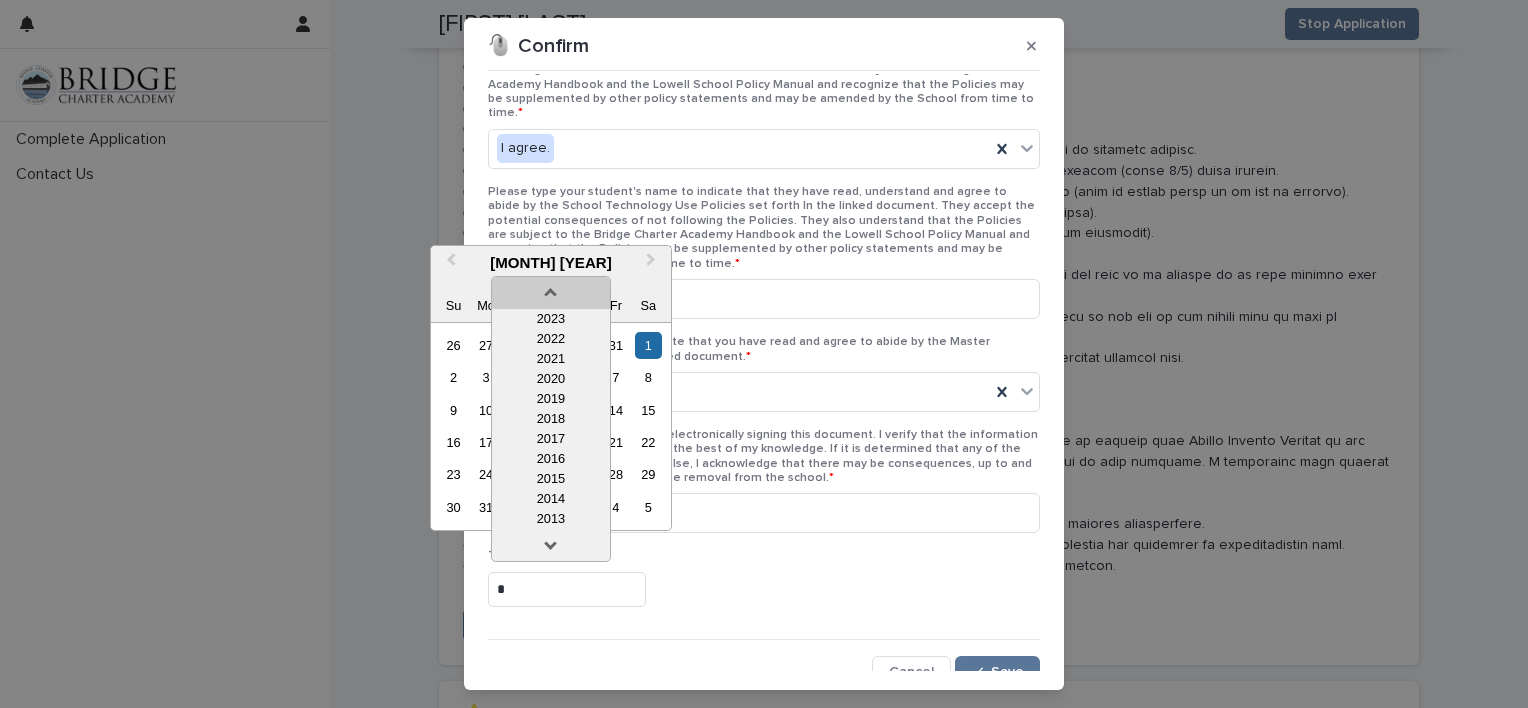 click at bounding box center (551, 289) 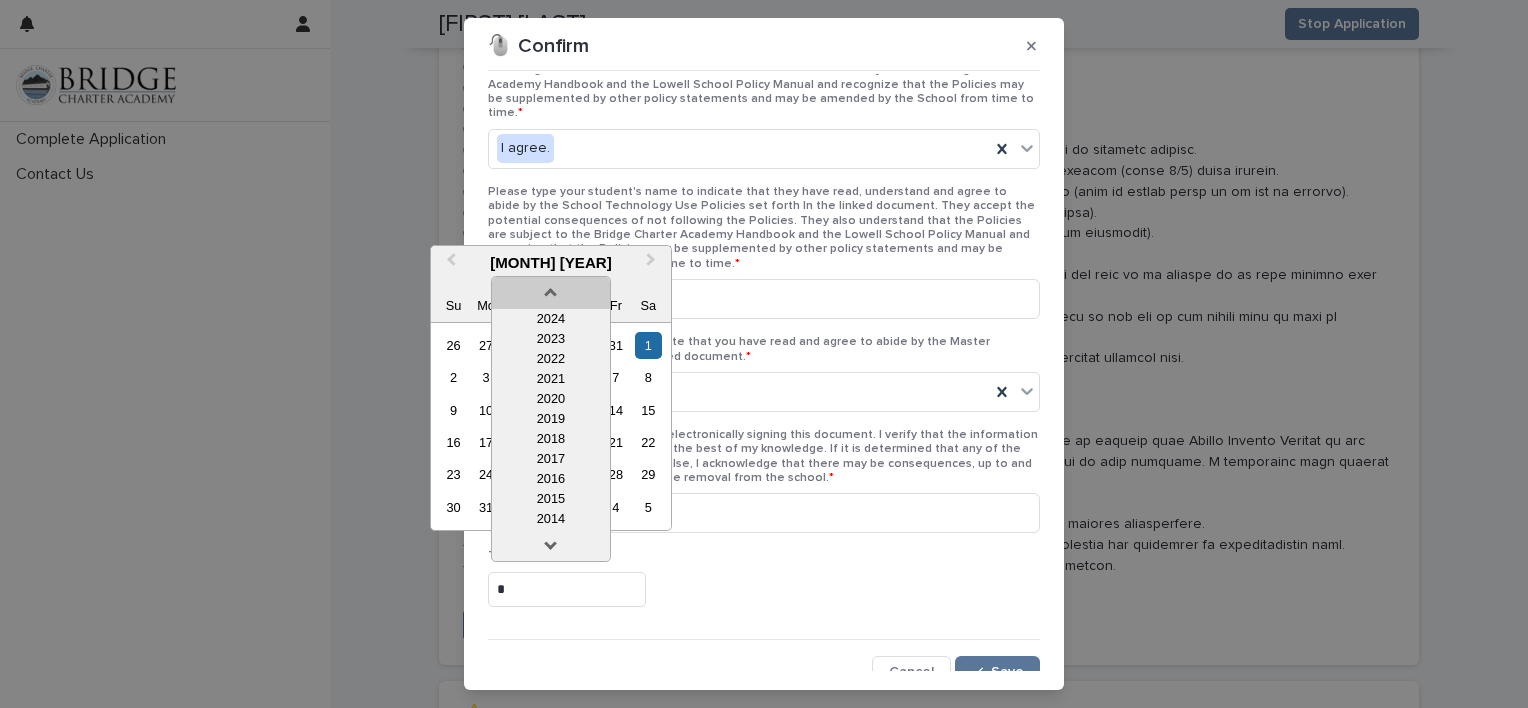 click at bounding box center (551, 289) 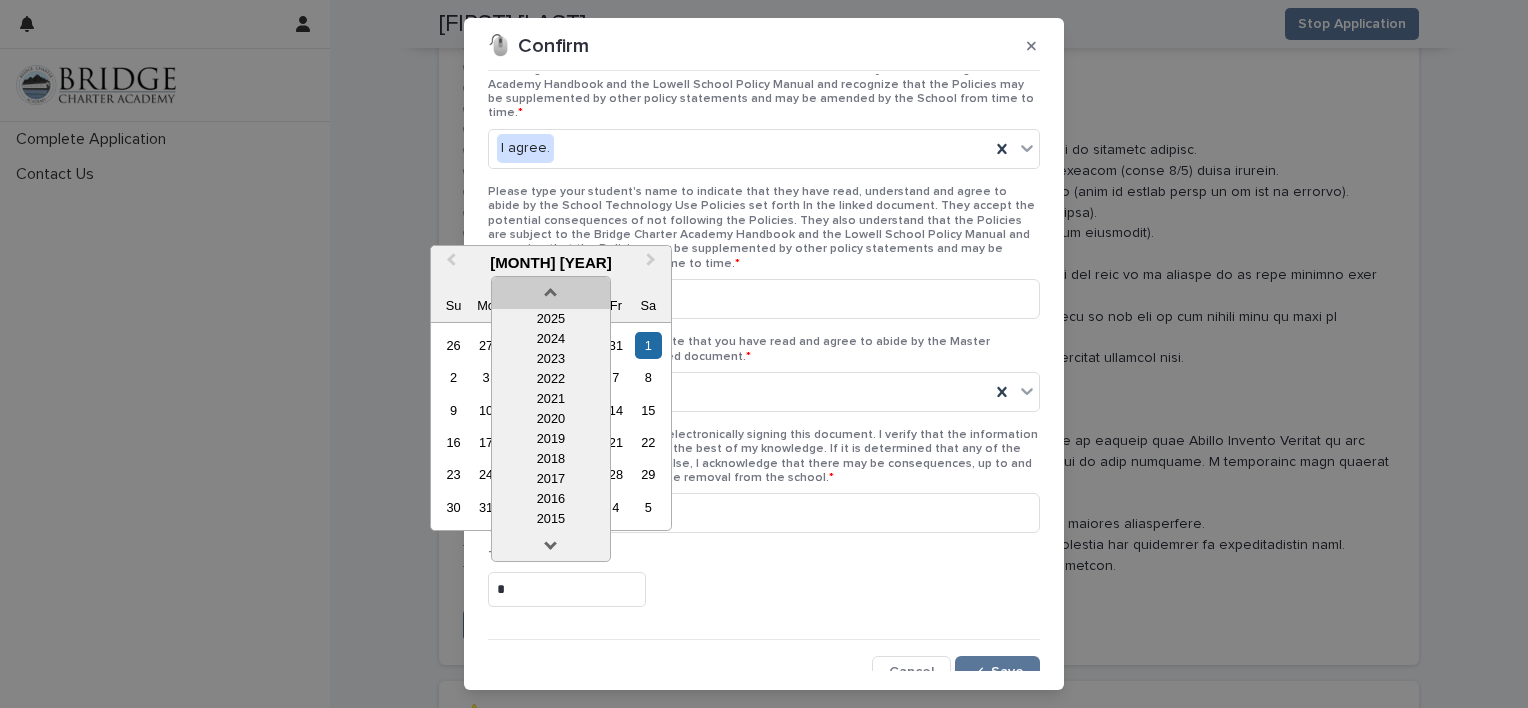 click at bounding box center [551, 289] 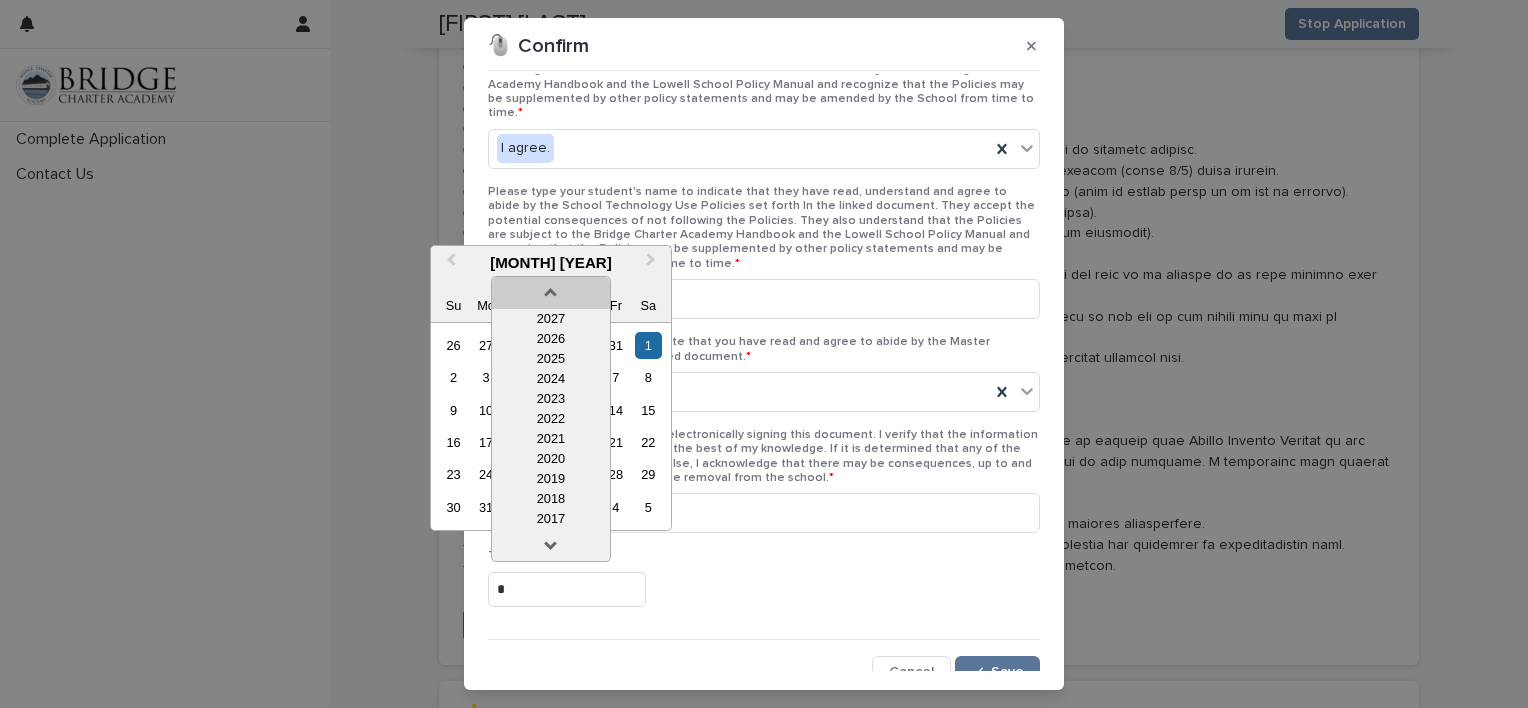 click at bounding box center (551, 289) 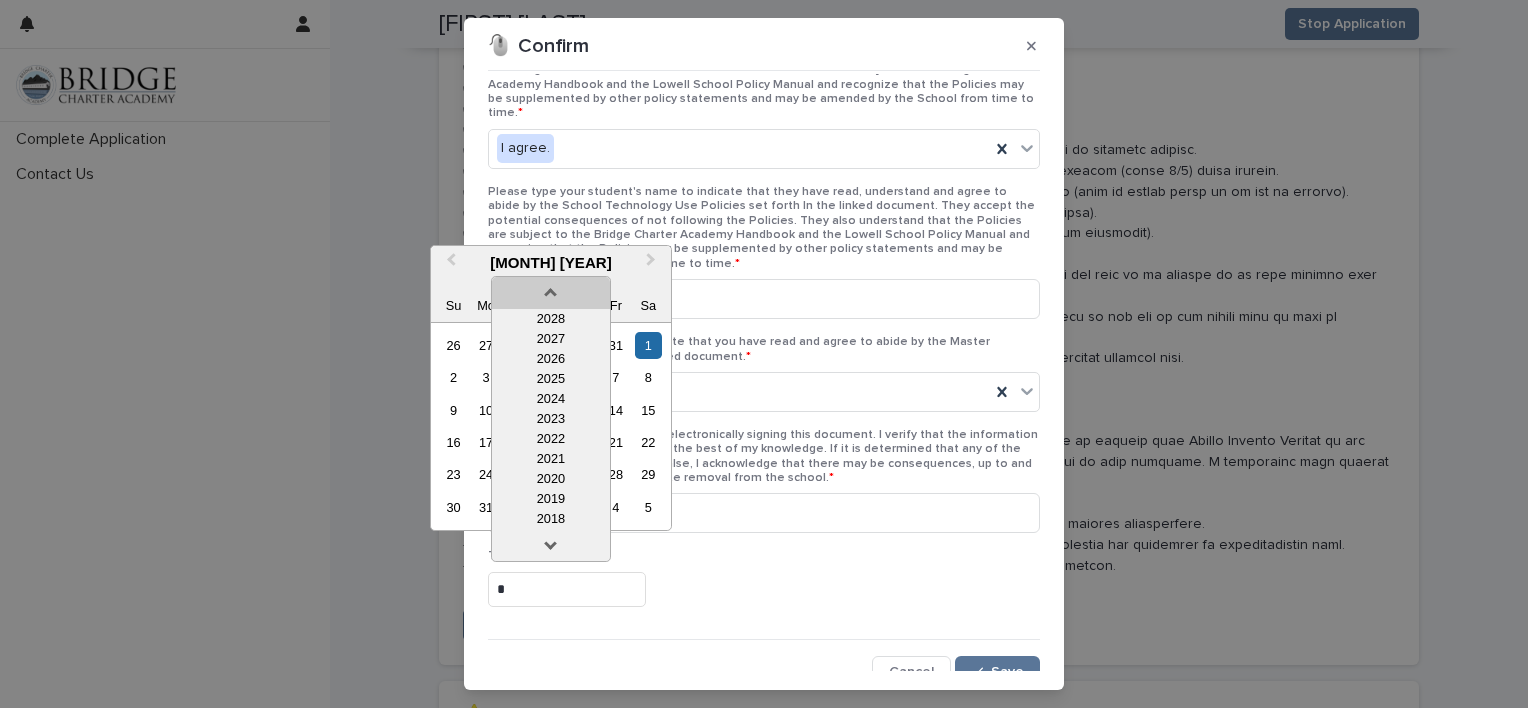 click at bounding box center (551, 289) 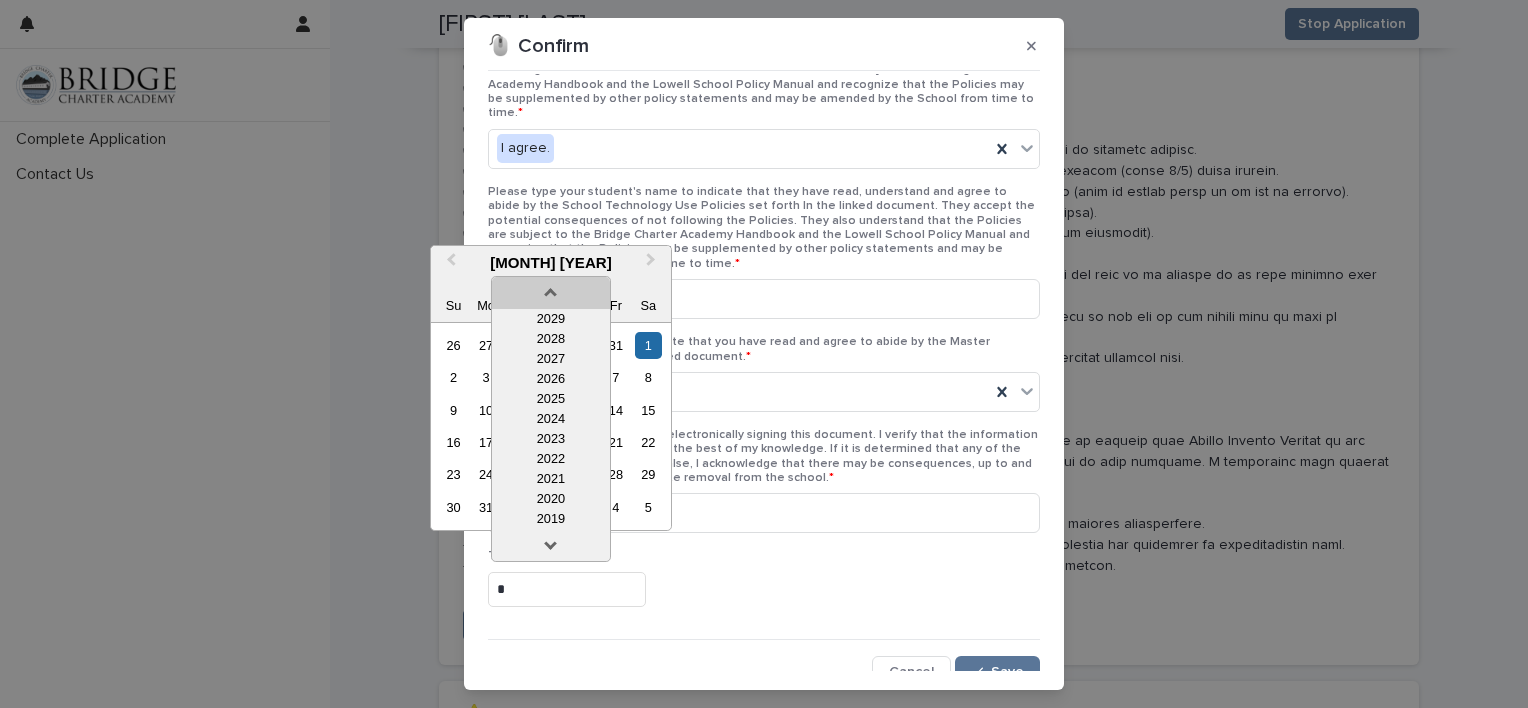 click at bounding box center (551, 289) 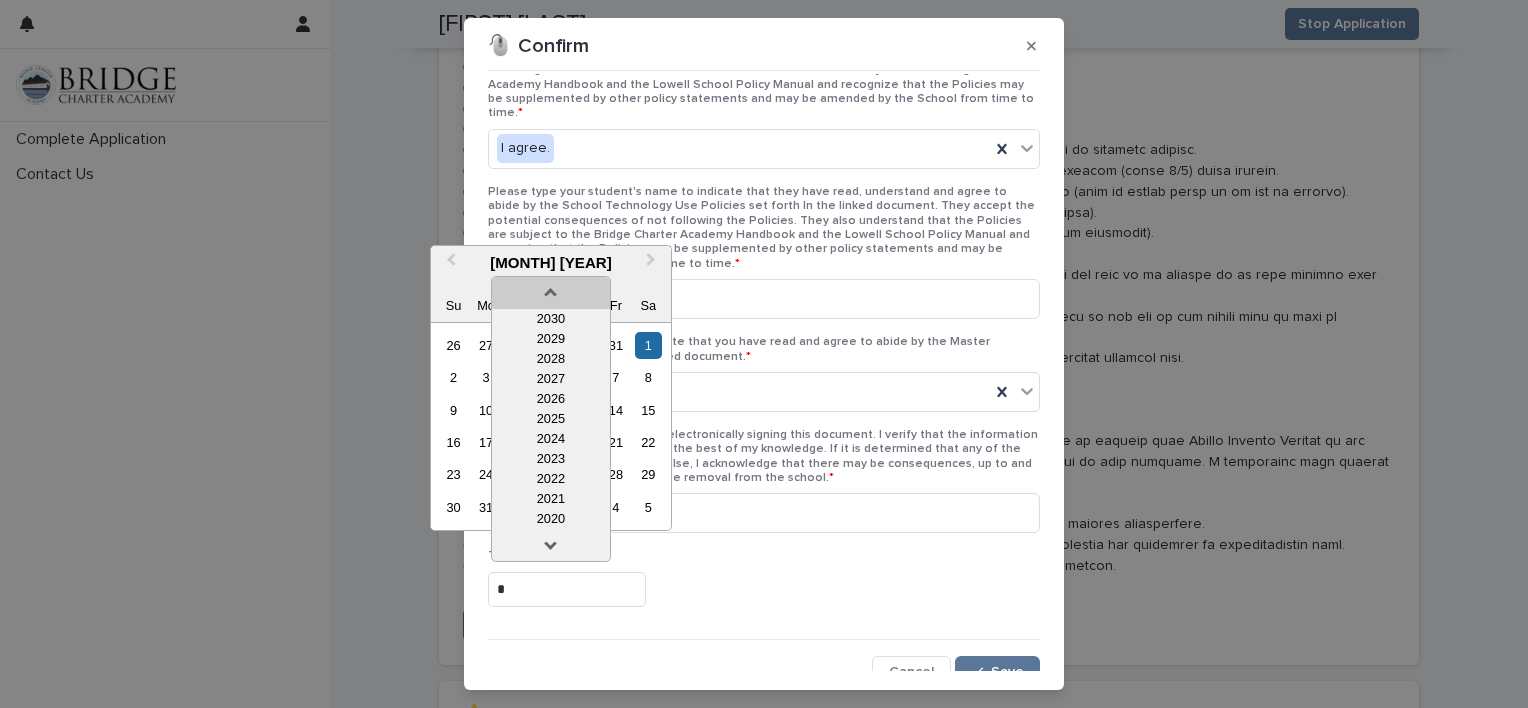 click at bounding box center [551, 289] 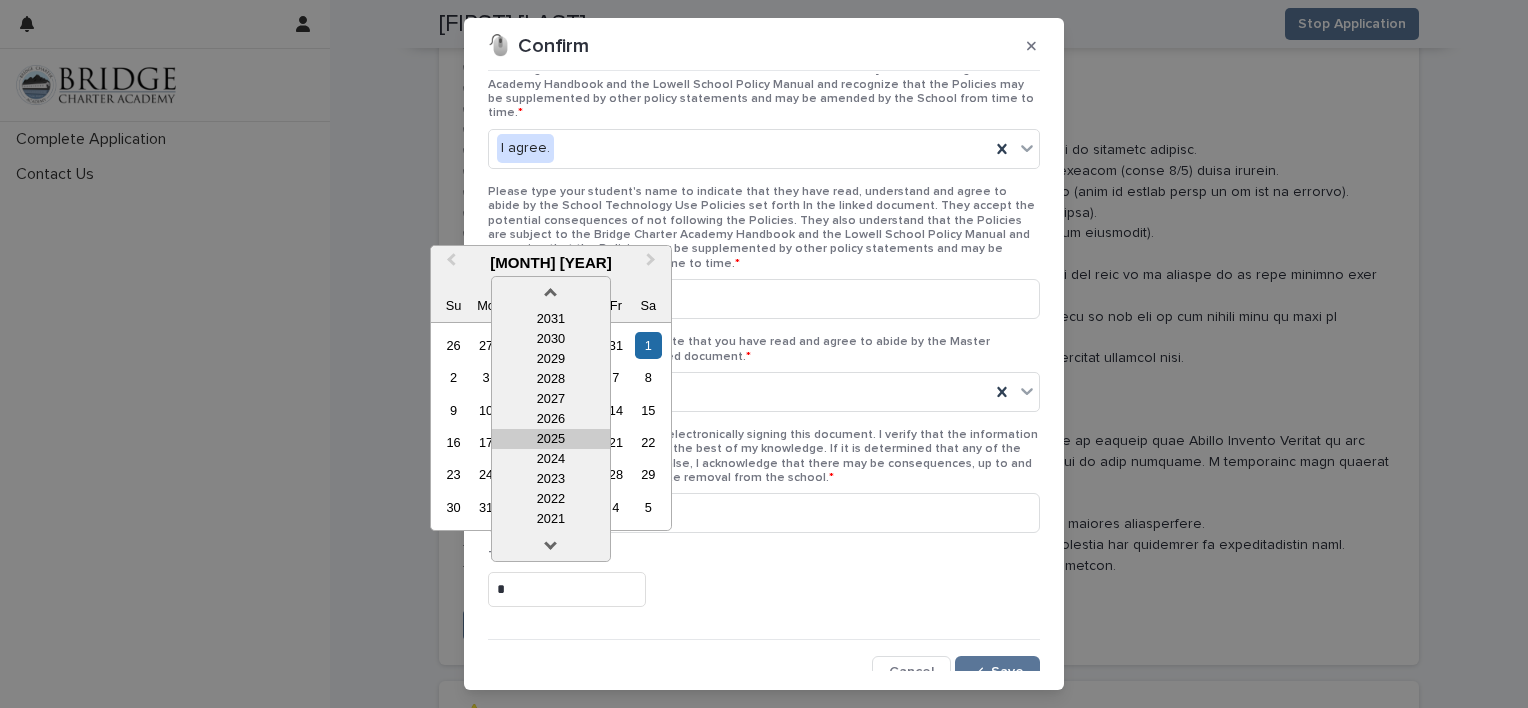 click on "2025" at bounding box center [551, 439] 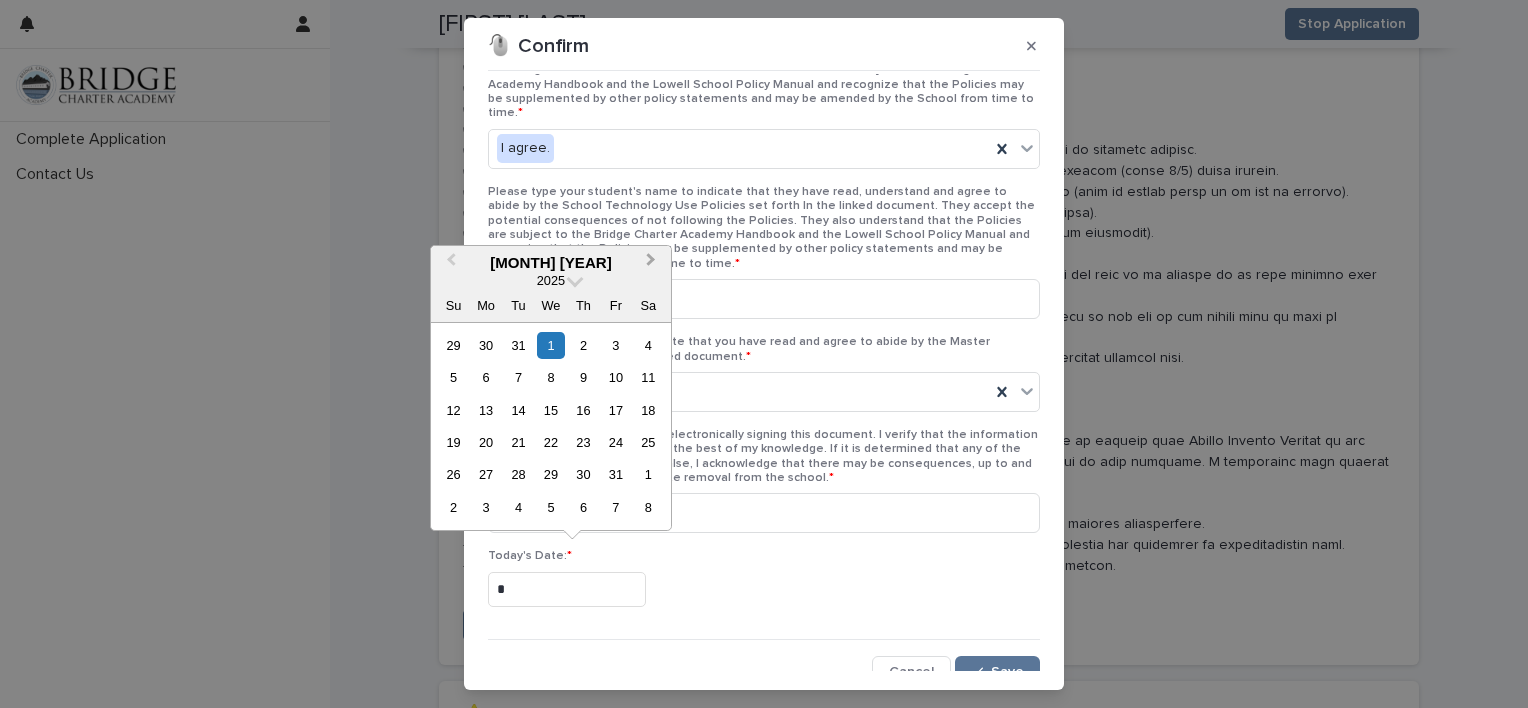 click on "Next Month" at bounding box center [651, 262] 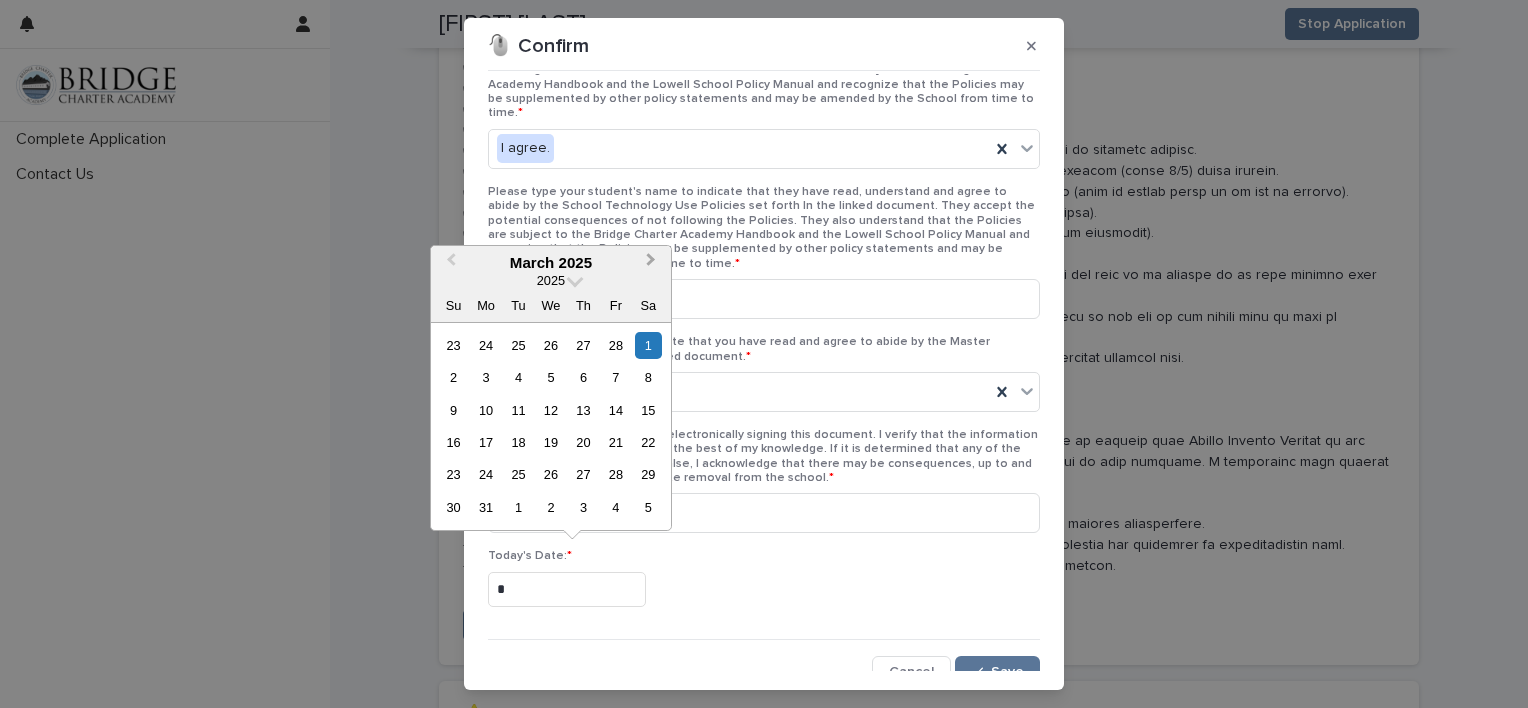 click on "Next Month" at bounding box center (651, 262) 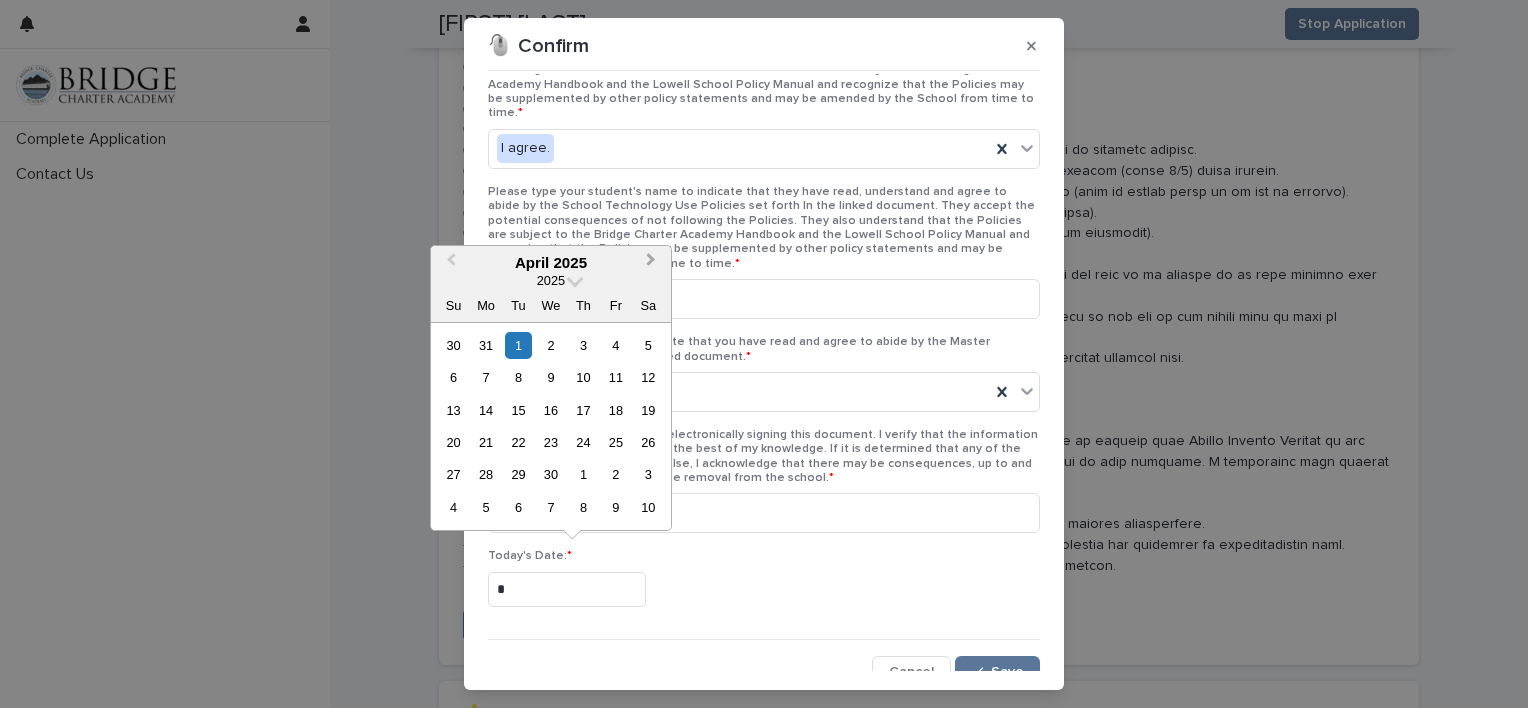 click on "Next Month" at bounding box center (651, 262) 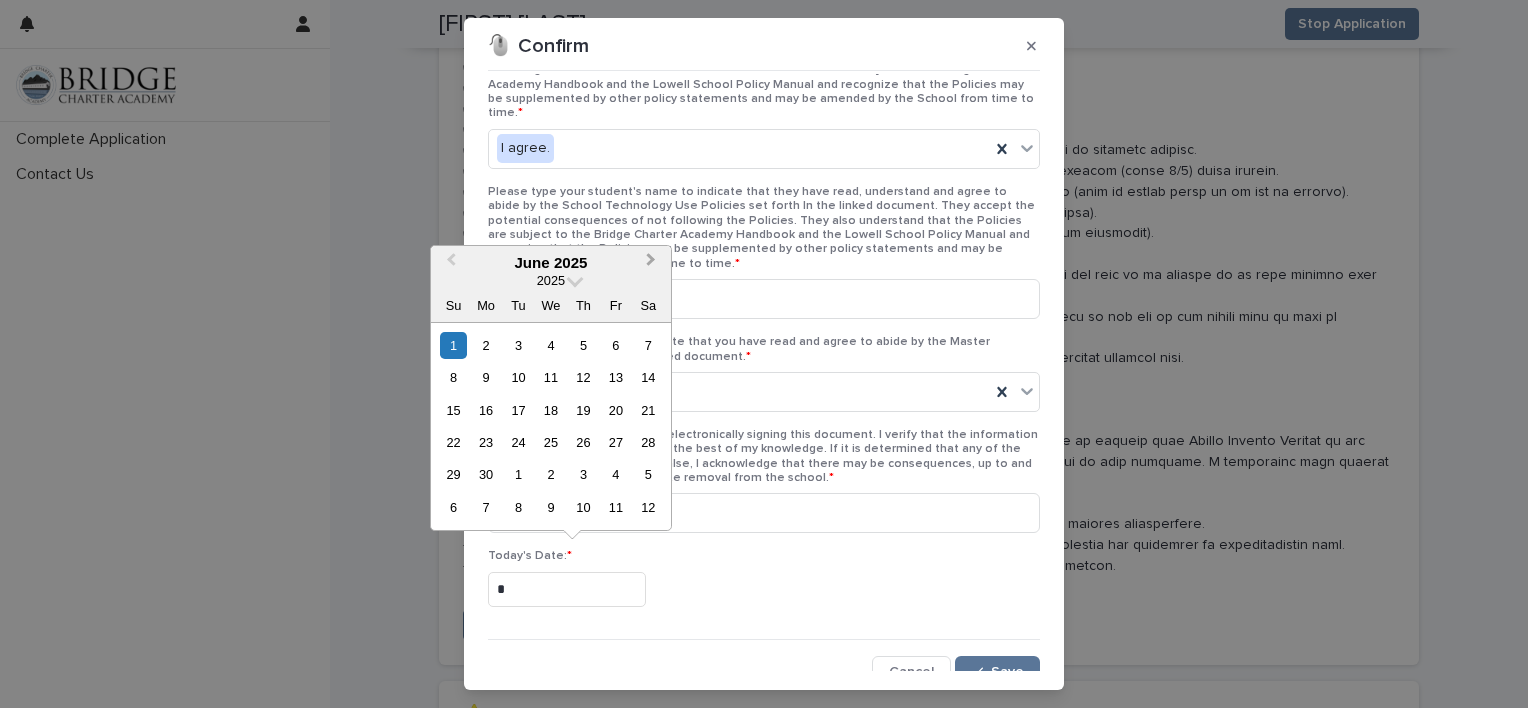 click on "Next Month" at bounding box center (651, 262) 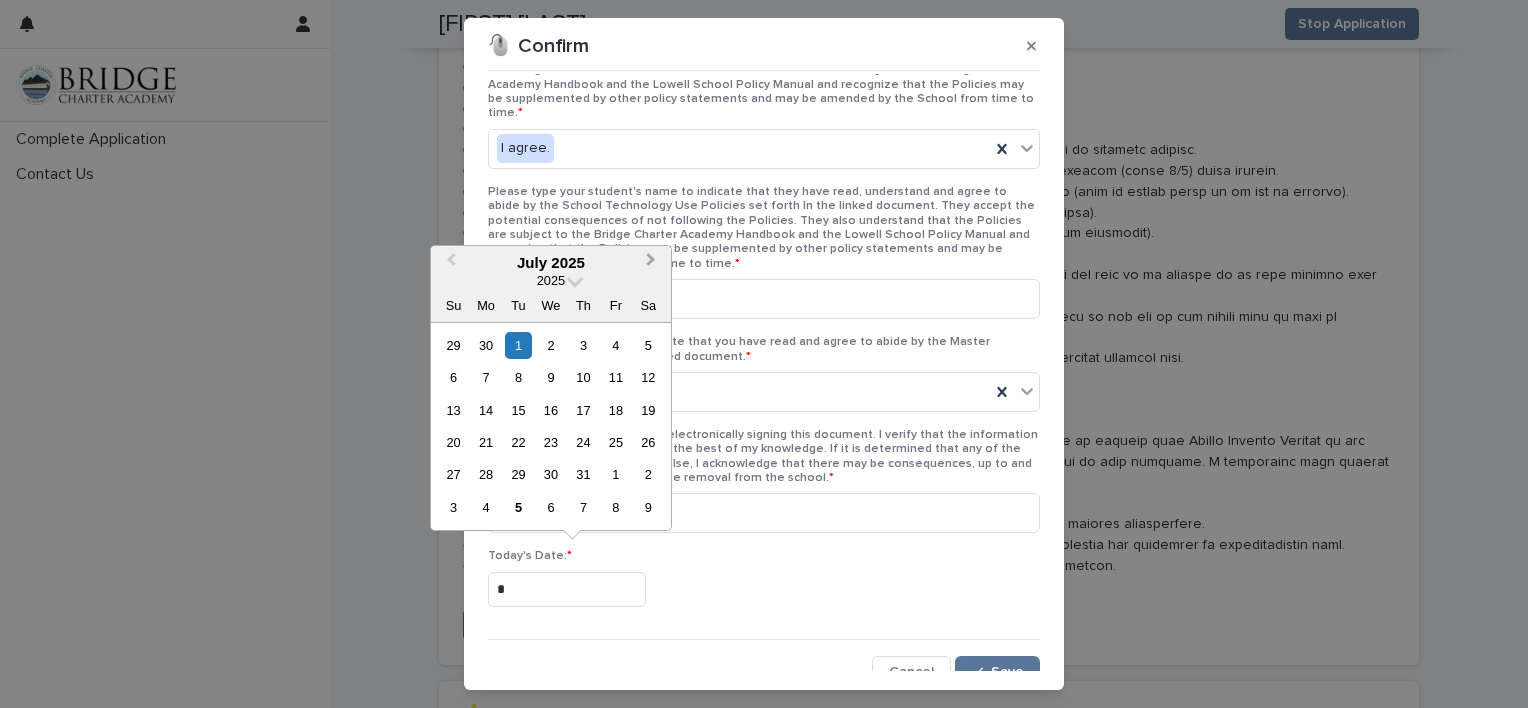 click on "Next Month" at bounding box center [651, 262] 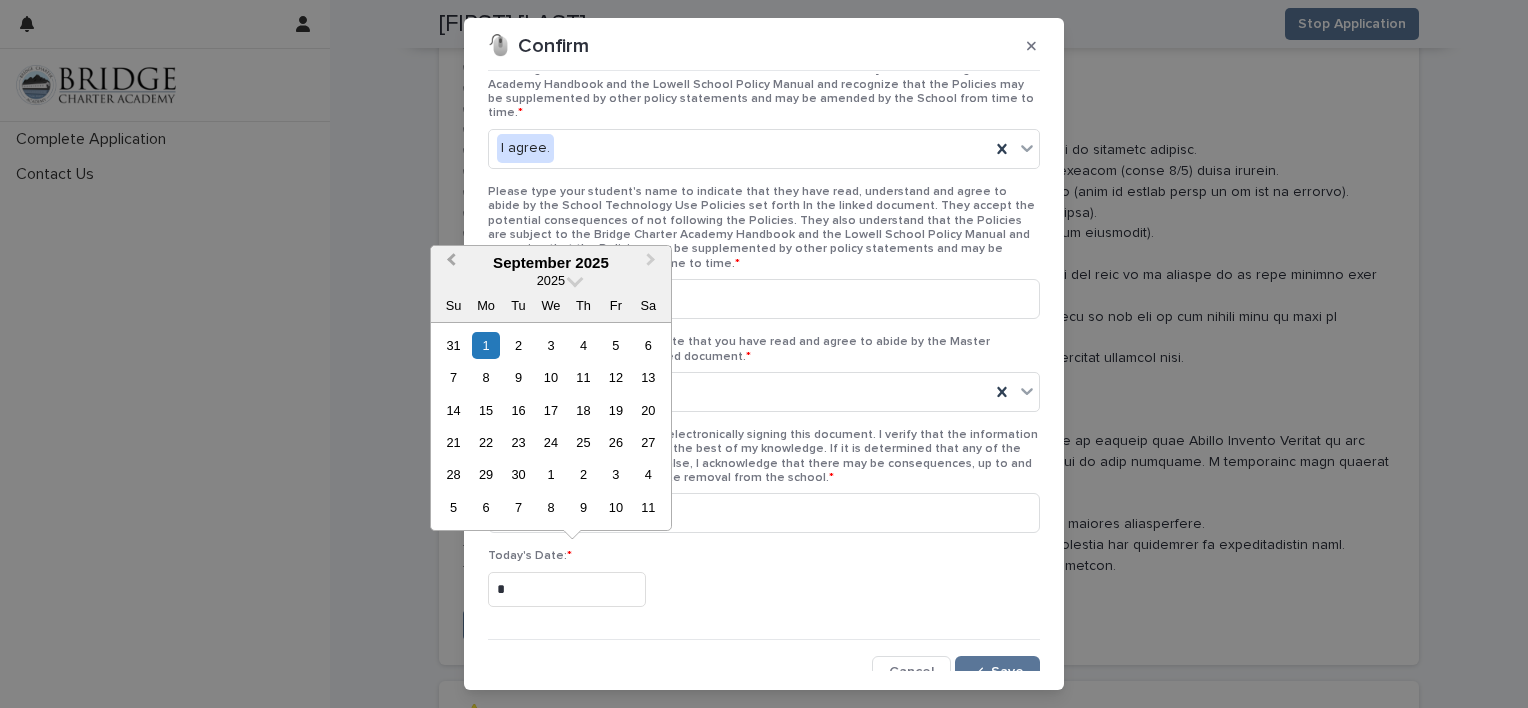 click on "Previous Month" at bounding box center [449, 264] 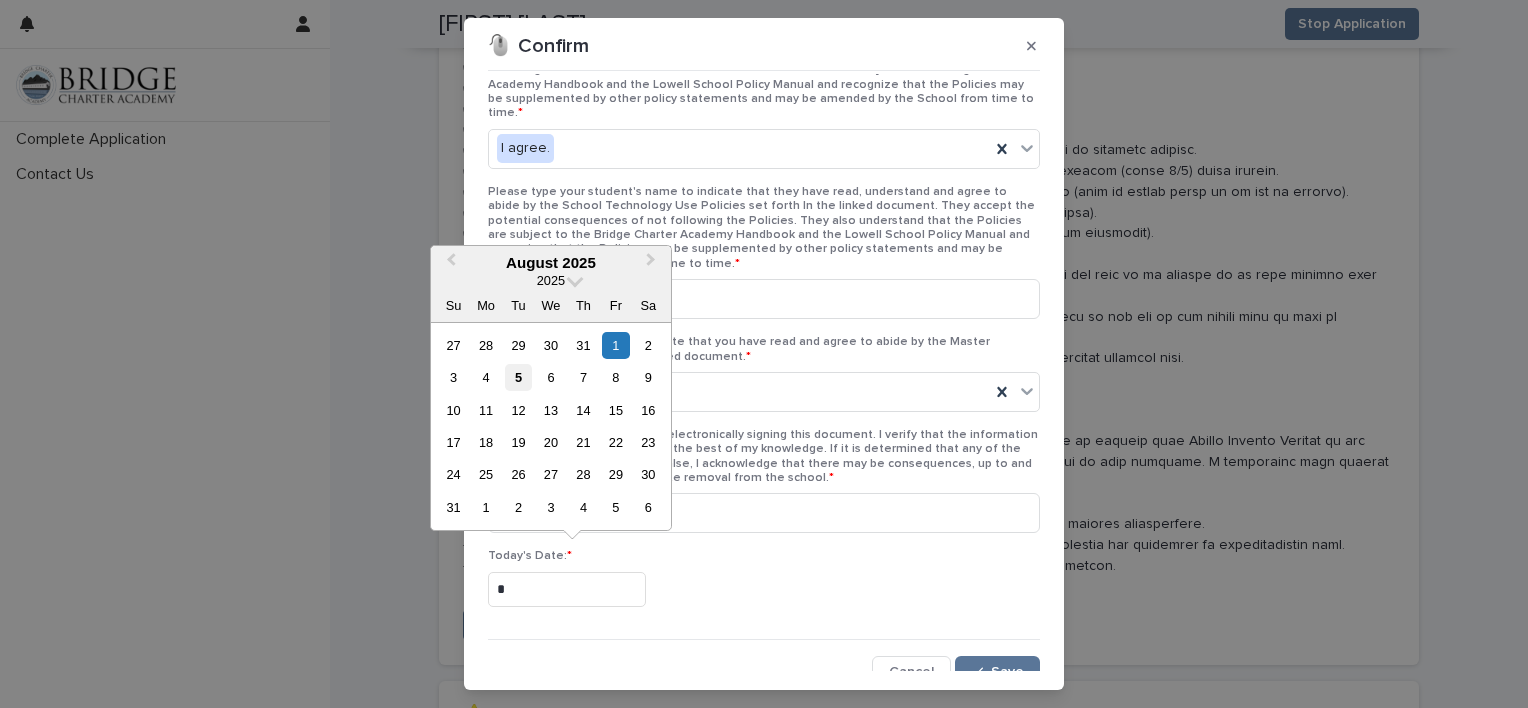 click on "5" at bounding box center (518, 377) 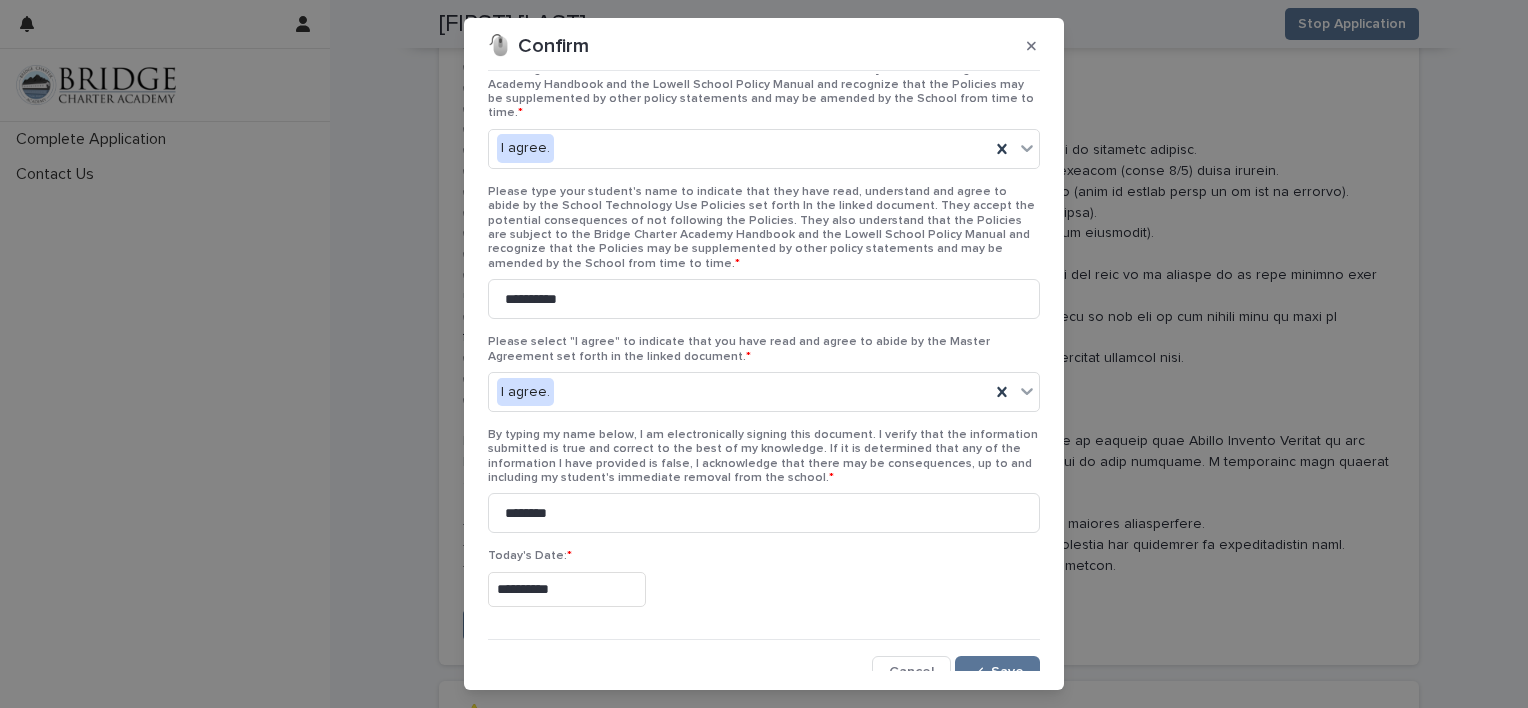 type on "**********" 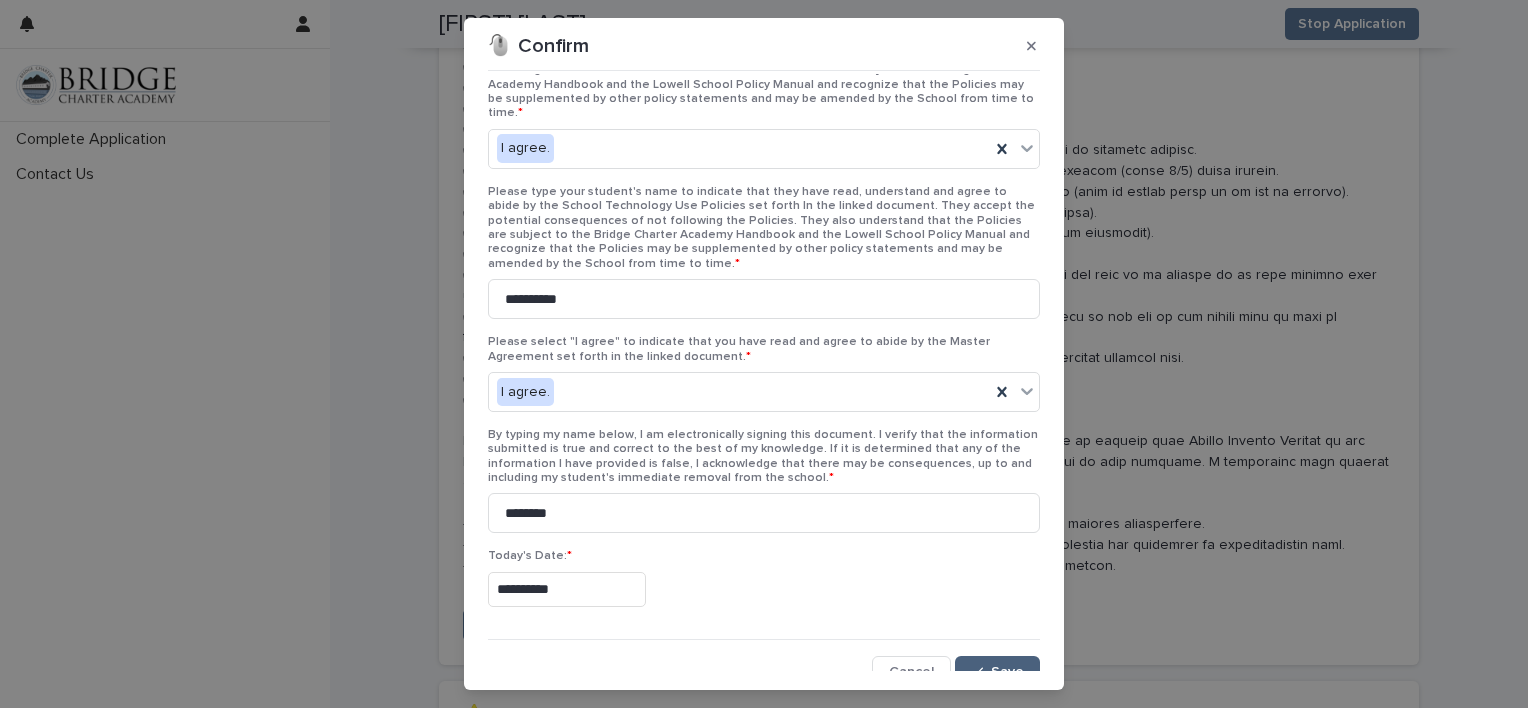 click on "Save" at bounding box center [997, 672] 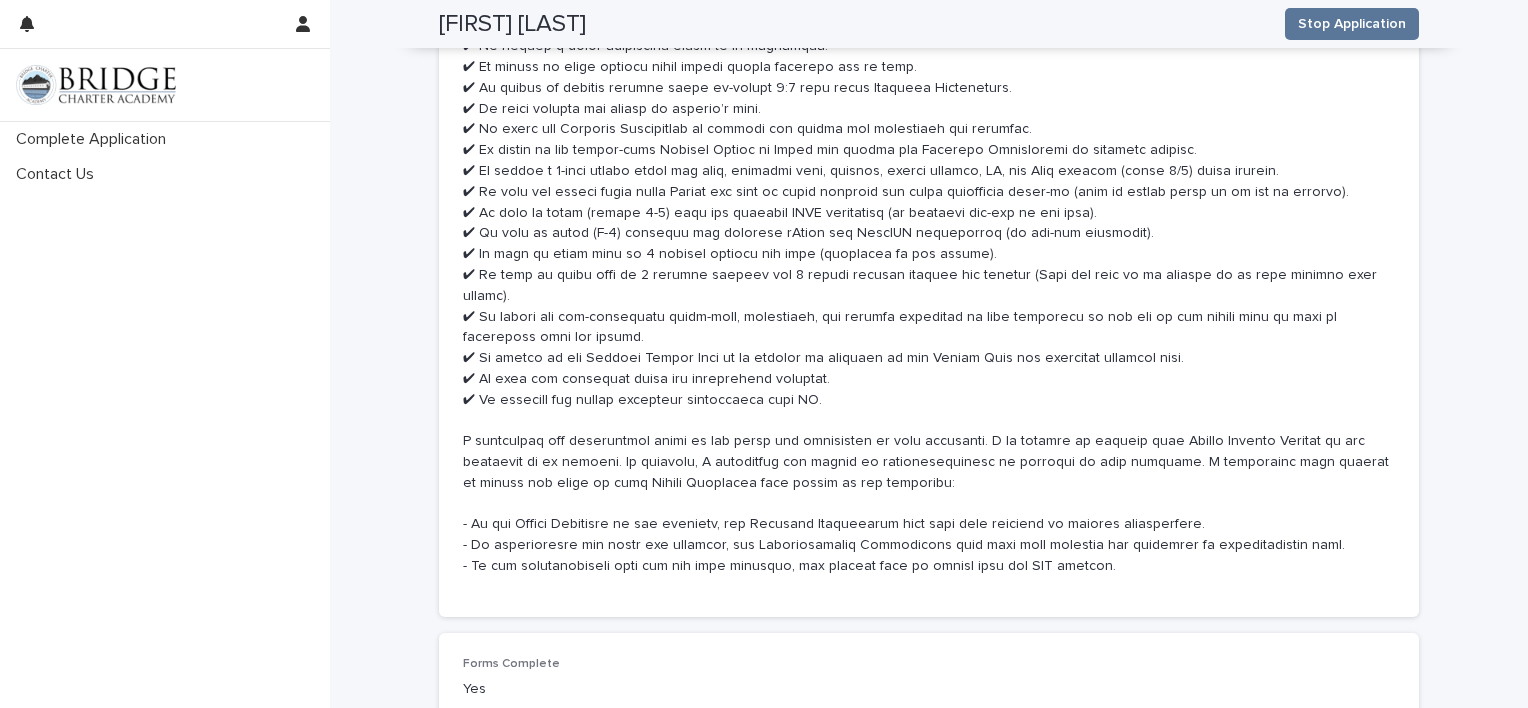 scroll, scrollTop: 10134, scrollLeft: 0, axis: vertical 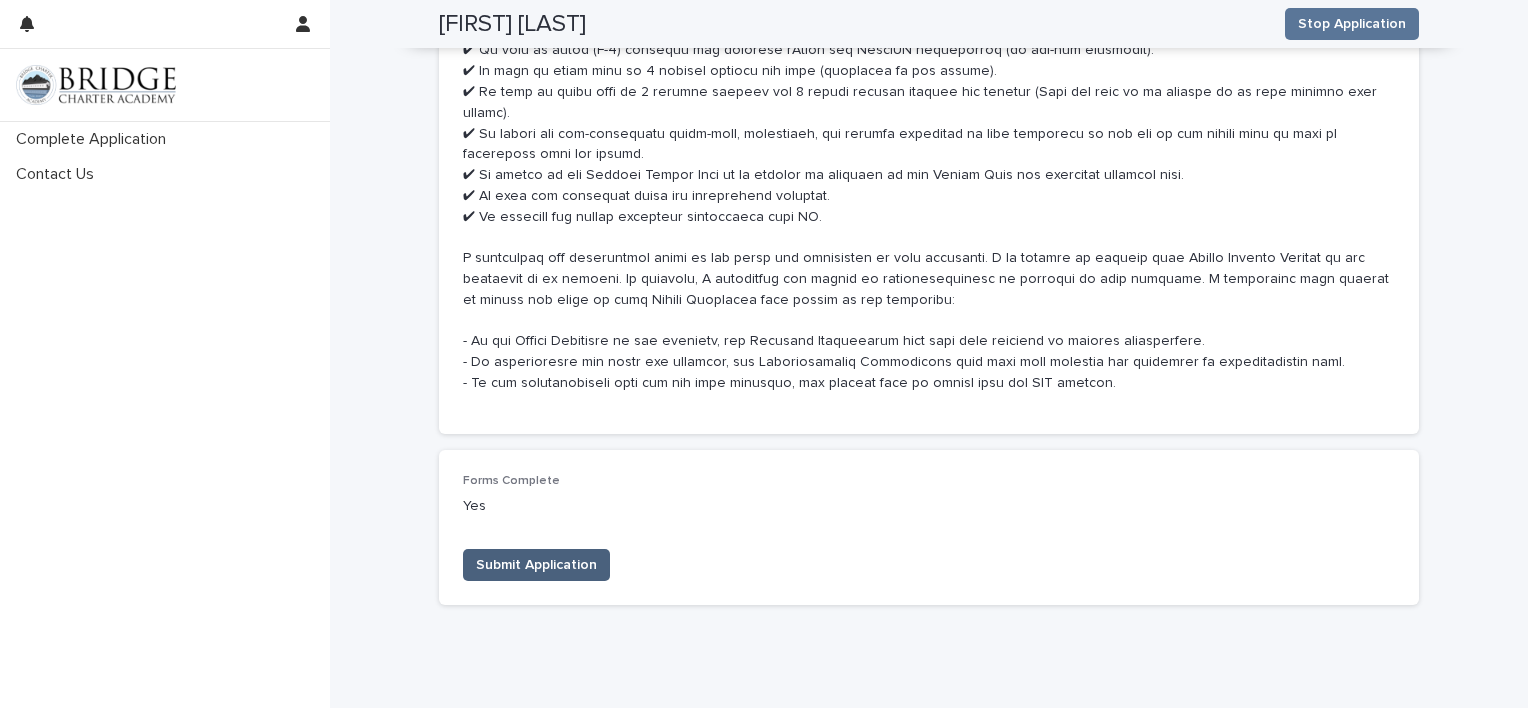 click on "Submit Application" at bounding box center (536, 565) 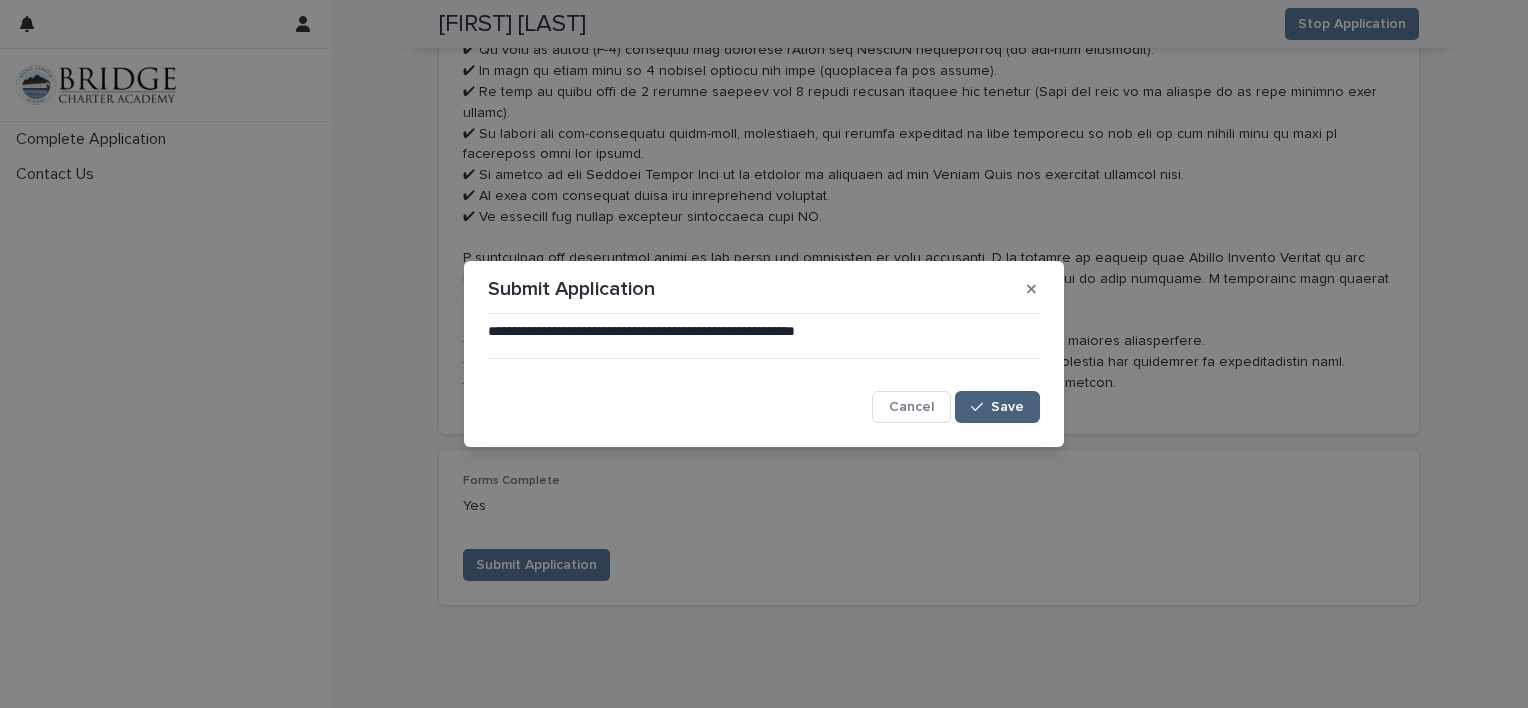 click on "Save" at bounding box center (1007, 407) 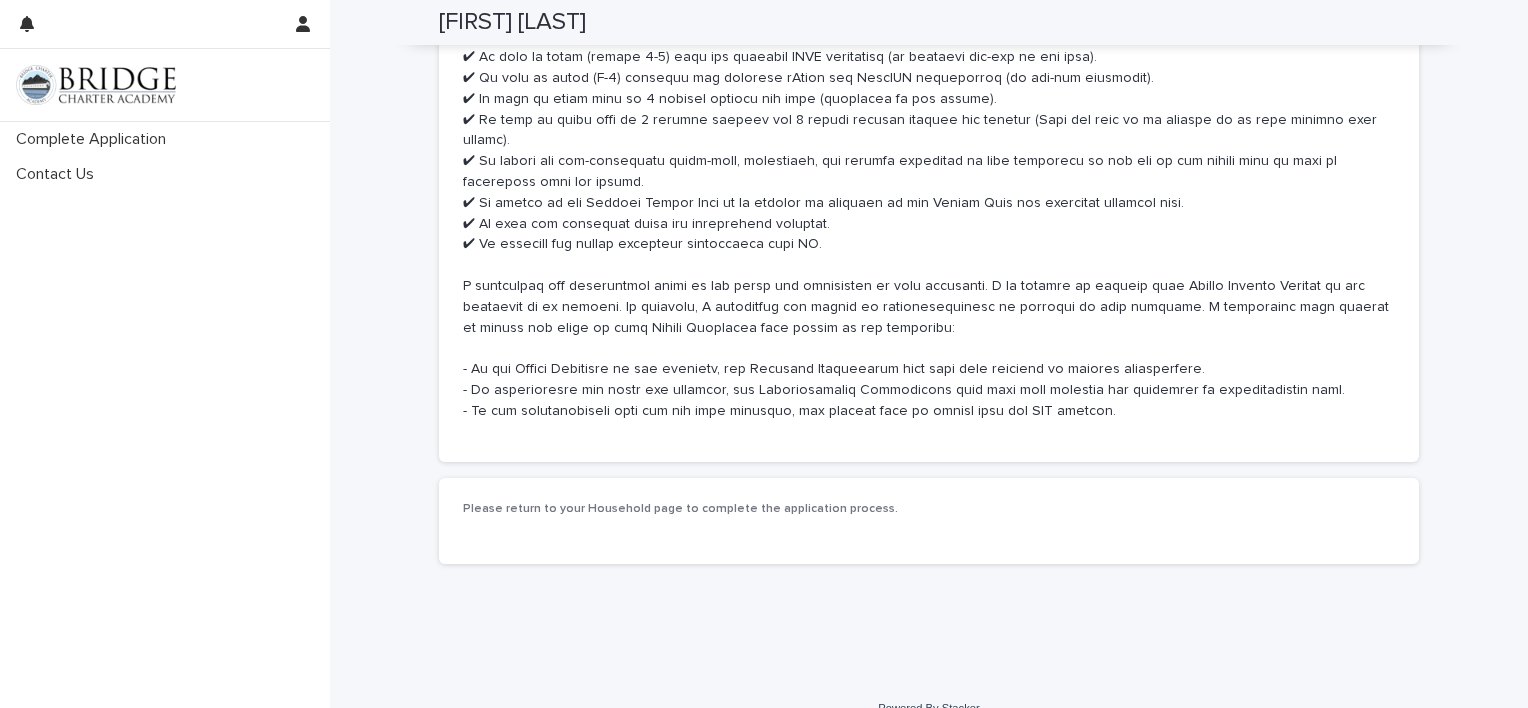 scroll, scrollTop: 8813, scrollLeft: 0, axis: vertical 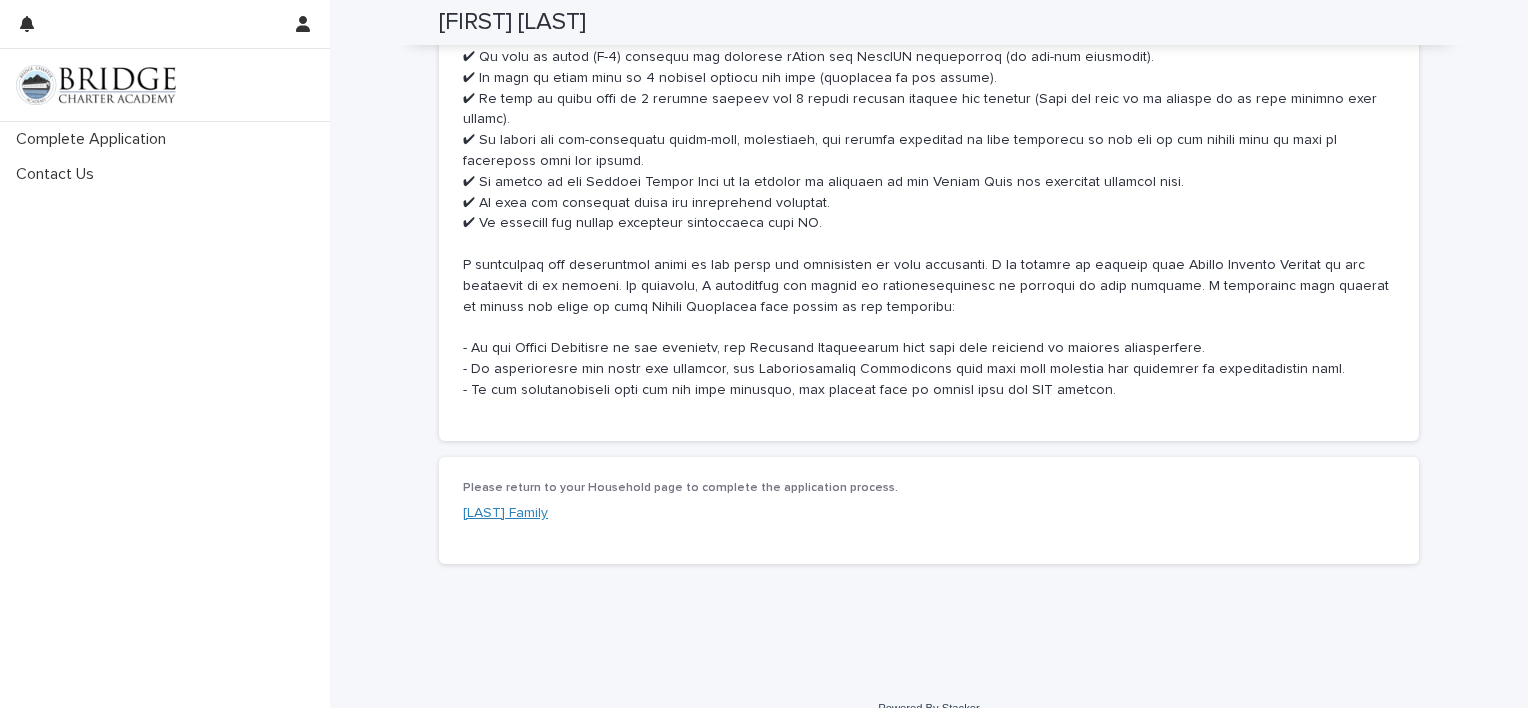 click on "[LAST] Family" at bounding box center (505, 513) 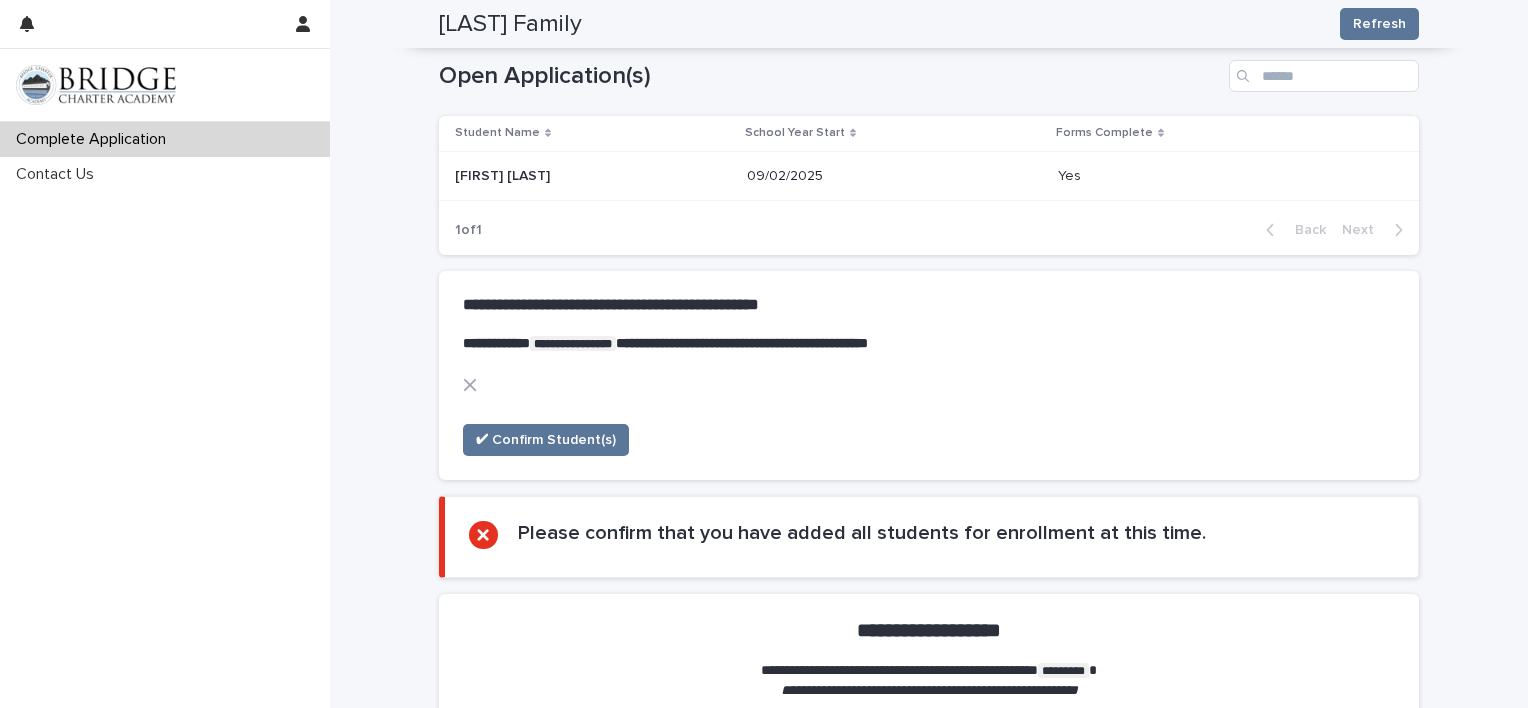 scroll, scrollTop: 896, scrollLeft: 0, axis: vertical 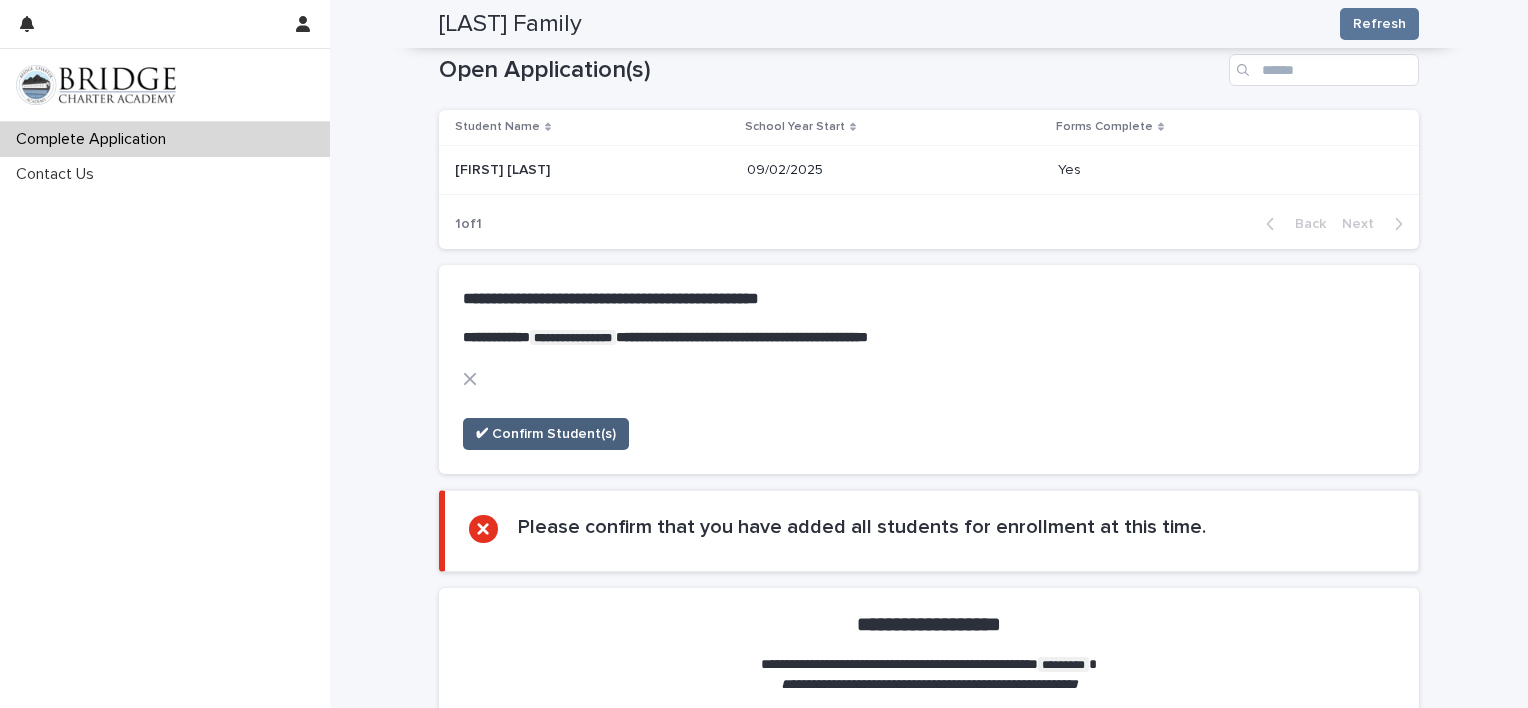 click on "✔ Confirm Student(s)" at bounding box center [546, 434] 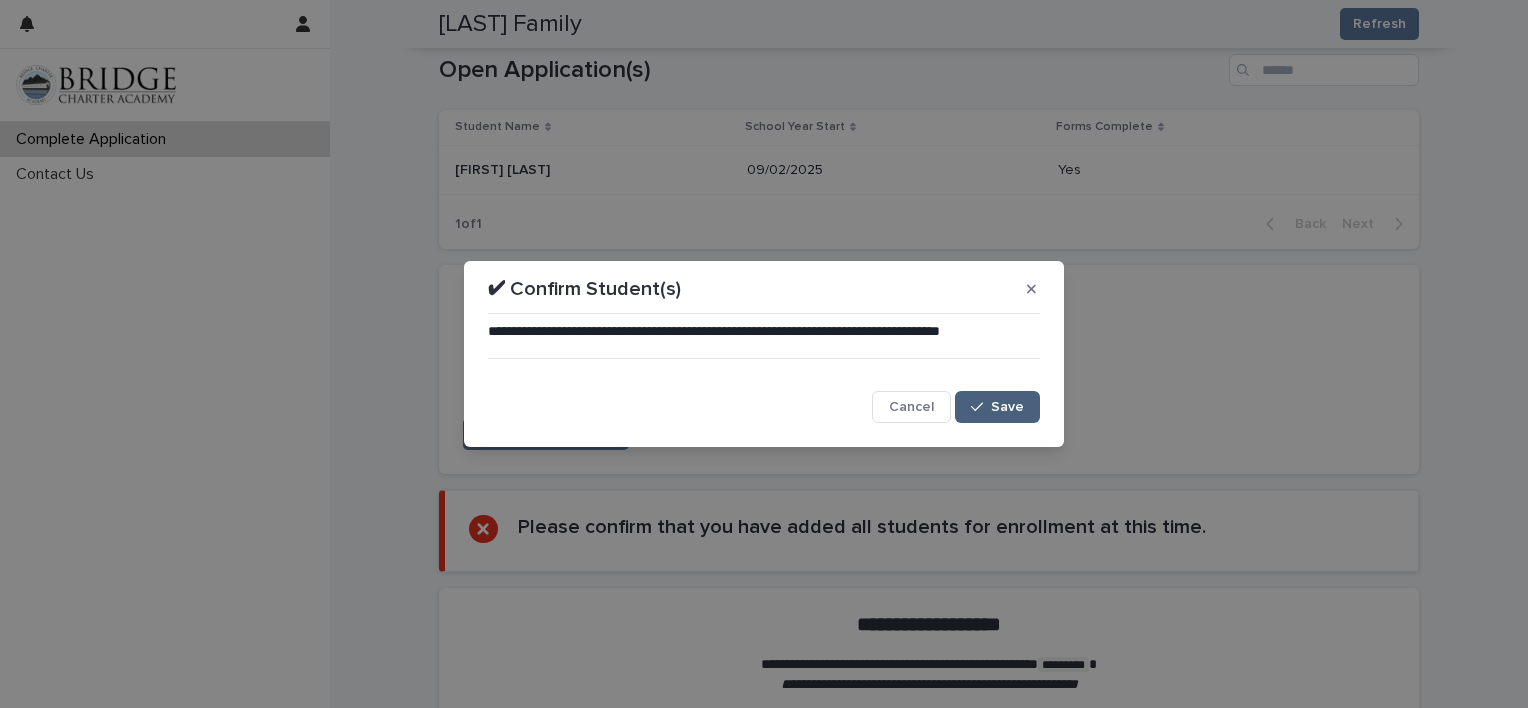 click on "Save" at bounding box center (1007, 407) 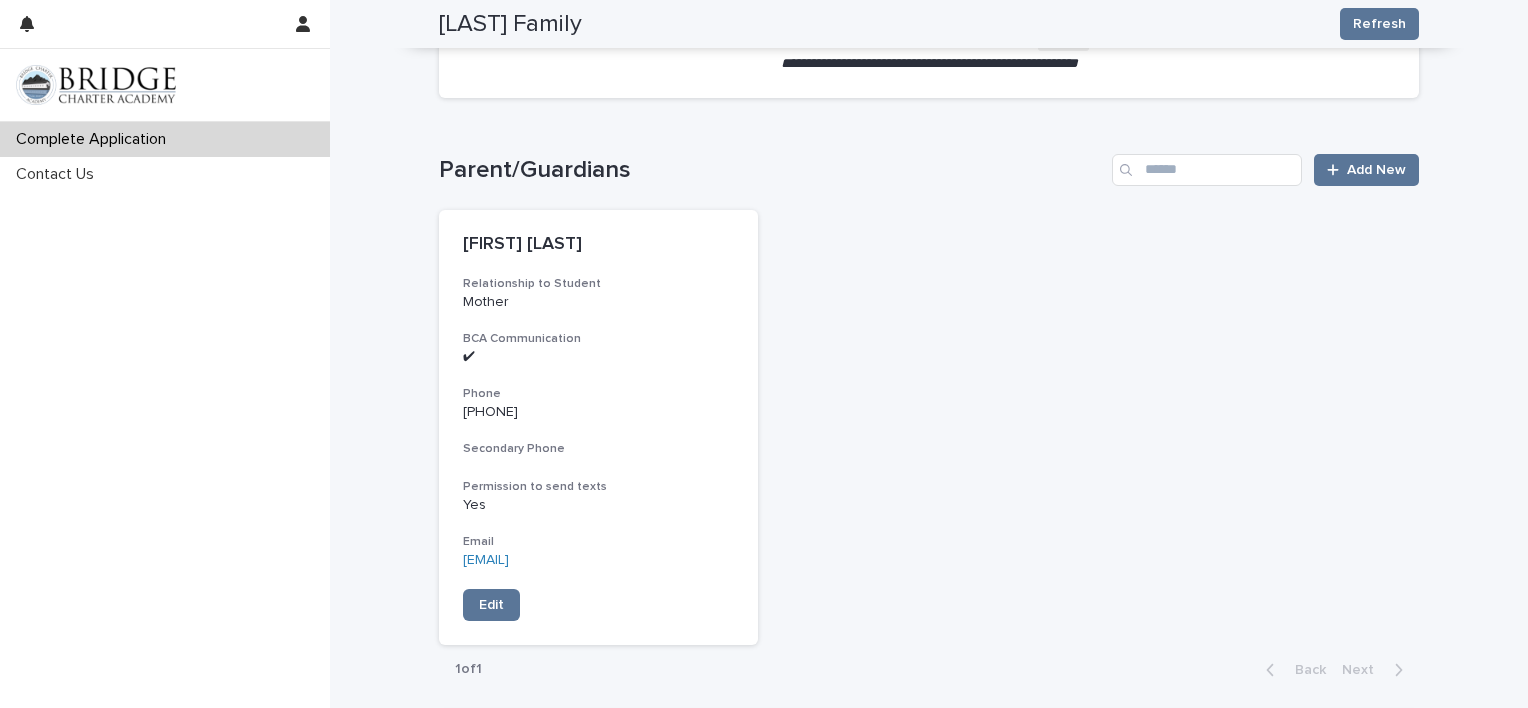 scroll, scrollTop: 887, scrollLeft: 0, axis: vertical 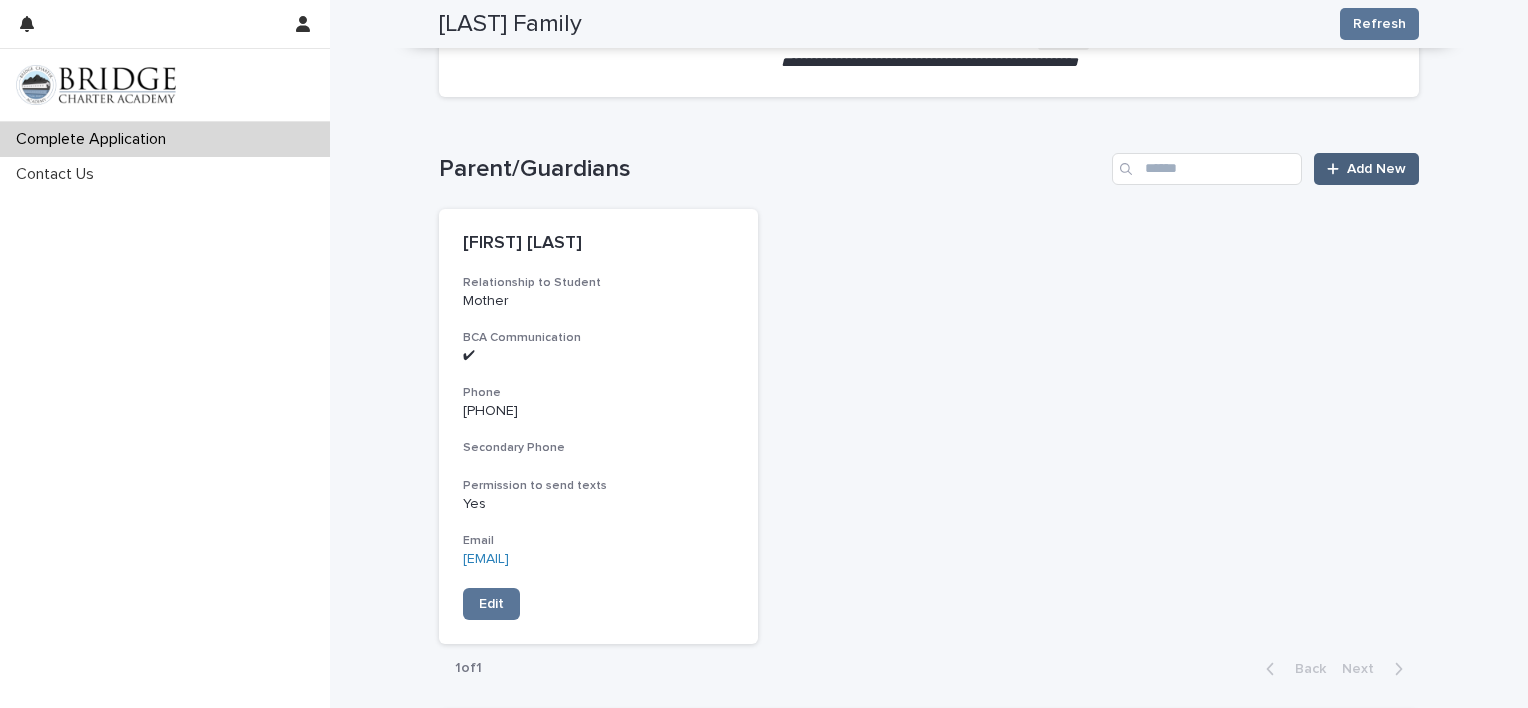 click on "Add New" at bounding box center (1376, 169) 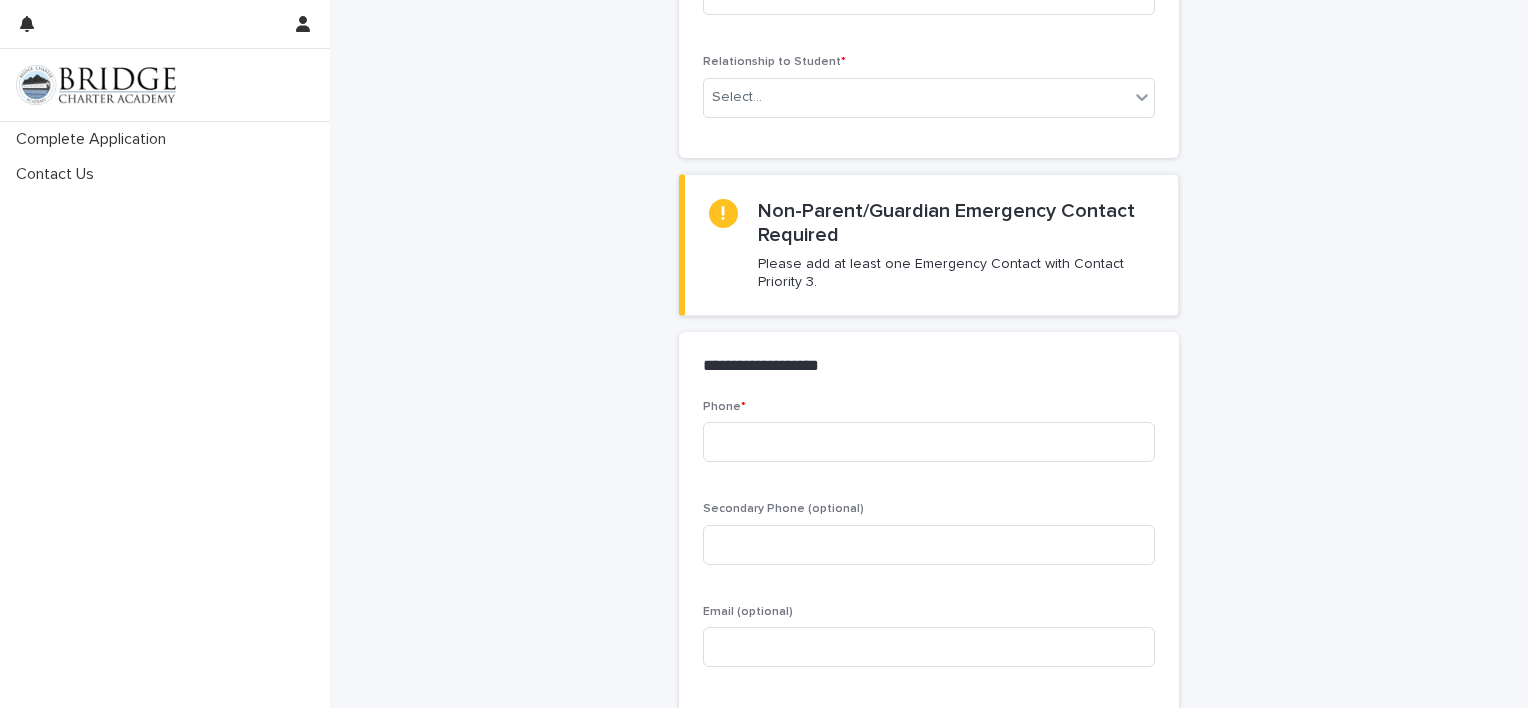 scroll, scrollTop: 0, scrollLeft: 0, axis: both 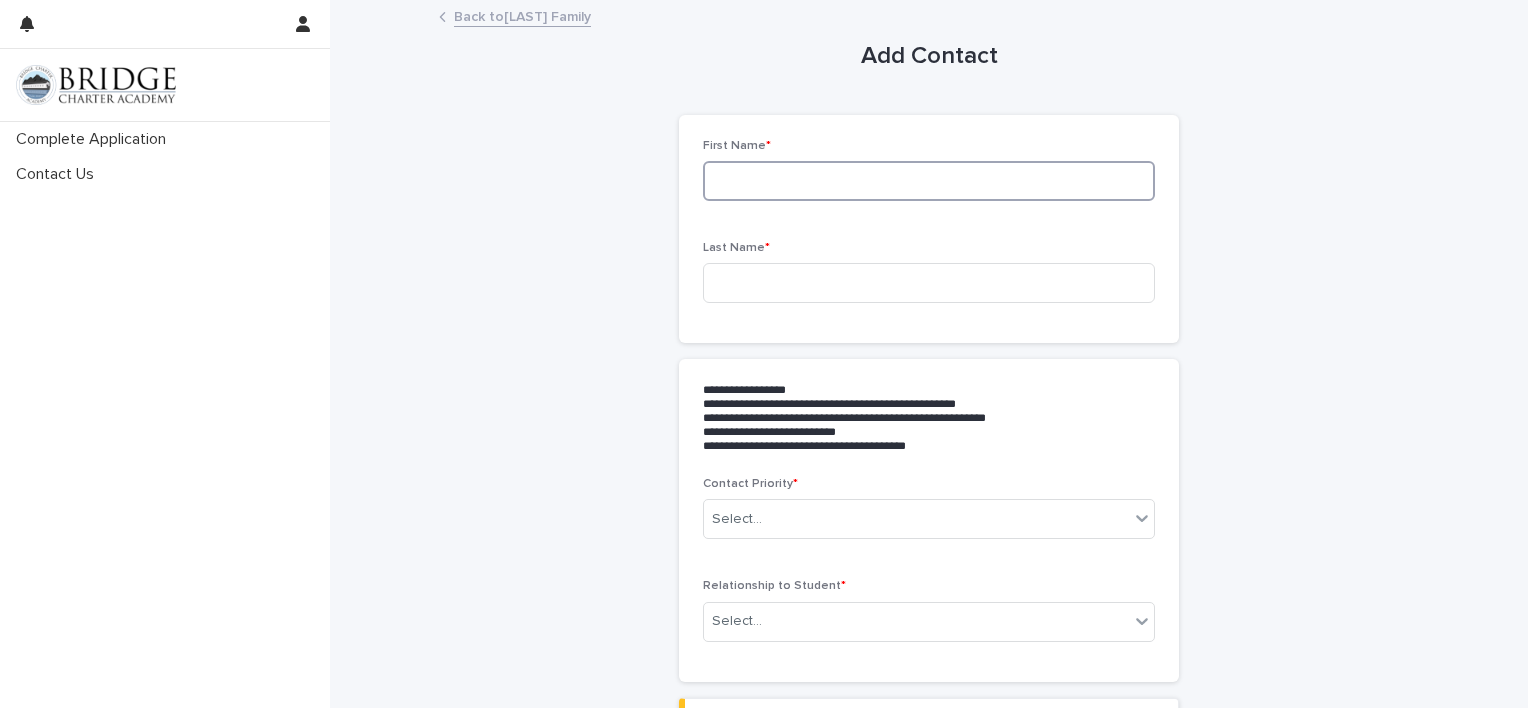 click at bounding box center (929, 181) 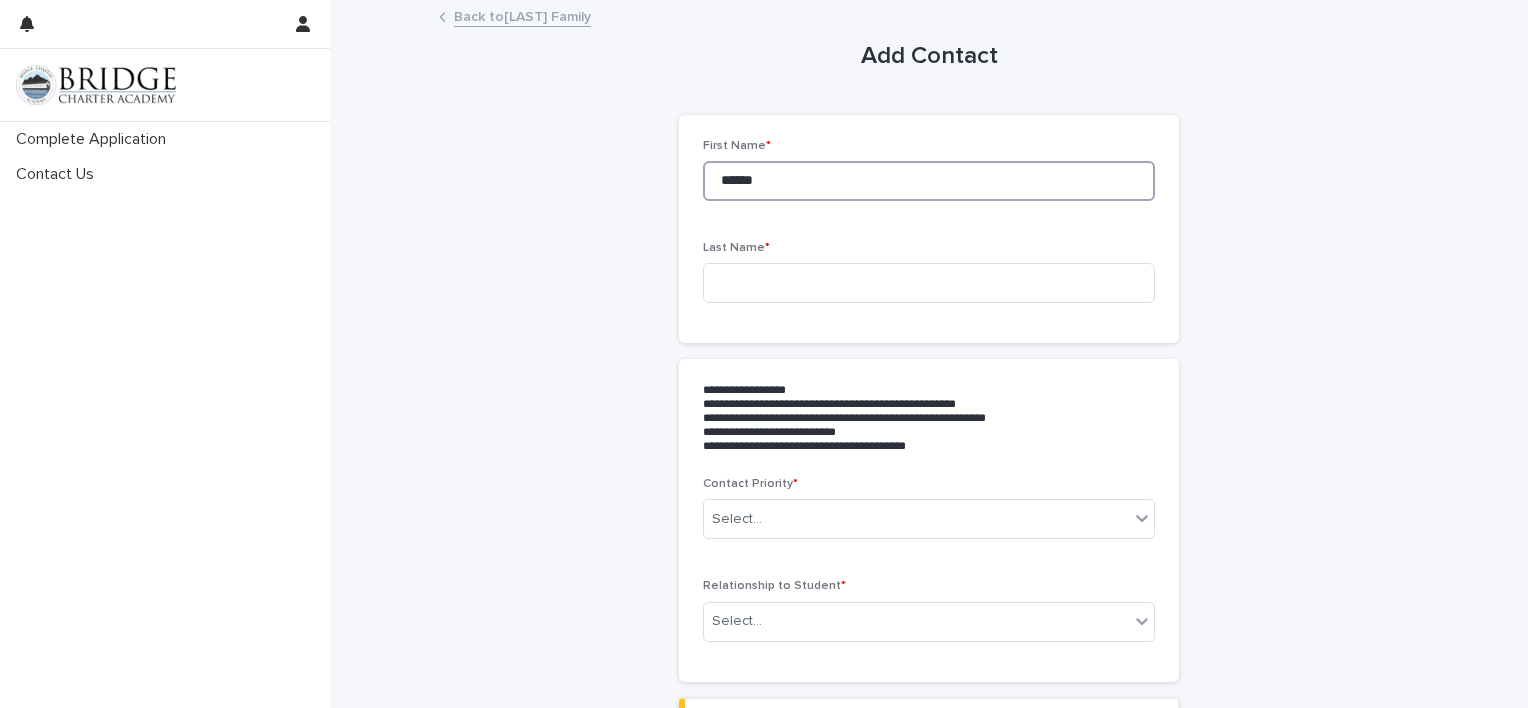 type on "******" 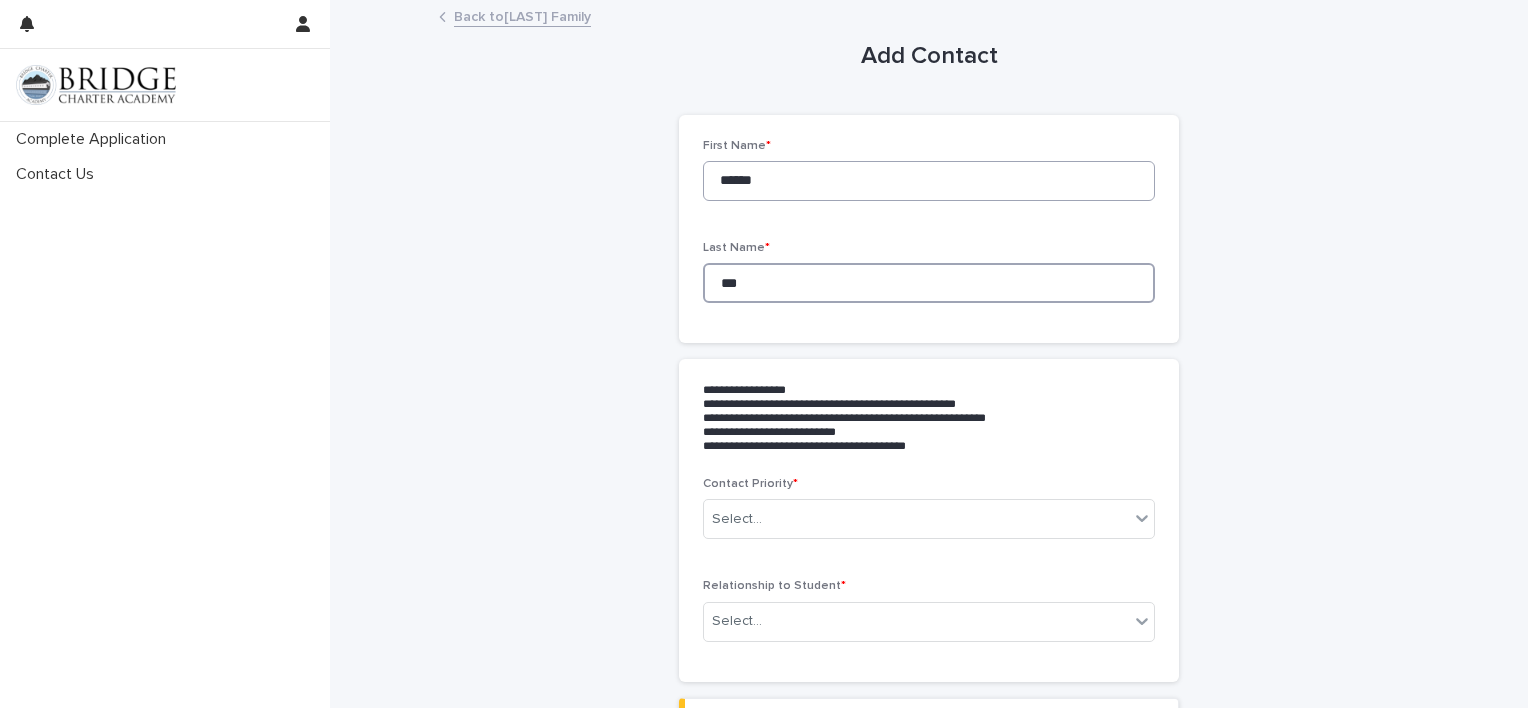 type on "***" 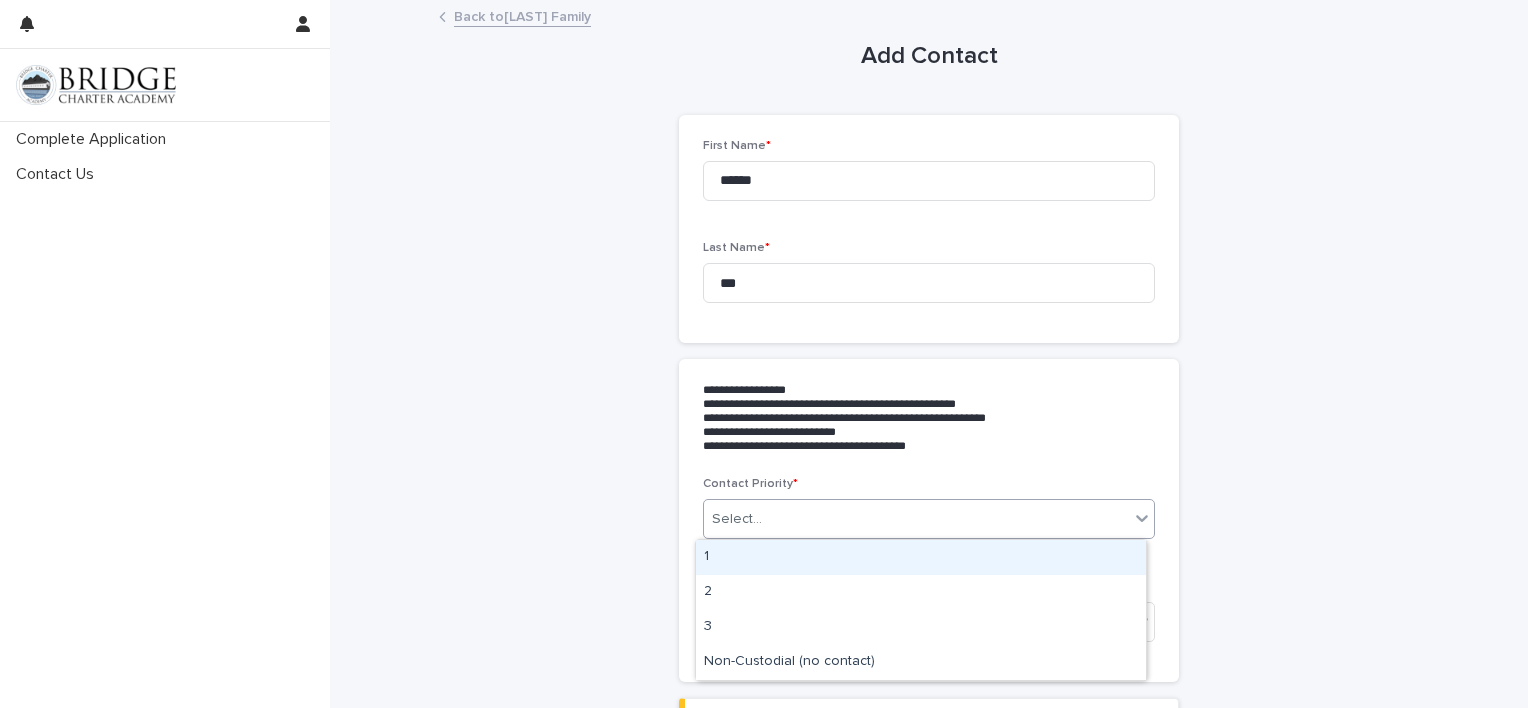 click on "Select..." at bounding box center [916, 519] 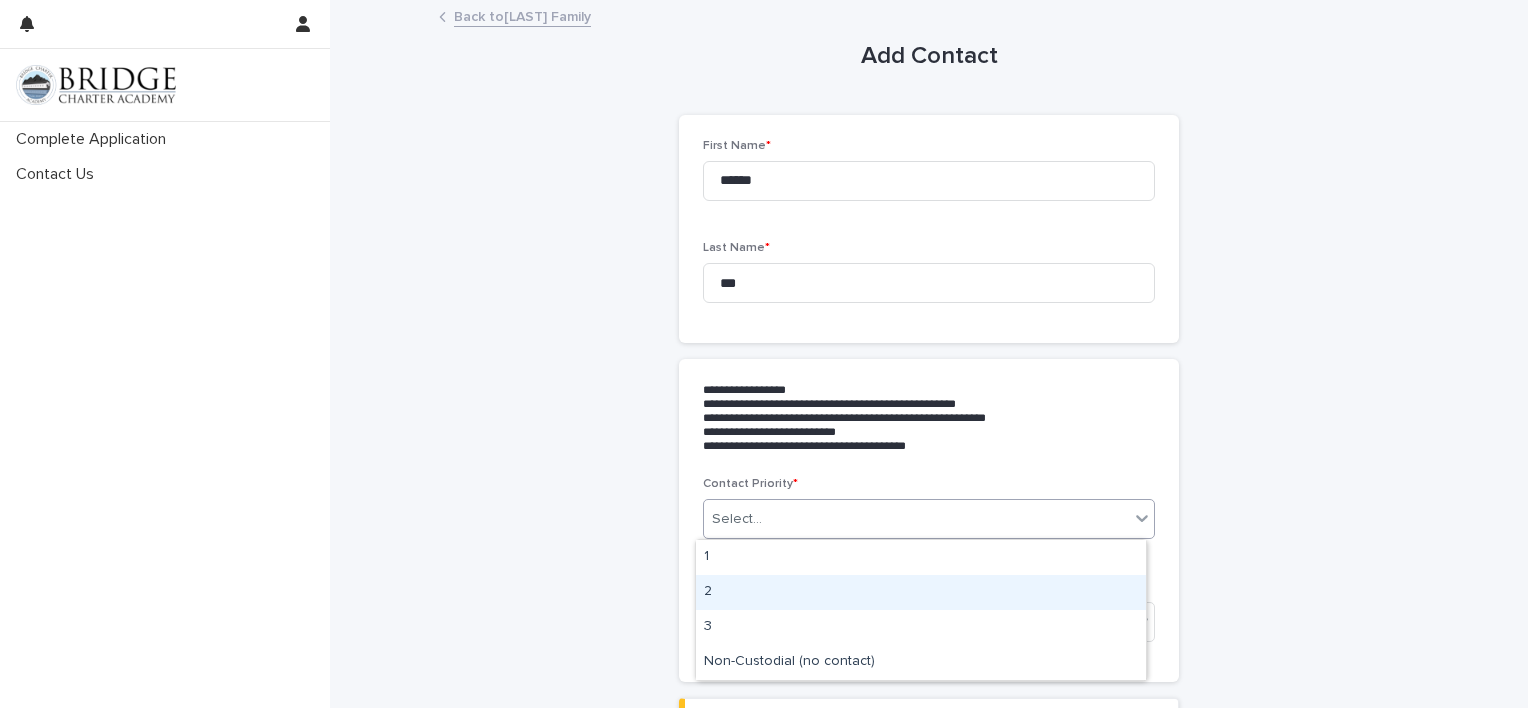 click on "2" at bounding box center [921, 592] 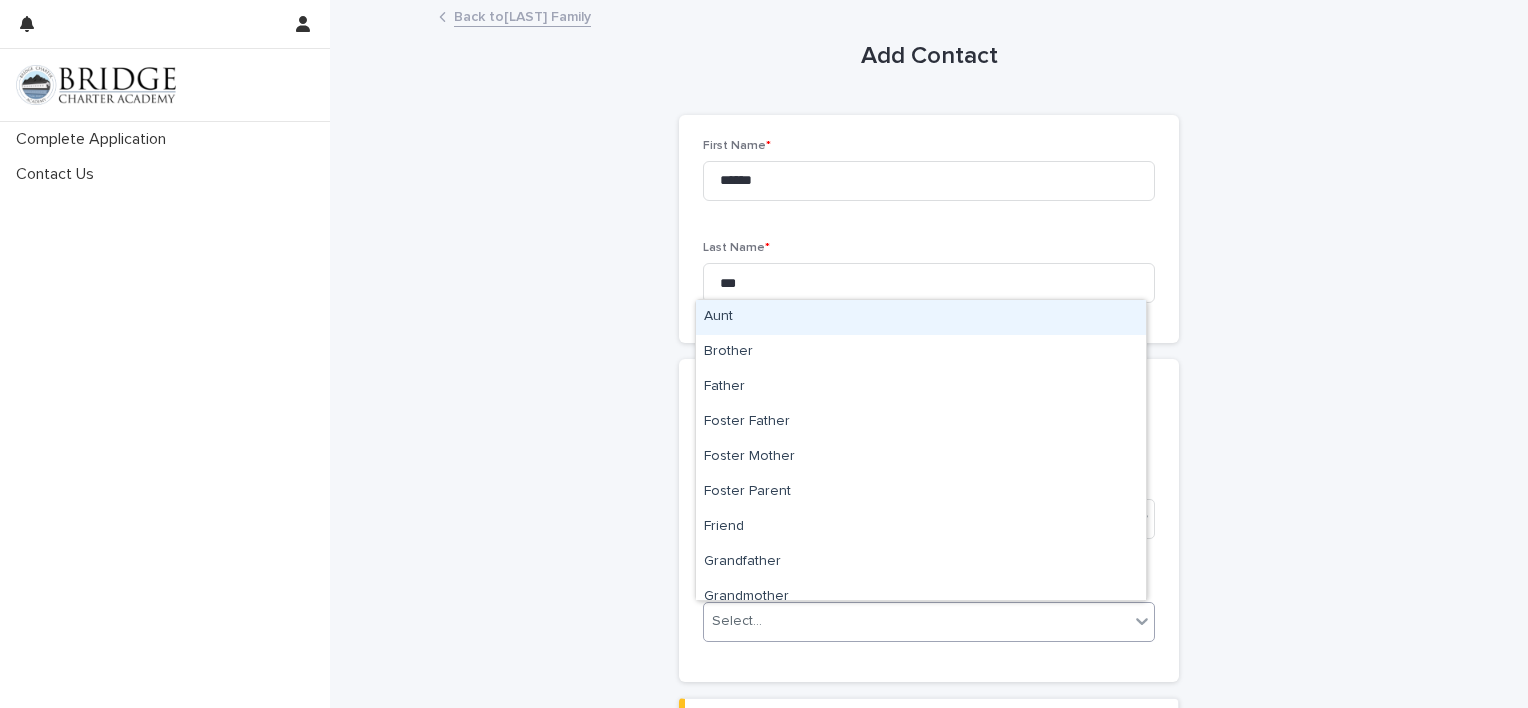 click on "Select..." at bounding box center [916, 621] 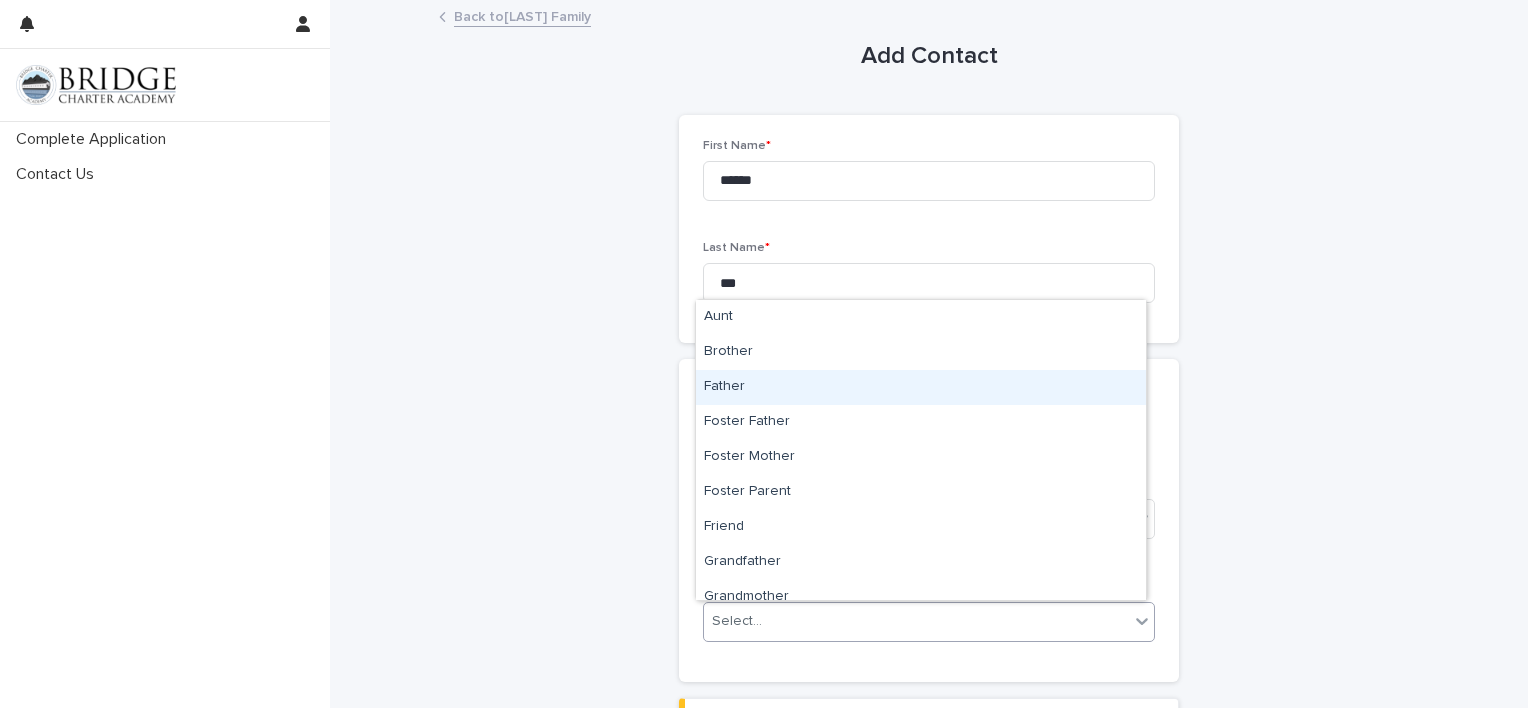 click on "Father" at bounding box center (921, 387) 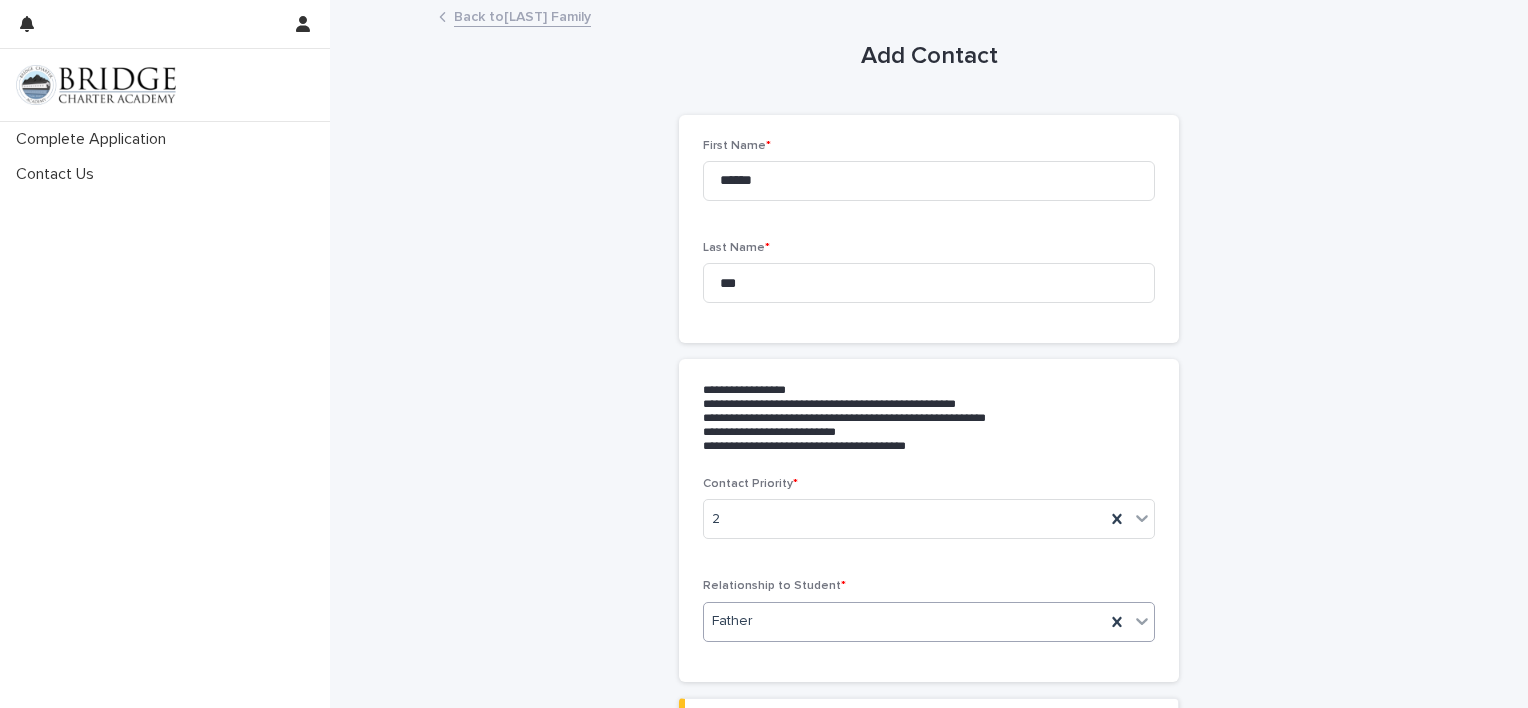 click on "**********" at bounding box center [929, 975] 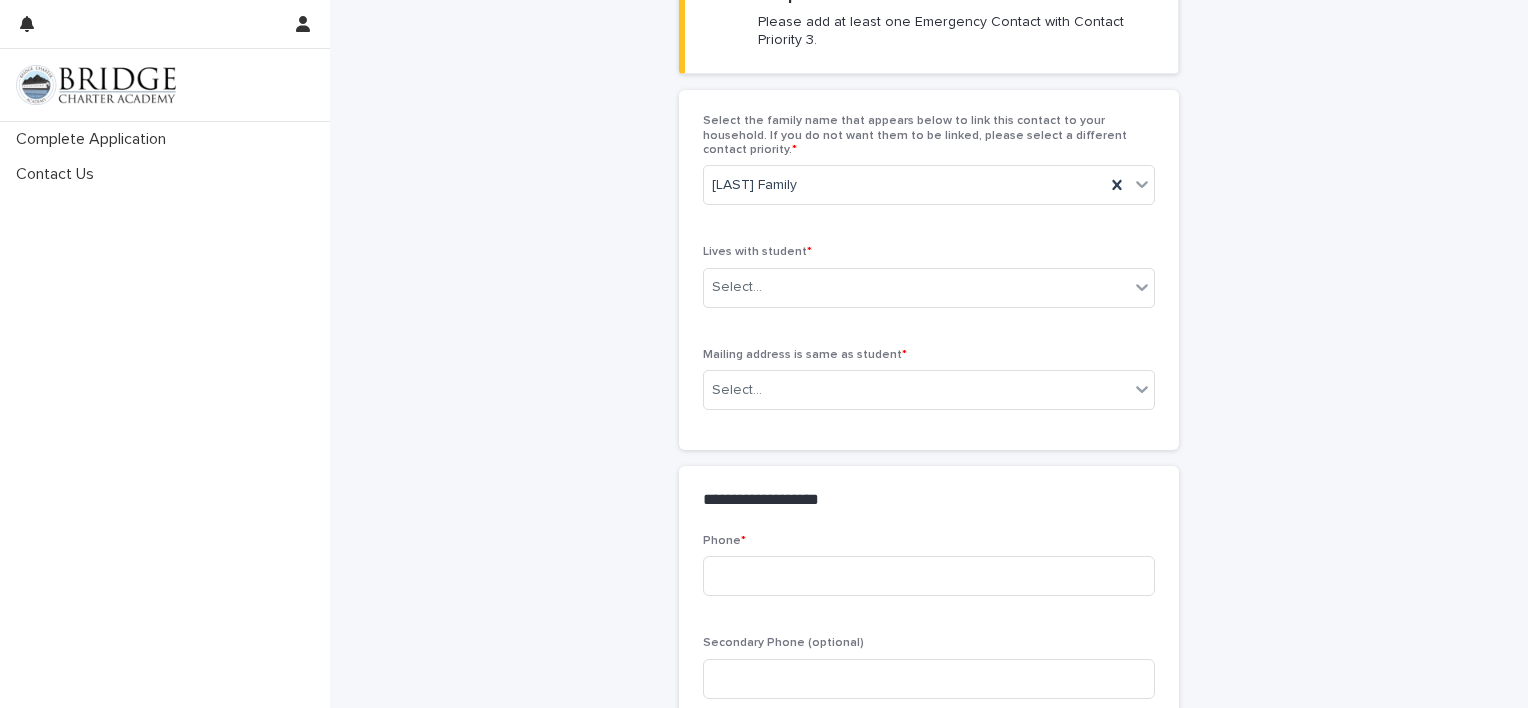 scroll, scrollTop: 760, scrollLeft: 0, axis: vertical 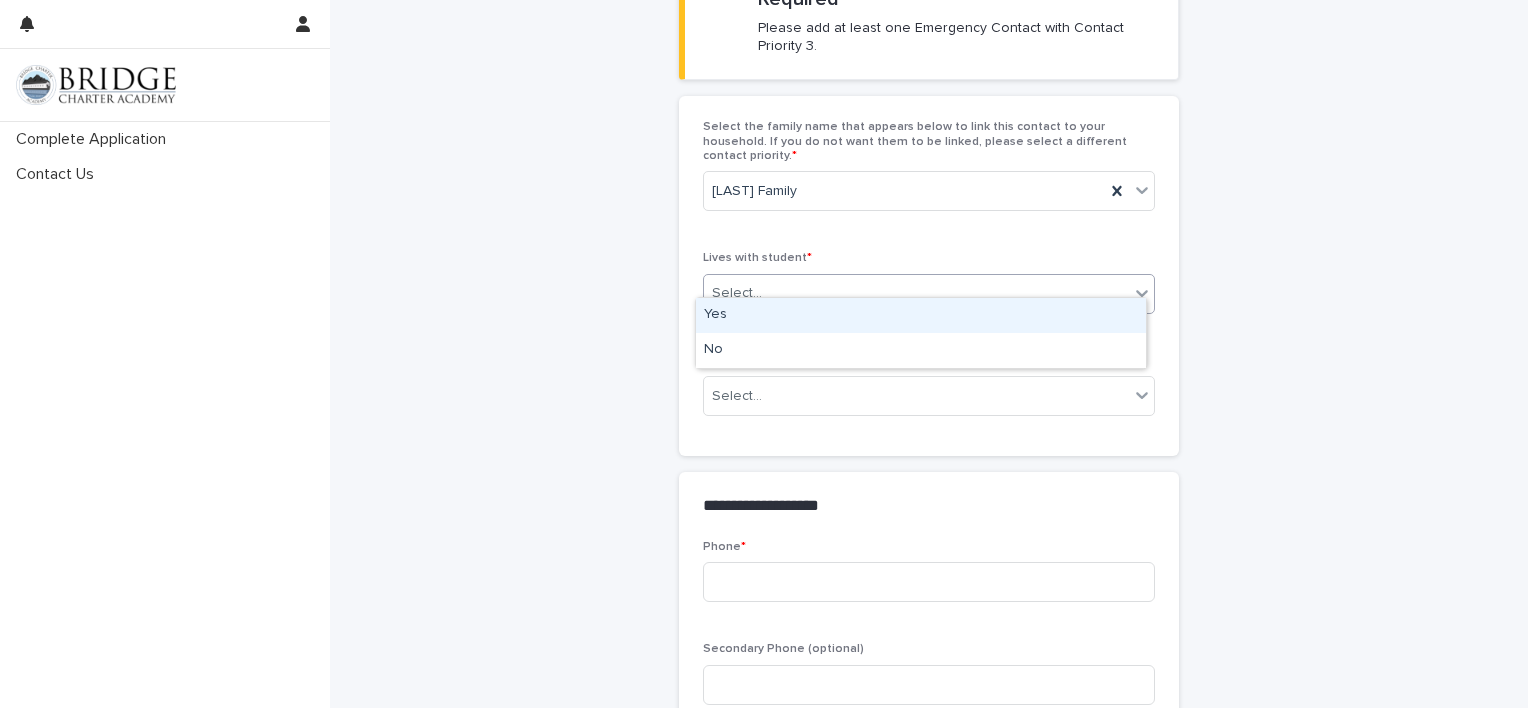click on "Select..." at bounding box center [916, 293] 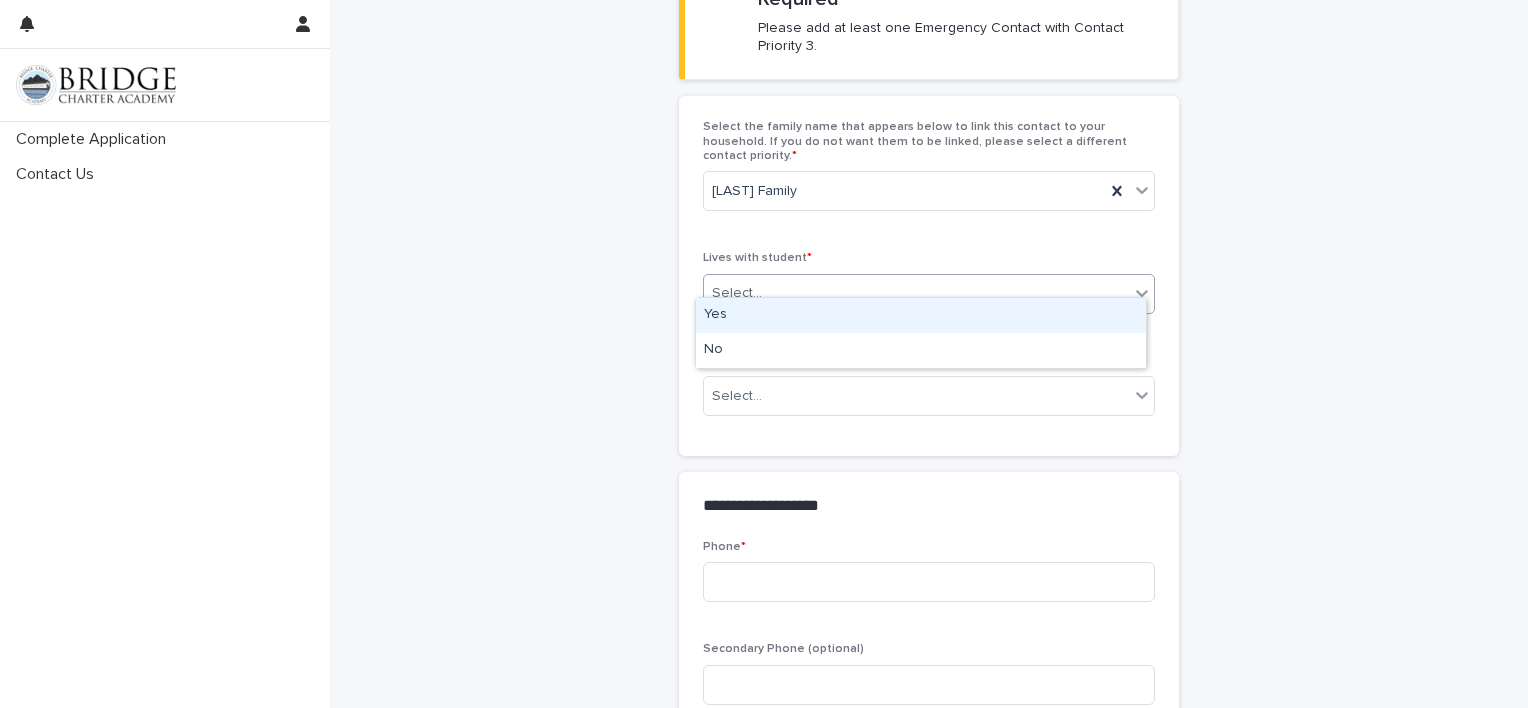 click on "Yes" at bounding box center (921, 315) 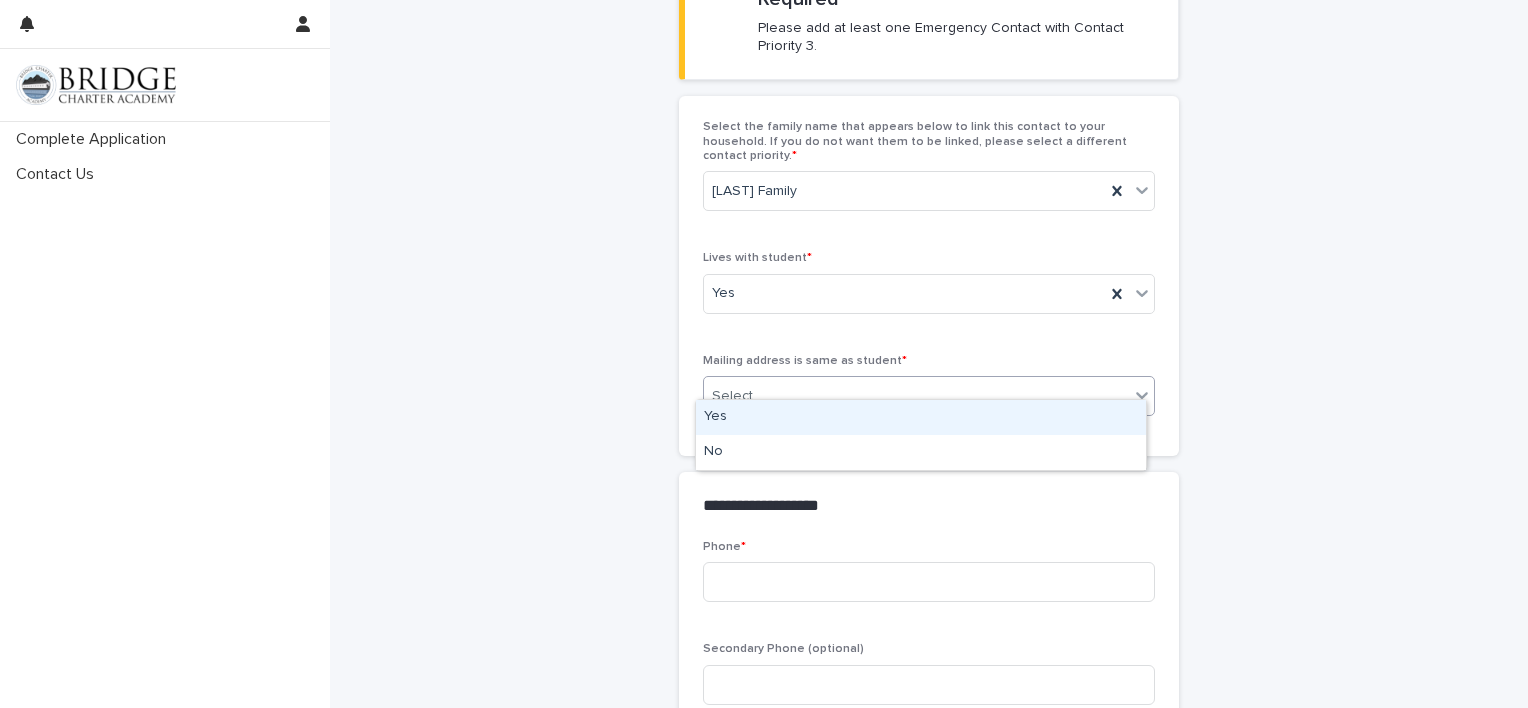 click on "Select..." at bounding box center (916, 396) 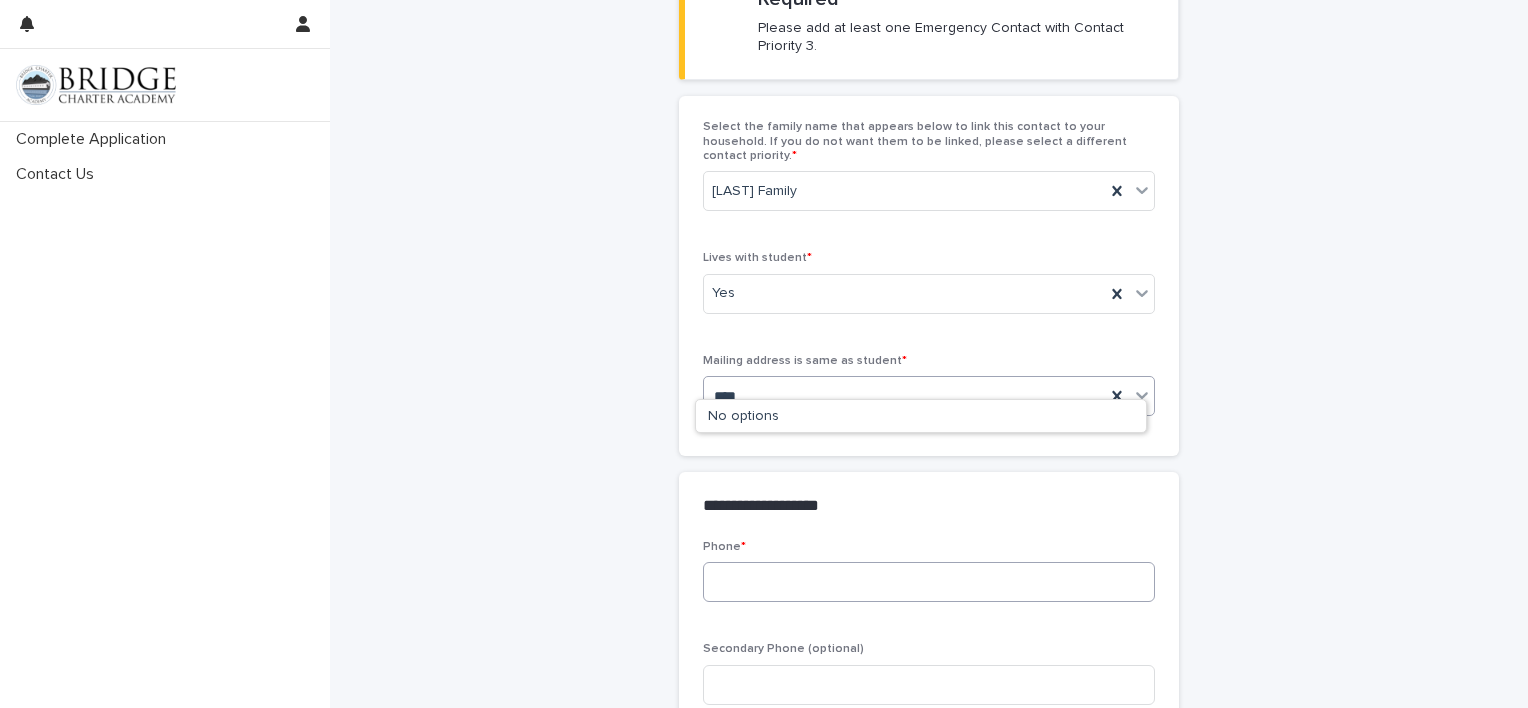 type on "****" 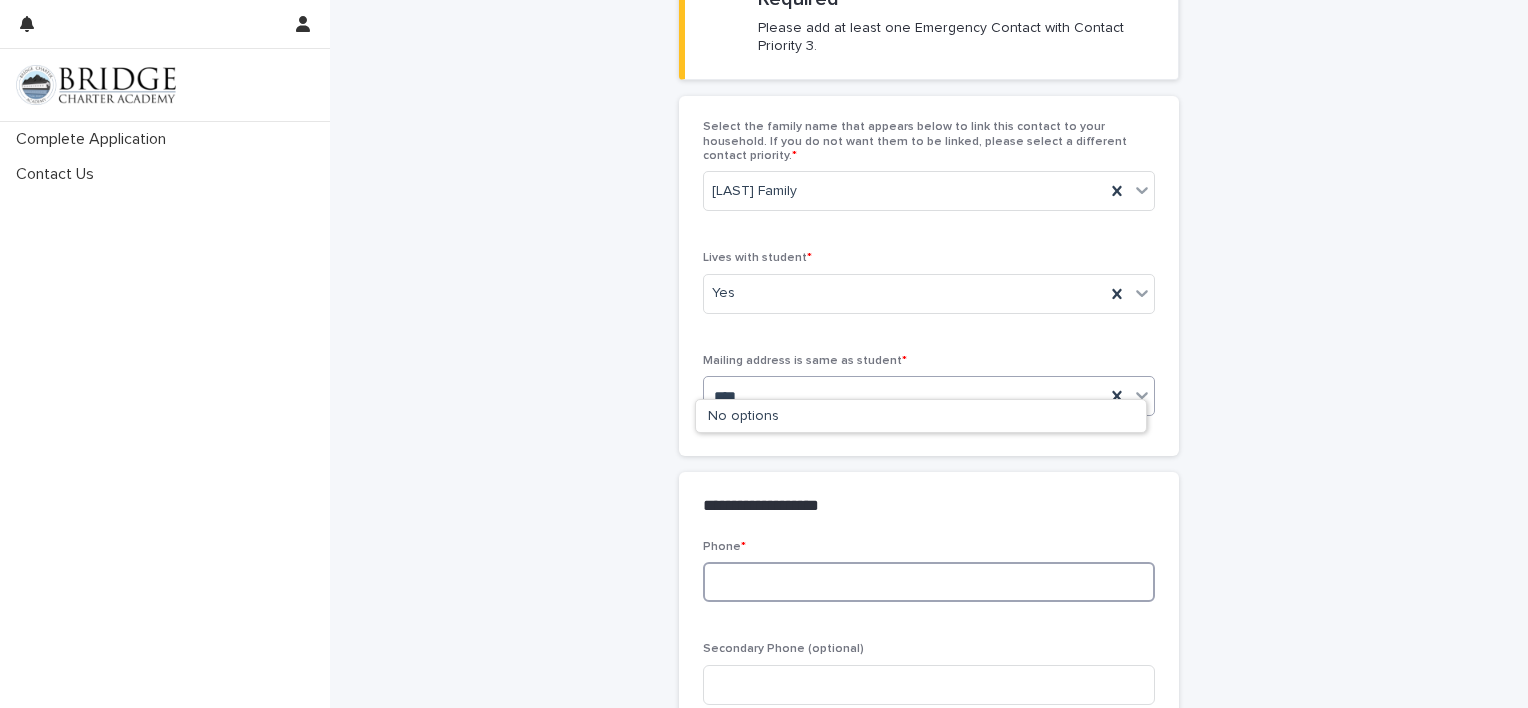 type 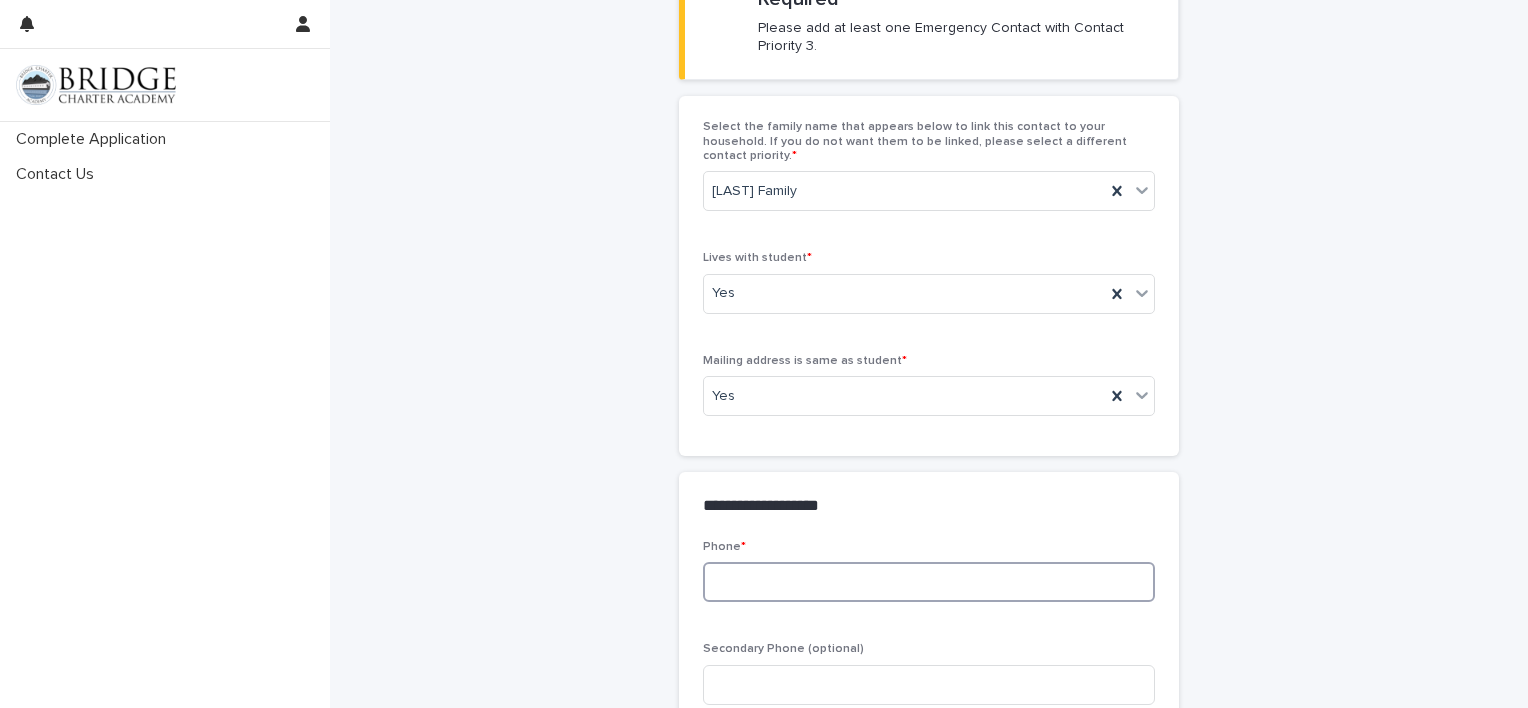 drag, startPoint x: 729, startPoint y: 574, endPoint x: 1102, endPoint y: 572, distance: 373.00537 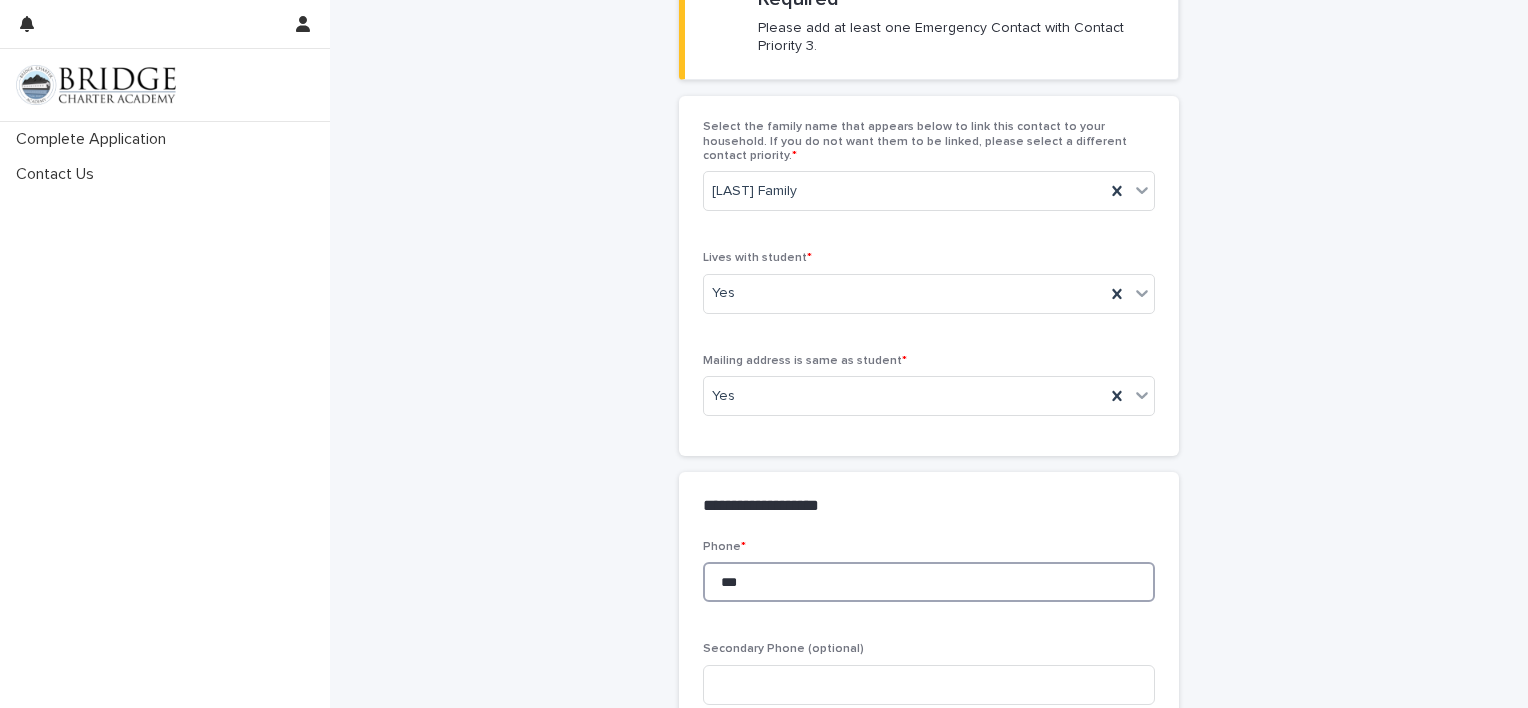 click on "***" at bounding box center (929, 582) 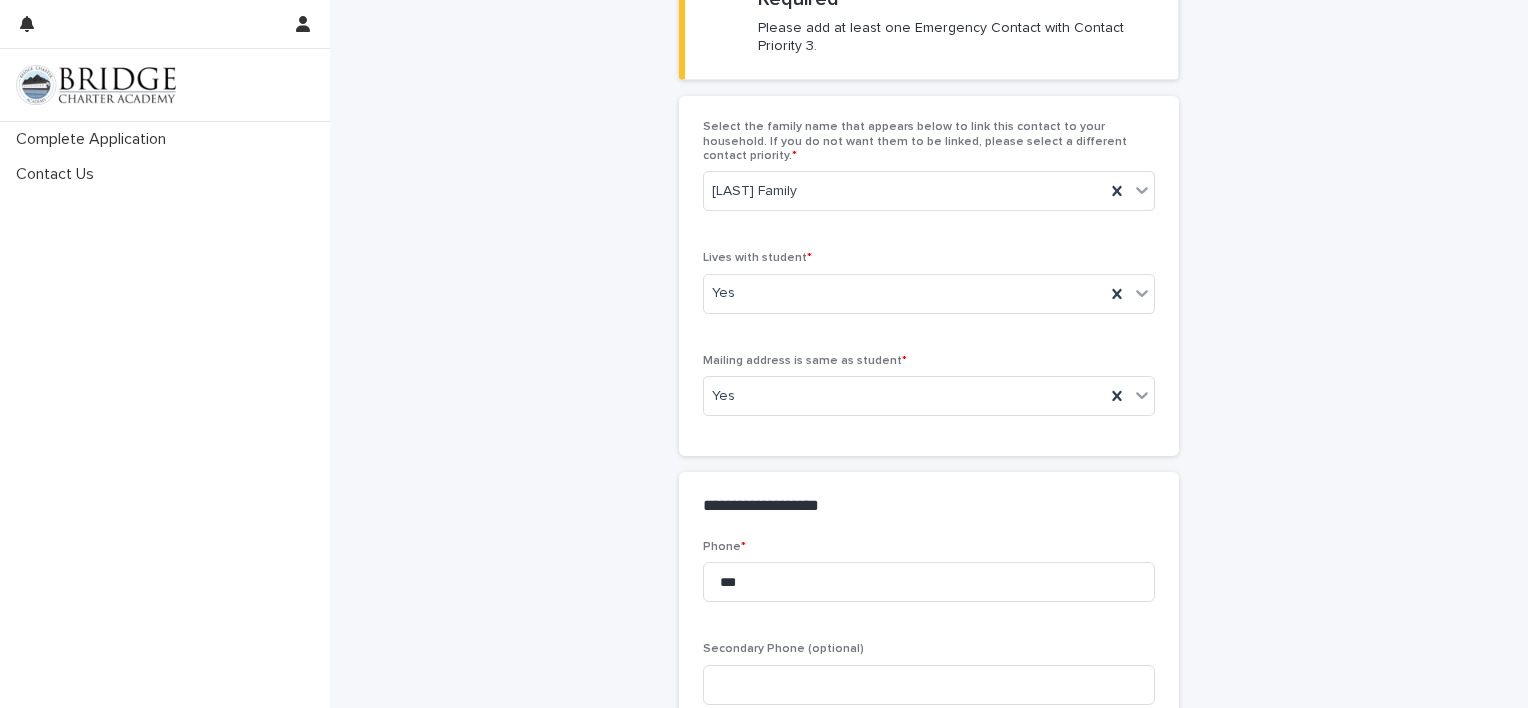click on "Phone * *** Secondary Phone (optional) Email (optional) Physical Description (for staff identification) *" at bounding box center [929, 734] 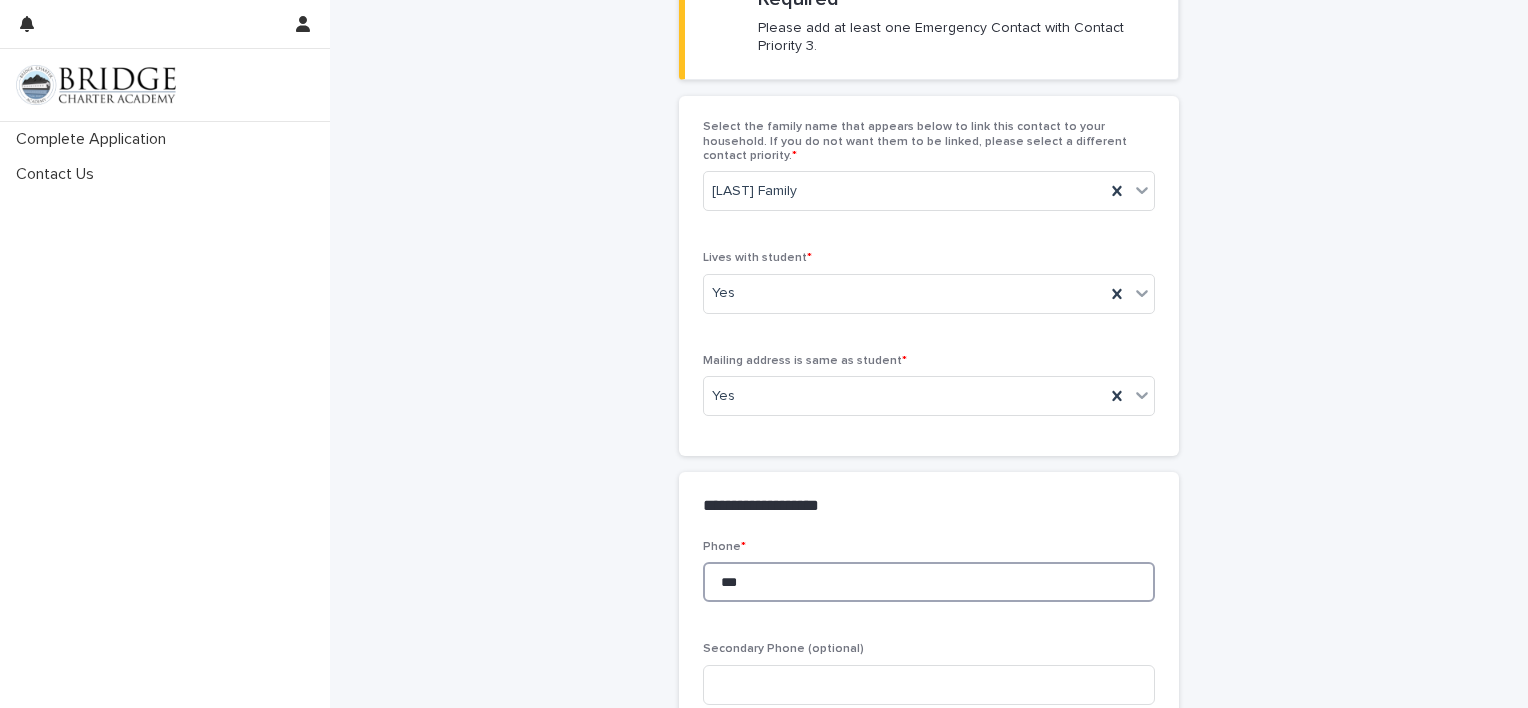 click on "***" at bounding box center [929, 582] 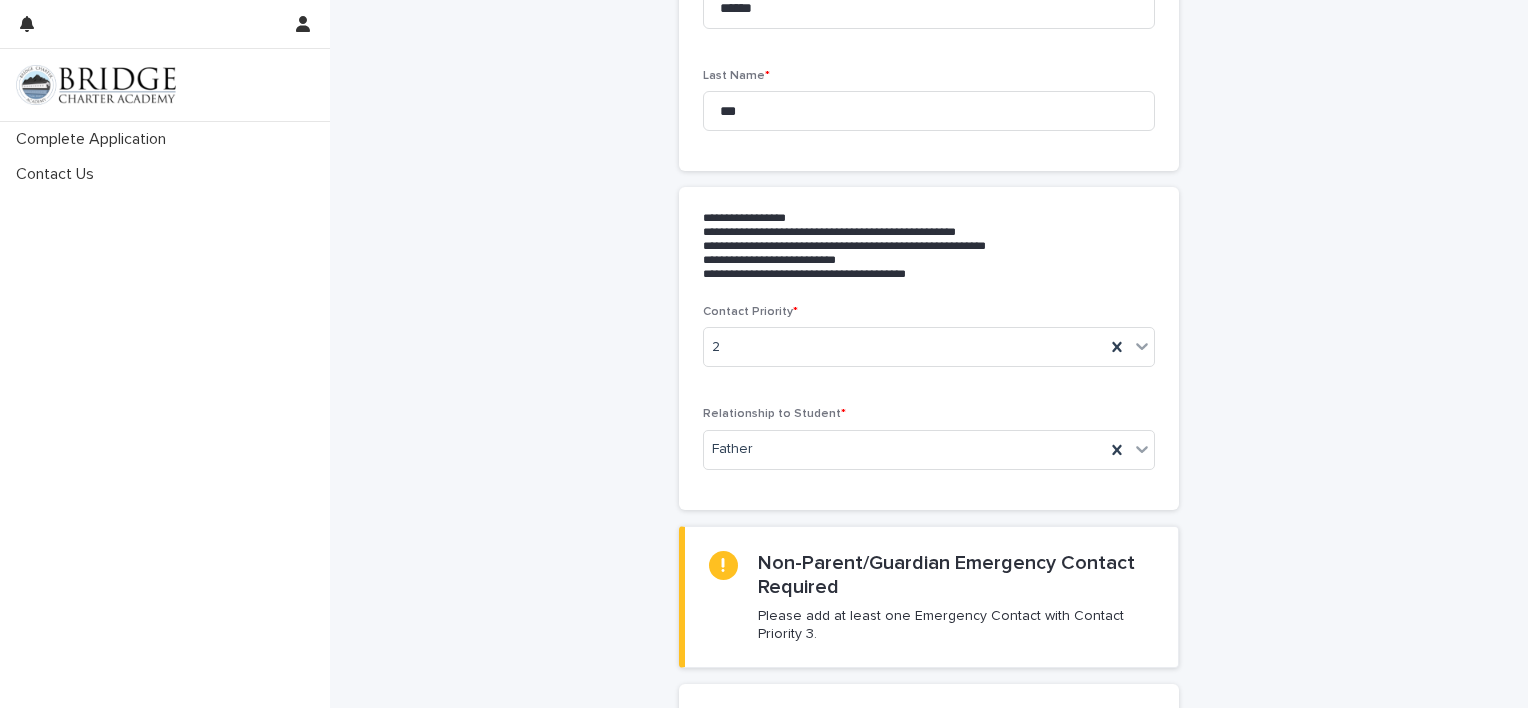 scroll, scrollTop: 141, scrollLeft: 0, axis: vertical 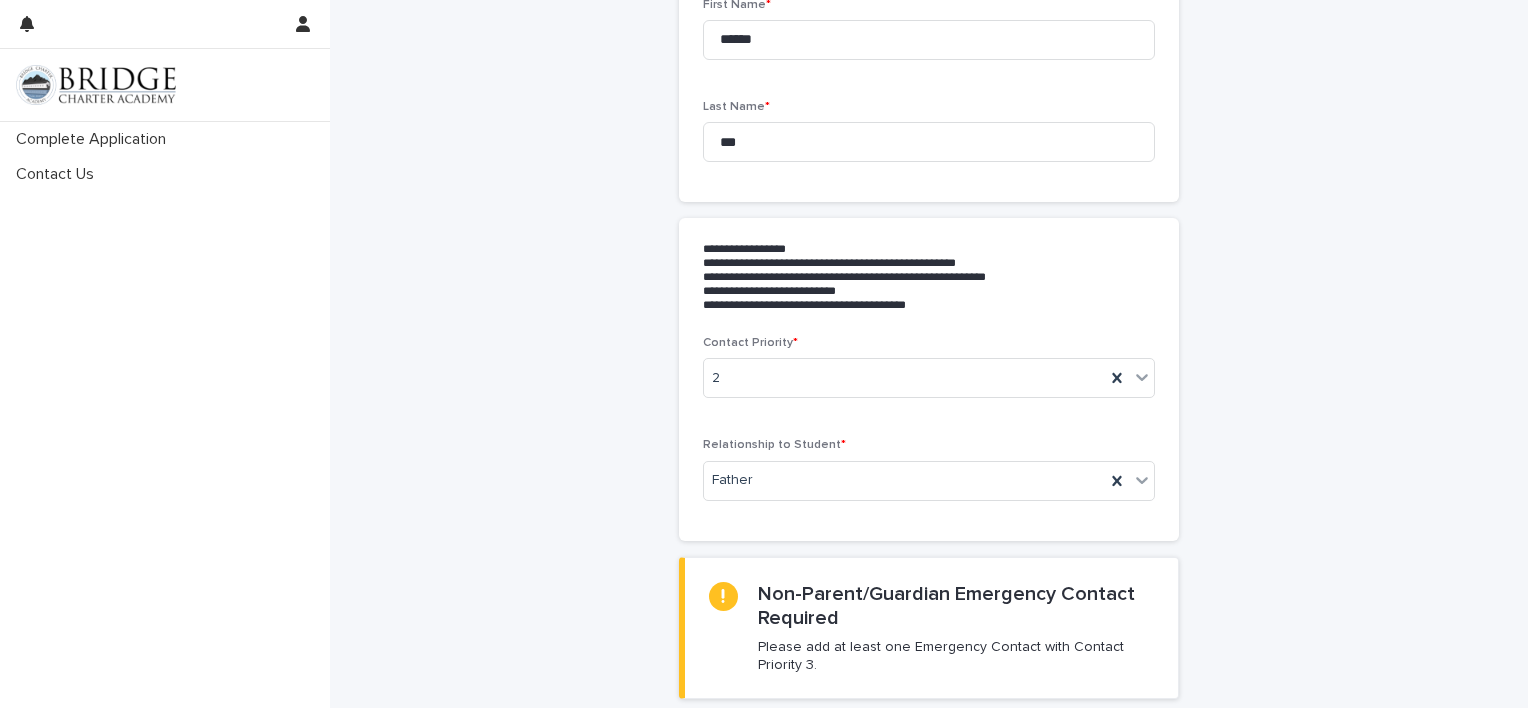 click on "**********" at bounding box center (929, 834) 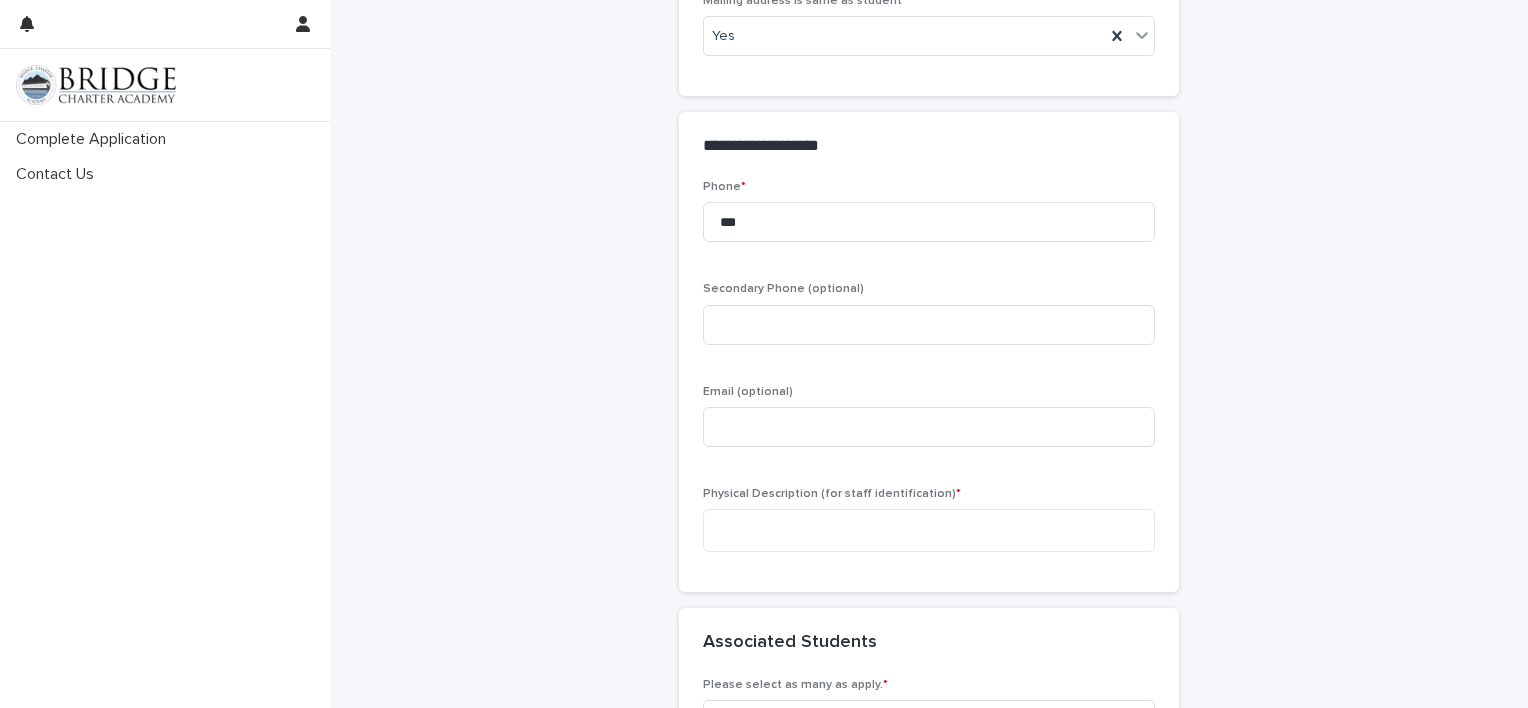 scroll, scrollTop: 1121, scrollLeft: 0, axis: vertical 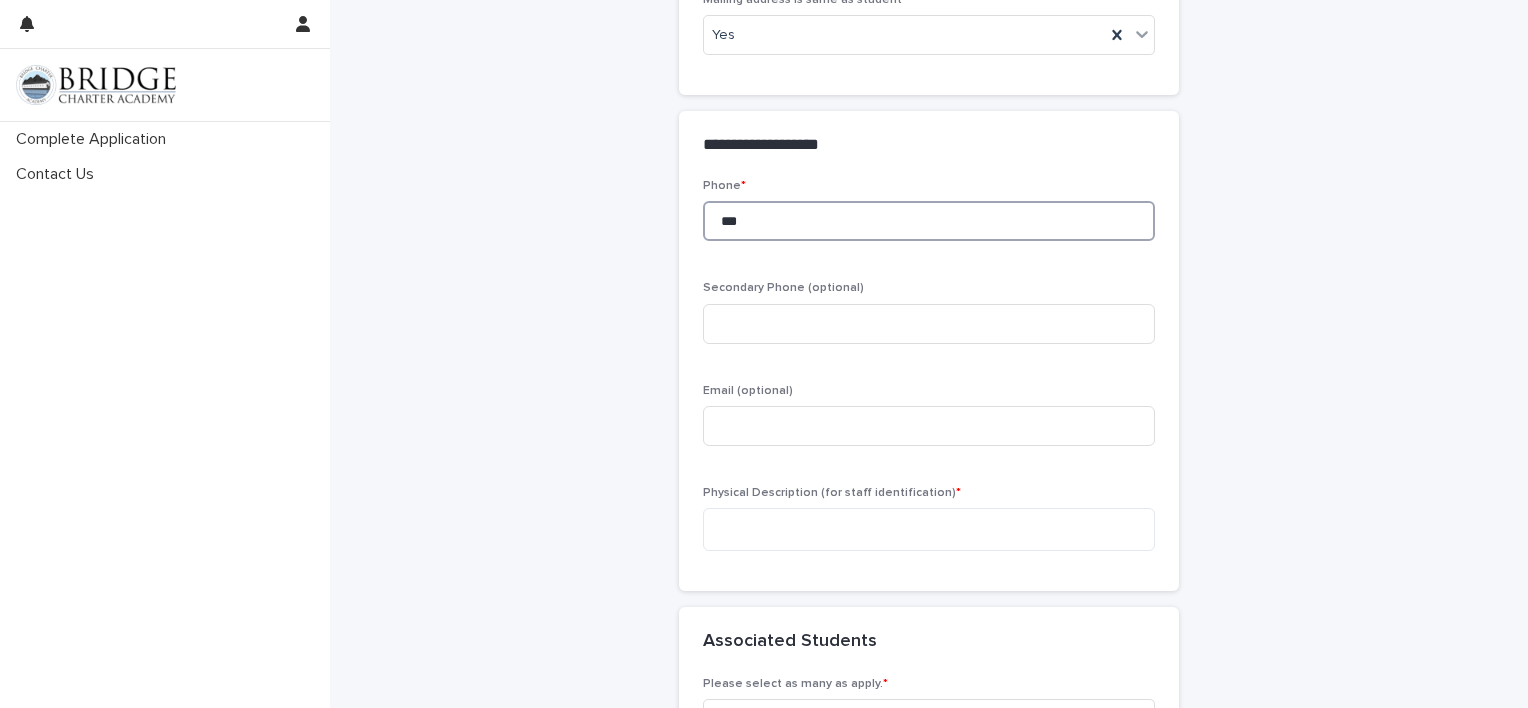 click on "***" at bounding box center (929, 221) 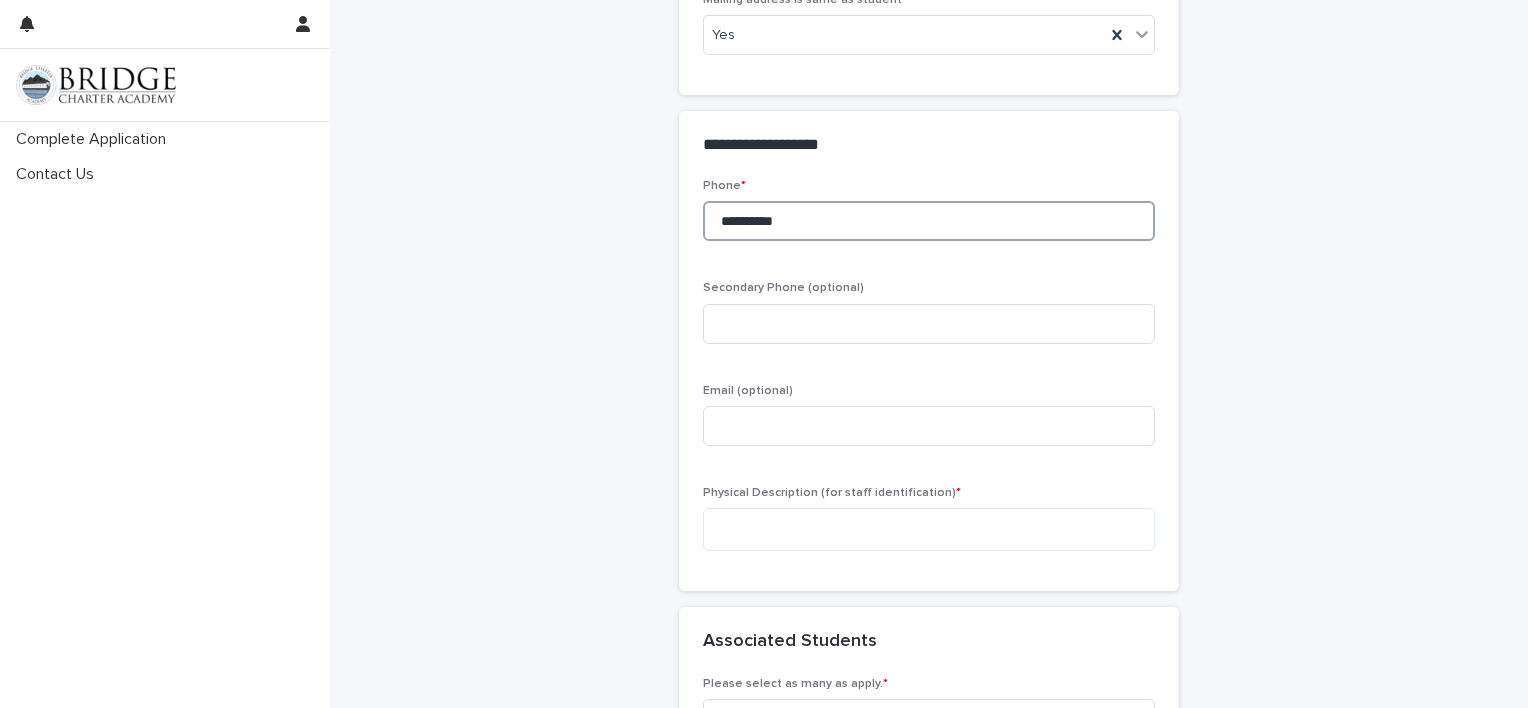 type on "**********" 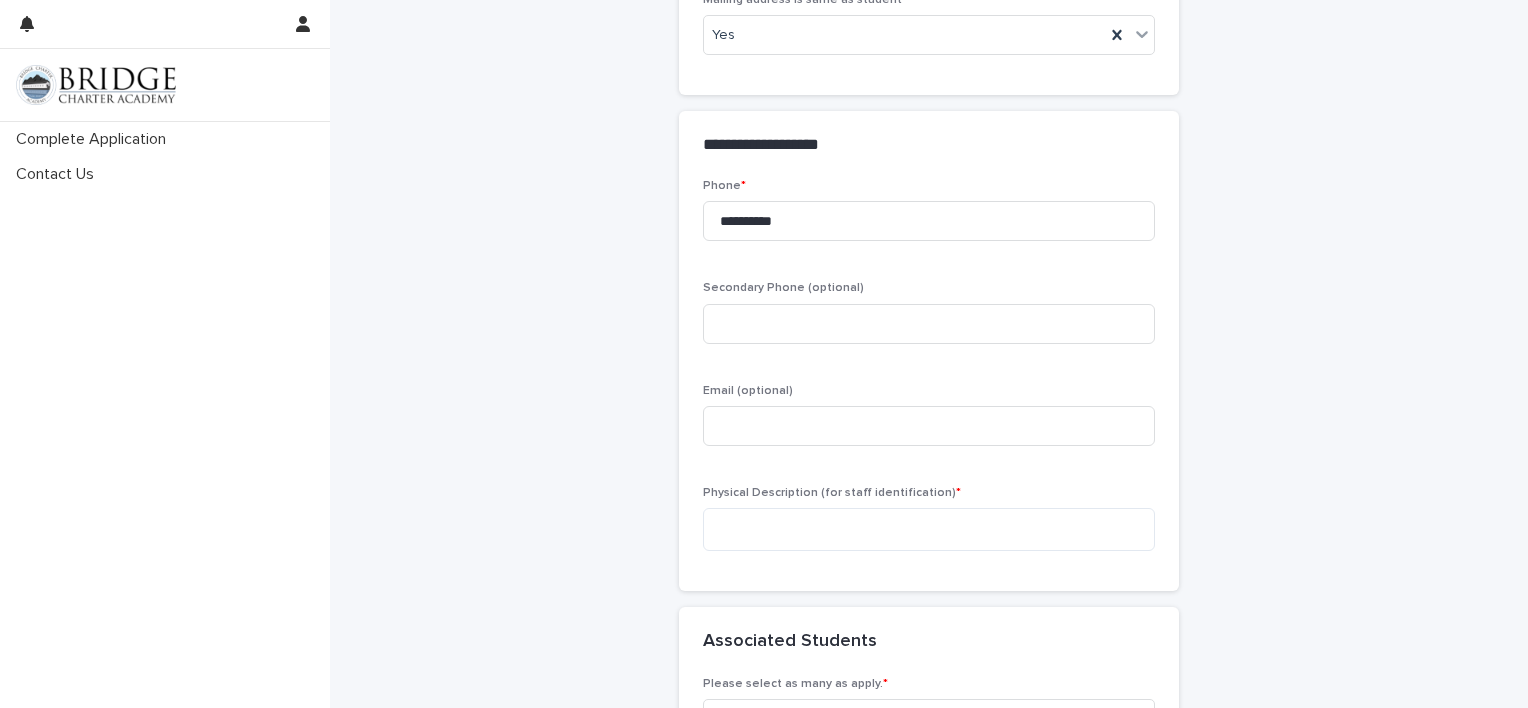 click on "**********" at bounding box center [929, -146] 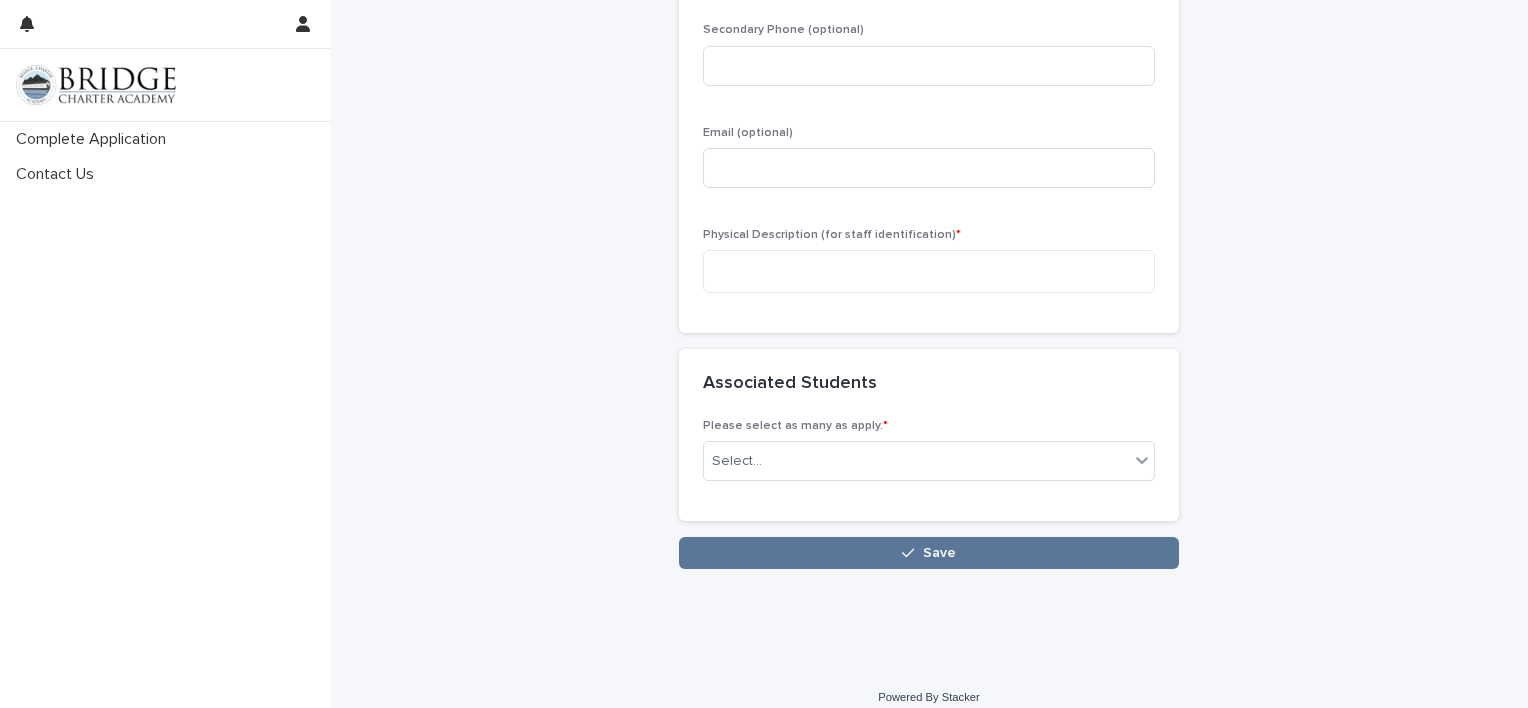 scroll, scrollTop: 1377, scrollLeft: 0, axis: vertical 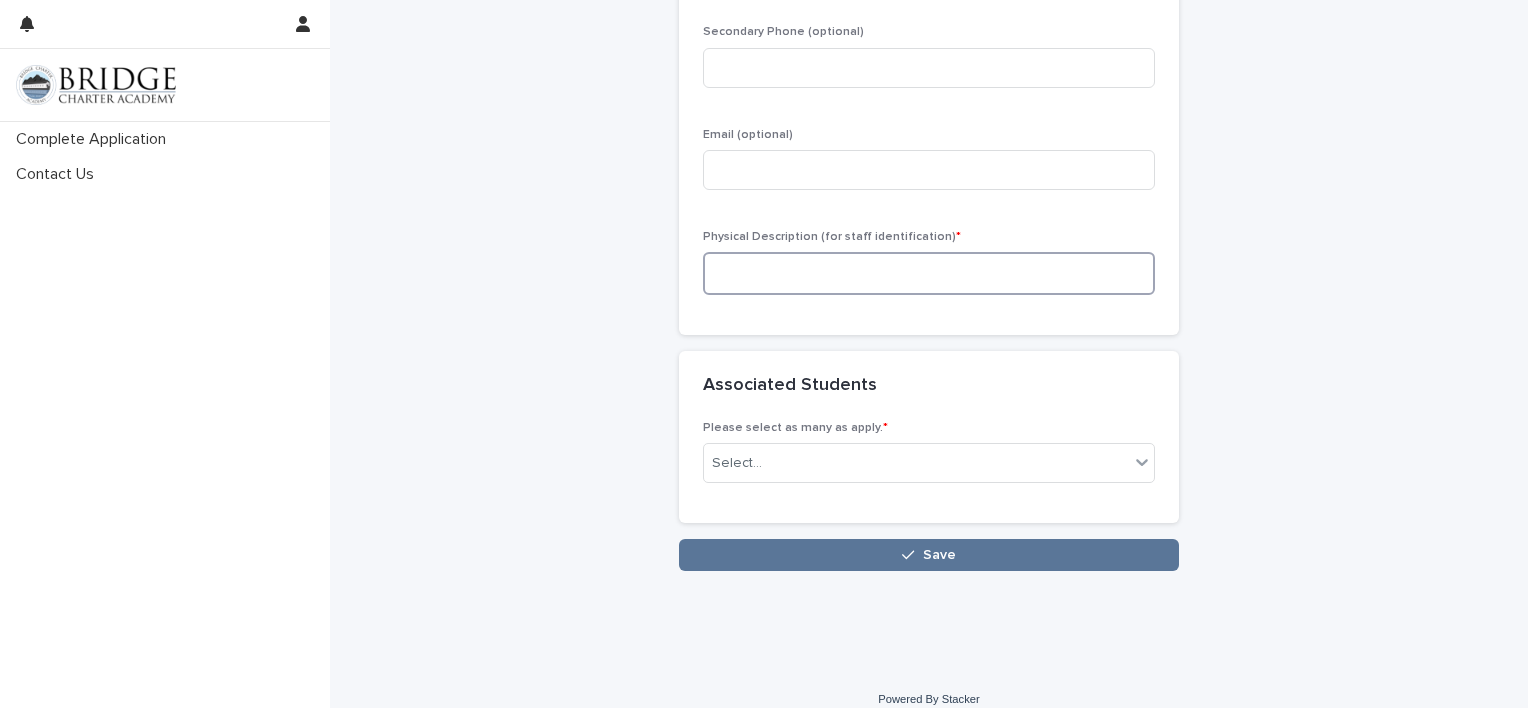 click at bounding box center [929, 273] 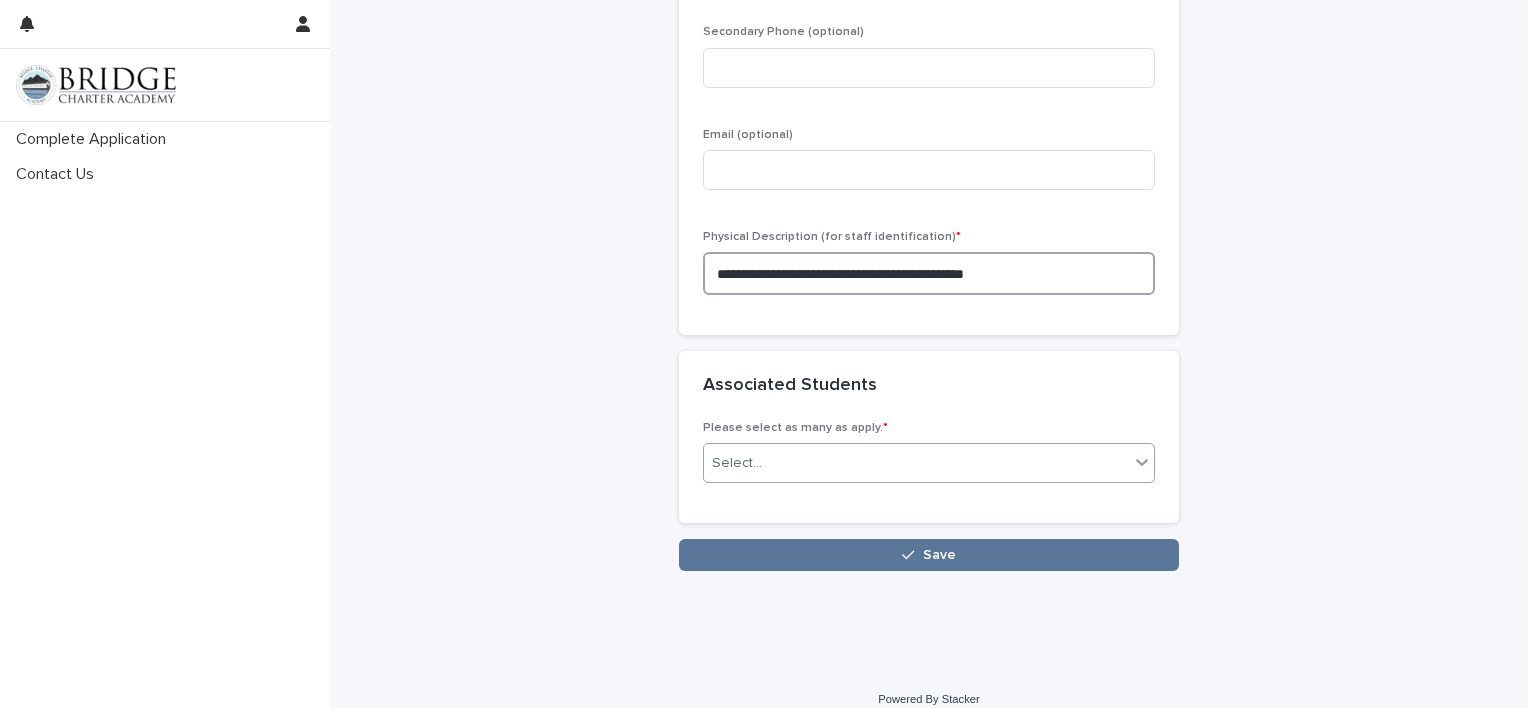 type on "**********" 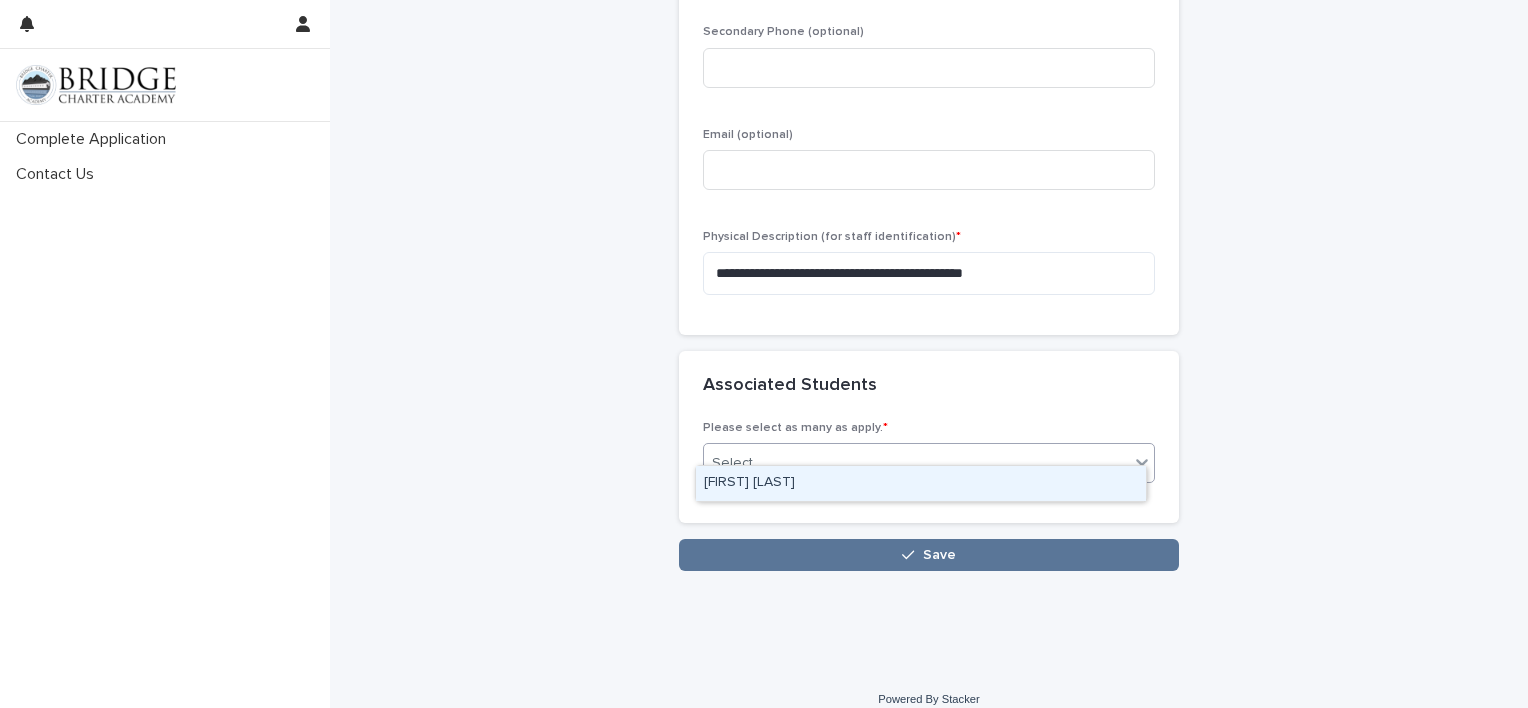 click on "Select..." at bounding box center (916, 463) 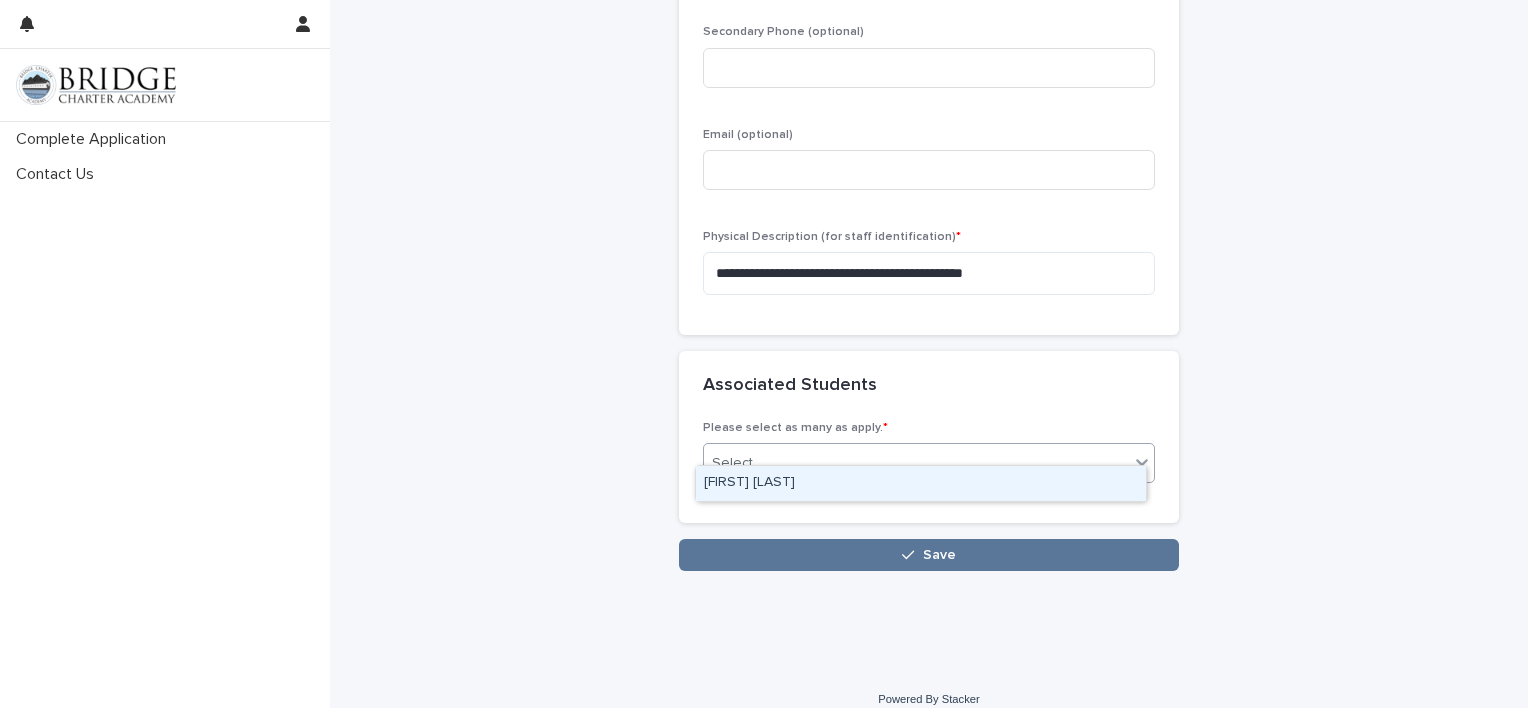 click on "[FIRST] [LAST]" at bounding box center (921, 483) 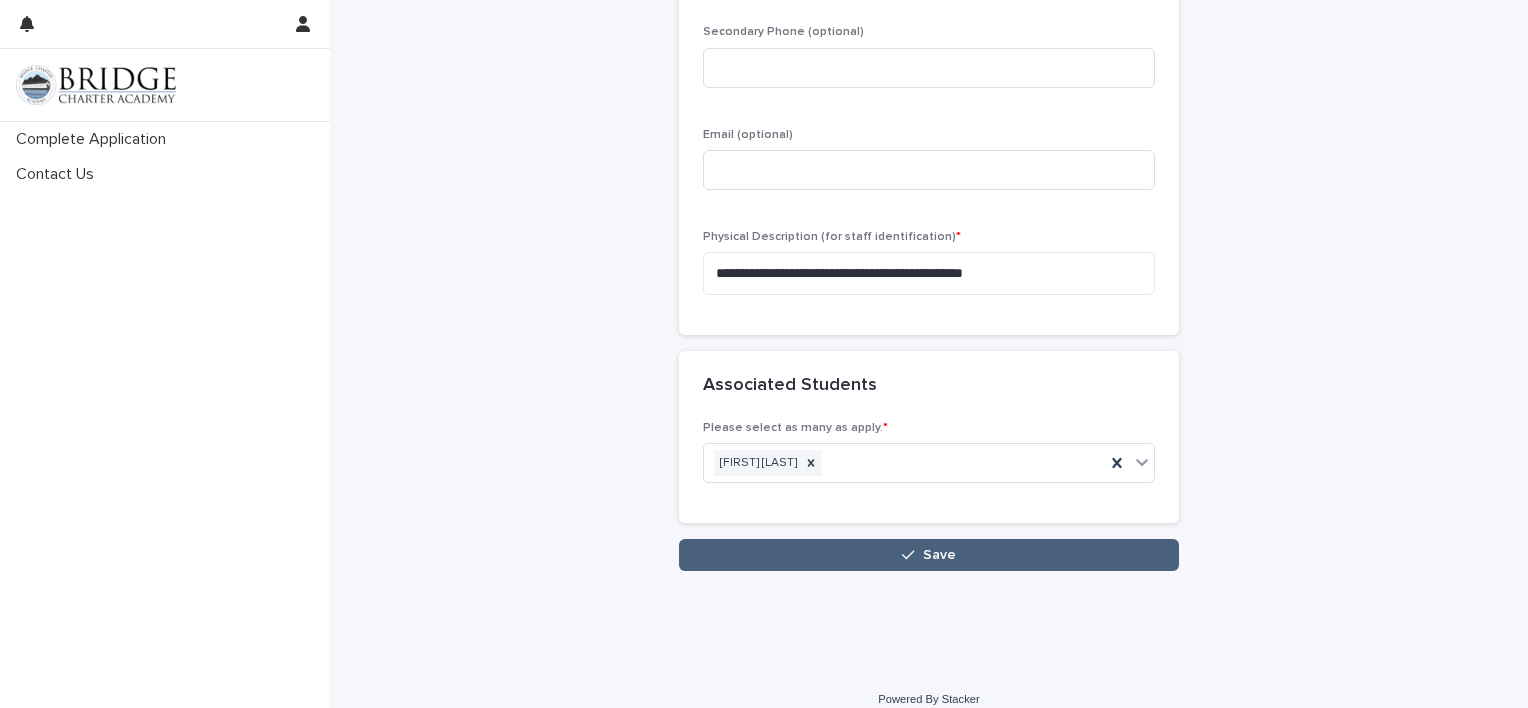 click at bounding box center [912, 555] 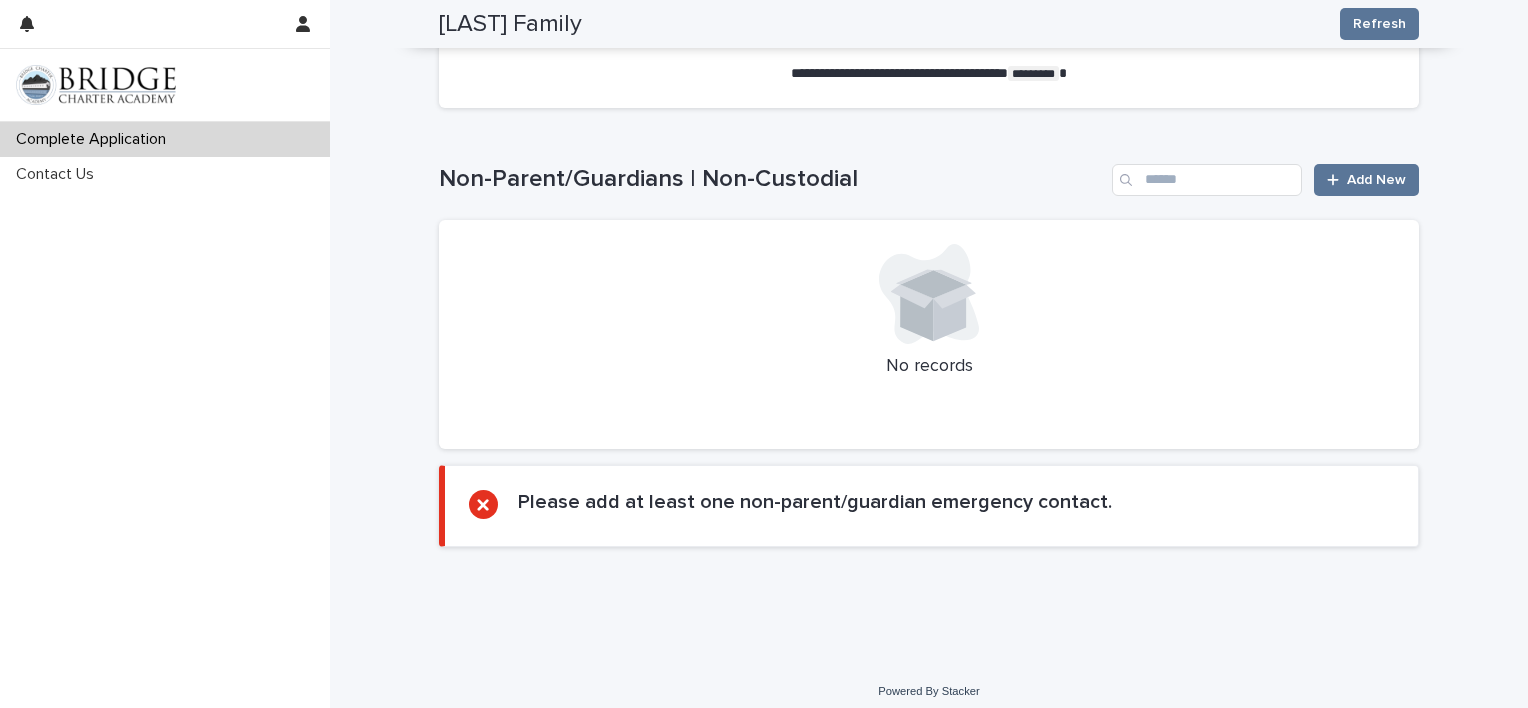 scroll, scrollTop: 1711, scrollLeft: 0, axis: vertical 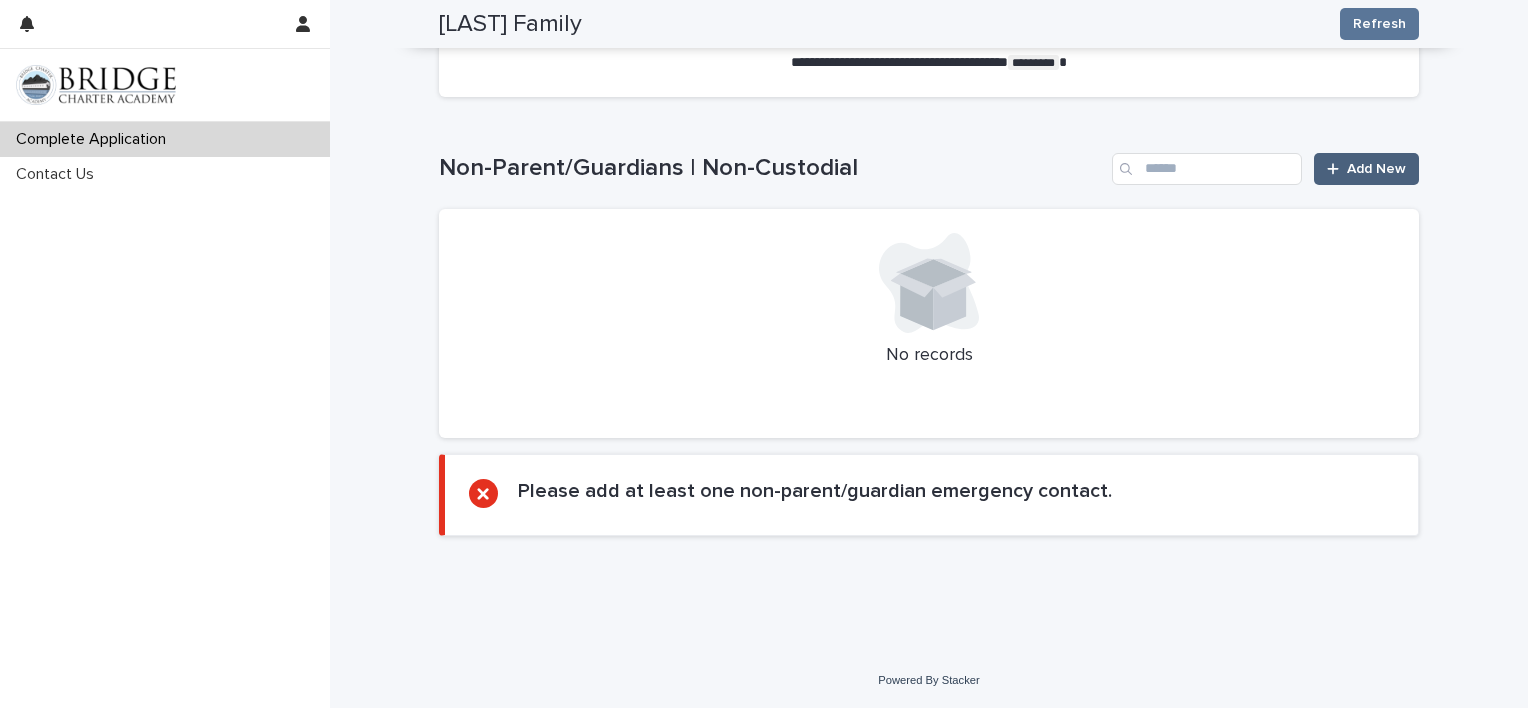 click on "Add New" at bounding box center [1366, 169] 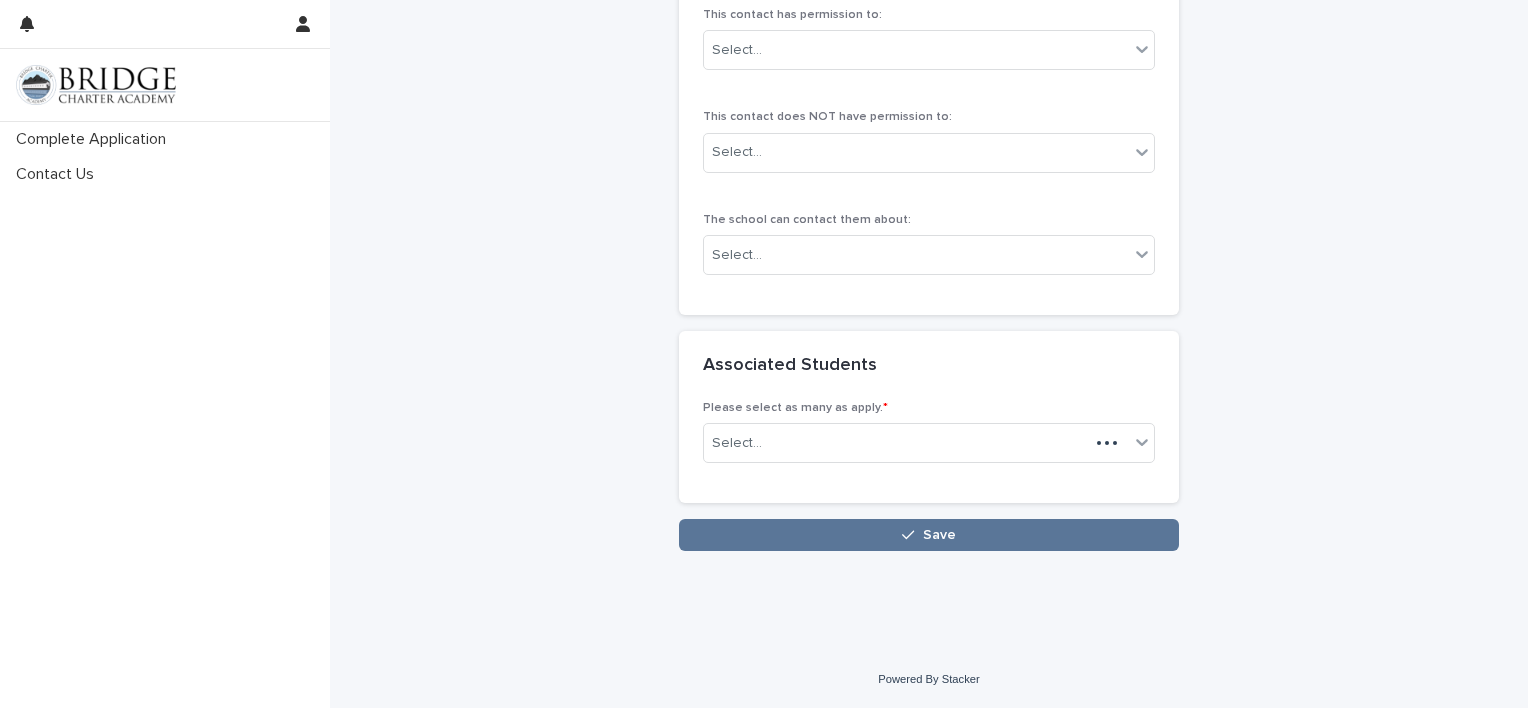scroll, scrollTop: 1376, scrollLeft: 0, axis: vertical 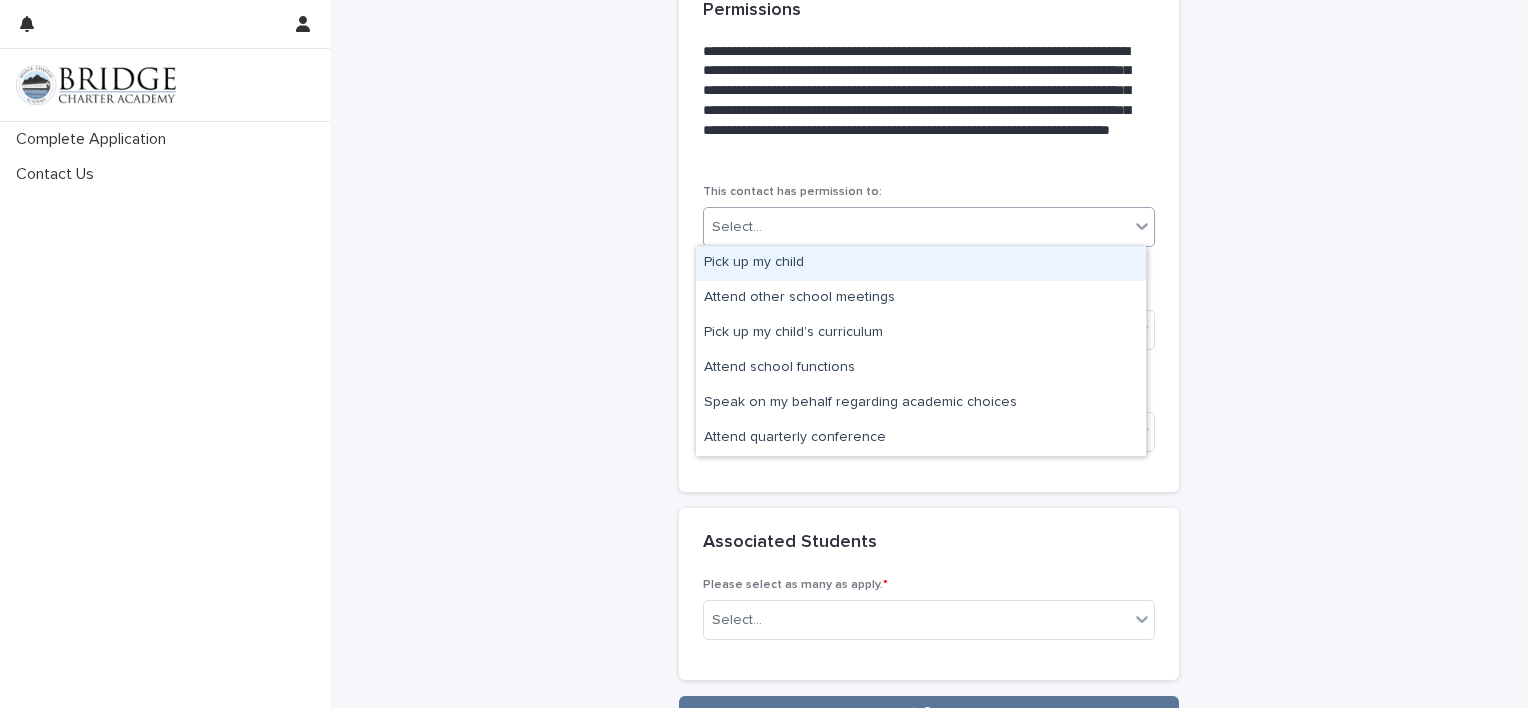 click on "Select..." at bounding box center [916, 227] 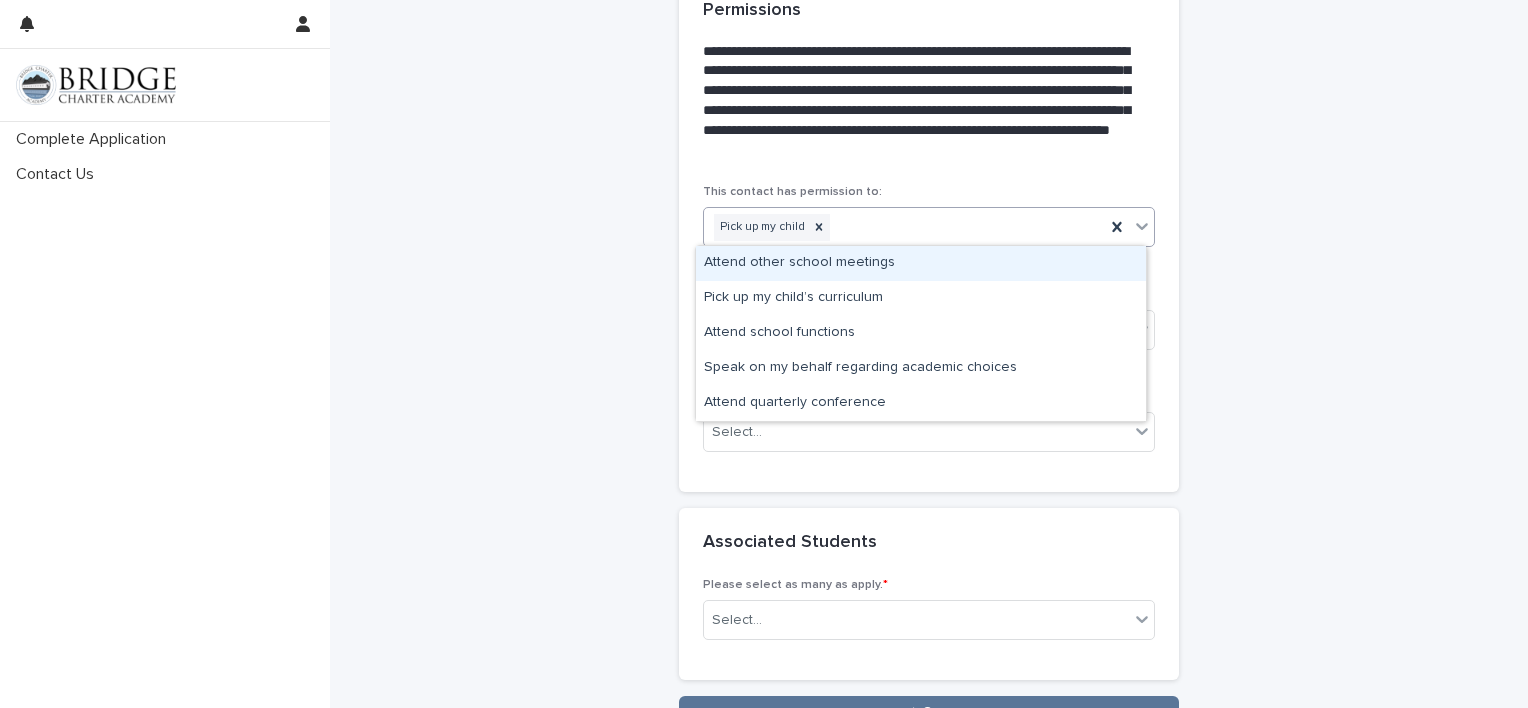 click 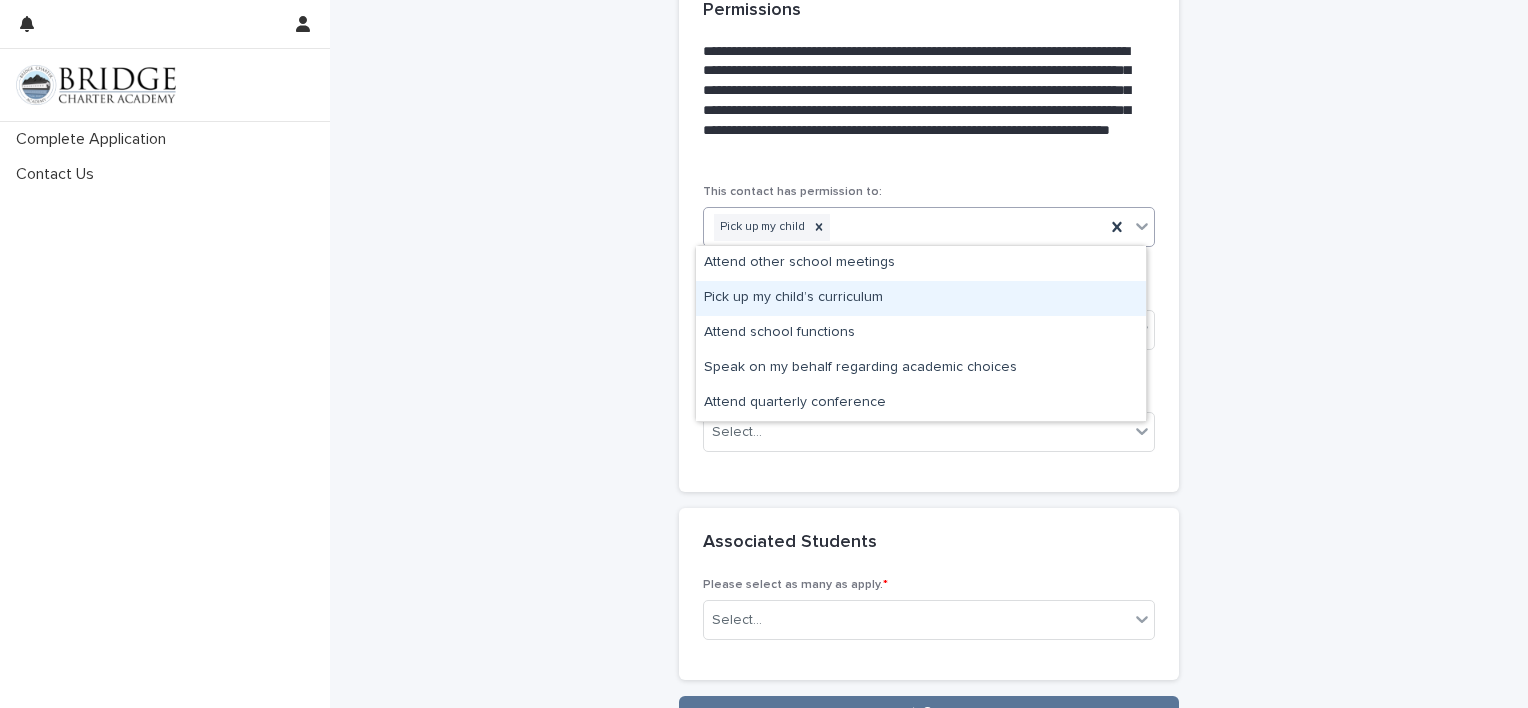 click on "Pick up my child’s curriculum" at bounding box center [921, 298] 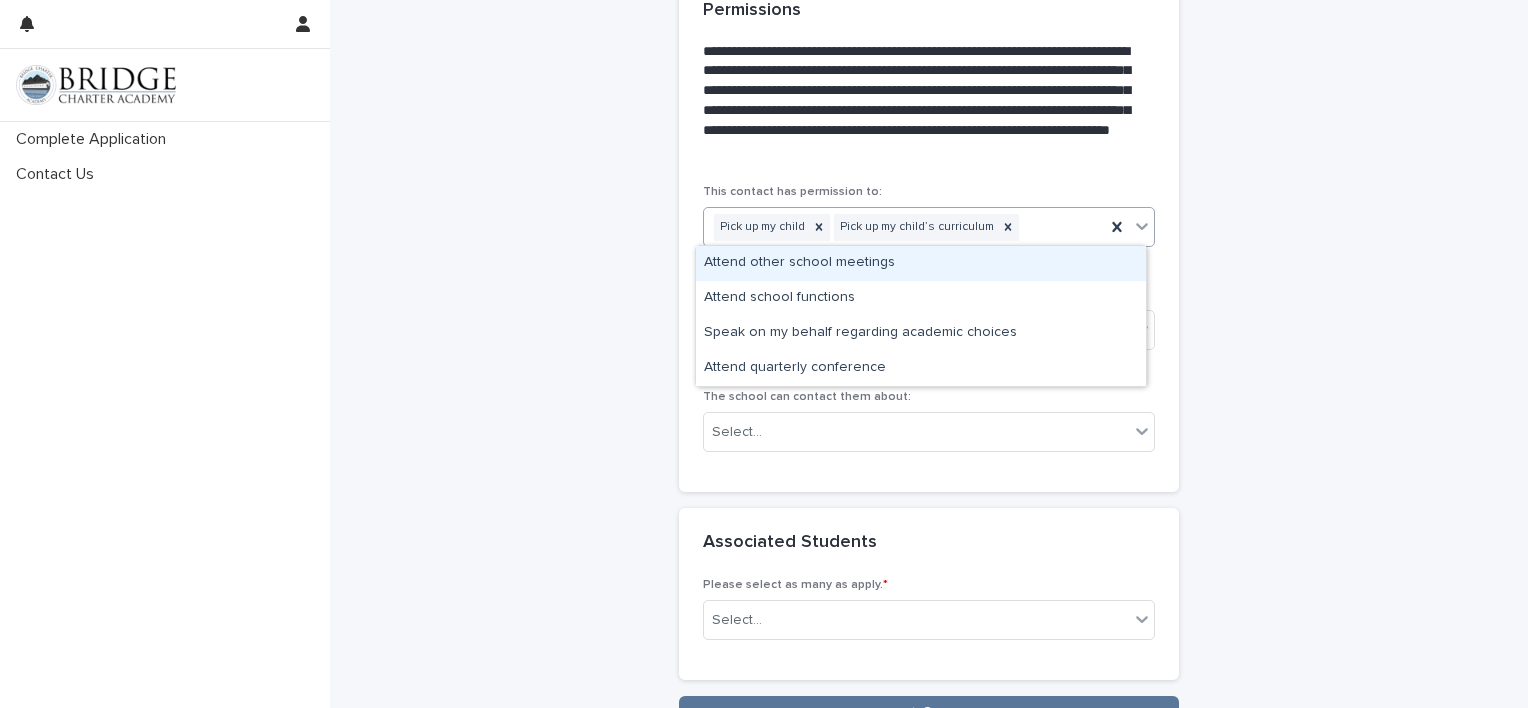 click 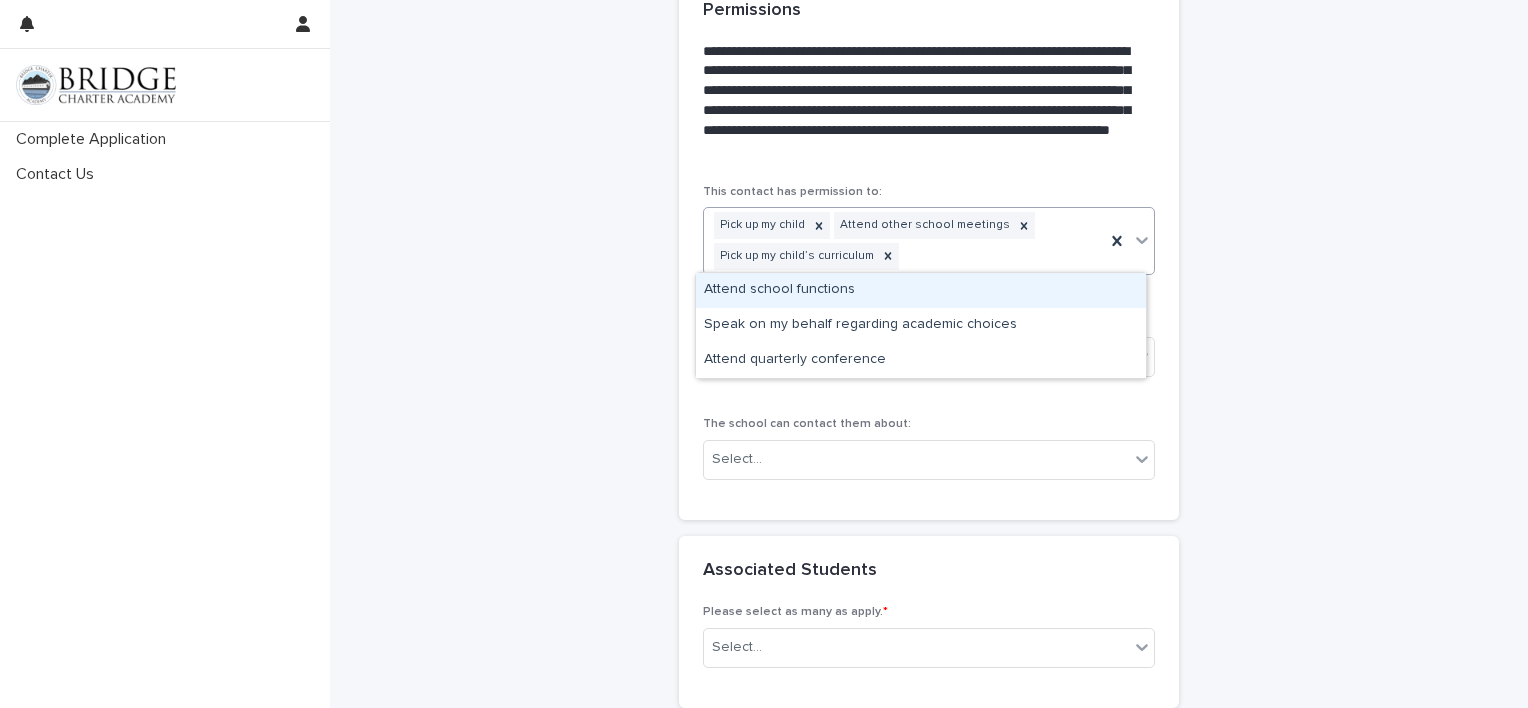 click 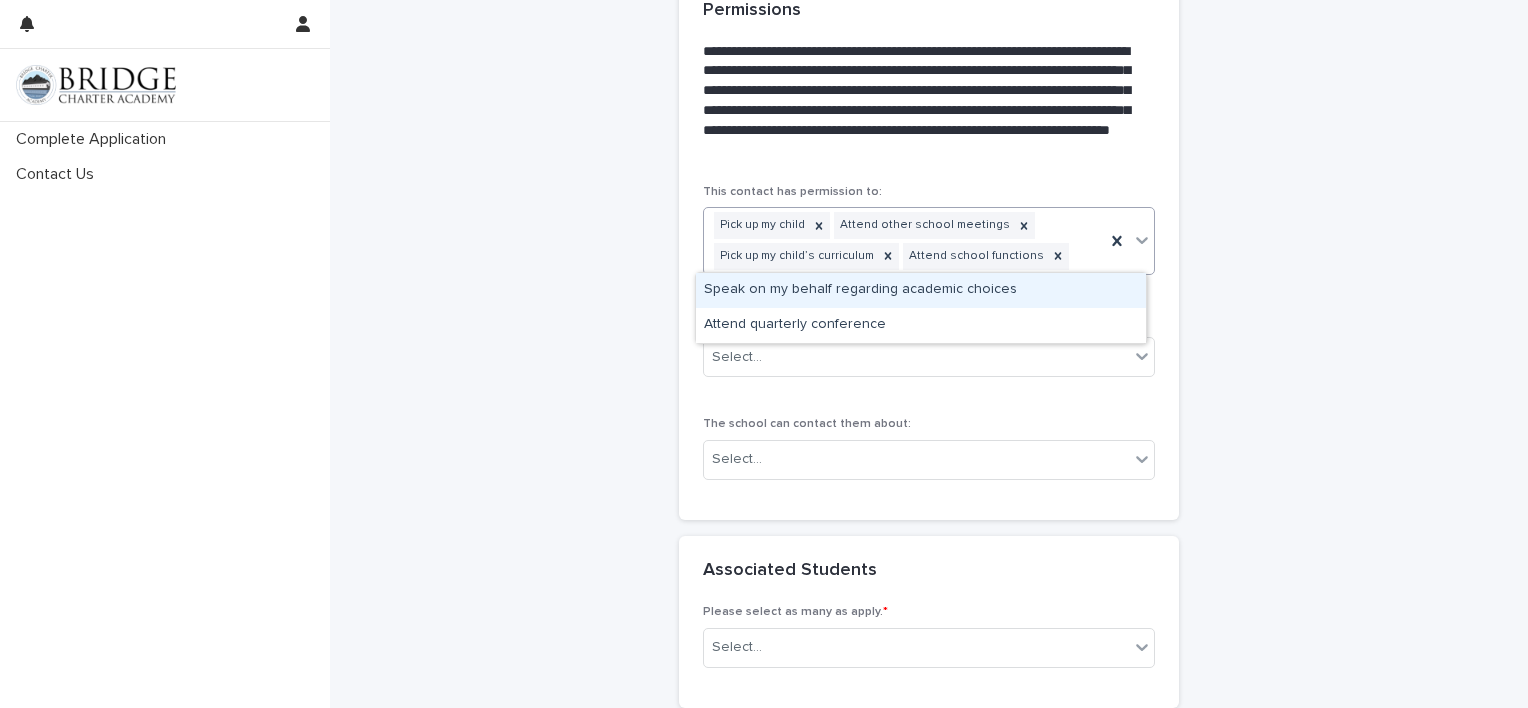 click 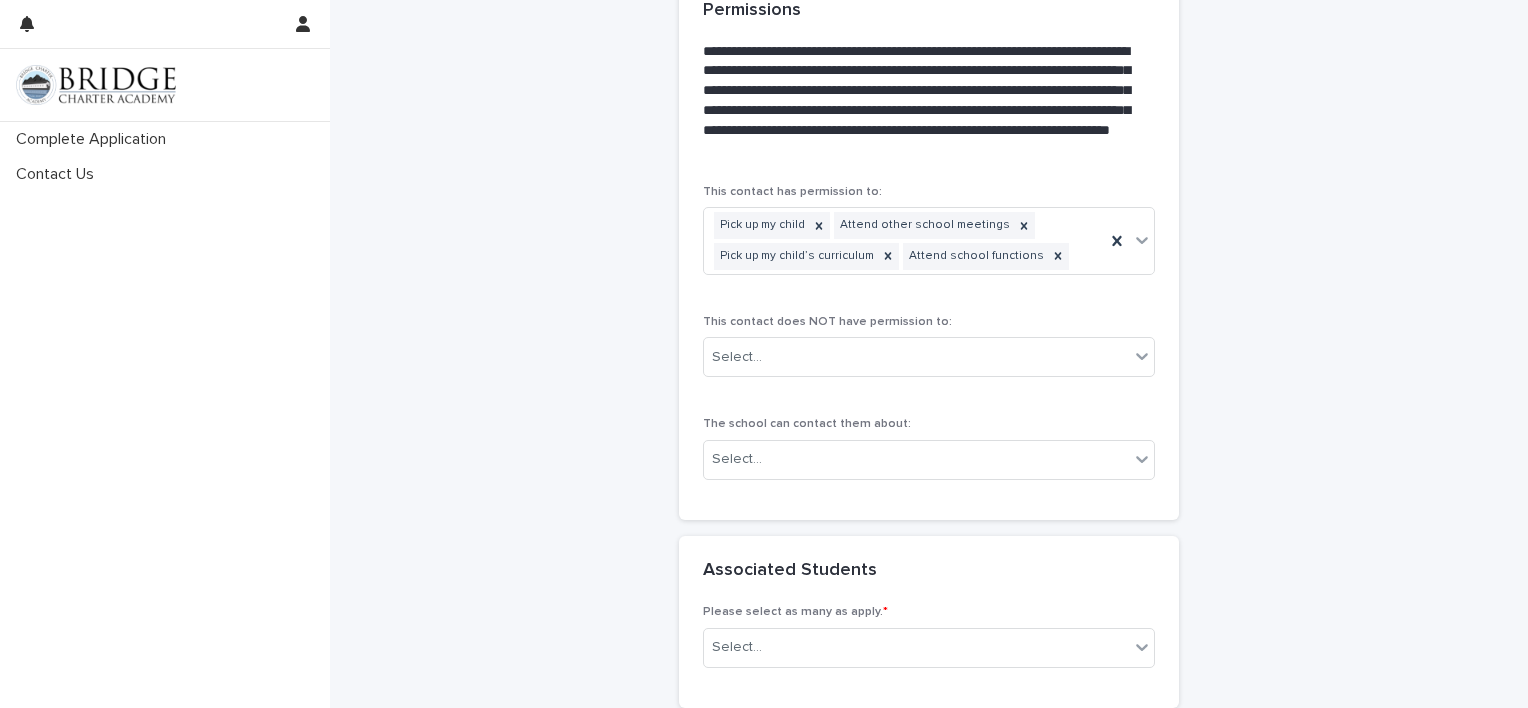 click on "This contact has permission to: Pick up my child Attend other school meetings Pick up my child’s curriculum Attend school functions This contact does NOT have permission to: Select... The school can contact them about: Select..." at bounding box center (929, 352) 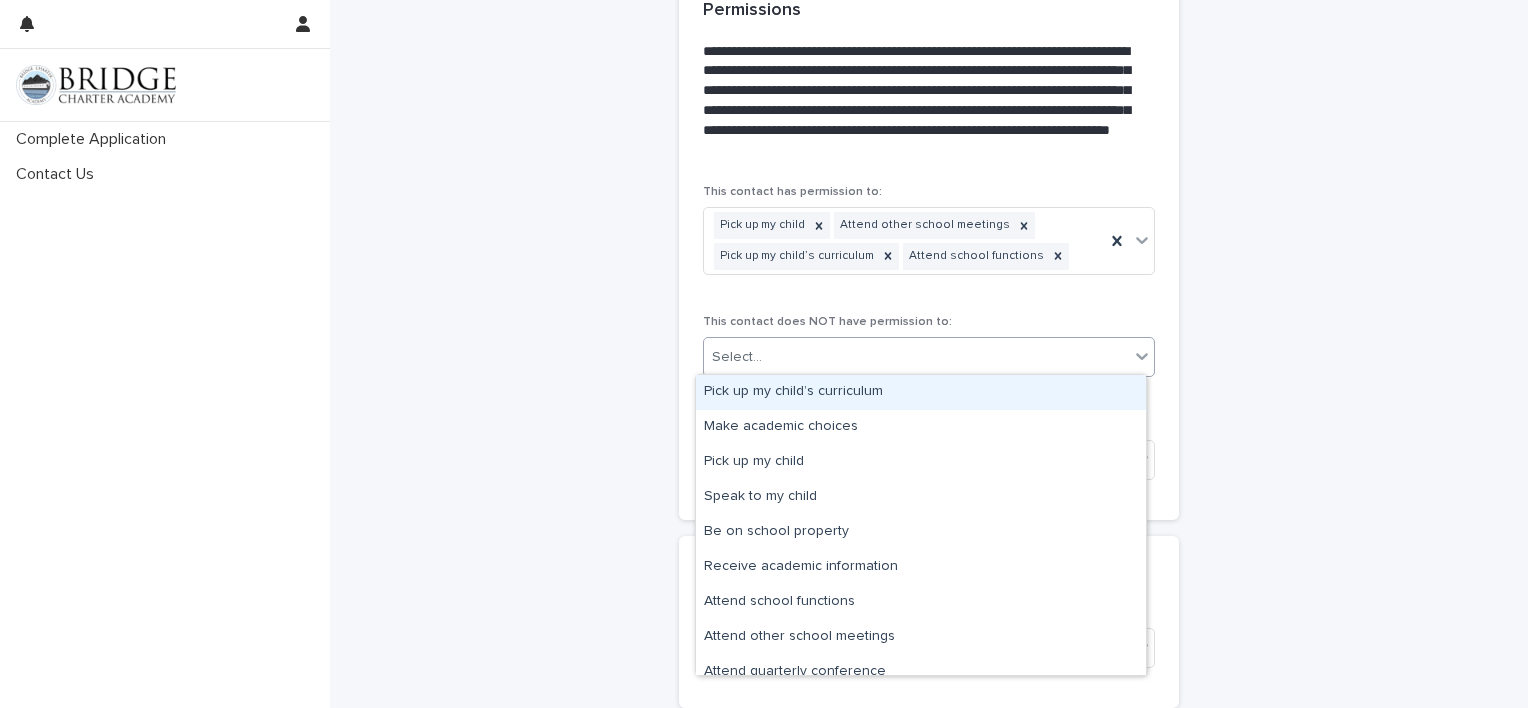 click at bounding box center [765, 357] 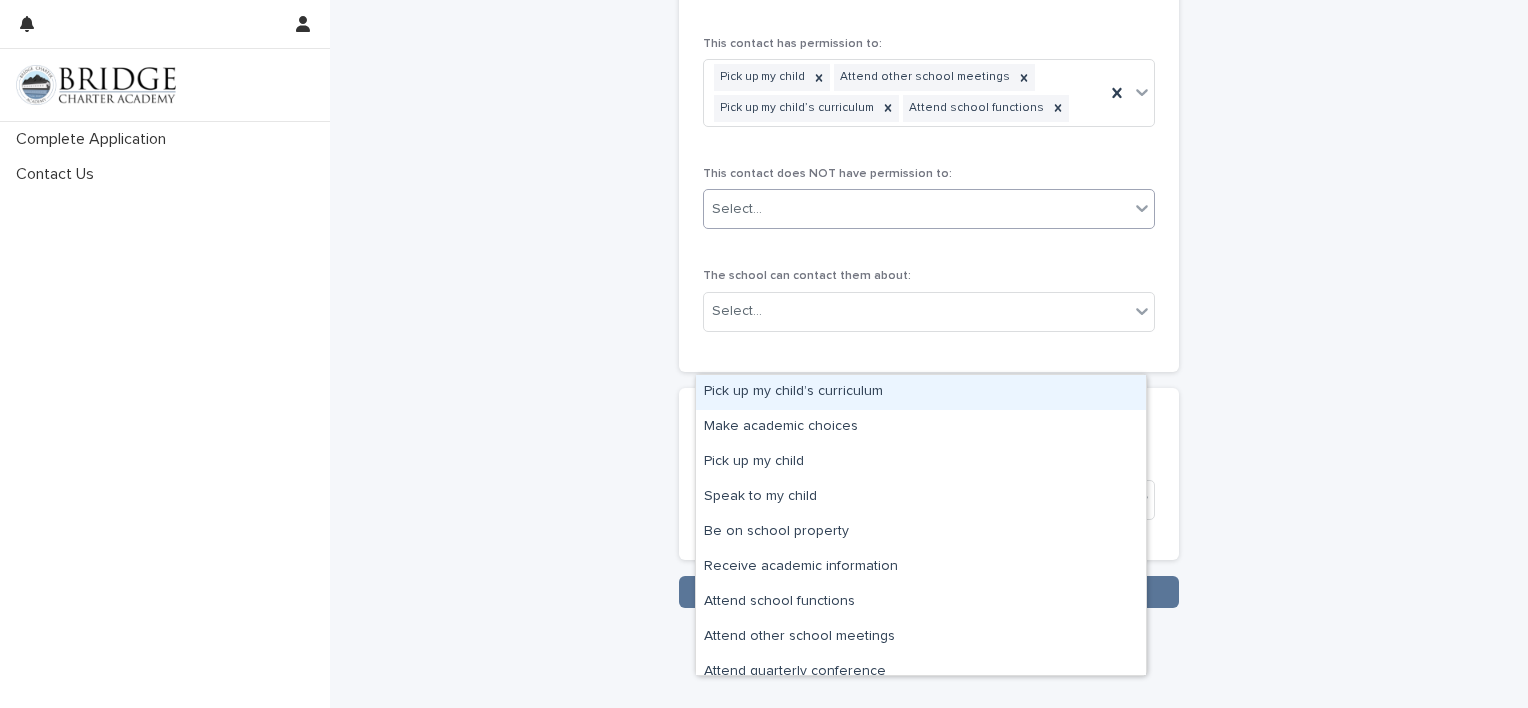 scroll, scrollTop: 1524, scrollLeft: 0, axis: vertical 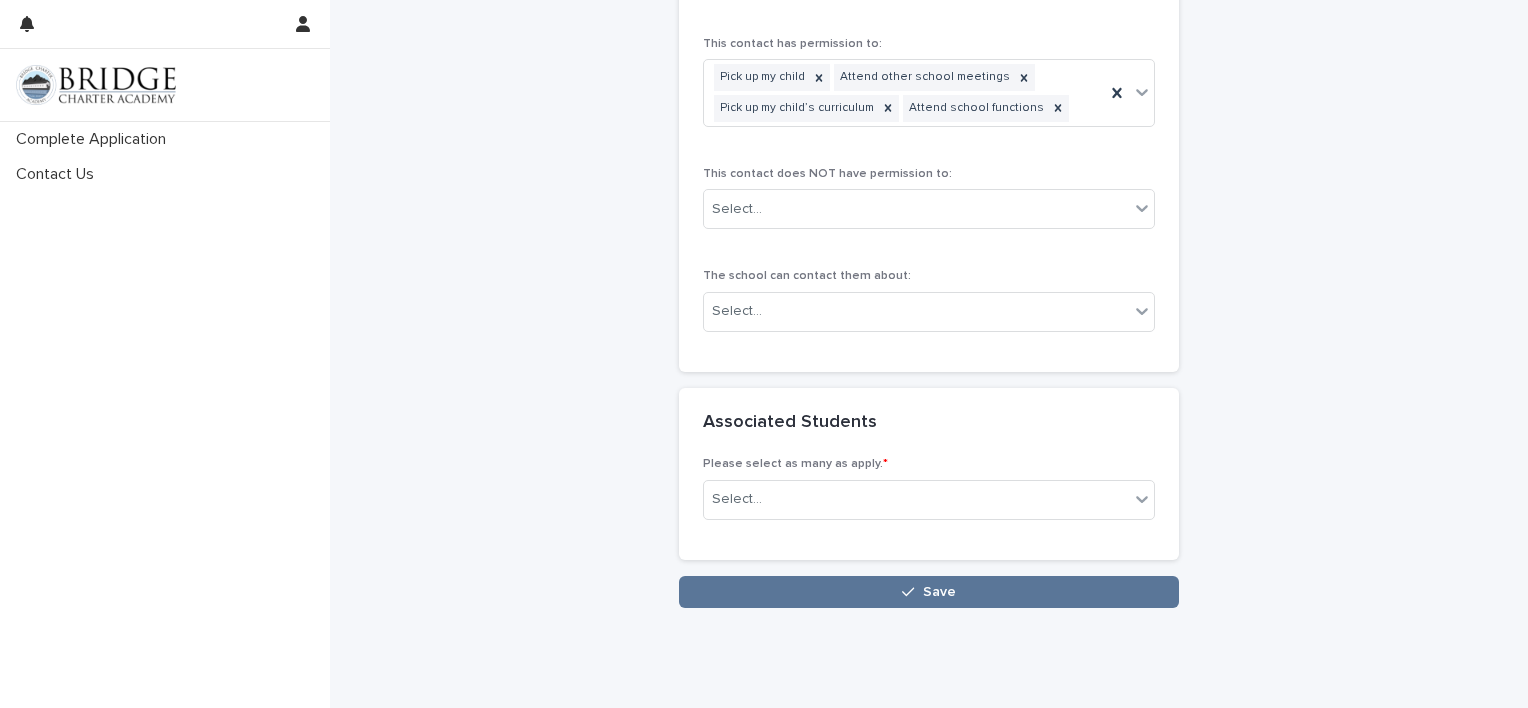 click on "This contact has permission to: Pick up my child Attend other school meetings Pick up my child’s curriculum Attend school functions This contact does NOT have permission to: Select... The school can contact them about: Select..." at bounding box center (929, 192) 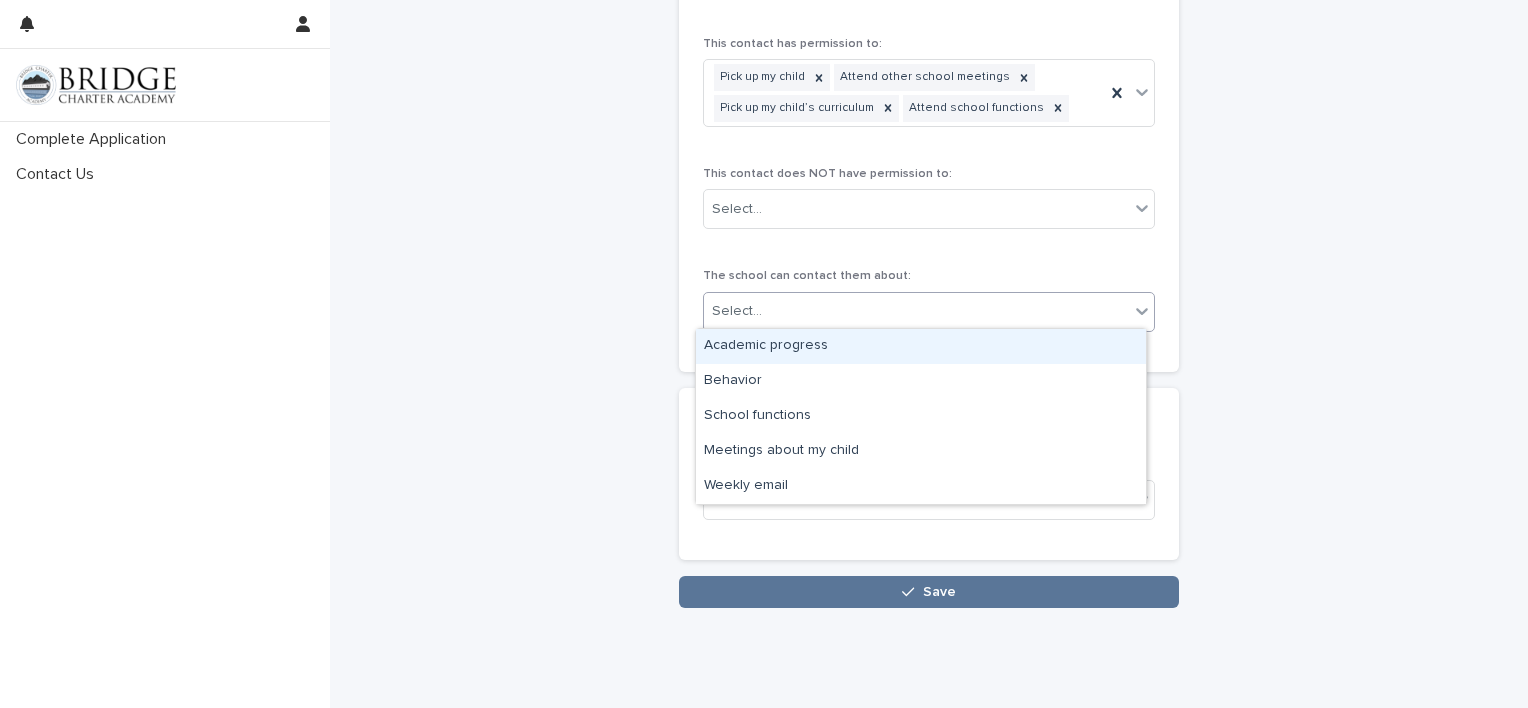 click 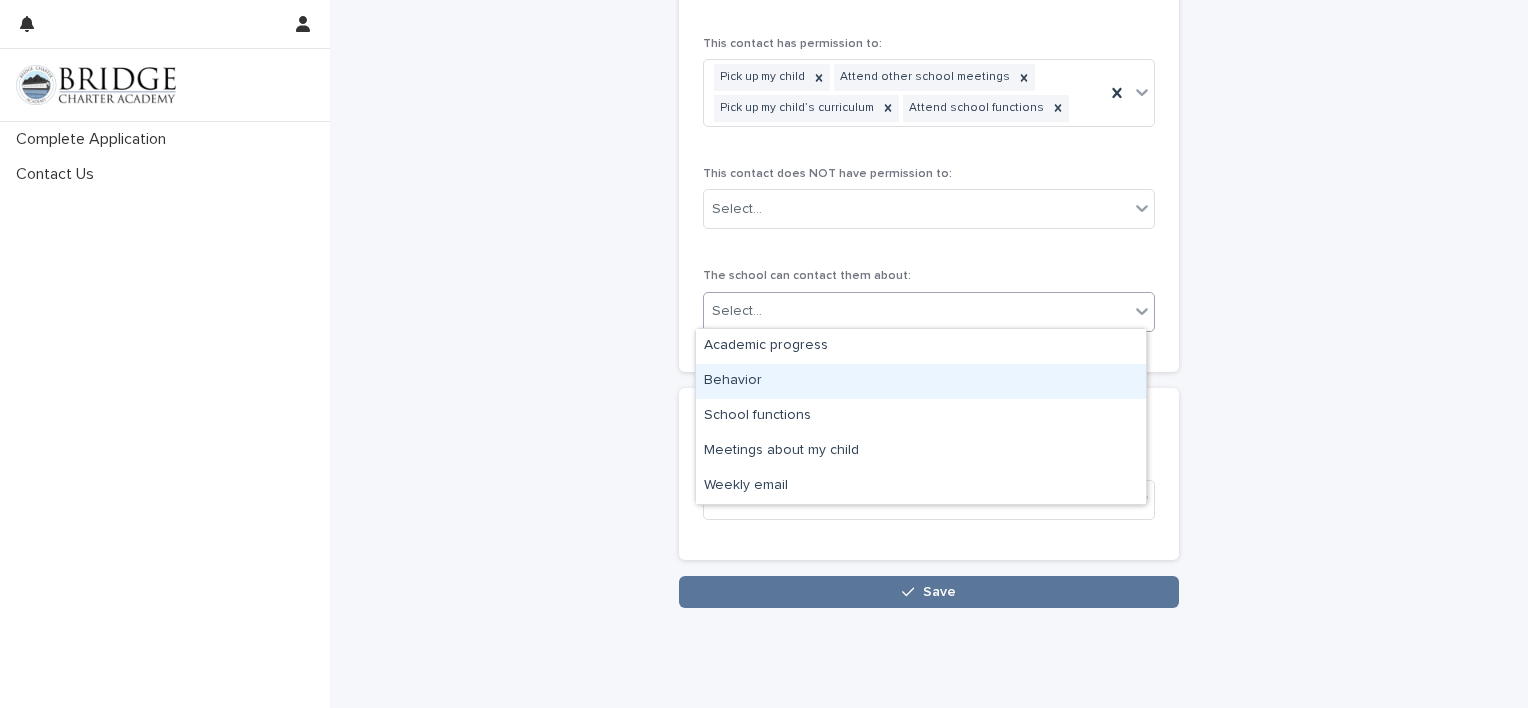click on "Behavior" at bounding box center [921, 381] 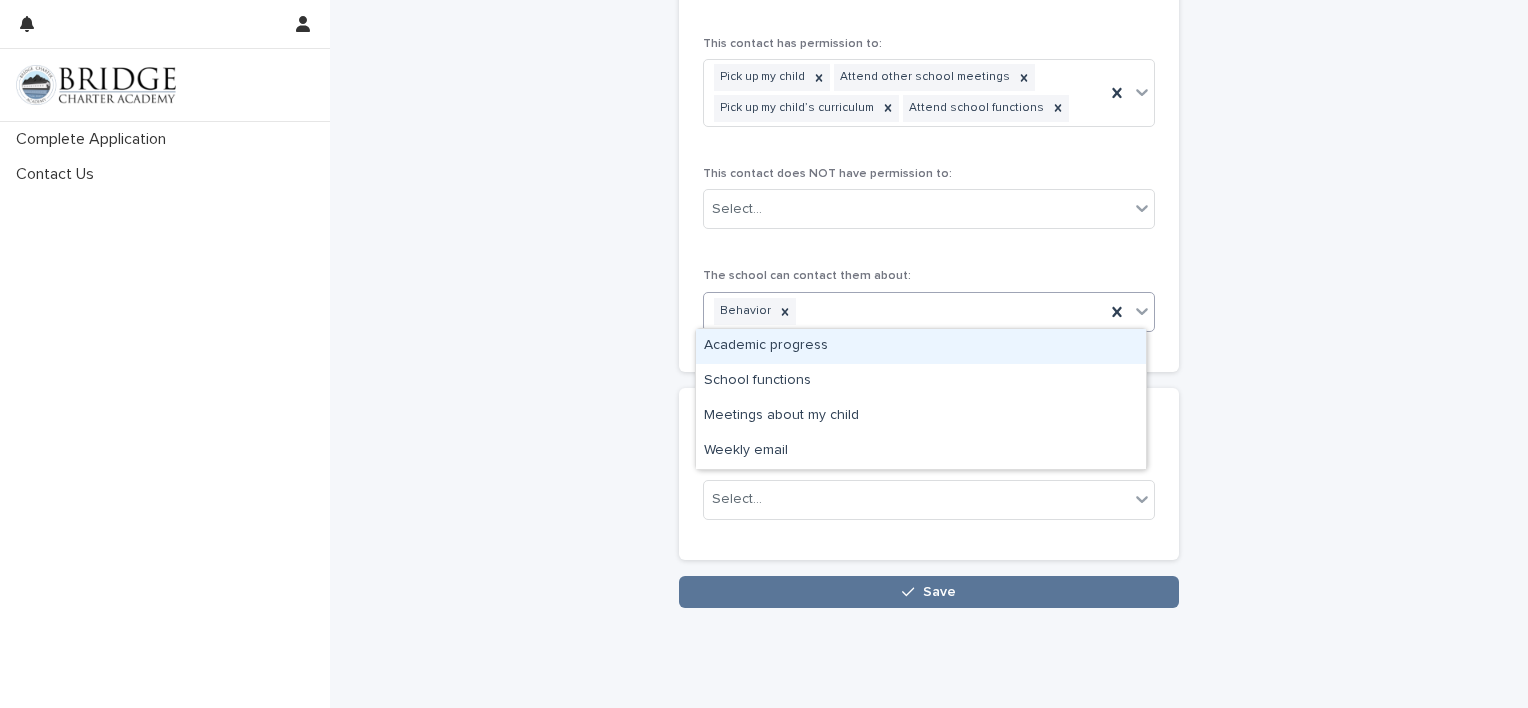 click 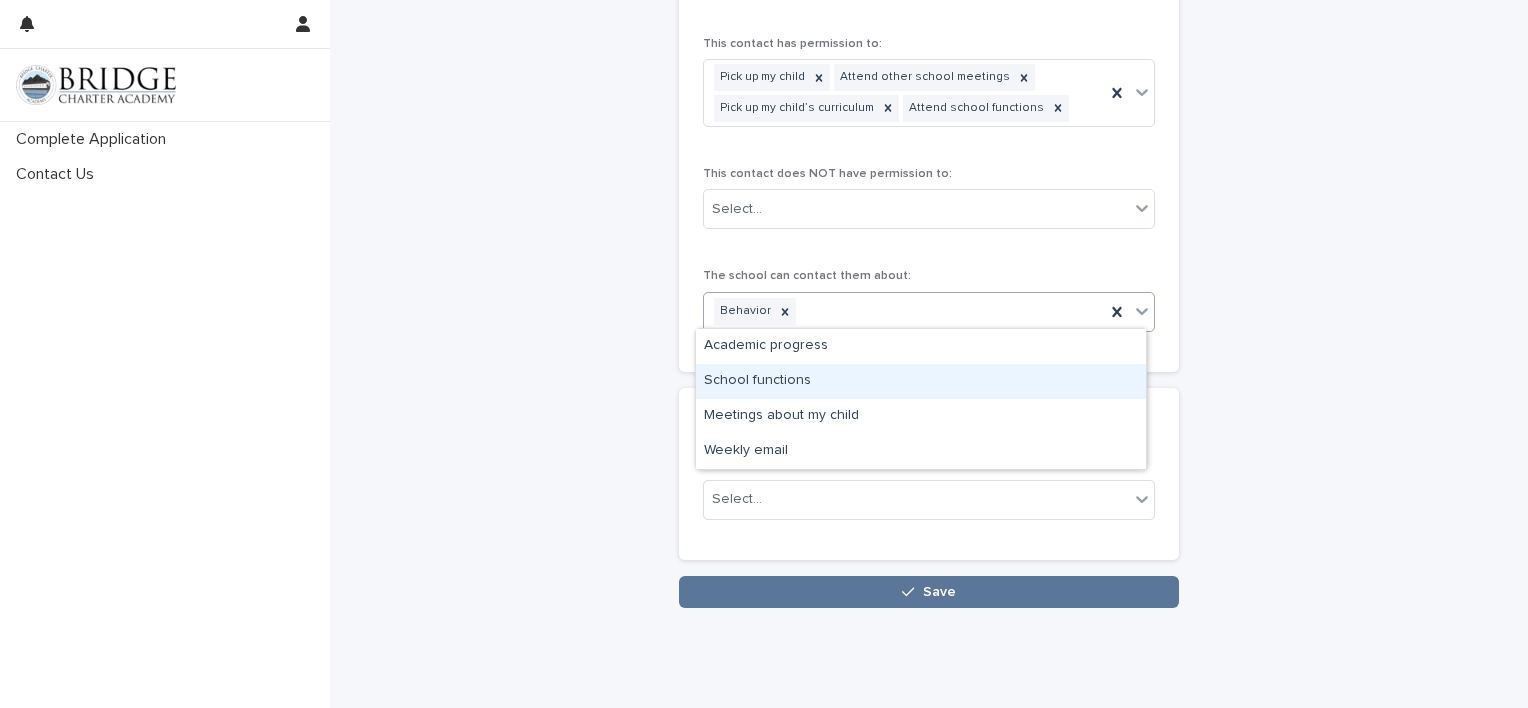 click on "School functions" at bounding box center (921, 381) 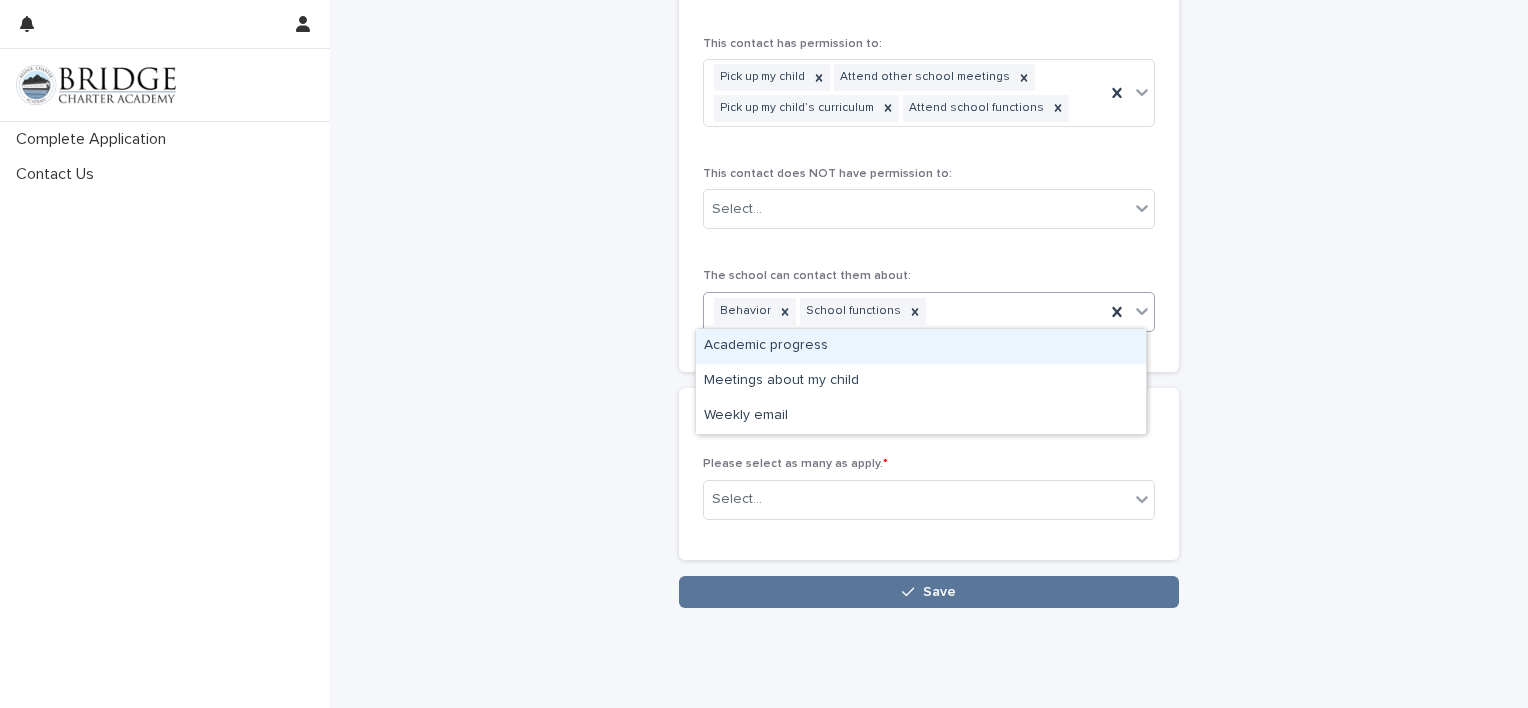 click at bounding box center (1142, 311) 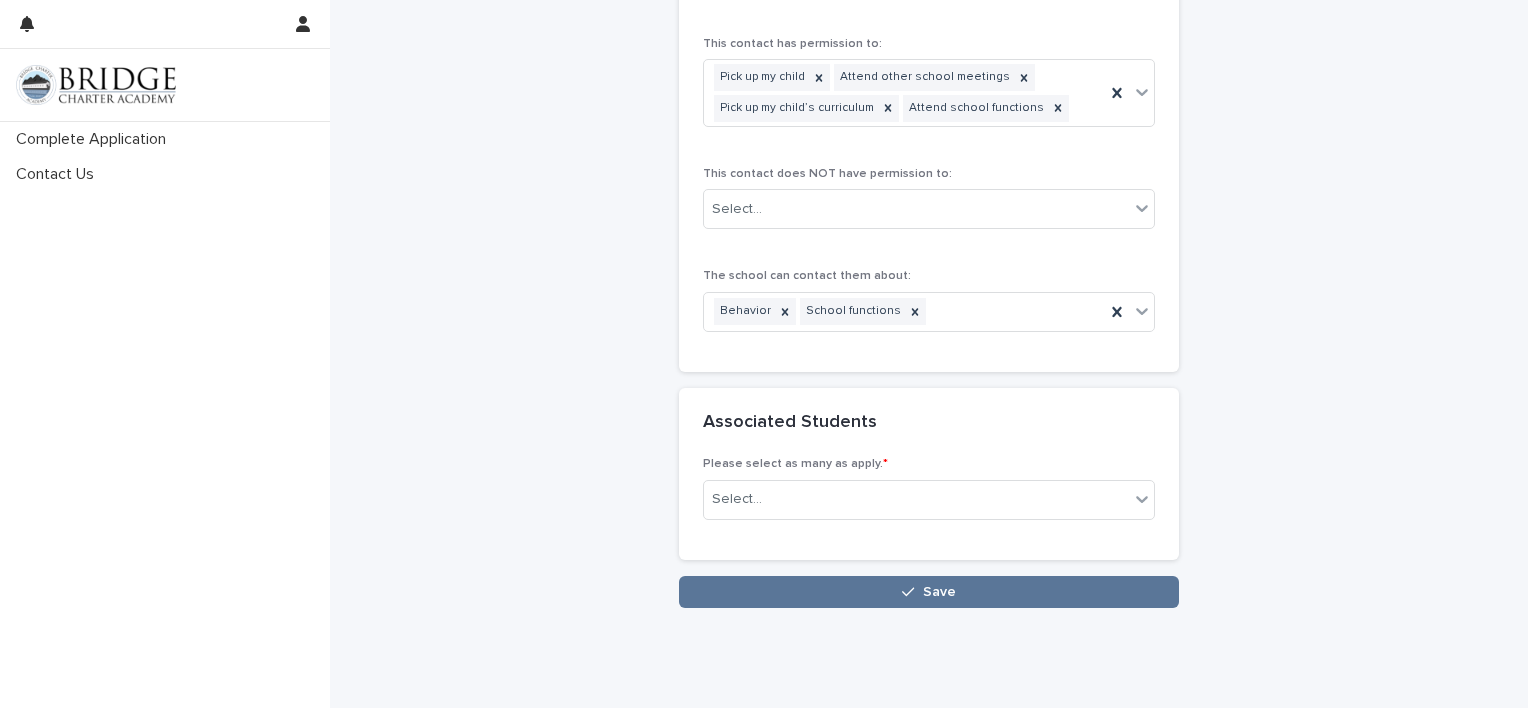 click on "The school can contact them about:" at bounding box center (929, 276) 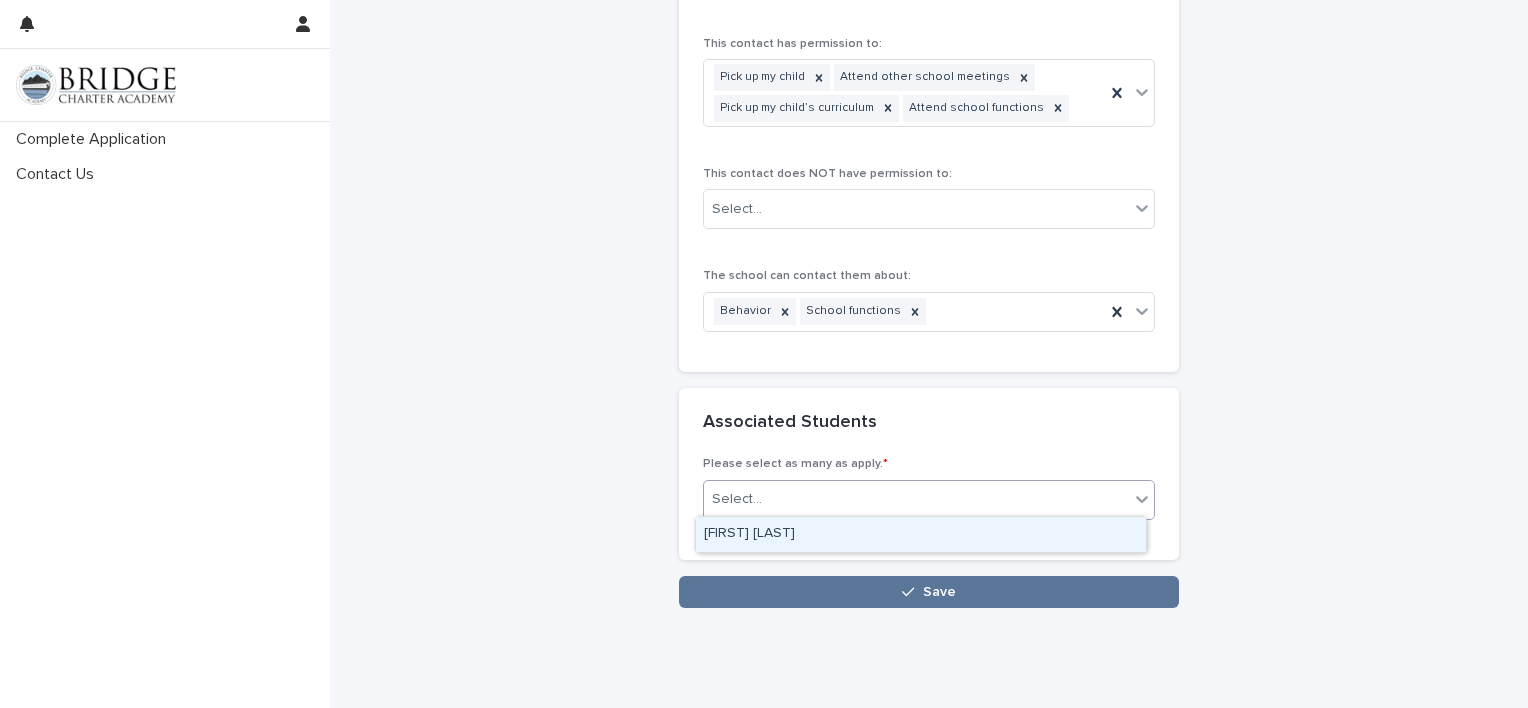 click on "Select..." at bounding box center (916, 499) 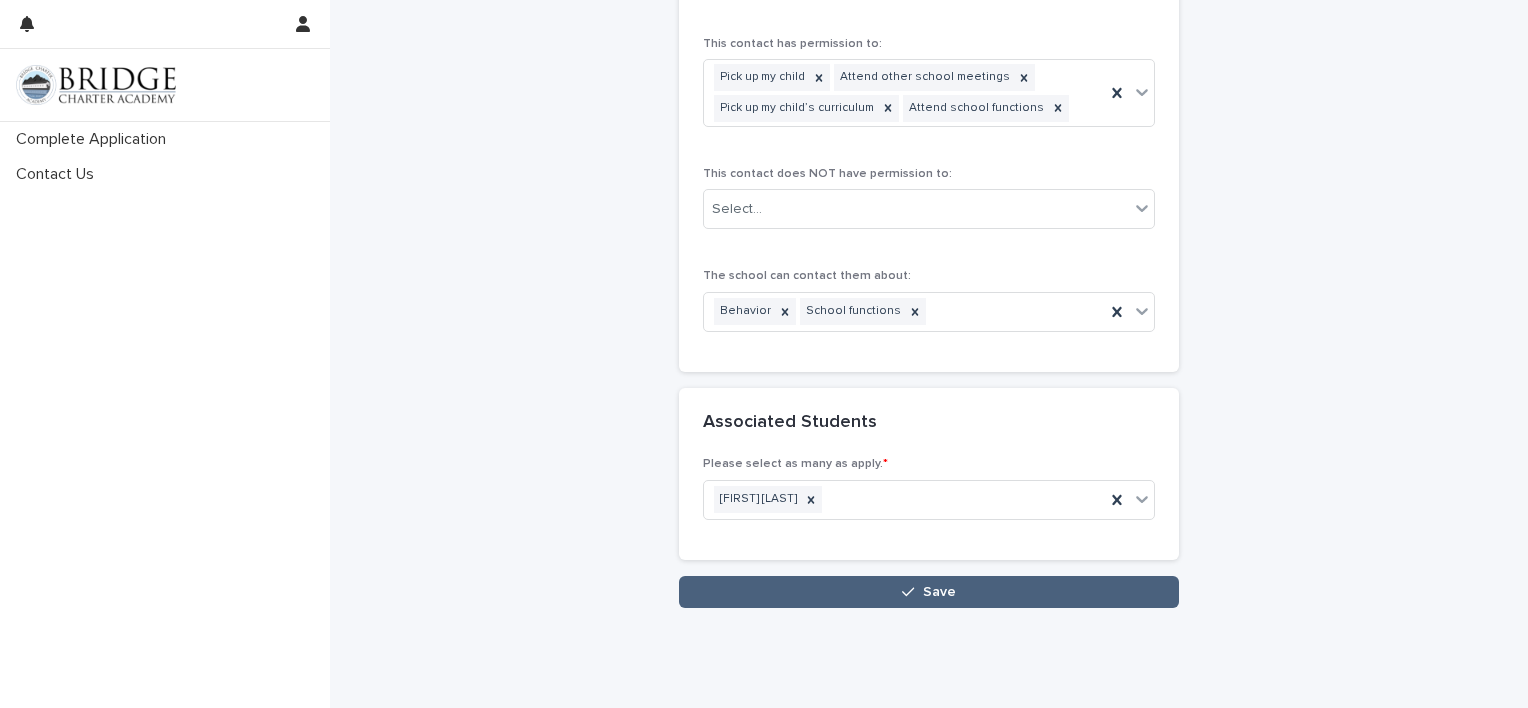 click on "Save" at bounding box center [939, 592] 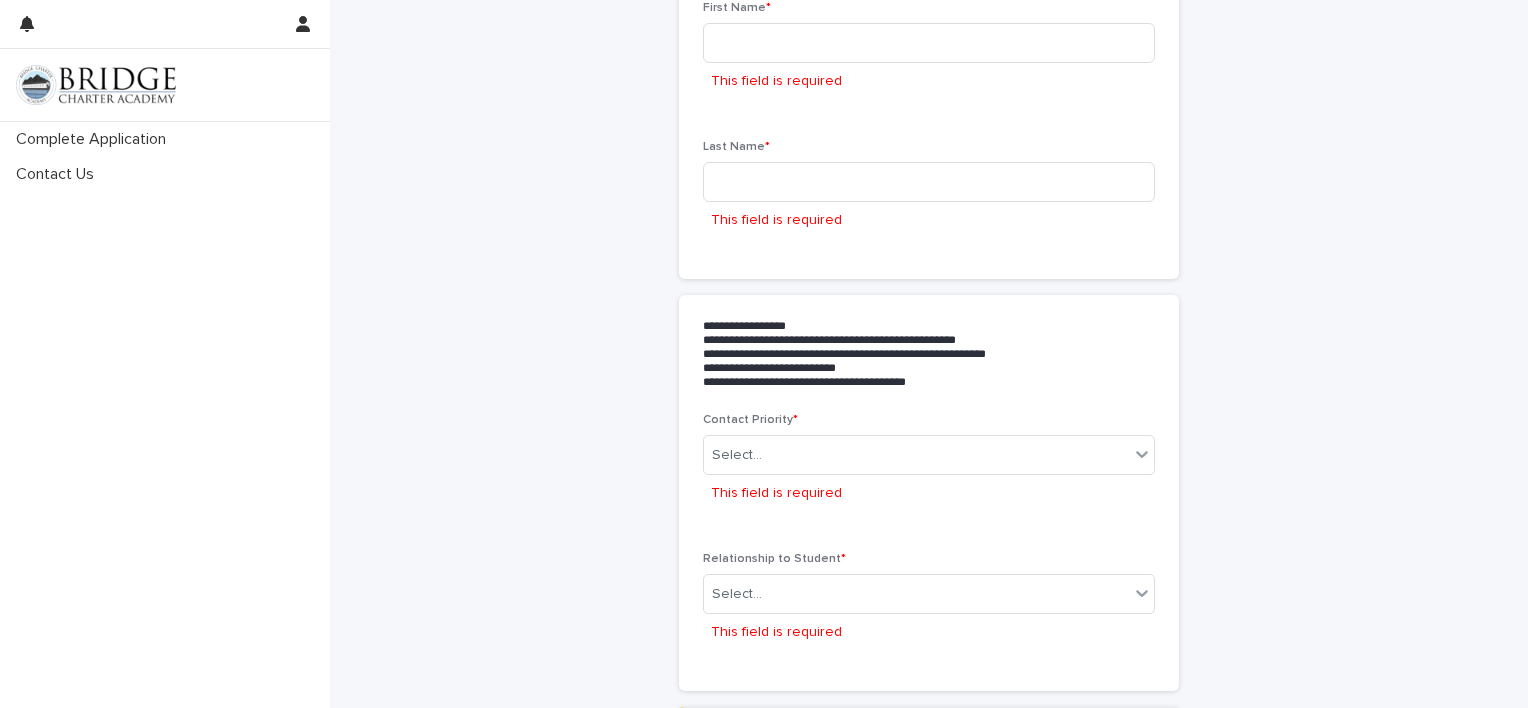 scroll, scrollTop: 0, scrollLeft: 0, axis: both 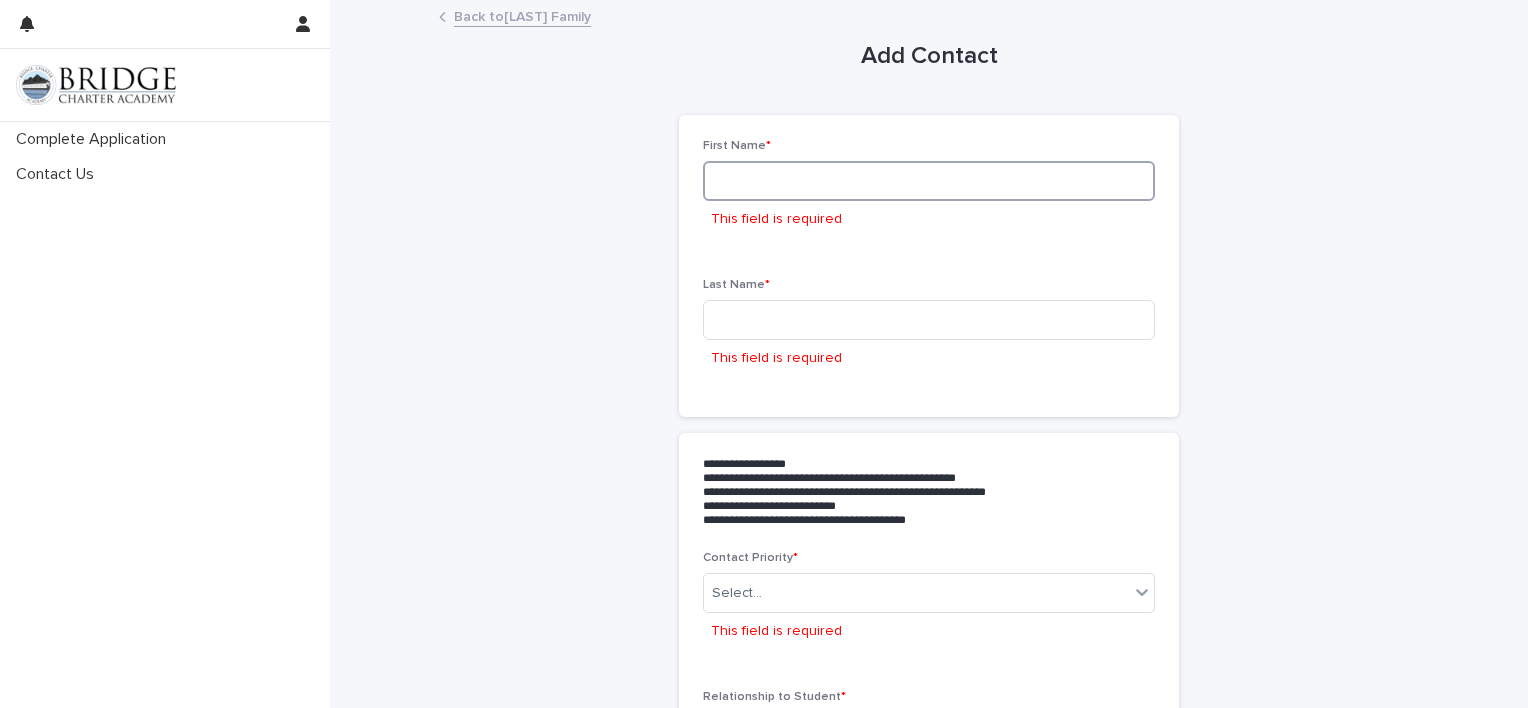click at bounding box center (929, 181) 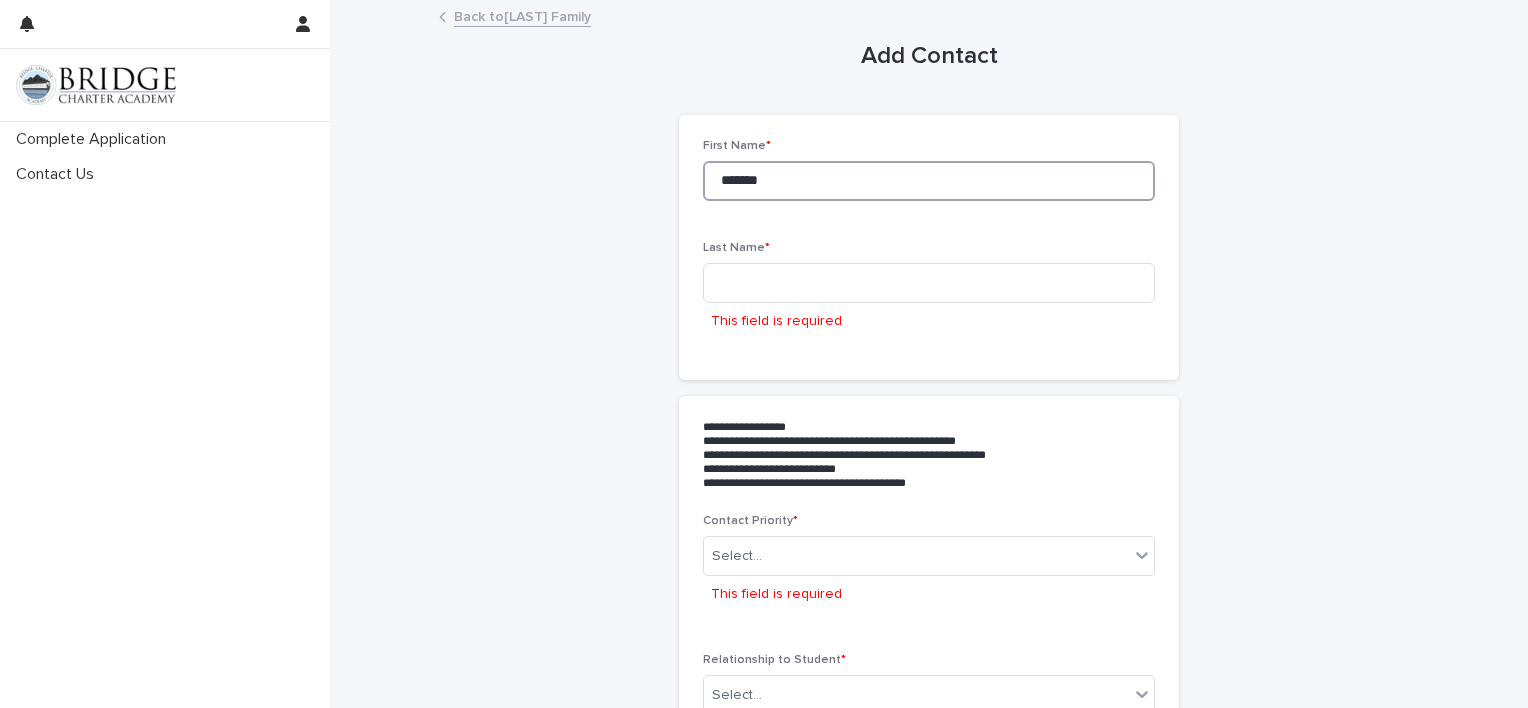 type on "*******" 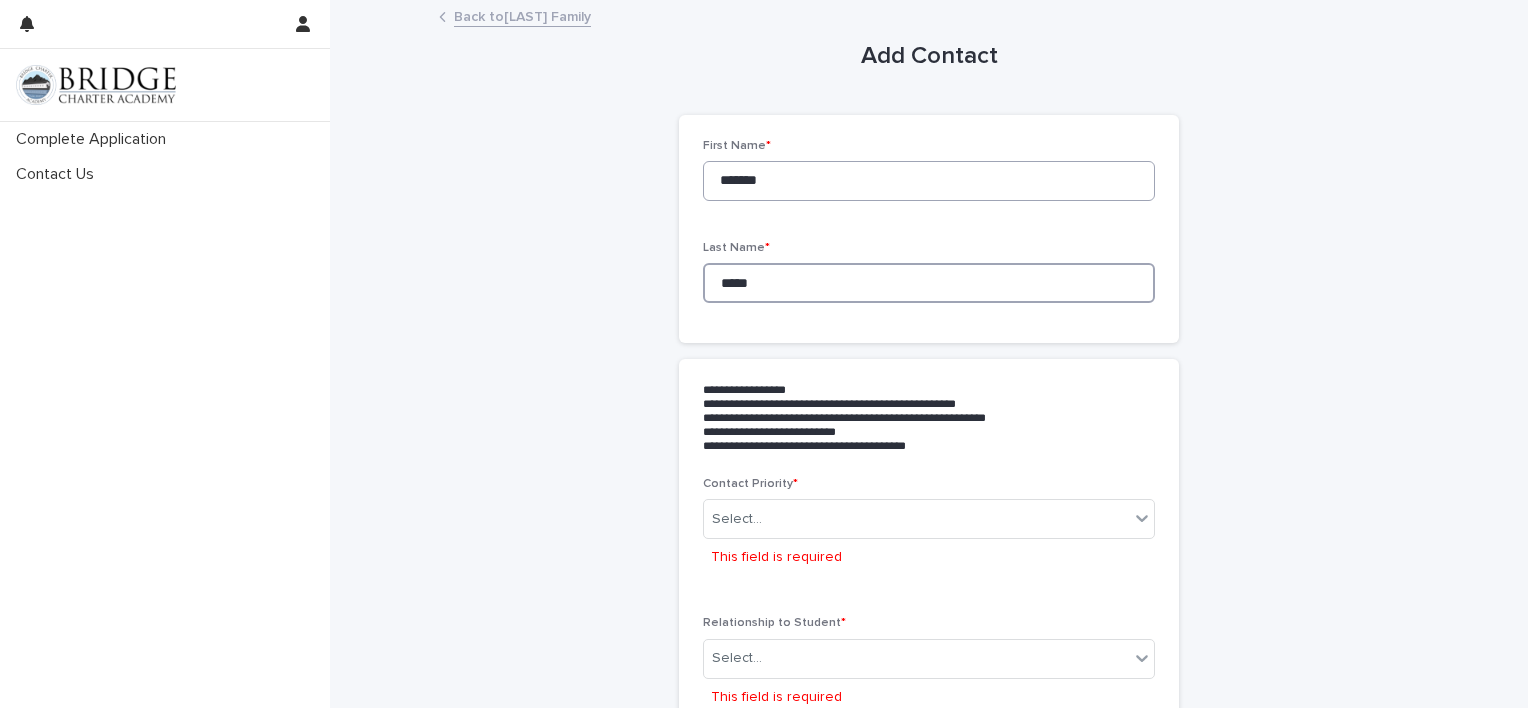 type on "*****" 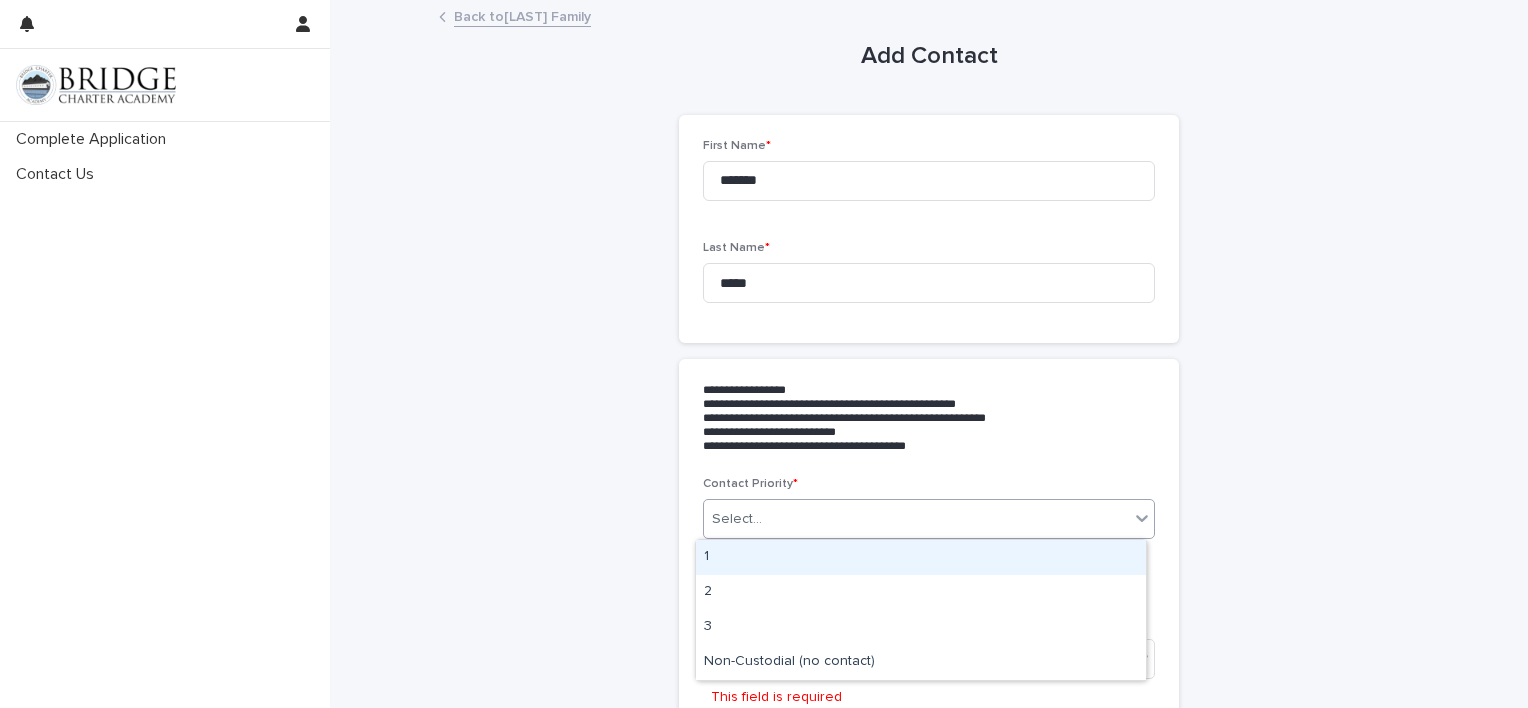 click 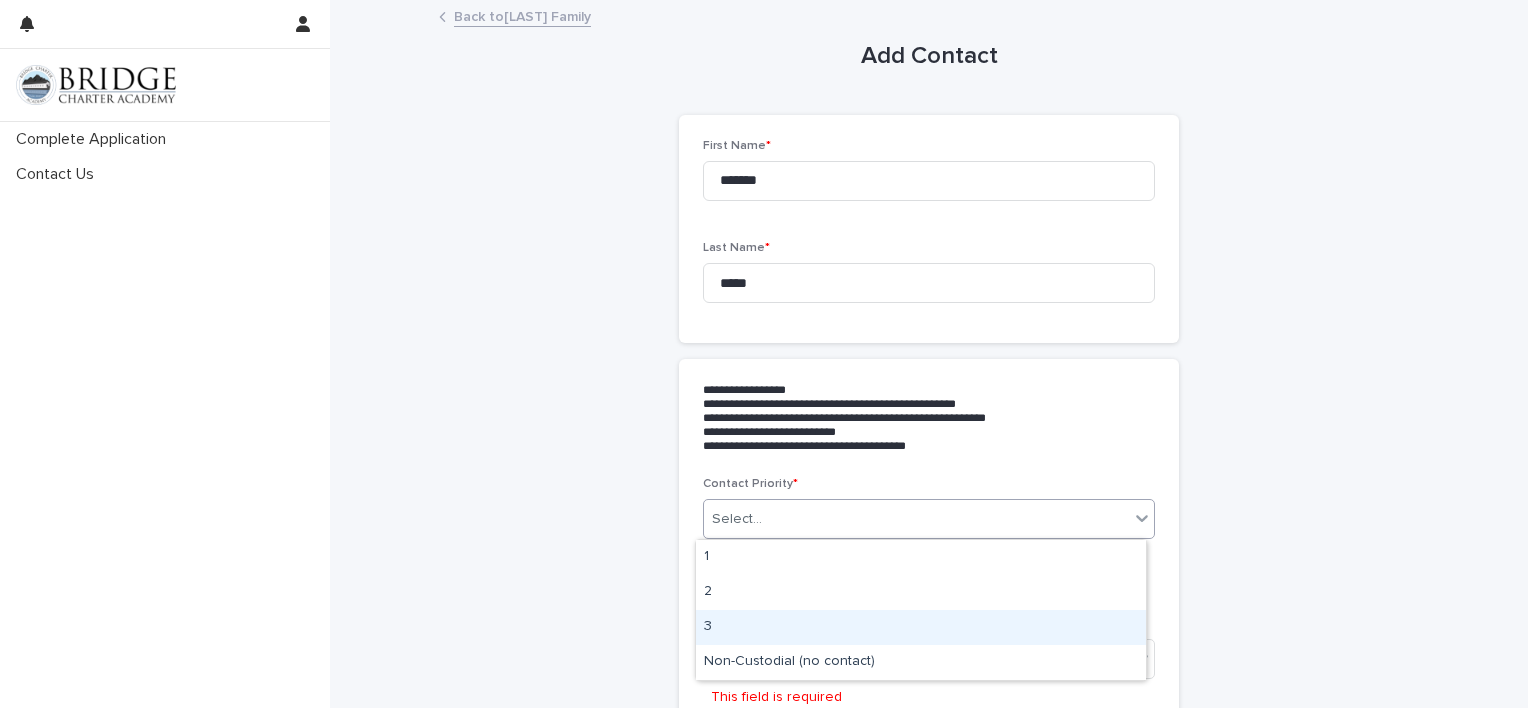 click on "3" at bounding box center [921, 627] 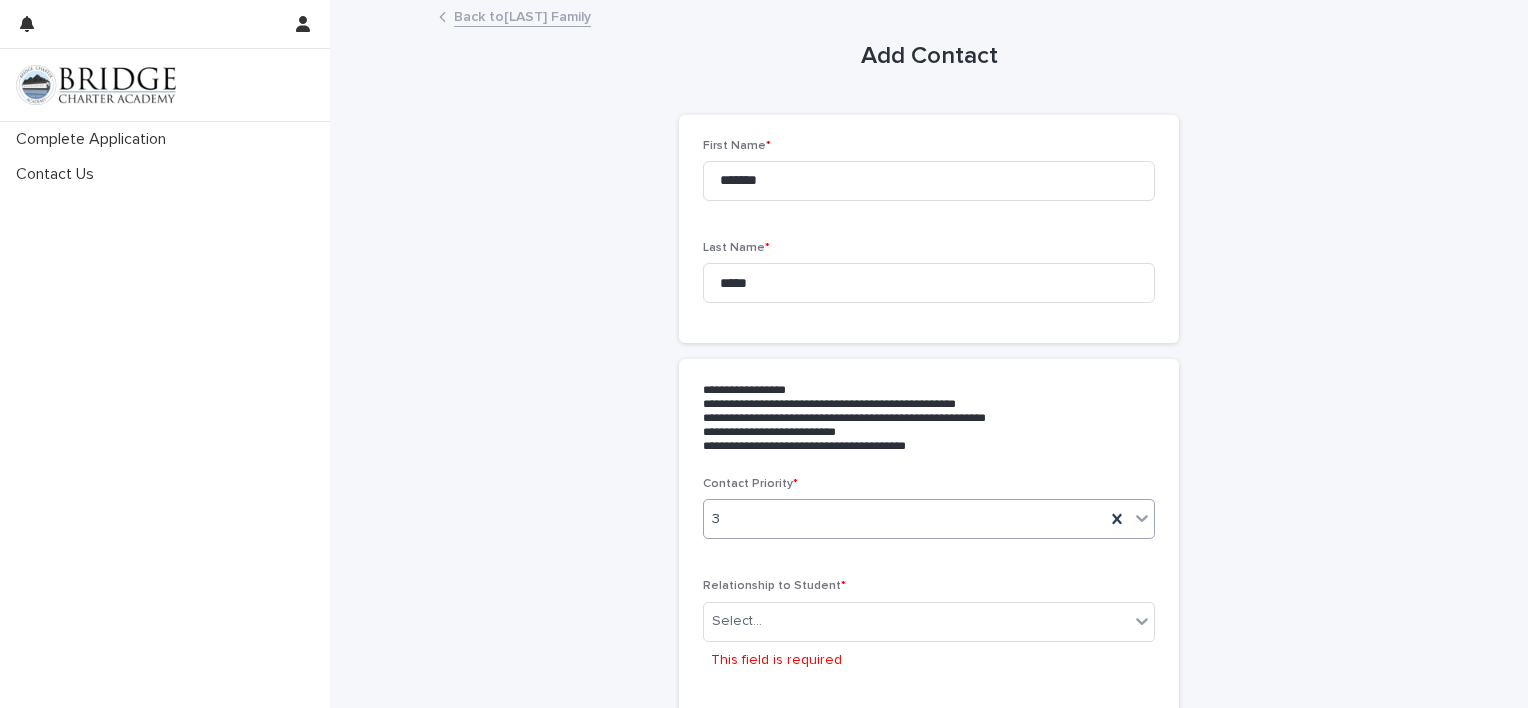 click on "**********" at bounding box center [929, 1102] 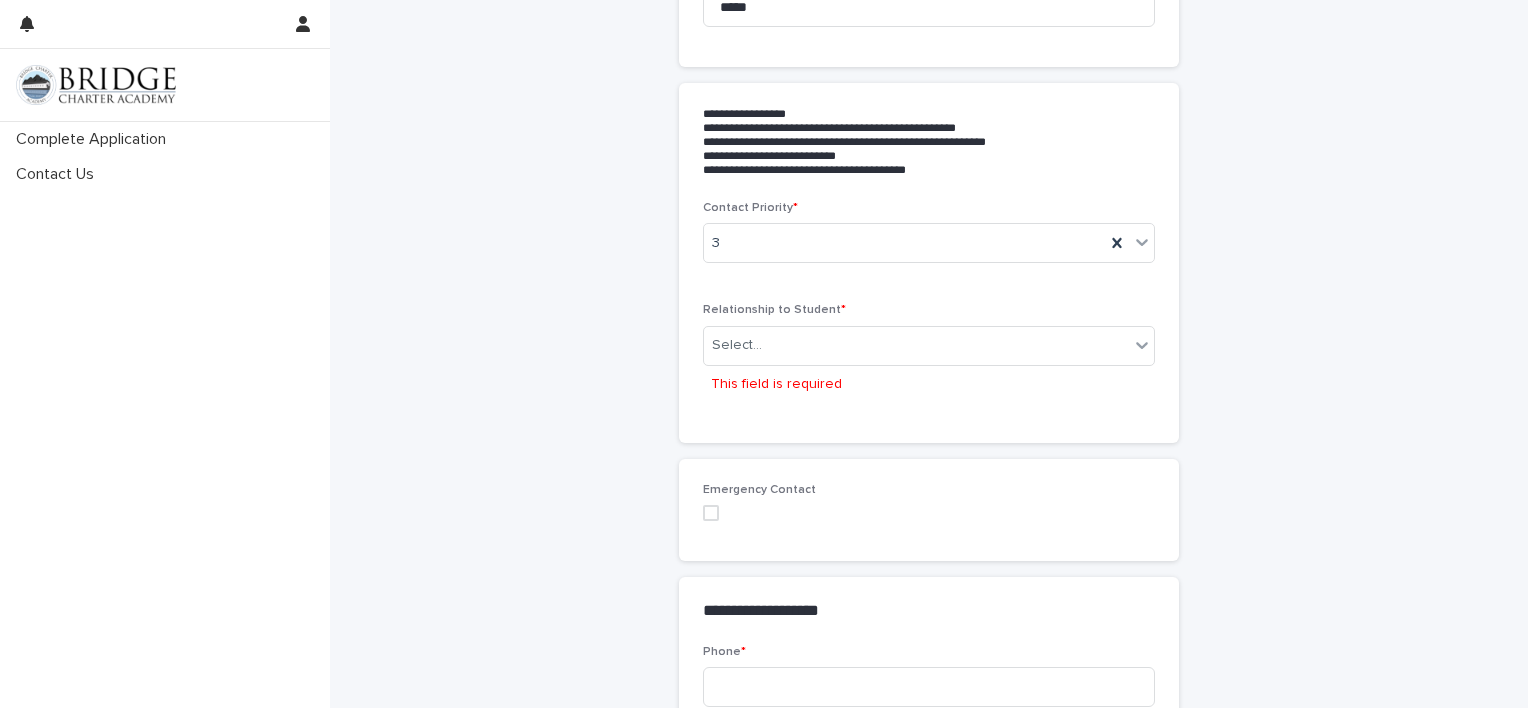 scroll, scrollTop: 286, scrollLeft: 0, axis: vertical 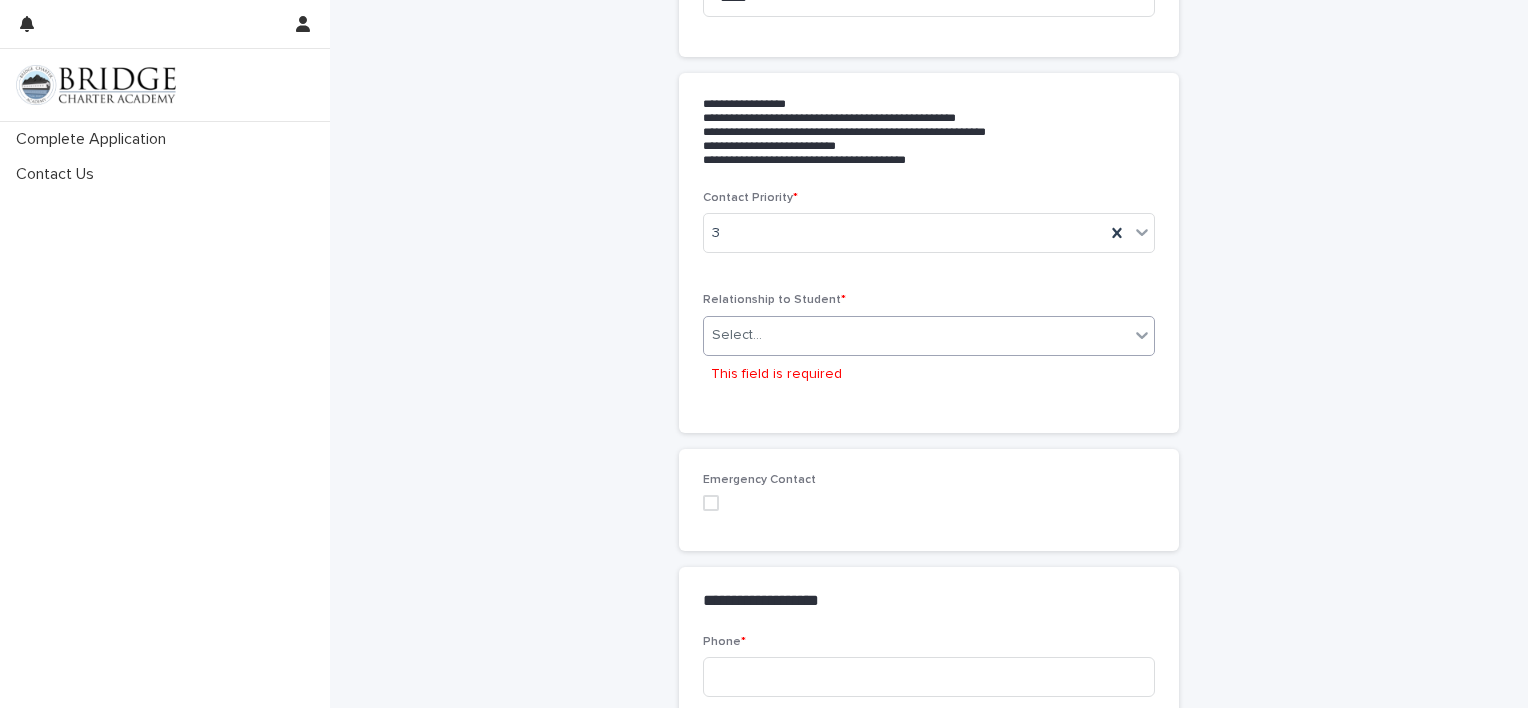 click 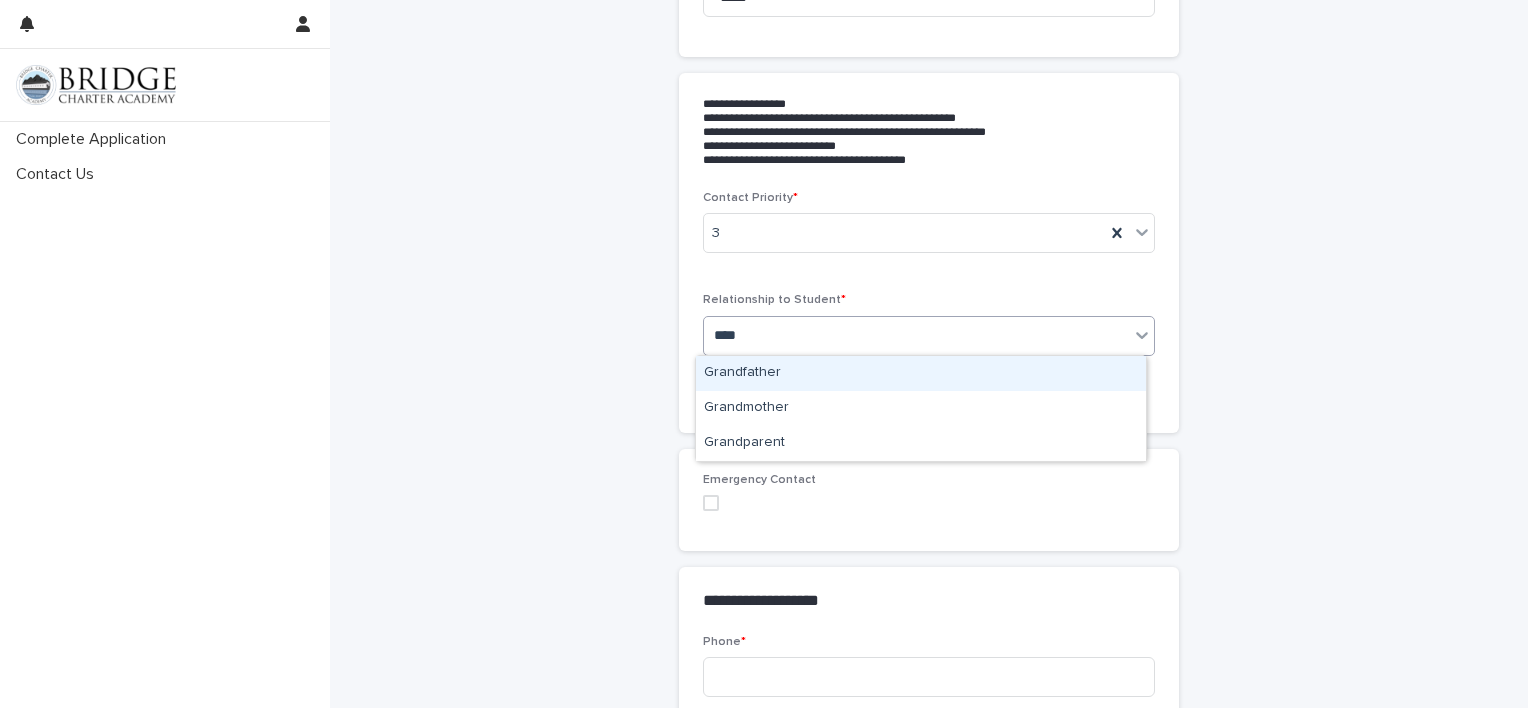 type on "*****" 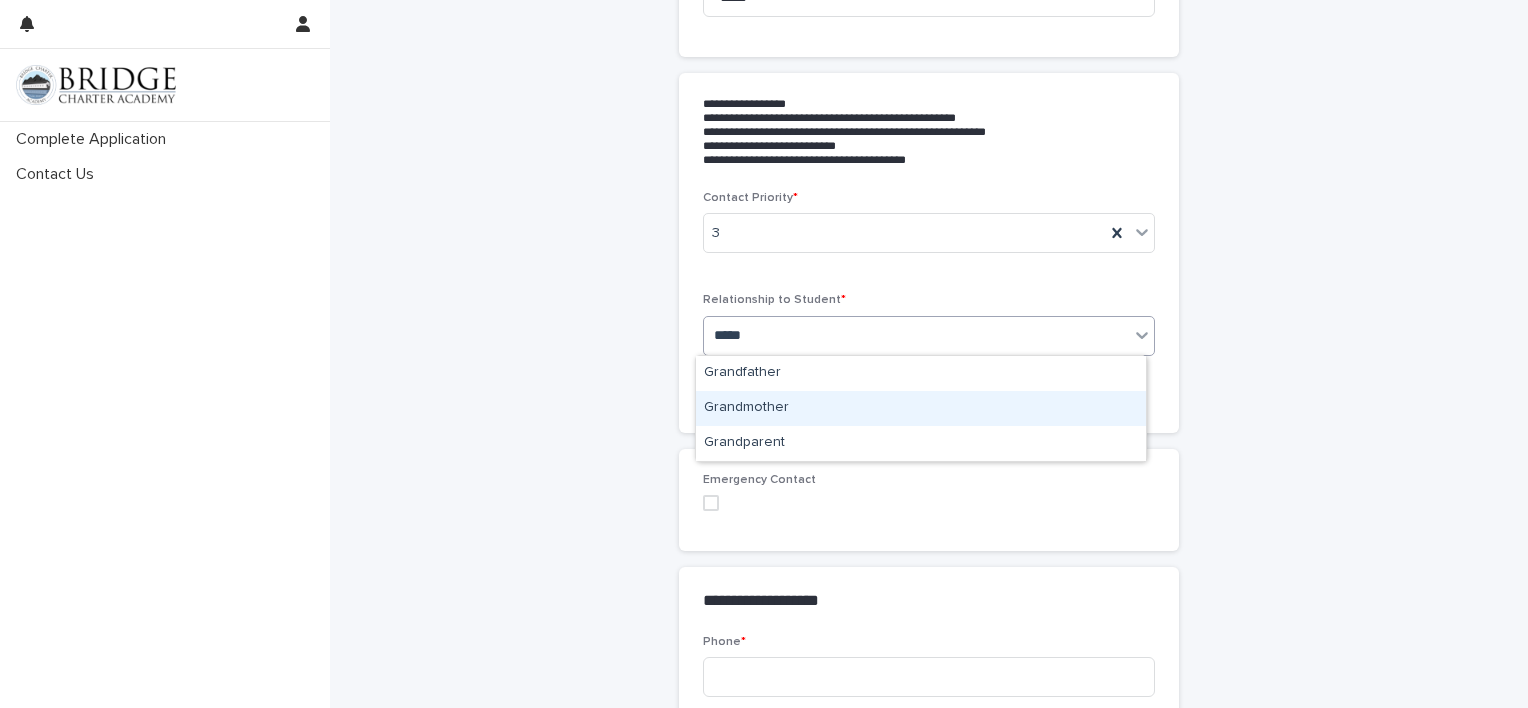 click on "Grandmother" at bounding box center (921, 408) 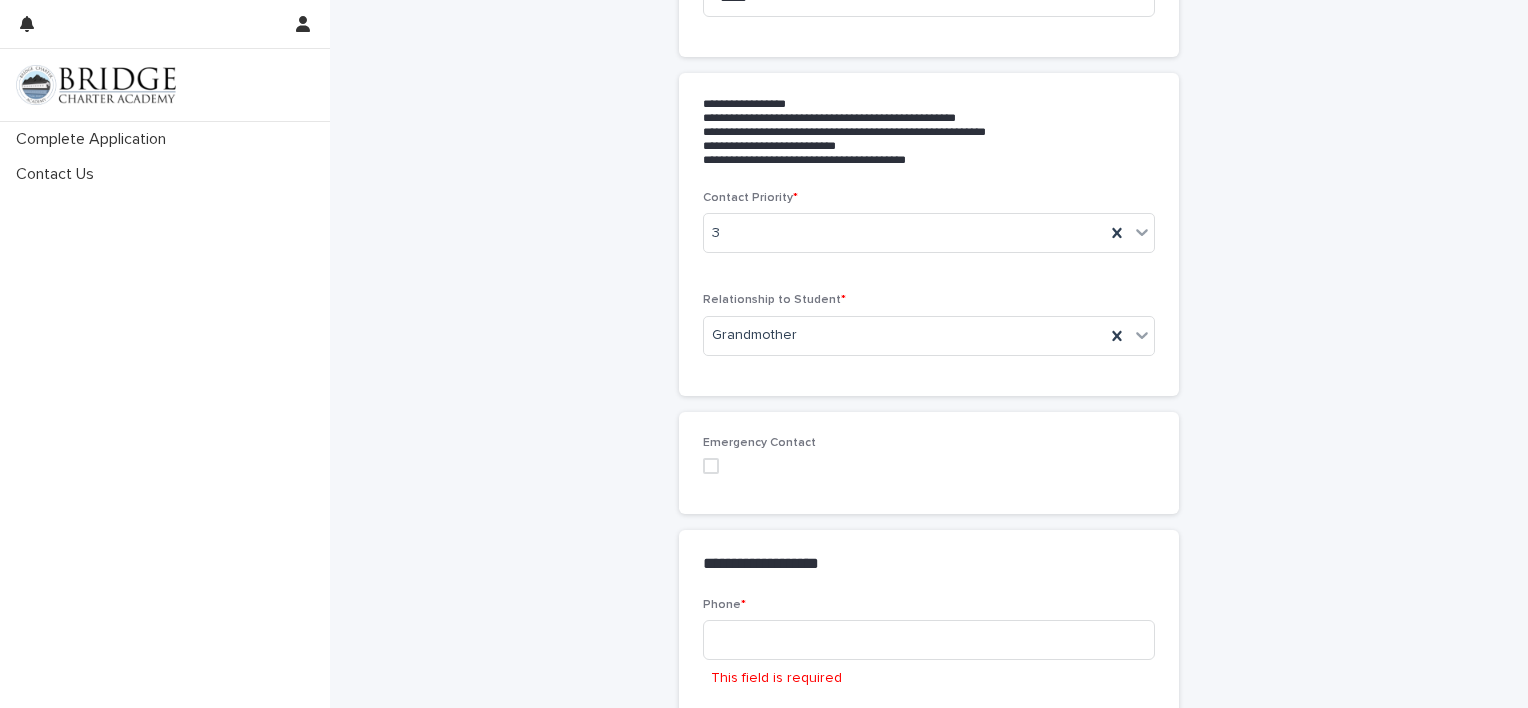 click on "**********" at bounding box center (929, 797) 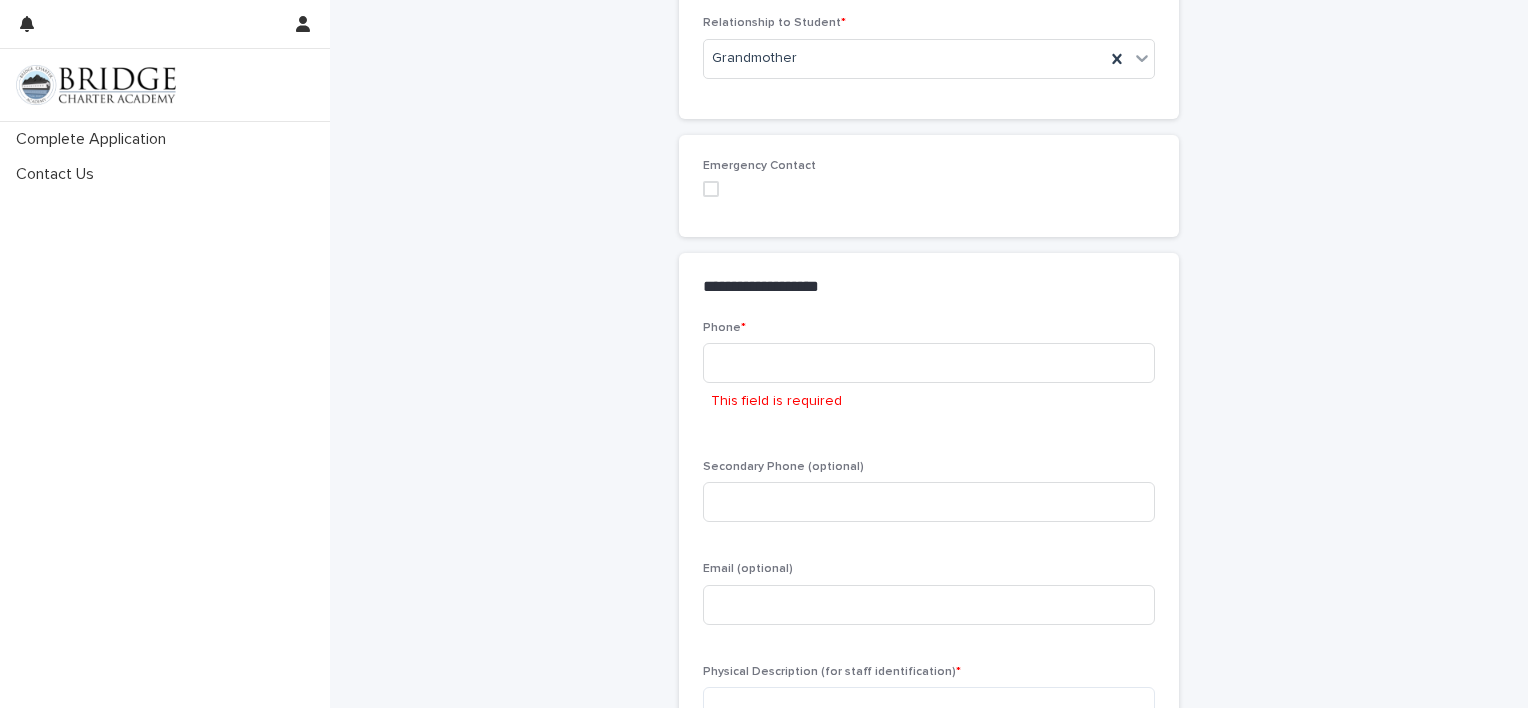 scroll, scrollTop: 592, scrollLeft: 0, axis: vertical 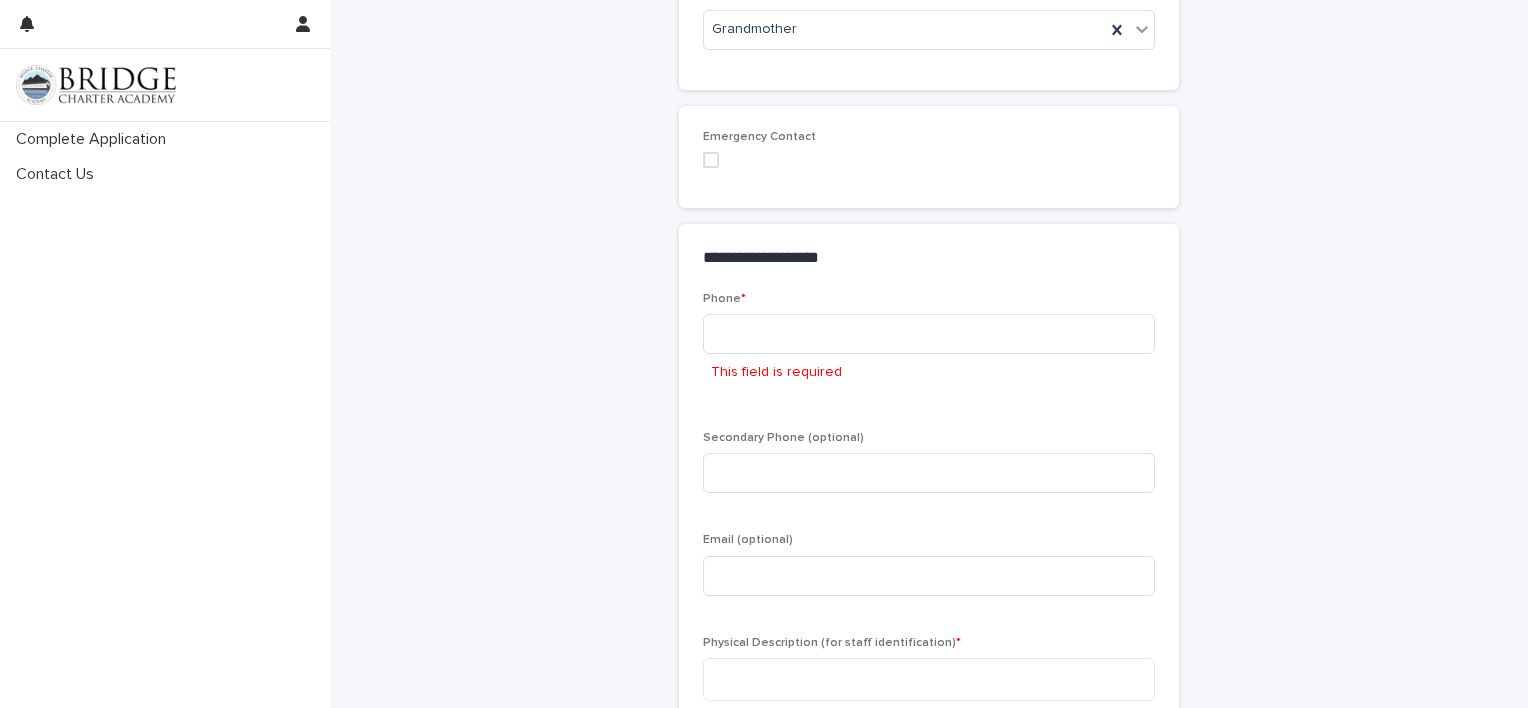 click on "Emergency Contact" at bounding box center [929, 157] 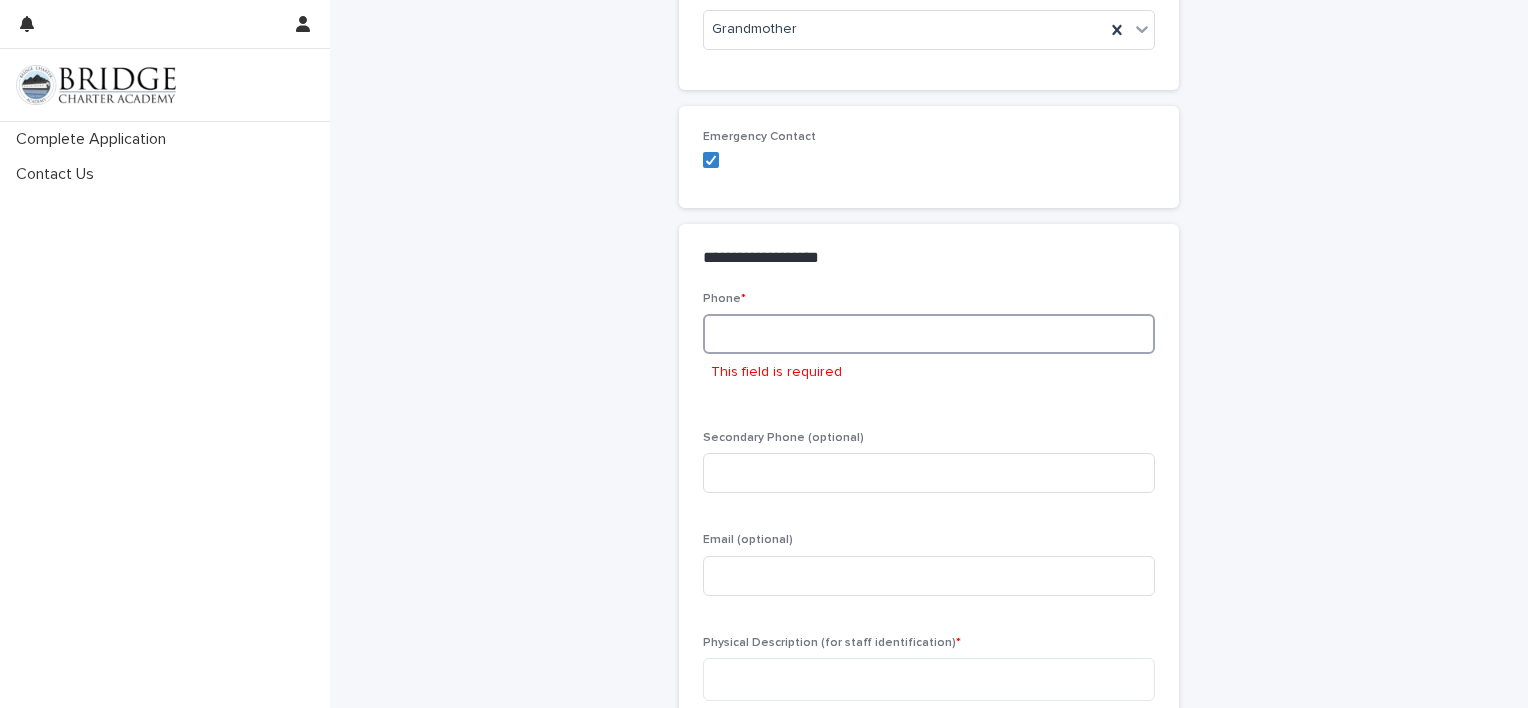 click at bounding box center (929, 334) 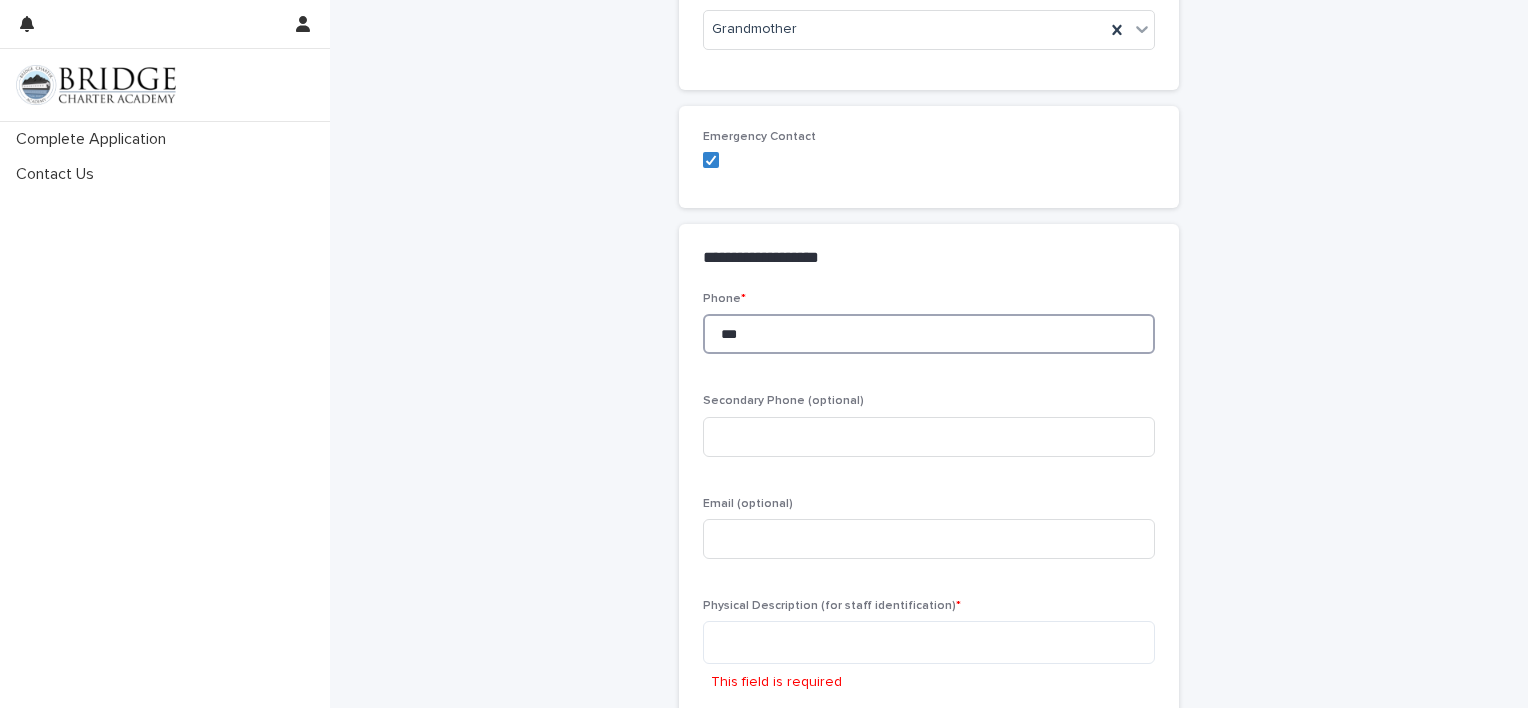 scroll, scrollTop: 573, scrollLeft: 0, axis: vertical 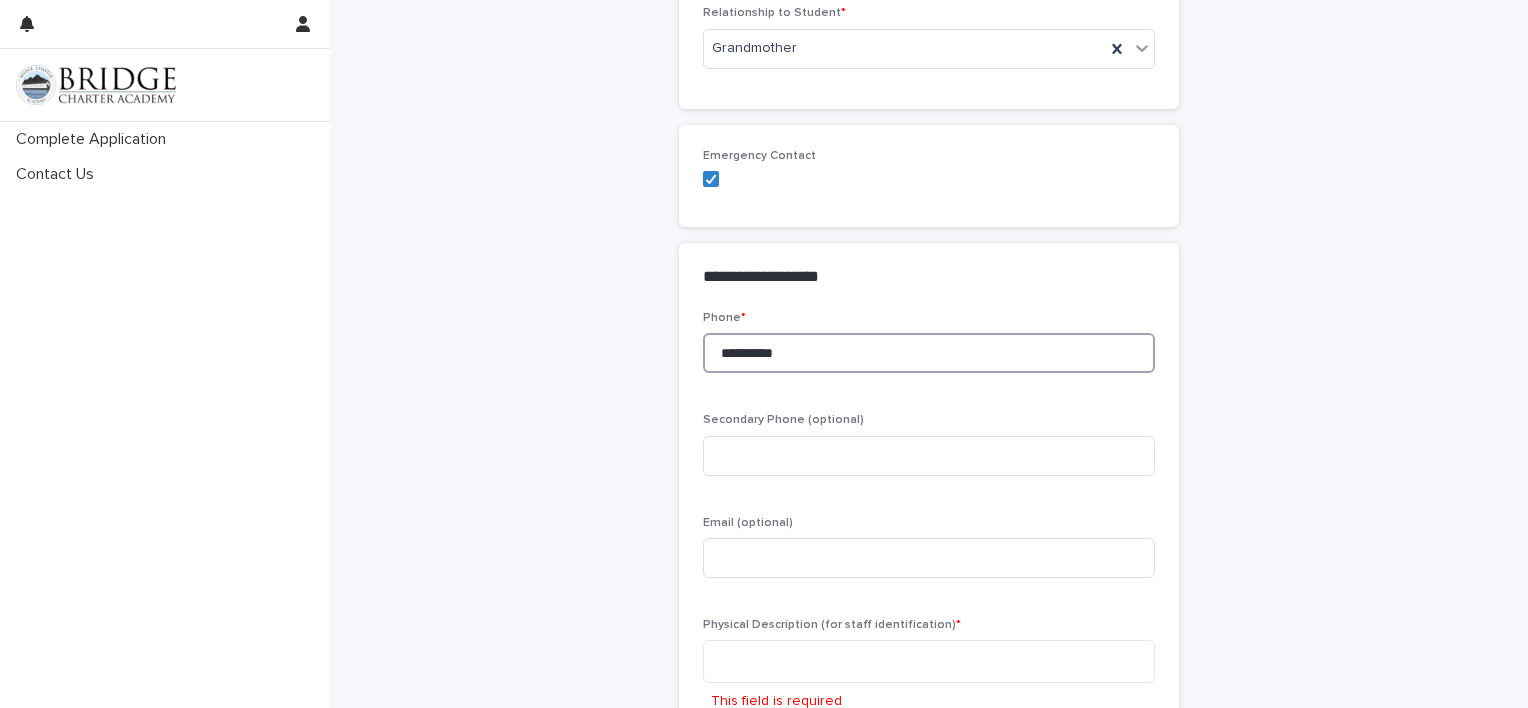 type on "**********" 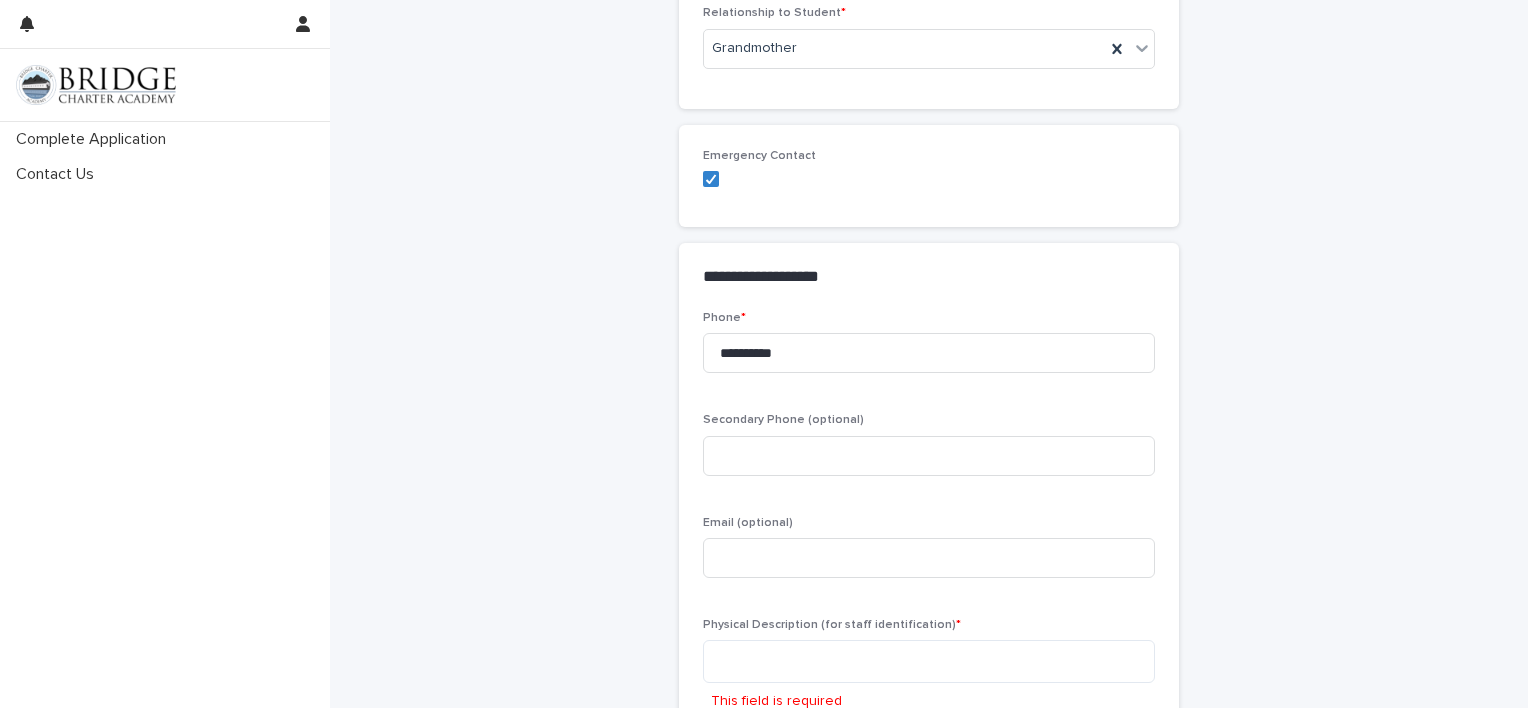 click on "**********" at bounding box center (929, 492) 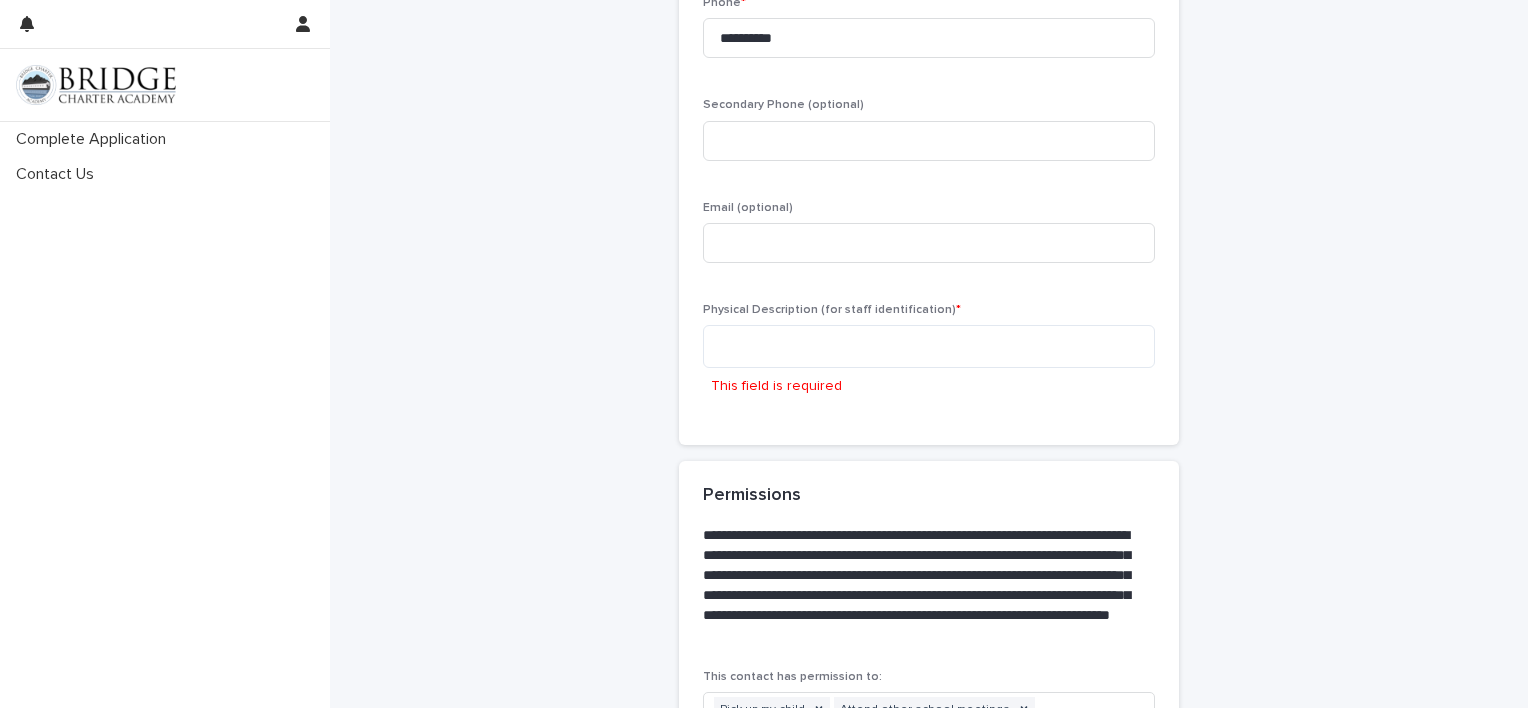 scroll, scrollTop: 1042, scrollLeft: 0, axis: vertical 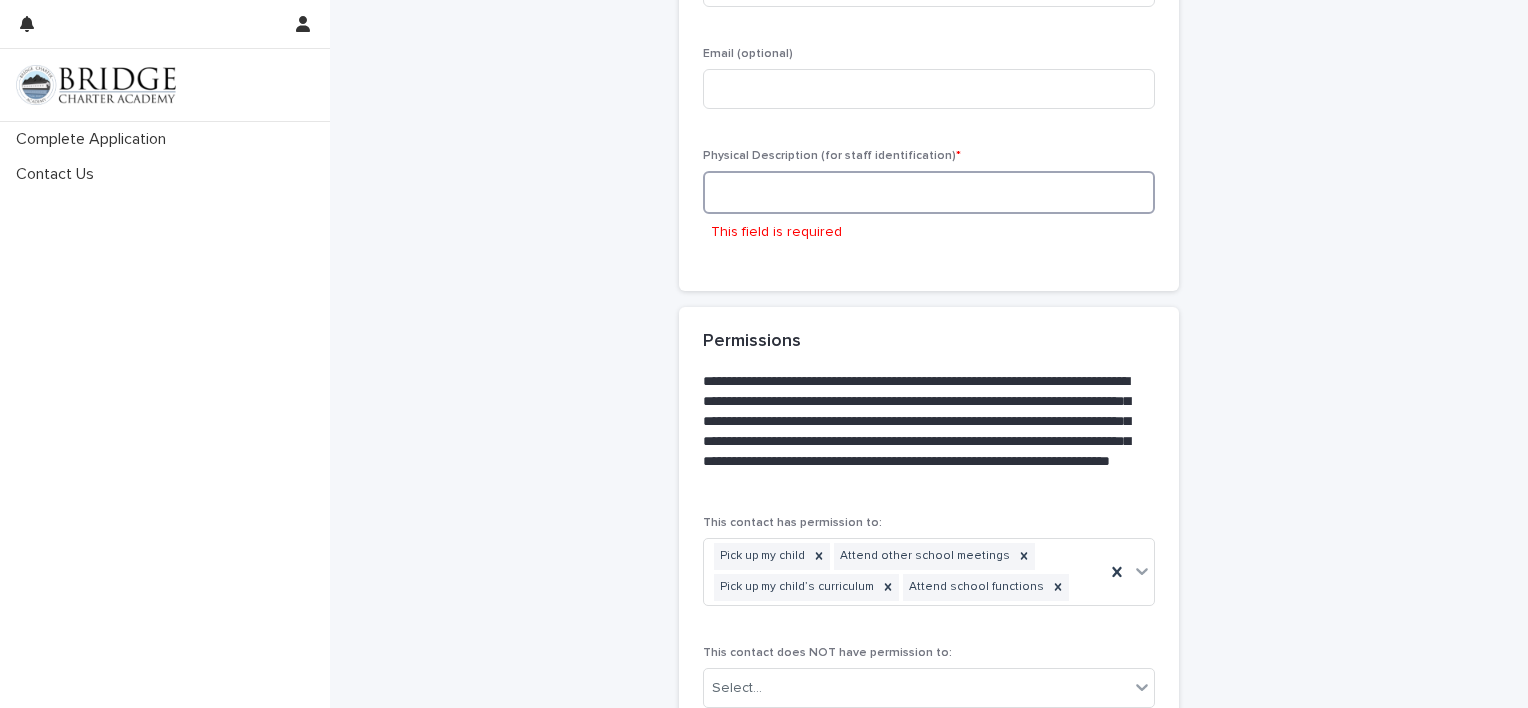 click at bounding box center [929, 192] 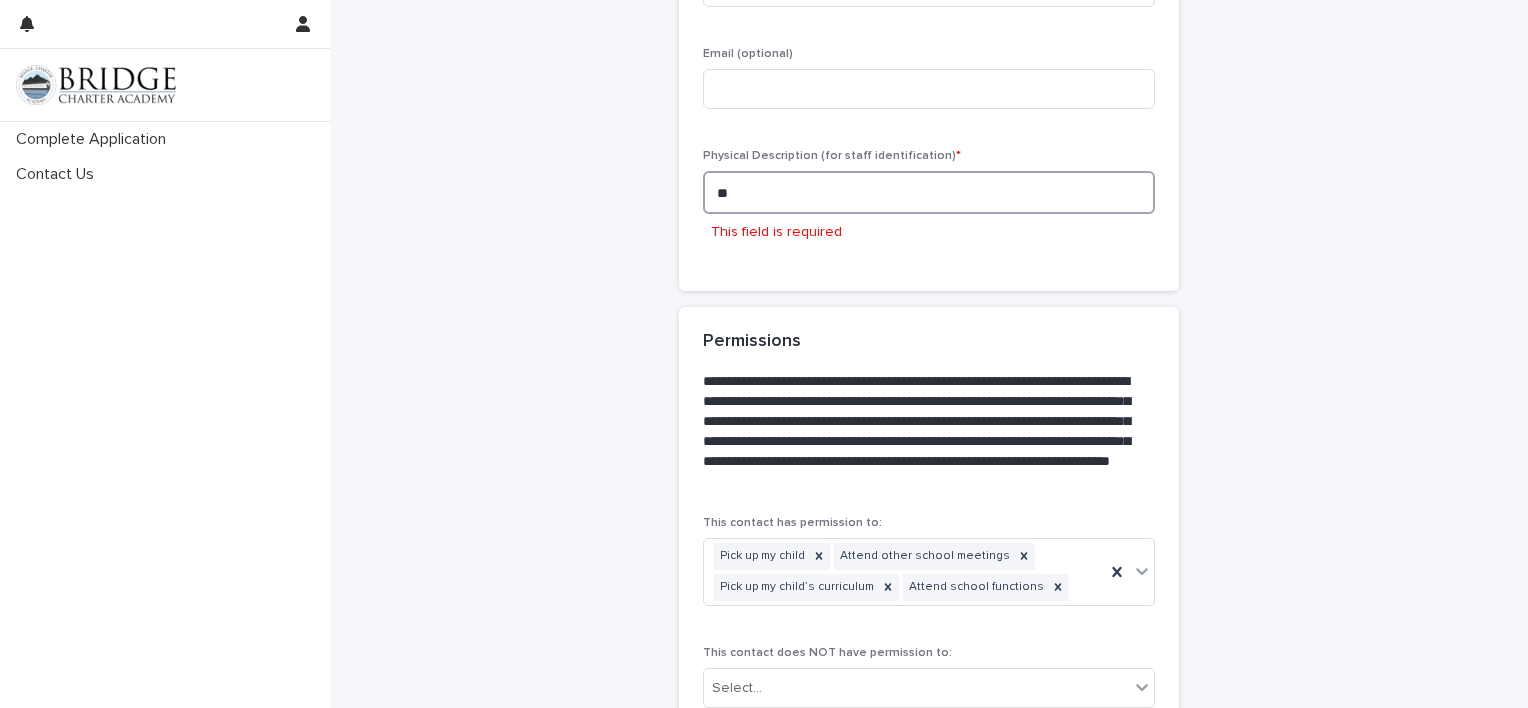 scroll, scrollTop: 1024, scrollLeft: 0, axis: vertical 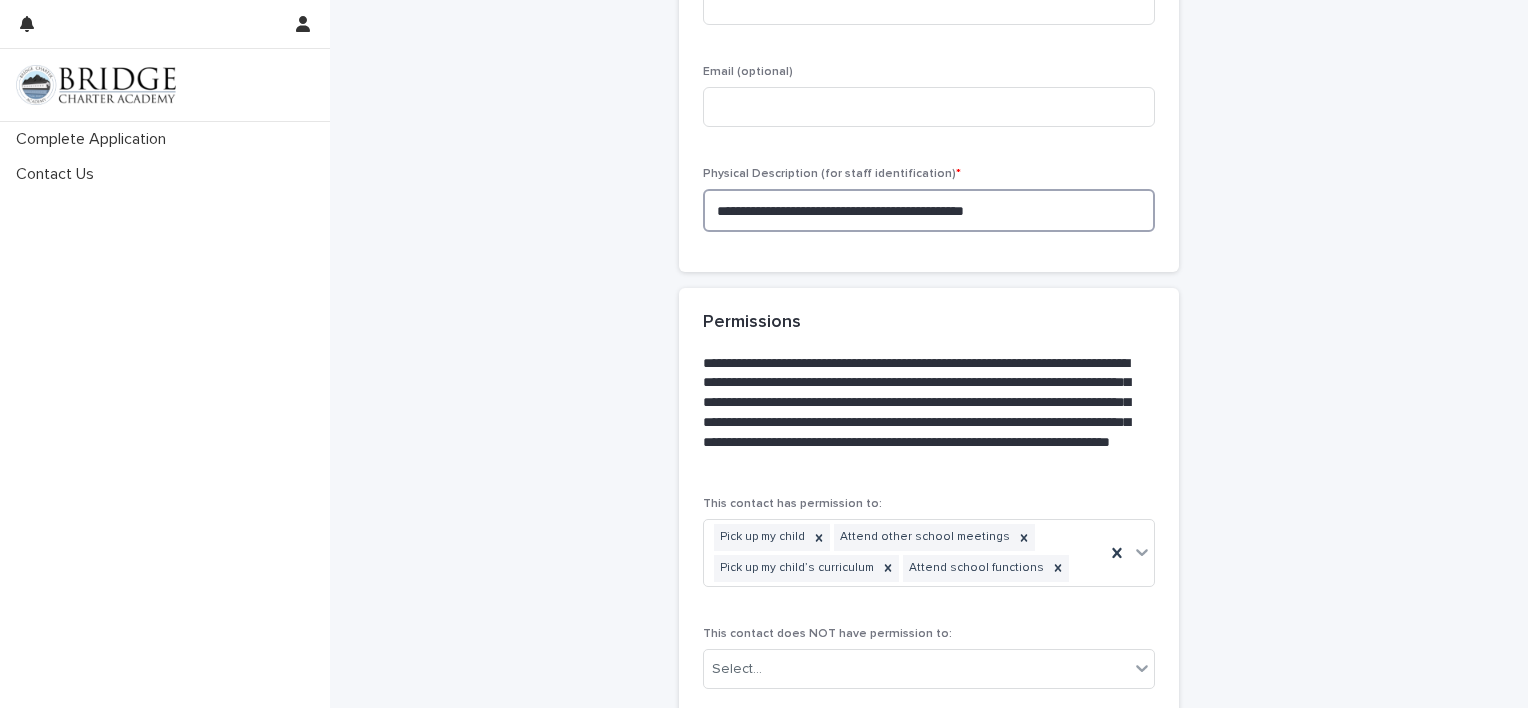 type on "**********" 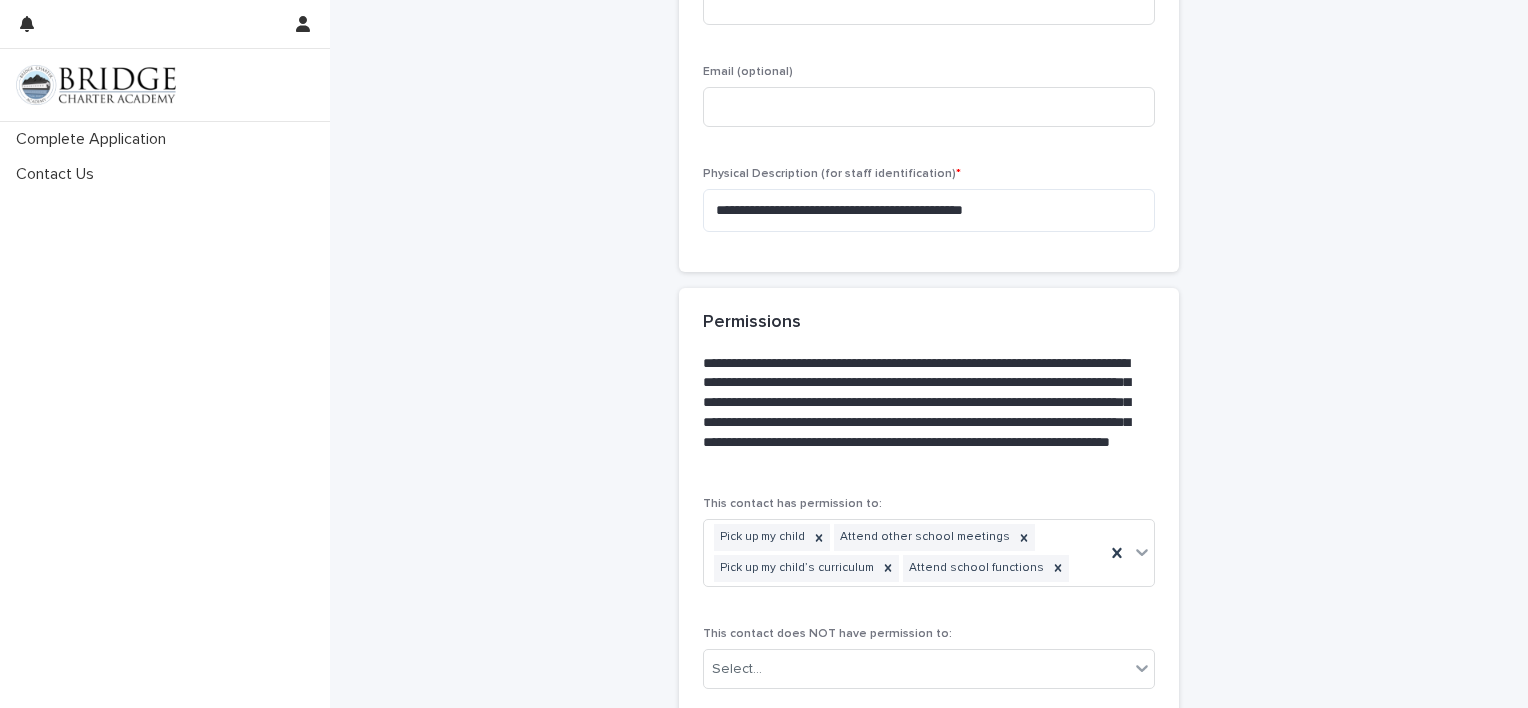 click on "**********" at bounding box center (929, 23) 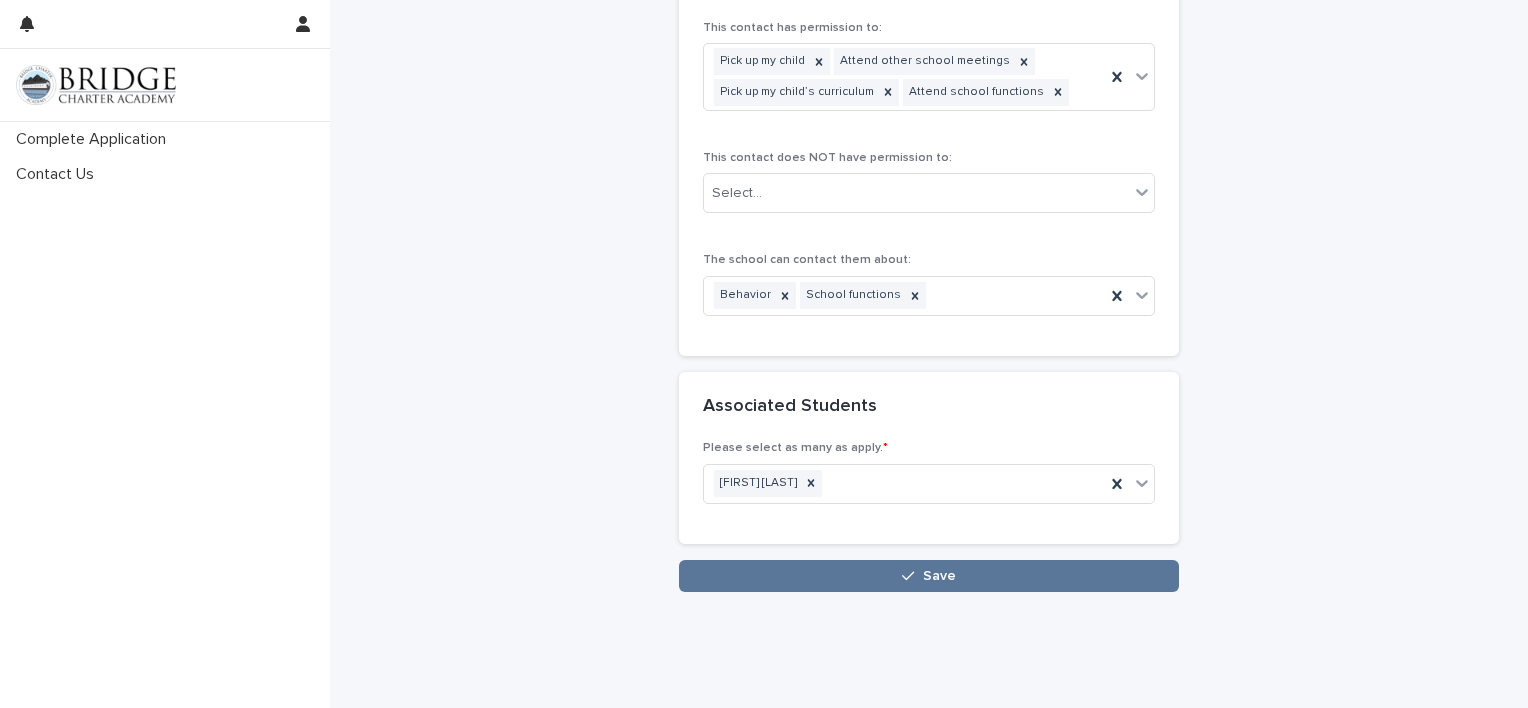 scroll, scrollTop: 1496, scrollLeft: 0, axis: vertical 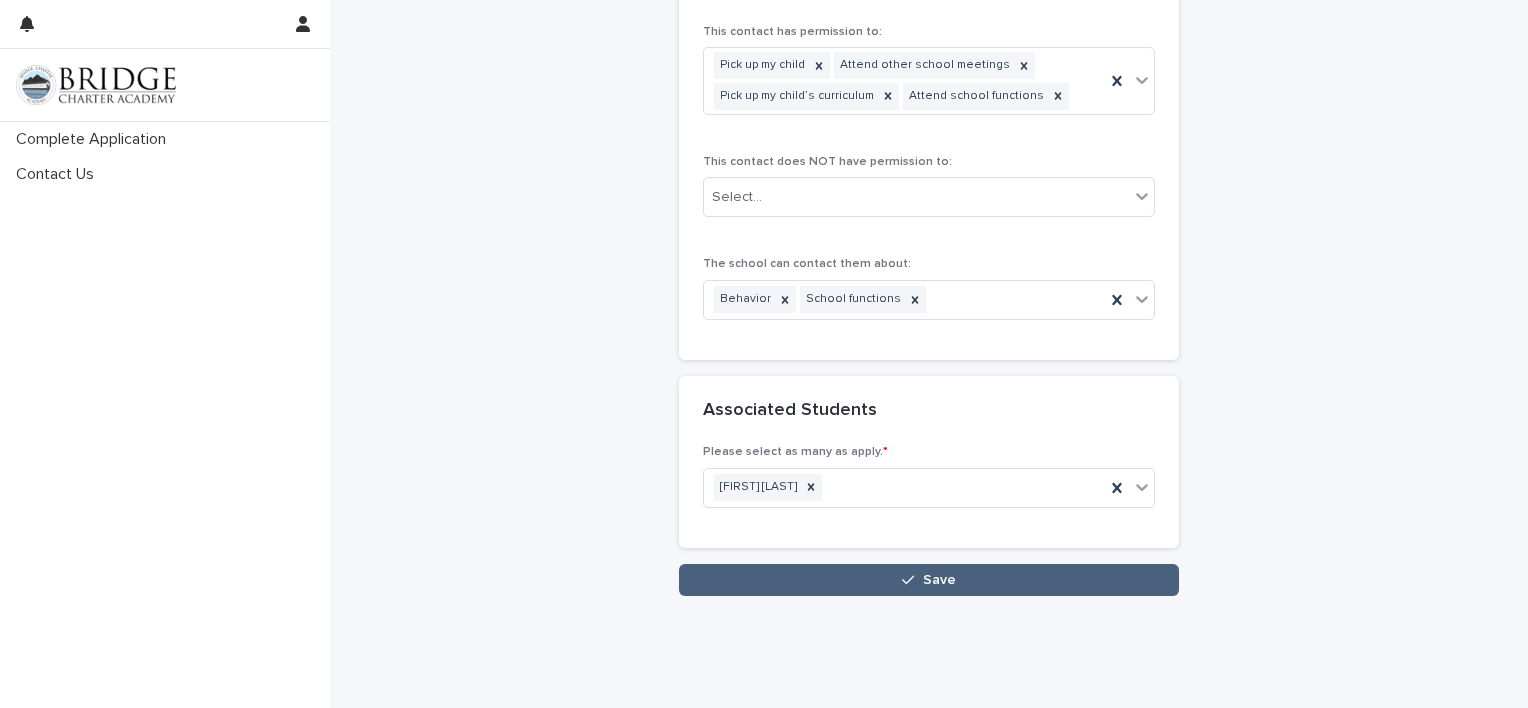 click on "Save" at bounding box center (929, 580) 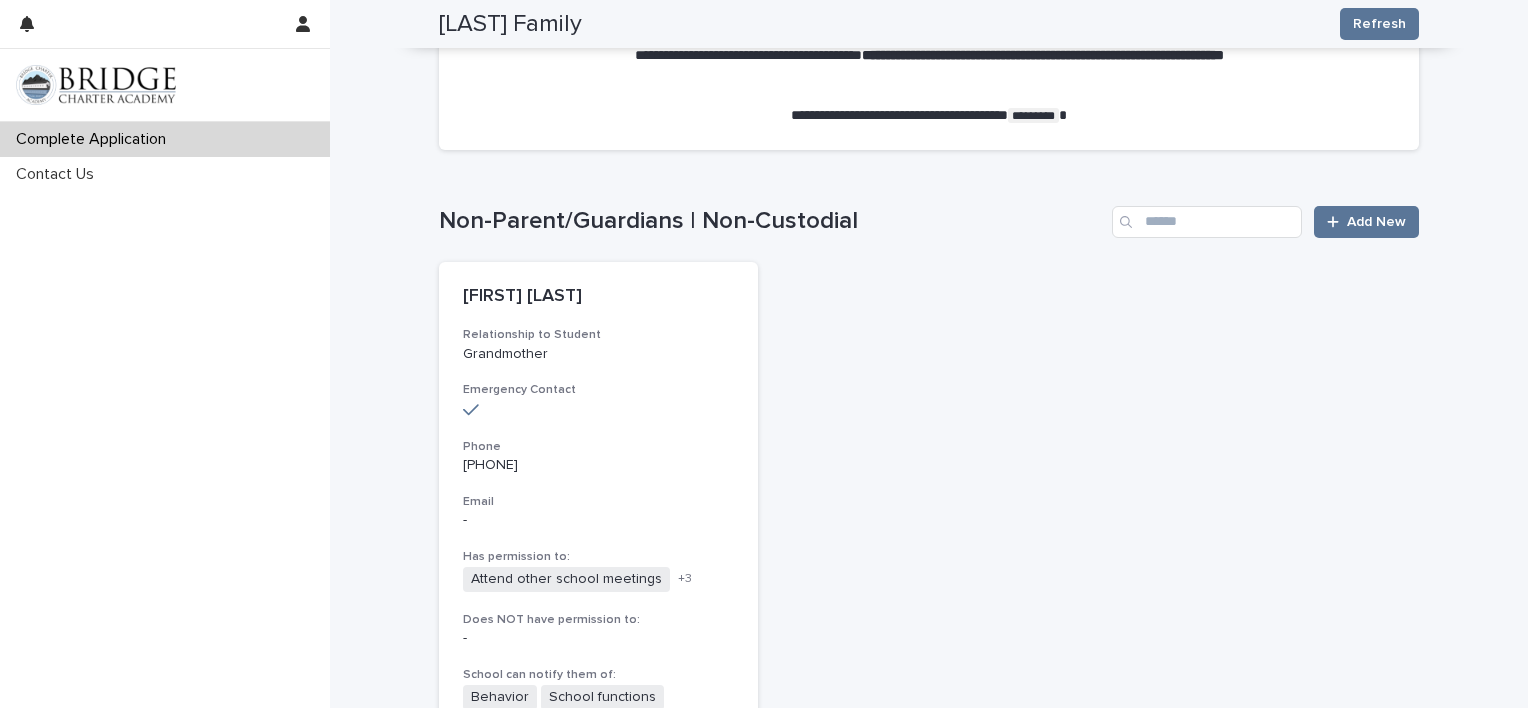 scroll, scrollTop: 1764, scrollLeft: 0, axis: vertical 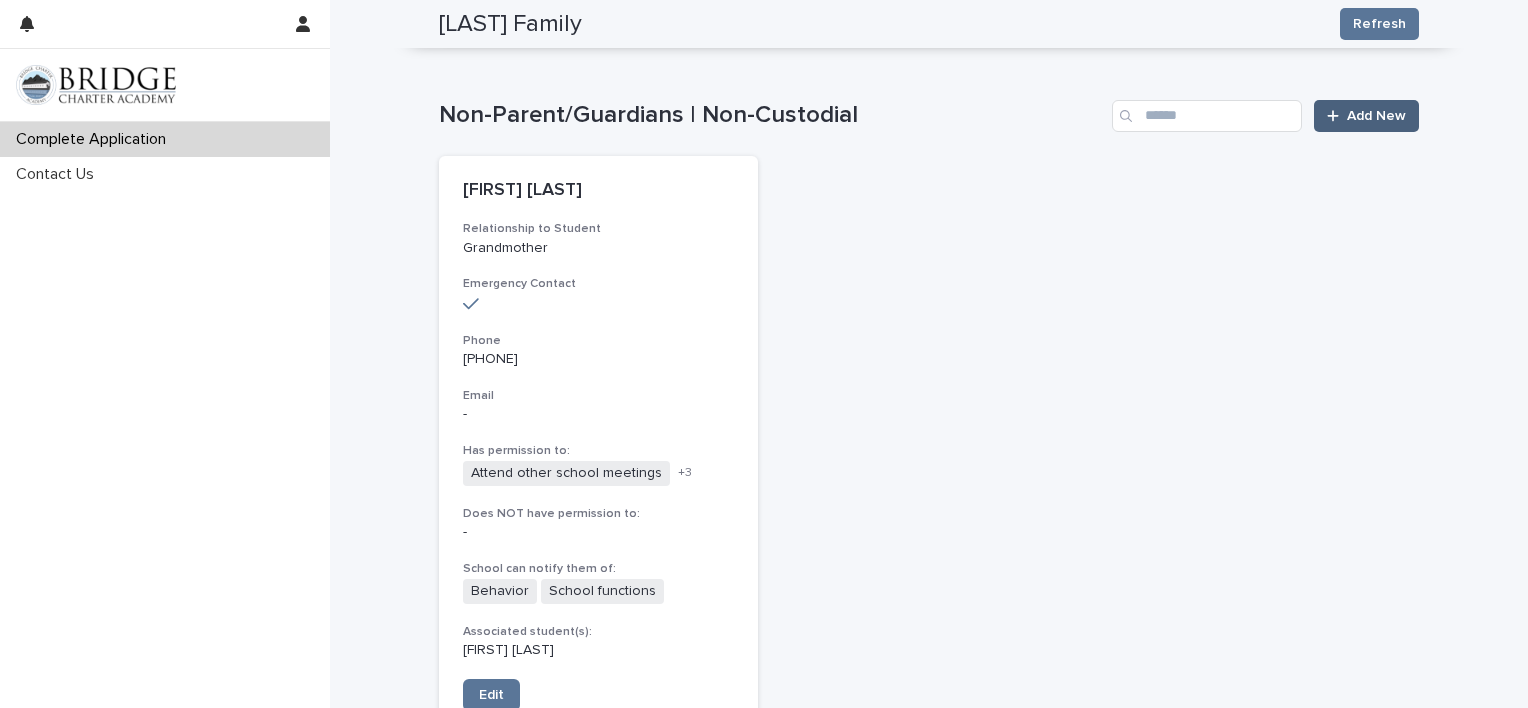 click on "Add New" at bounding box center (1366, 116) 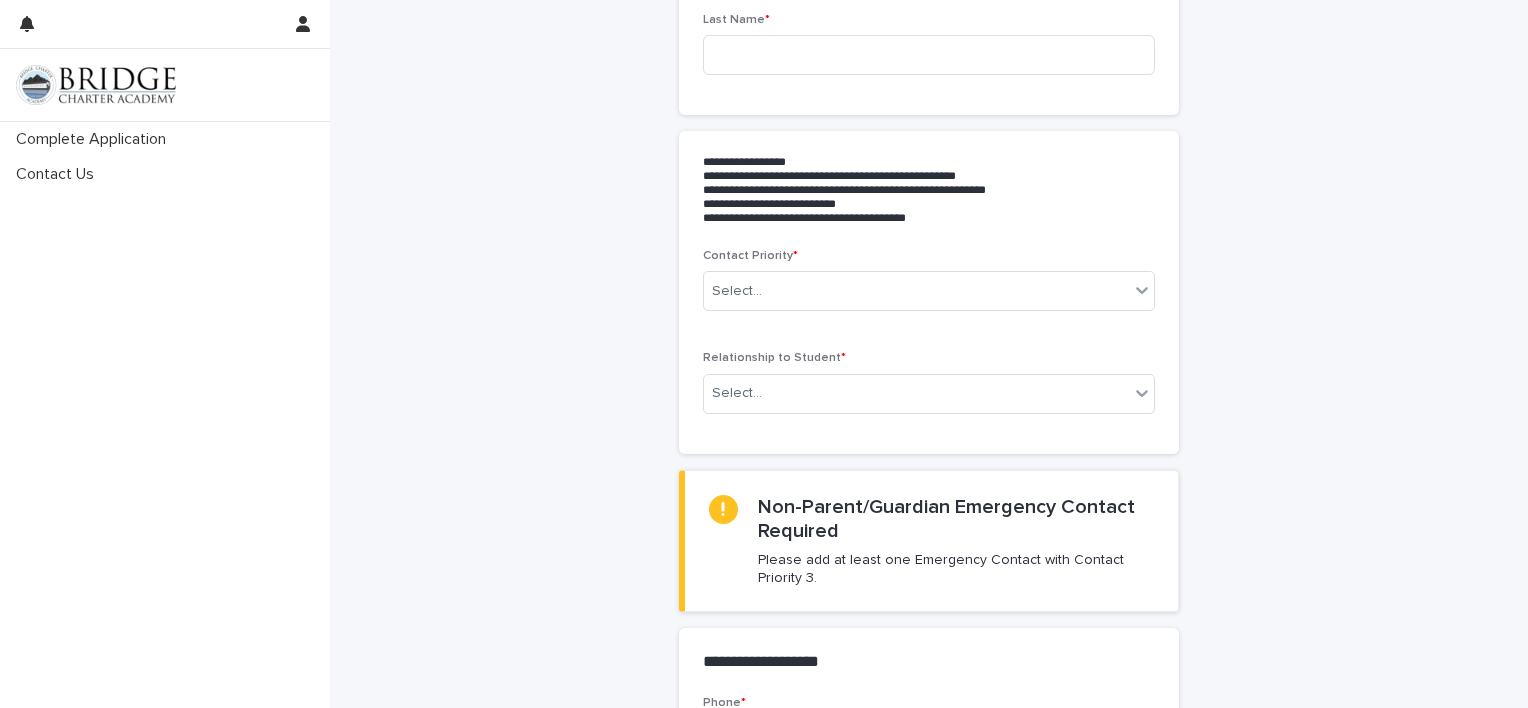 scroll, scrollTop: 0, scrollLeft: 0, axis: both 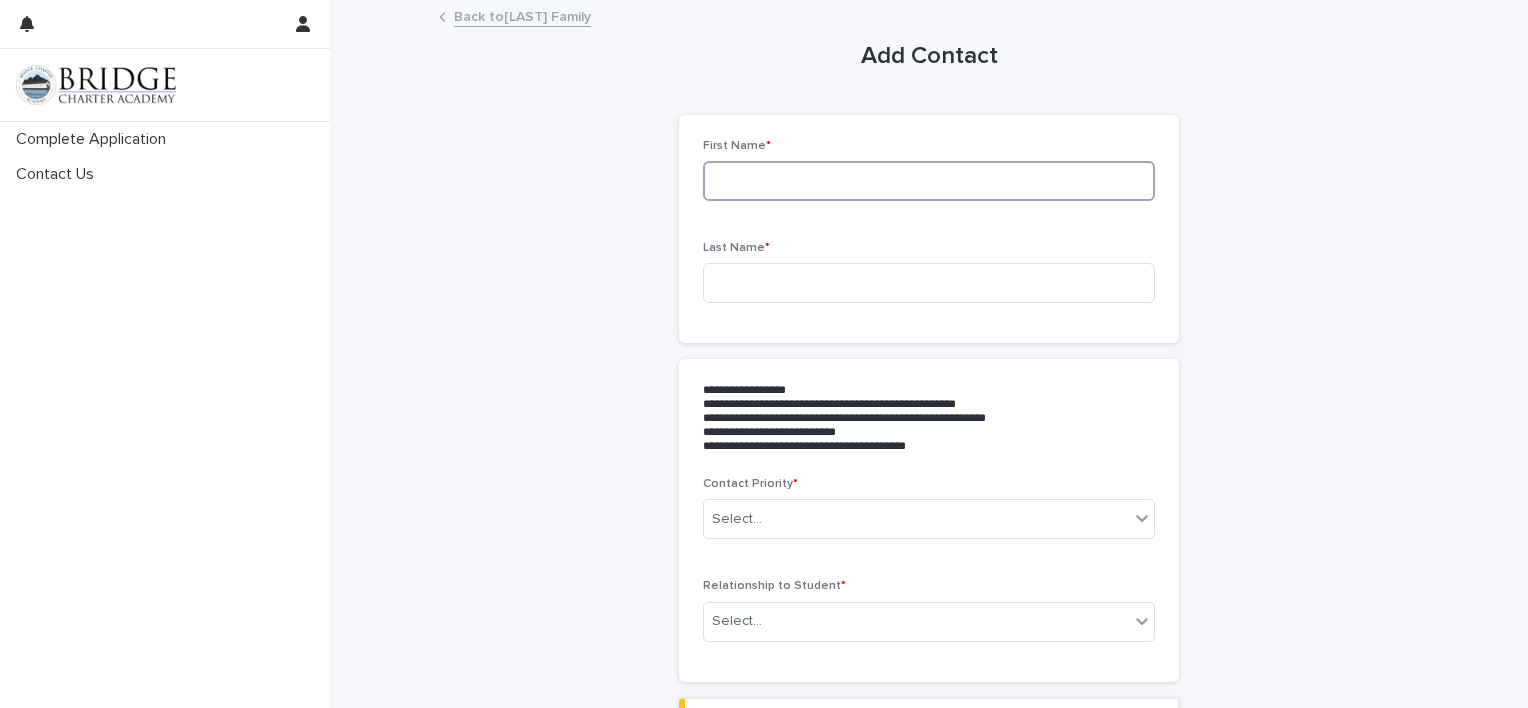 click at bounding box center (929, 181) 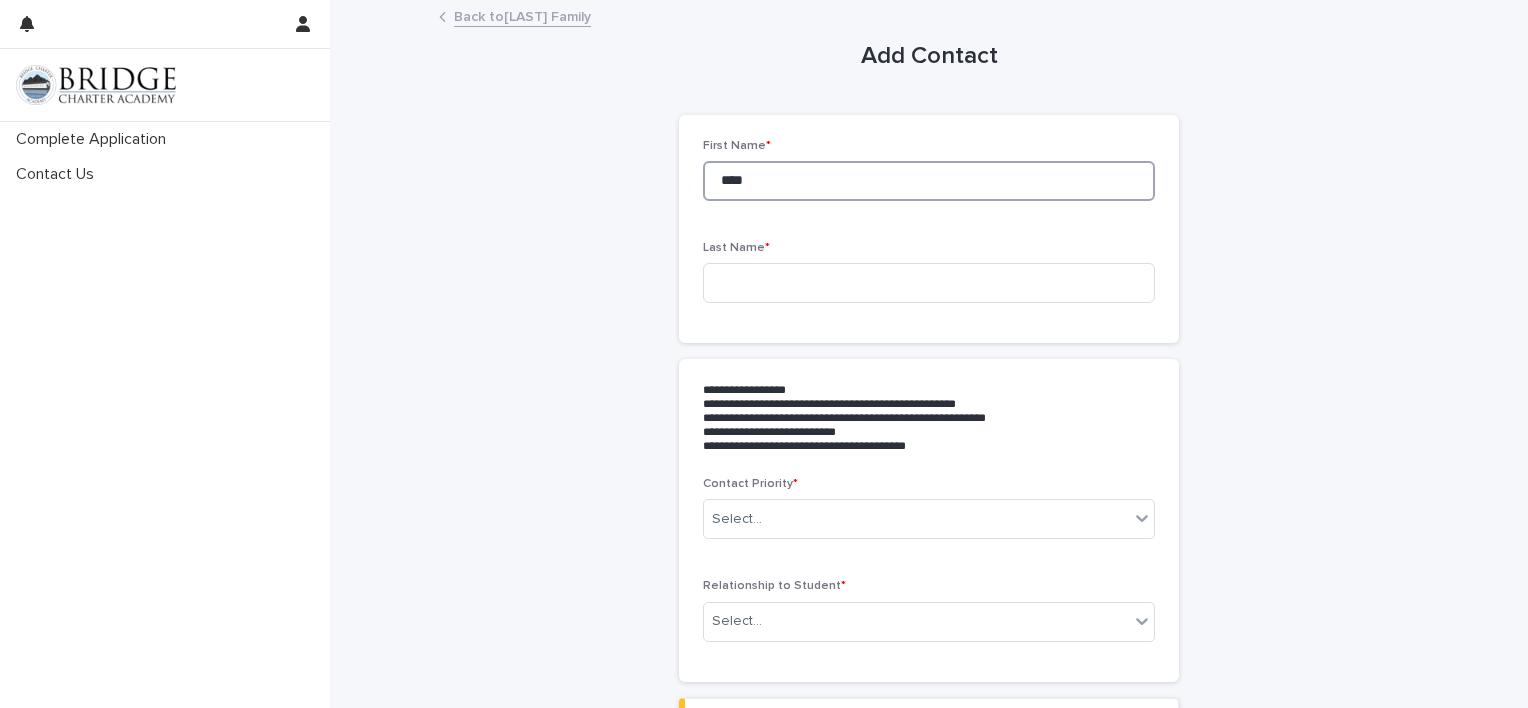 type on "****" 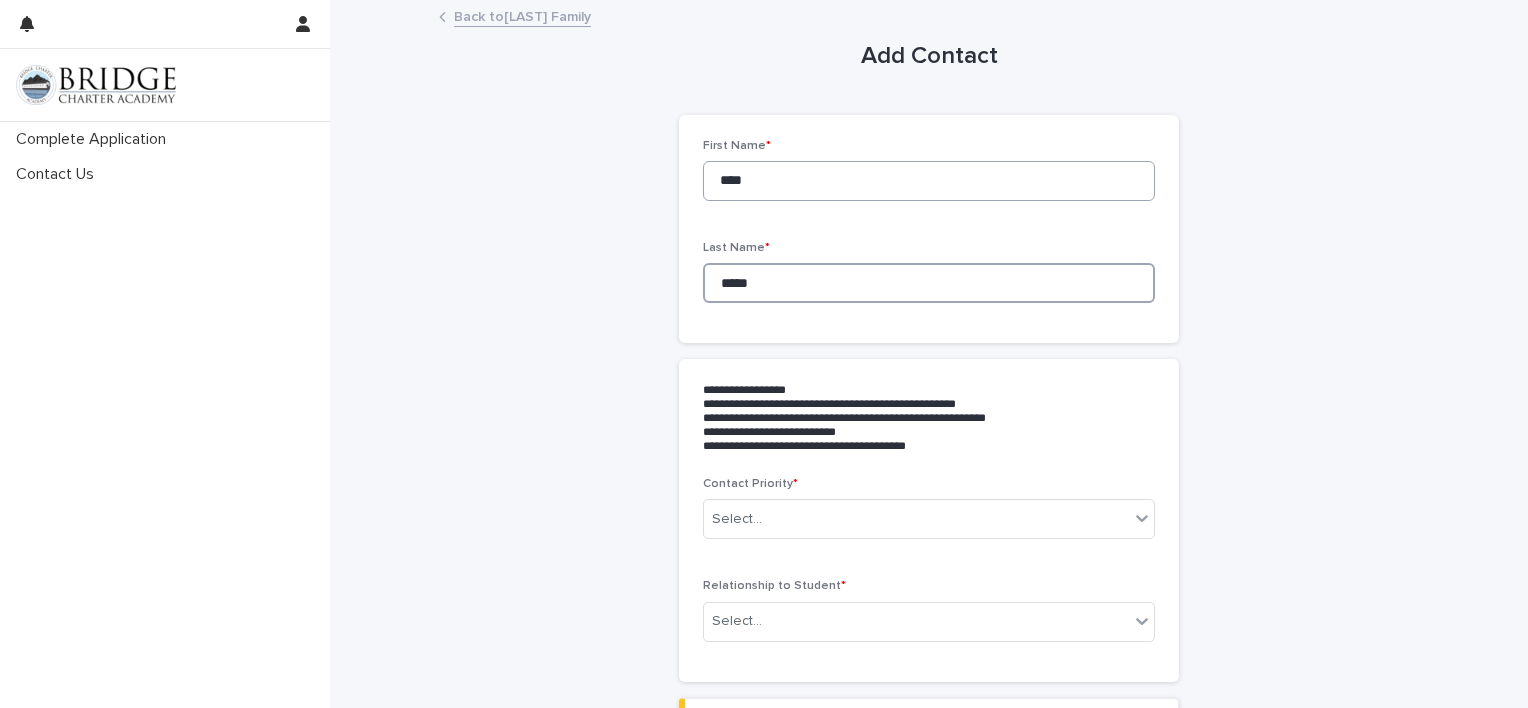type on "*****" 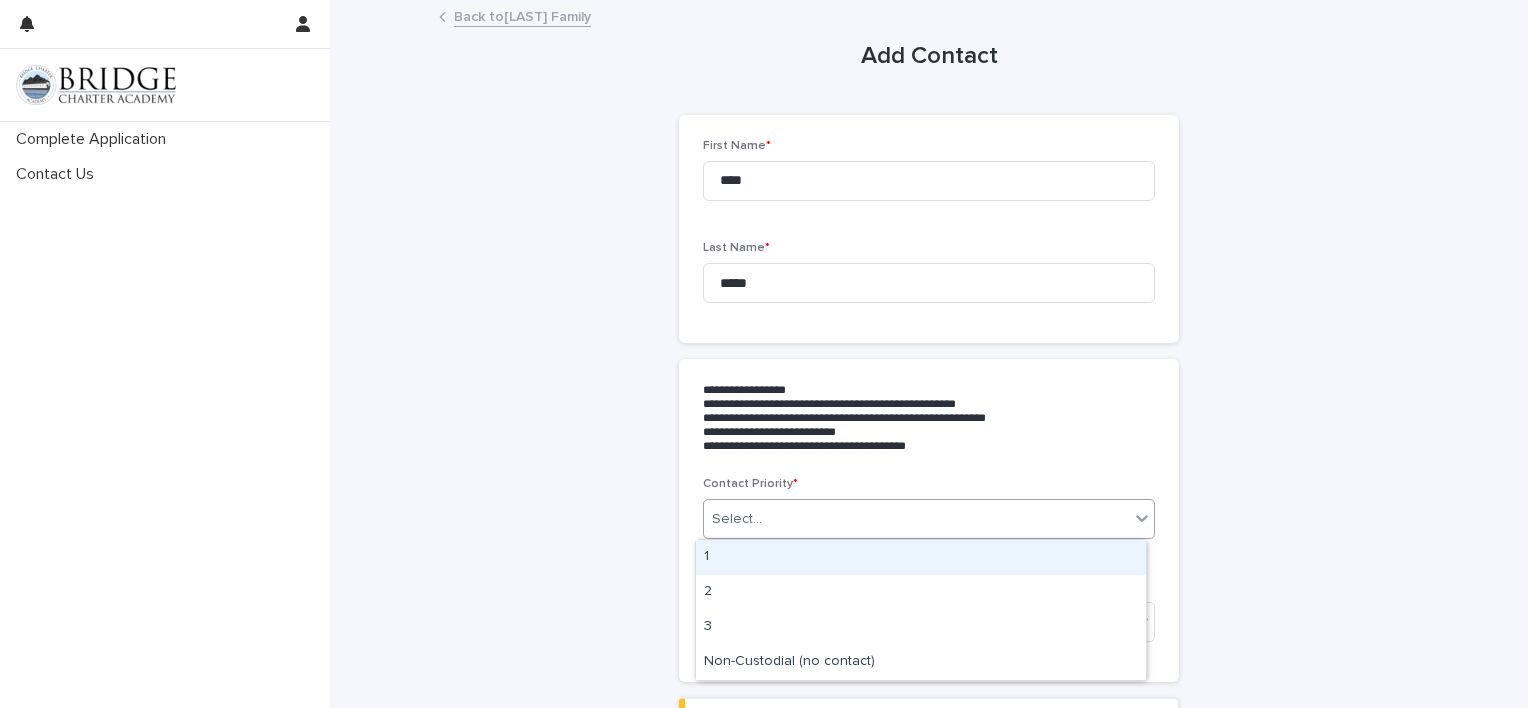 click on "Select..." at bounding box center [916, 519] 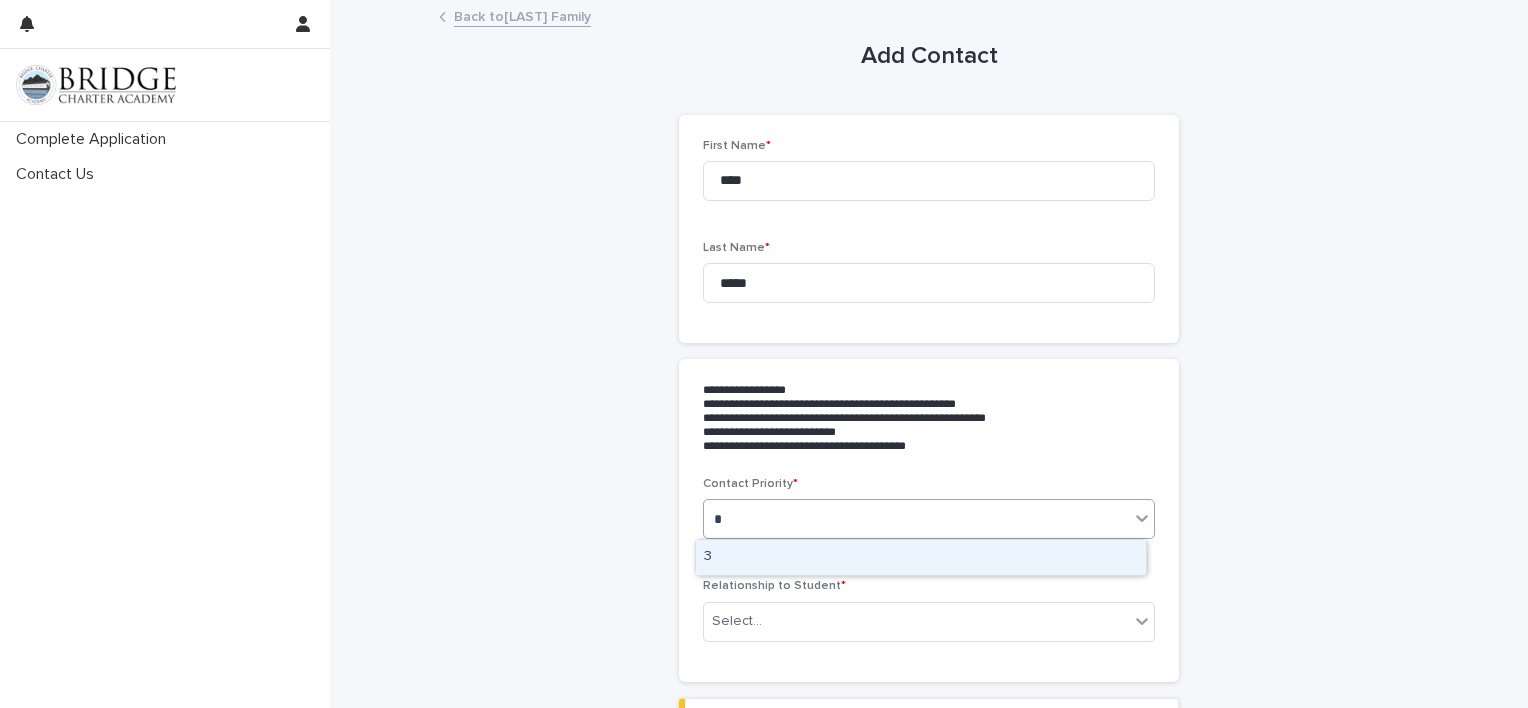 click on "3" at bounding box center (921, 557) 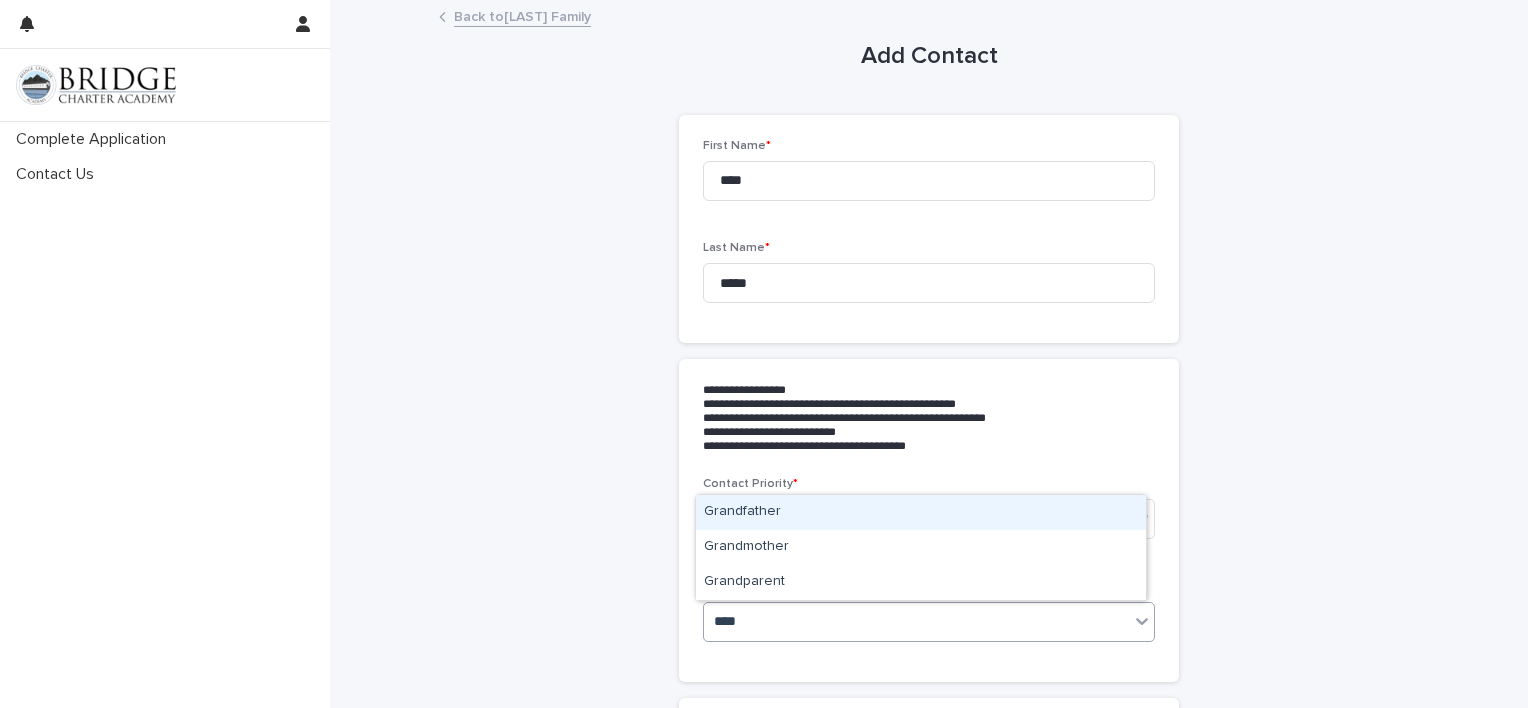 type on "*****" 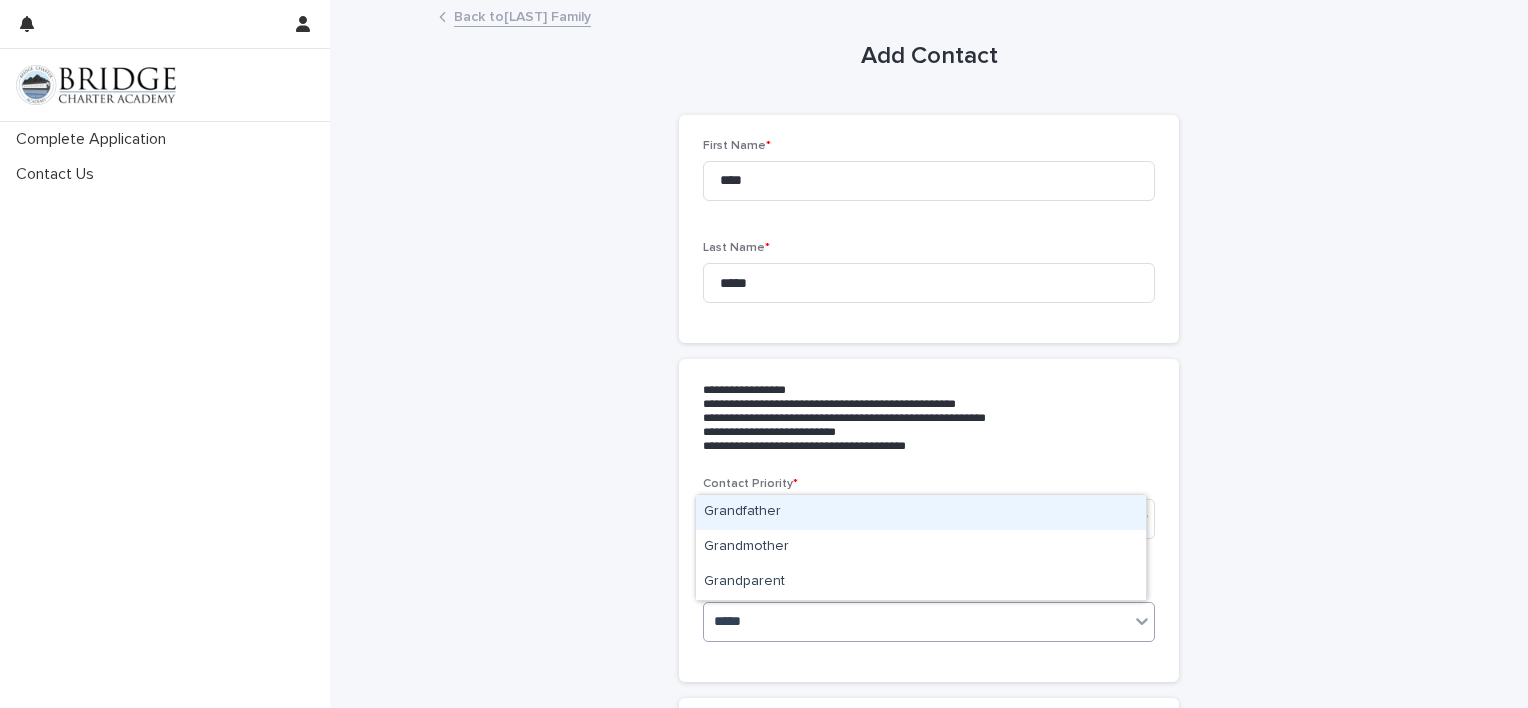 click on "Grandfather" at bounding box center (921, 512) 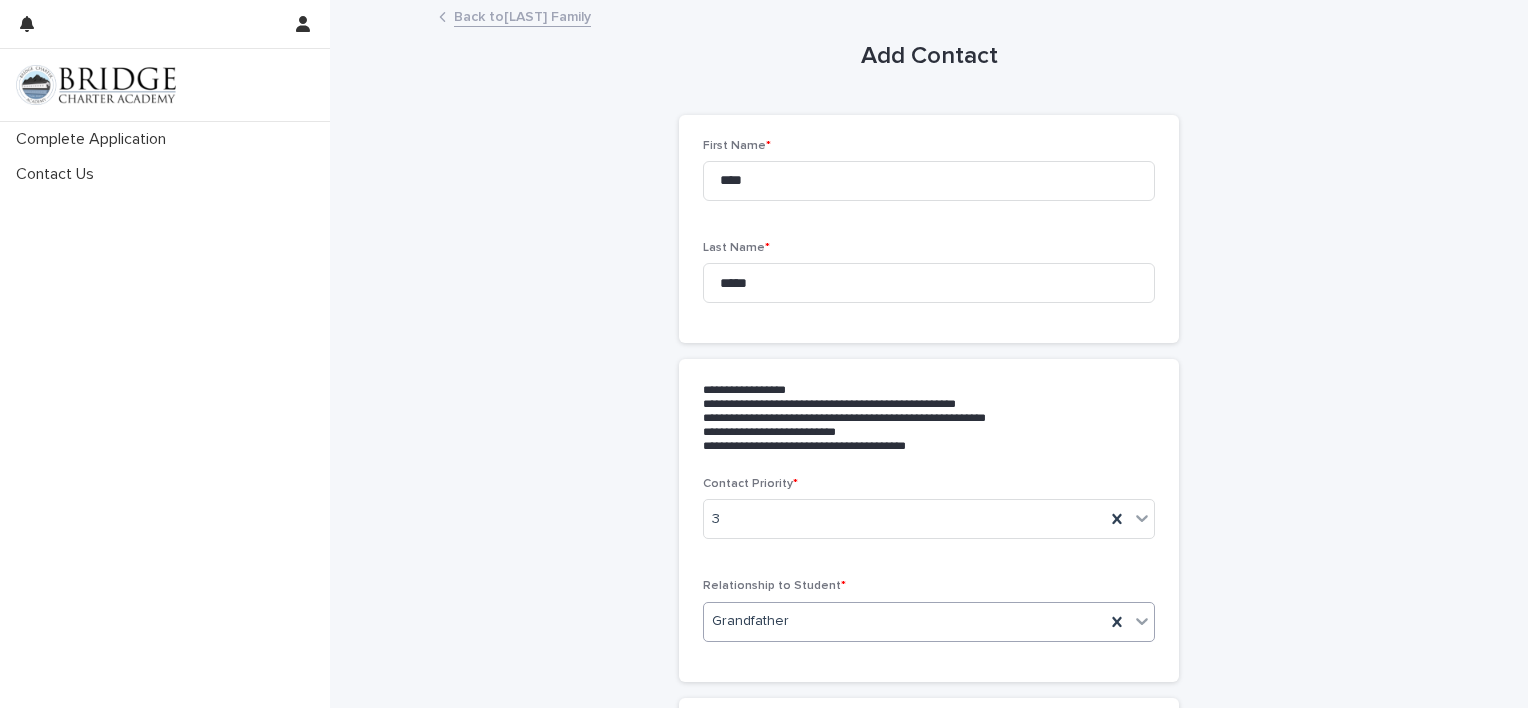 click on "**********" at bounding box center (929, 1033) 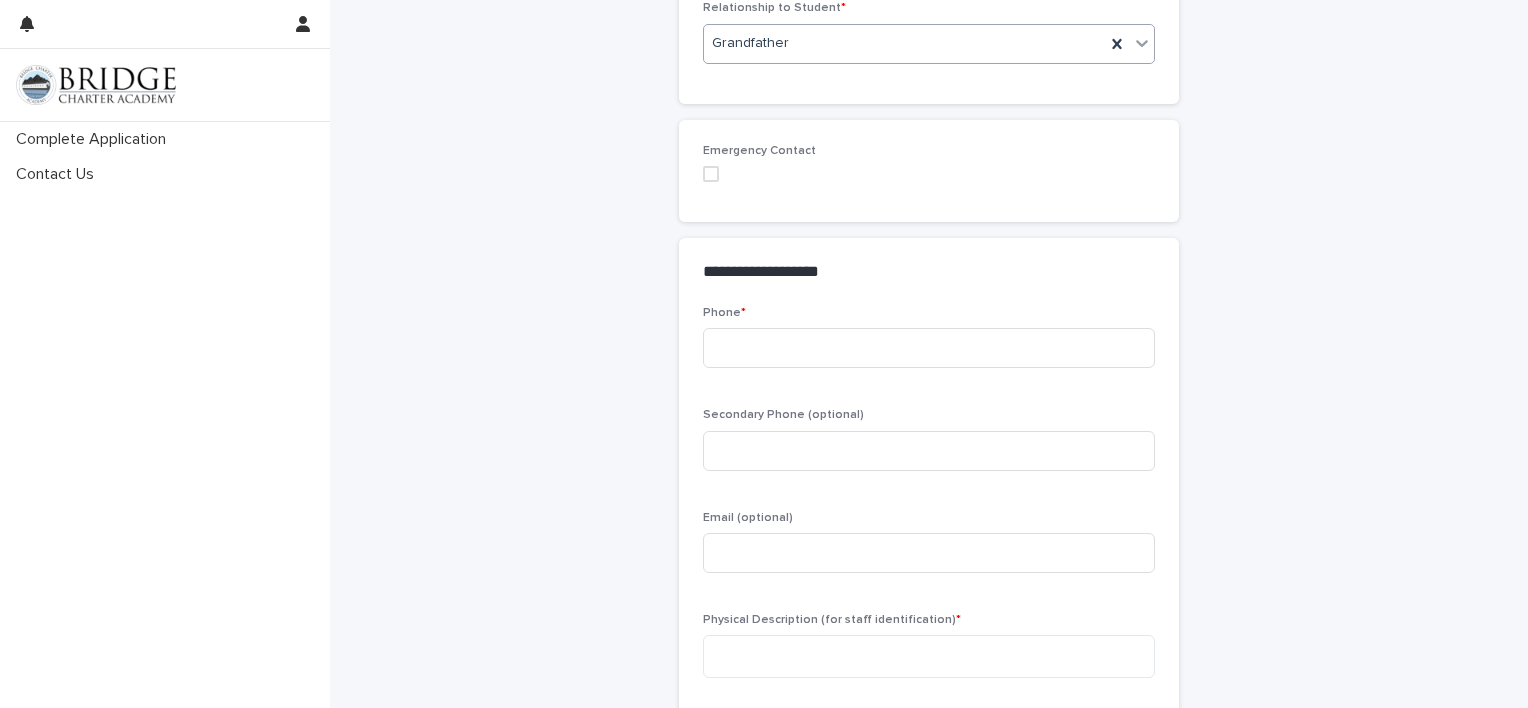 scroll, scrollTop: 588, scrollLeft: 0, axis: vertical 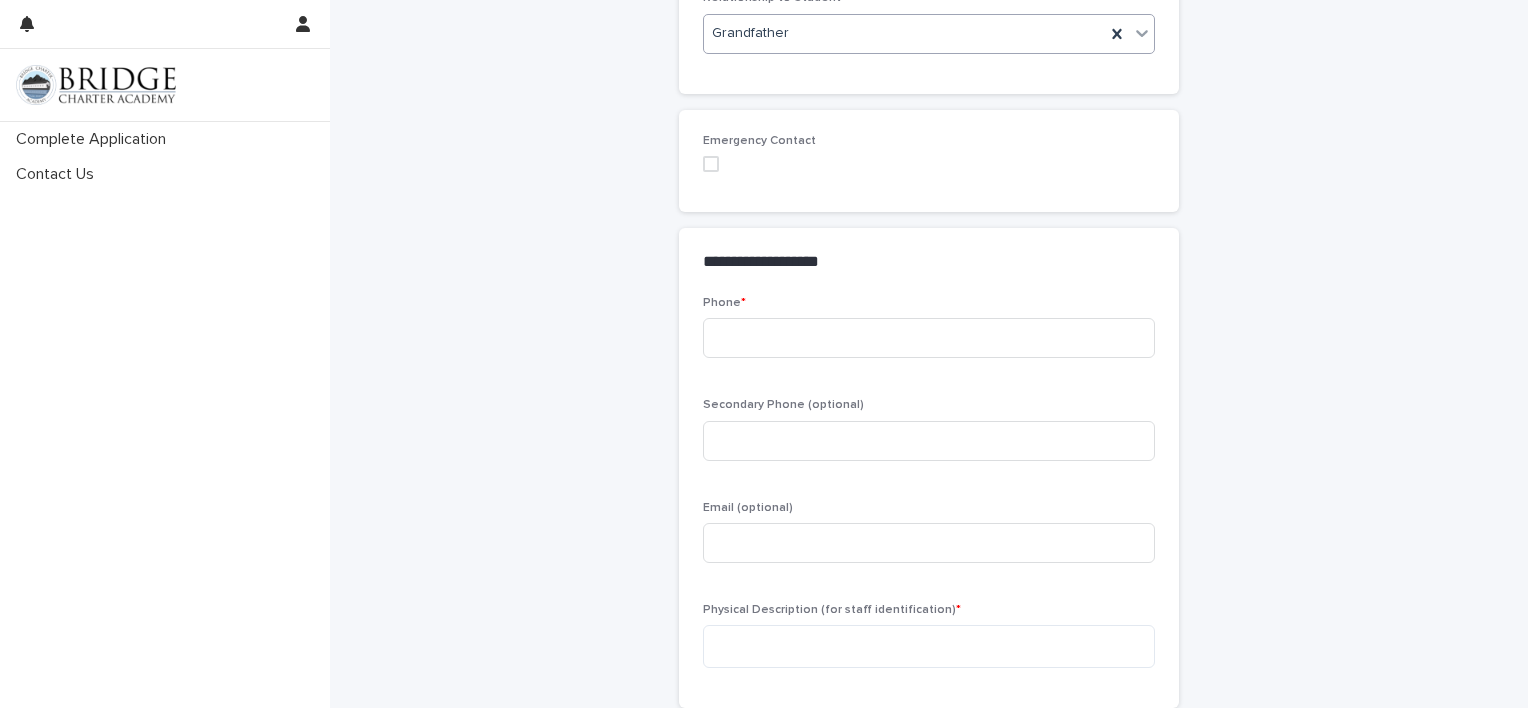 click at bounding box center [711, 164] 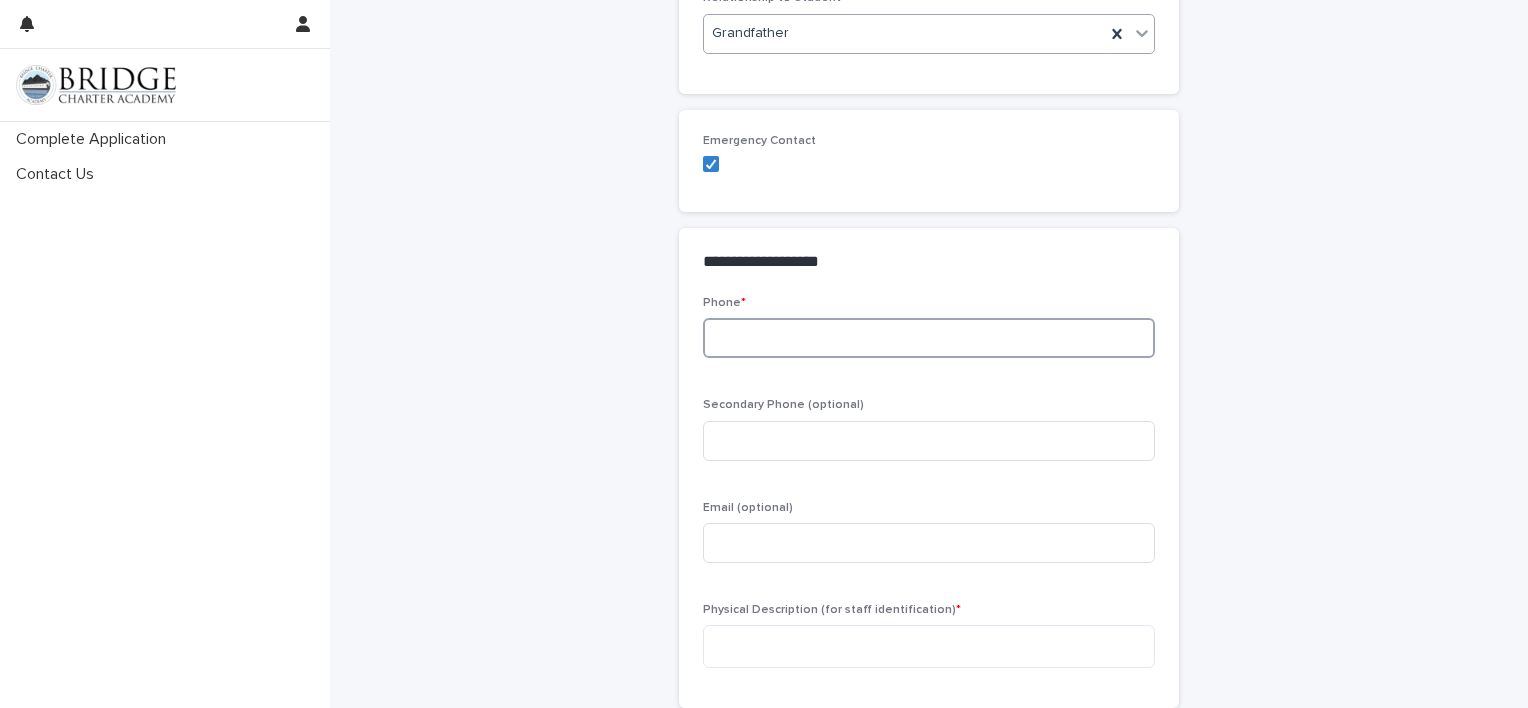 click at bounding box center (929, 338) 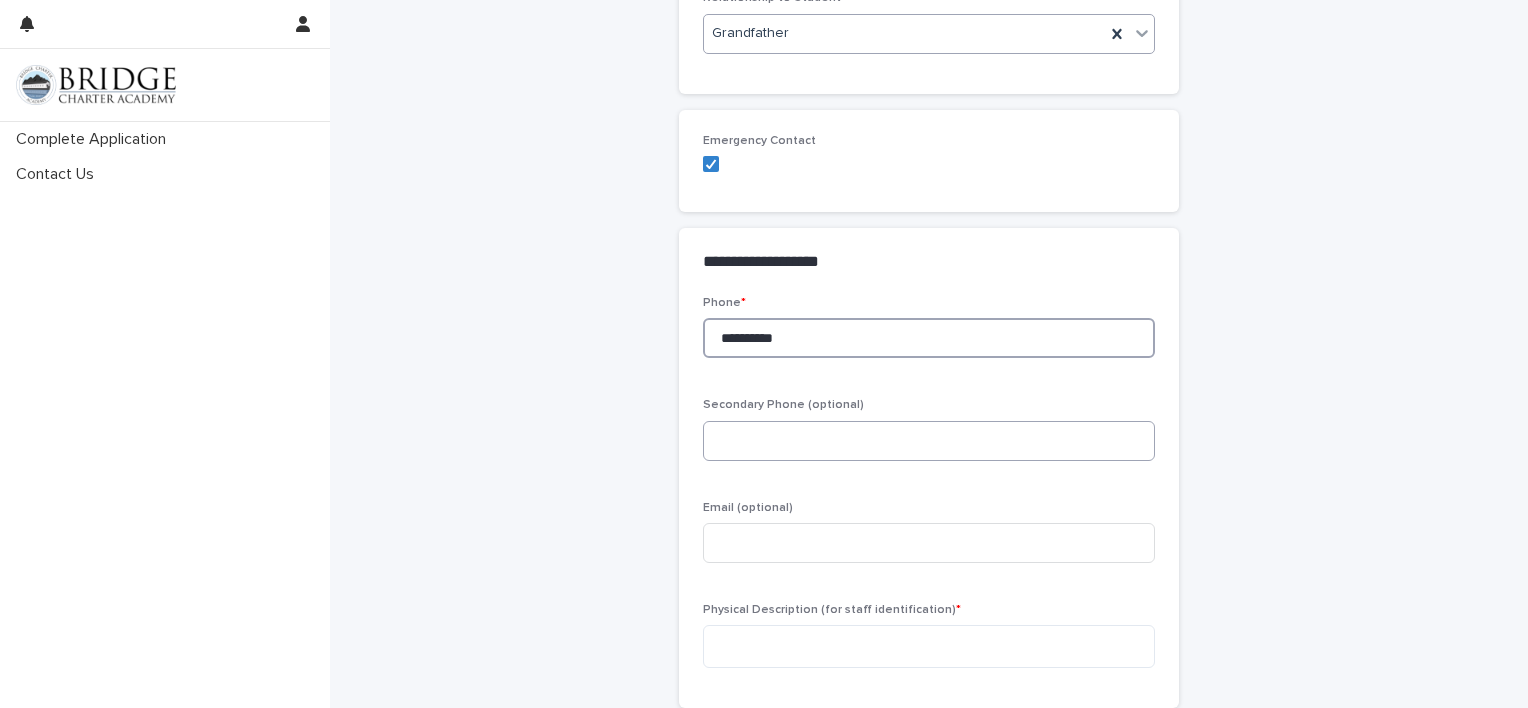 type on "**********" 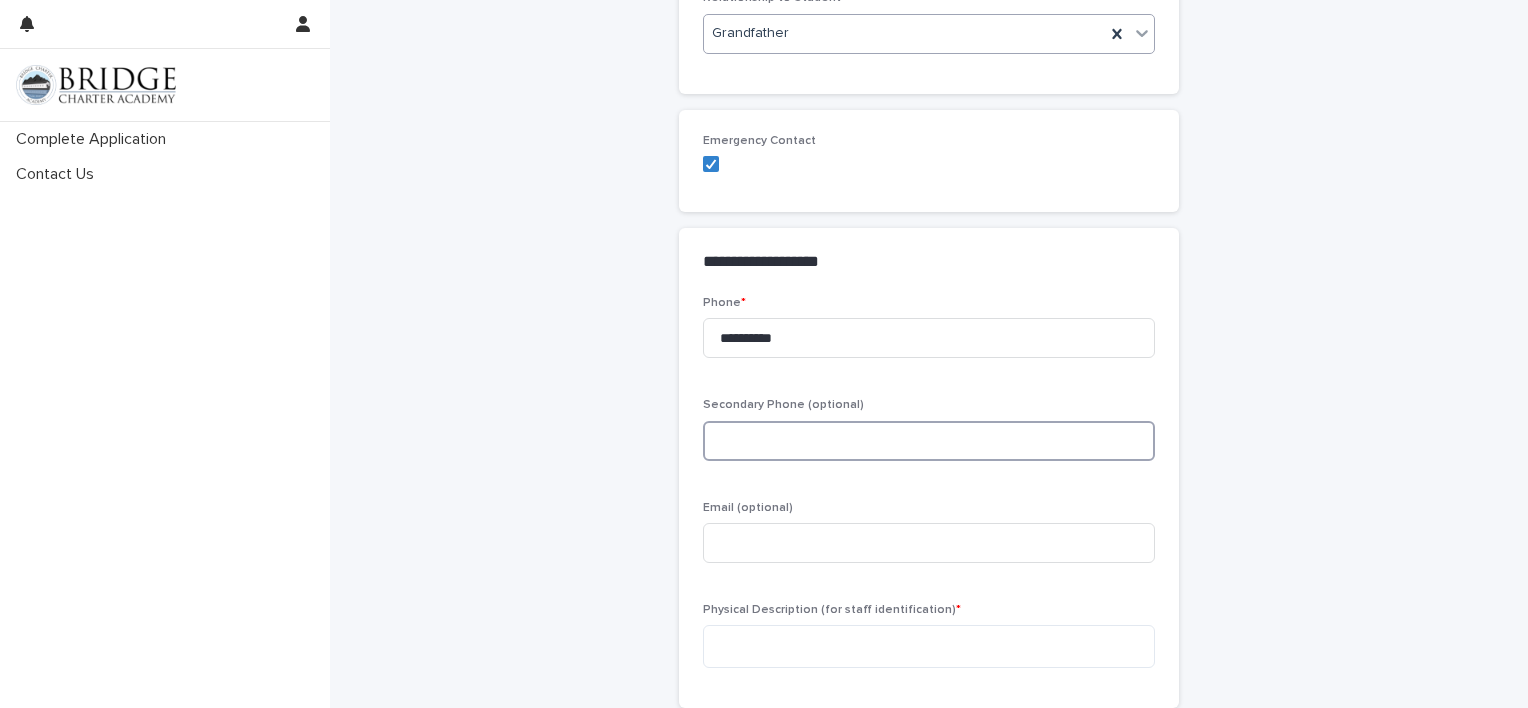 click at bounding box center (929, 441) 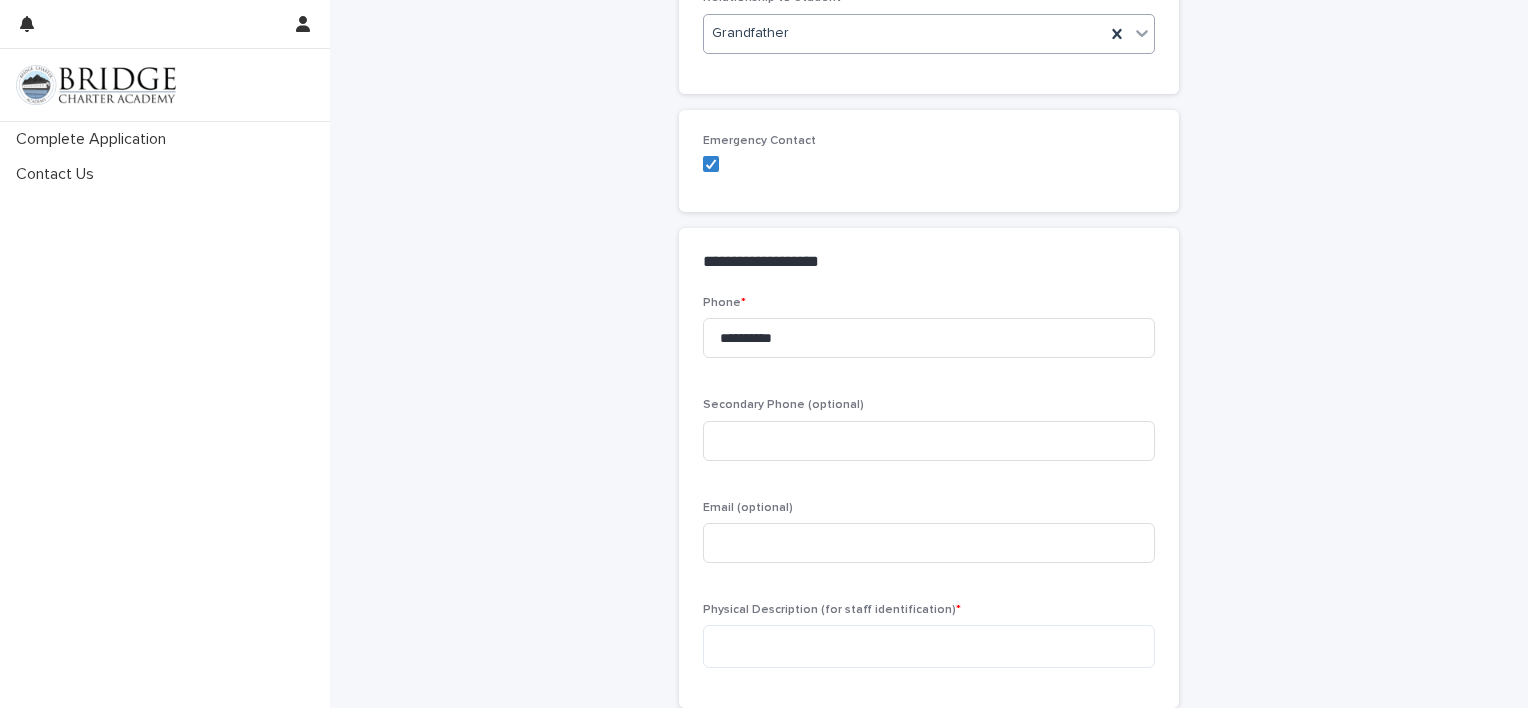click on "**********" at bounding box center [929, 445] 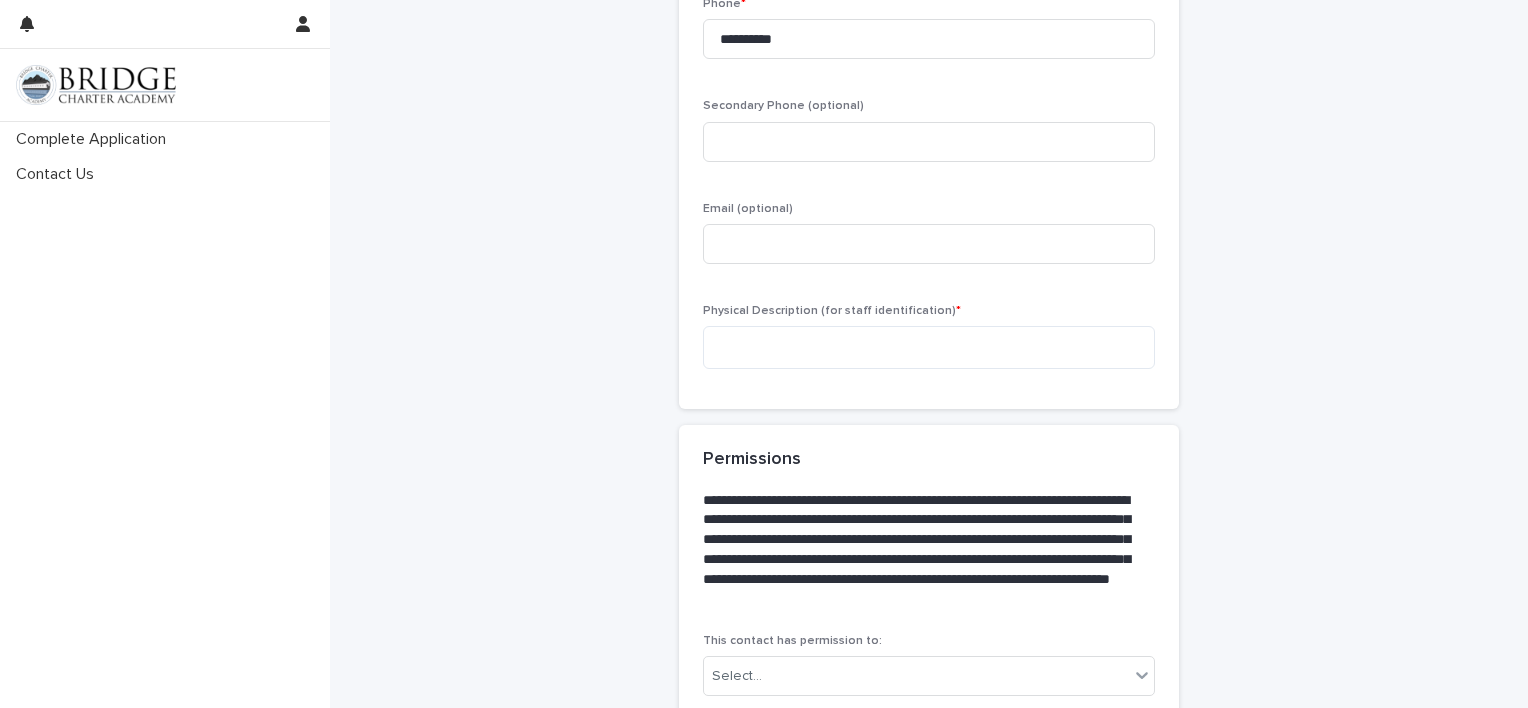 scroll, scrollTop: 890, scrollLeft: 0, axis: vertical 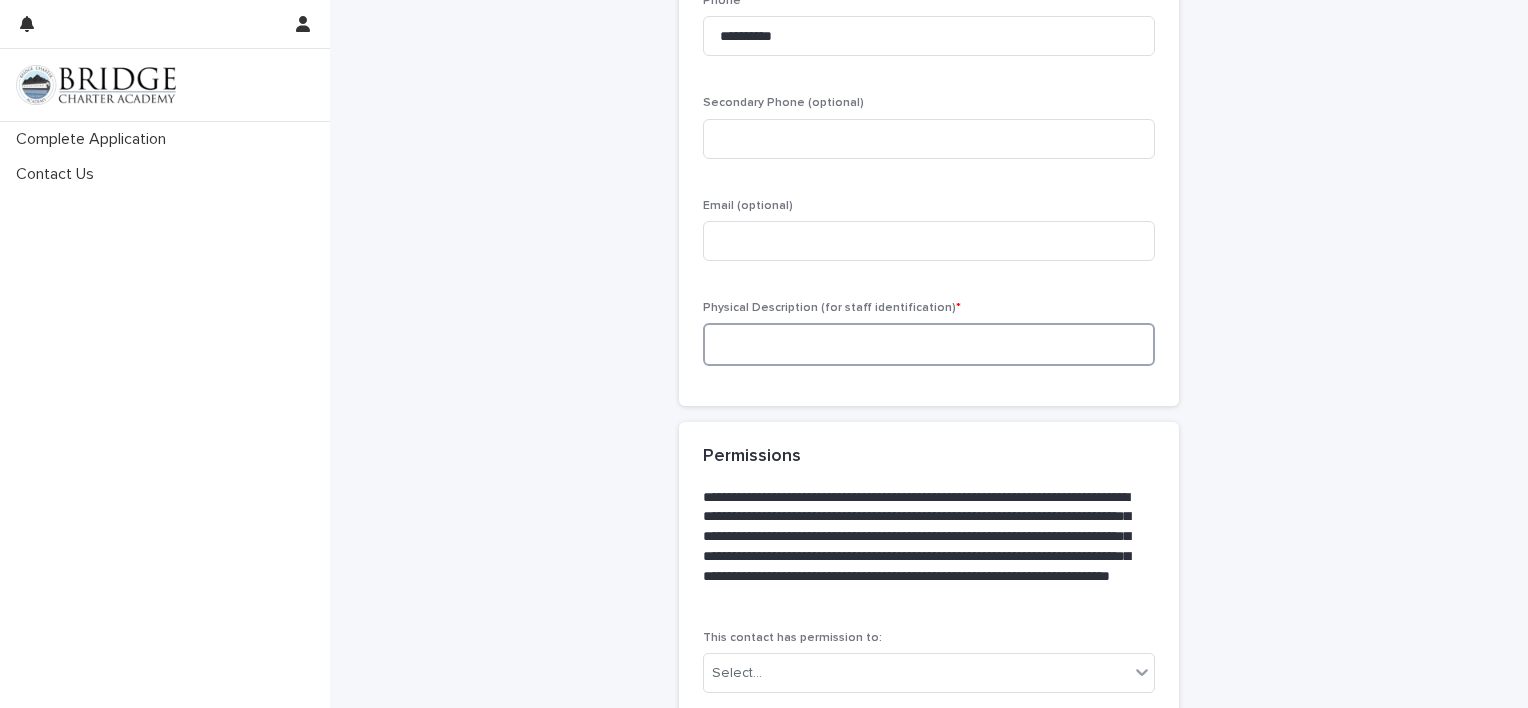 click at bounding box center [929, 344] 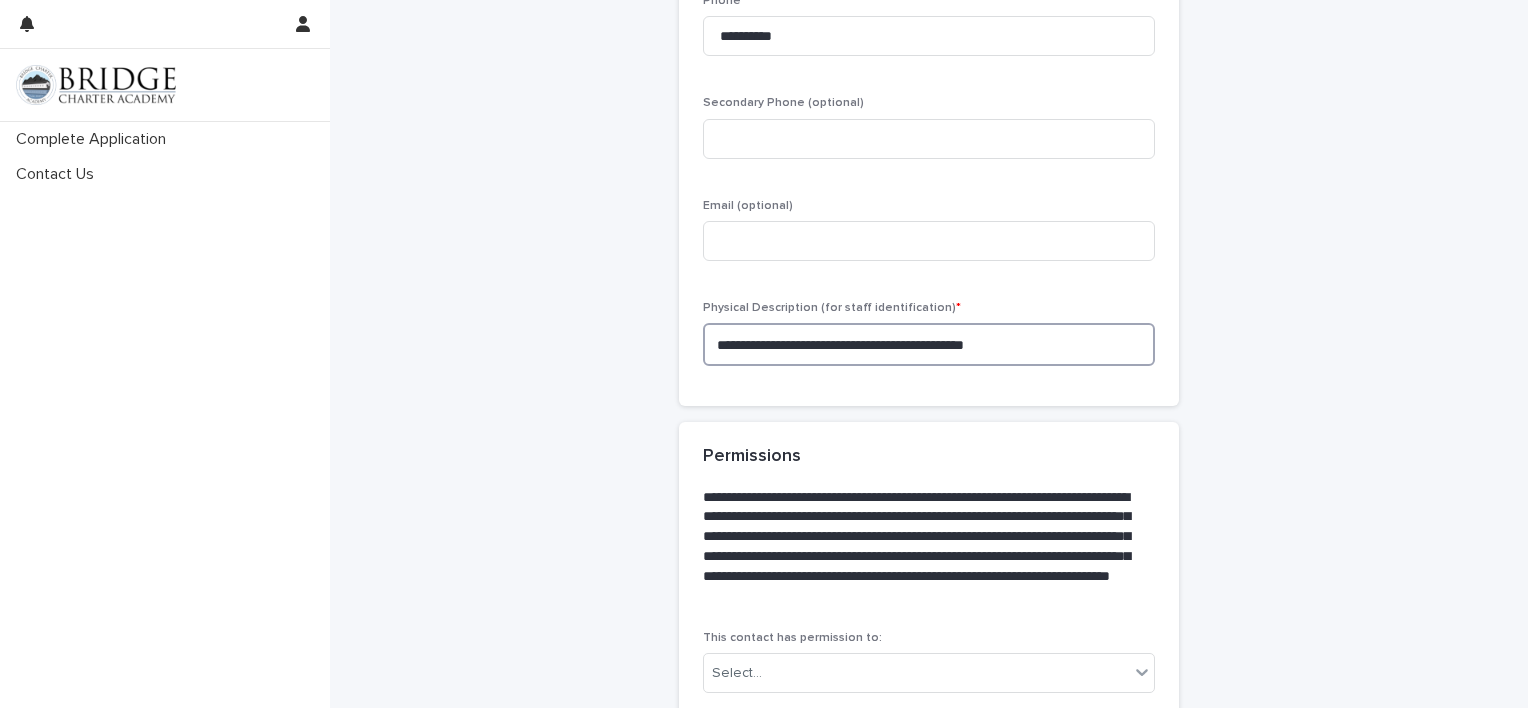 type on "**********" 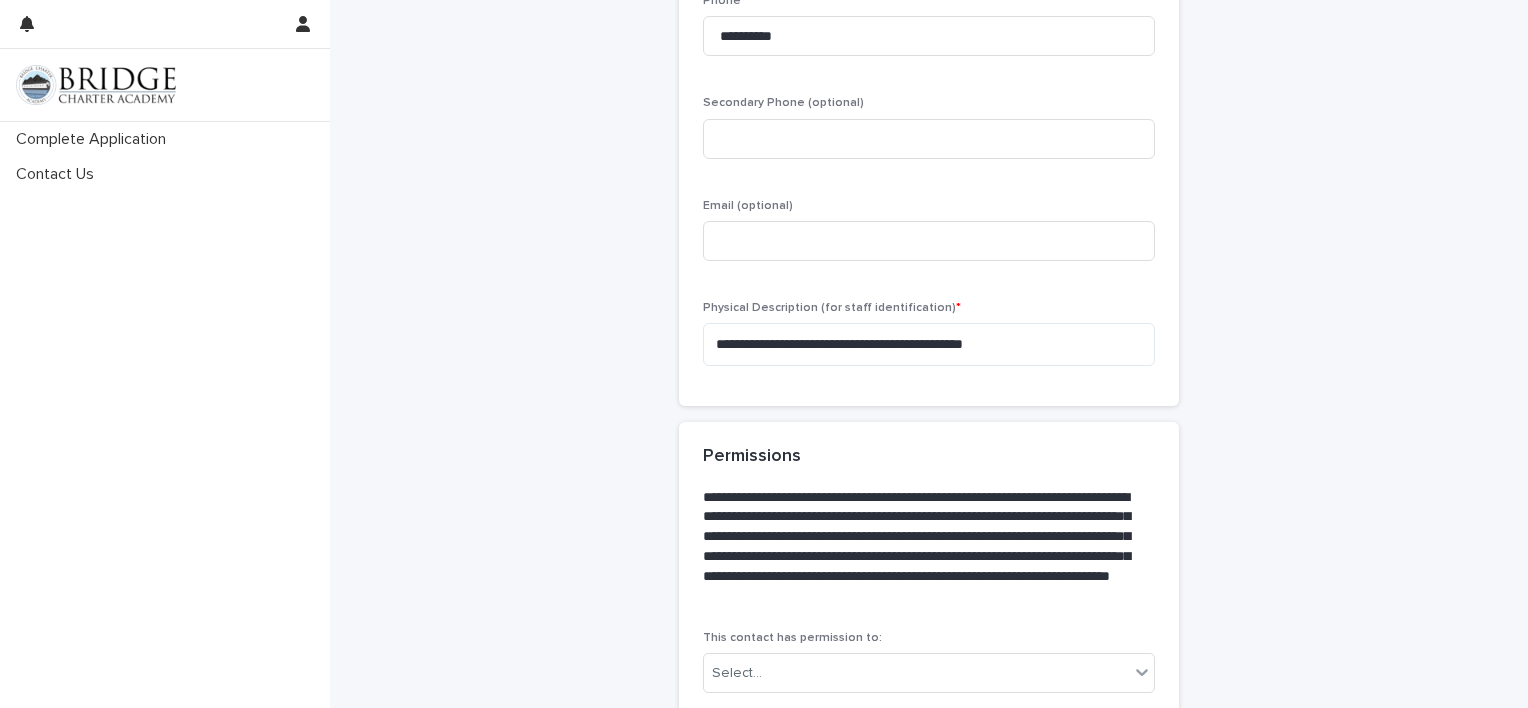 click on "**********" at bounding box center (929, 143) 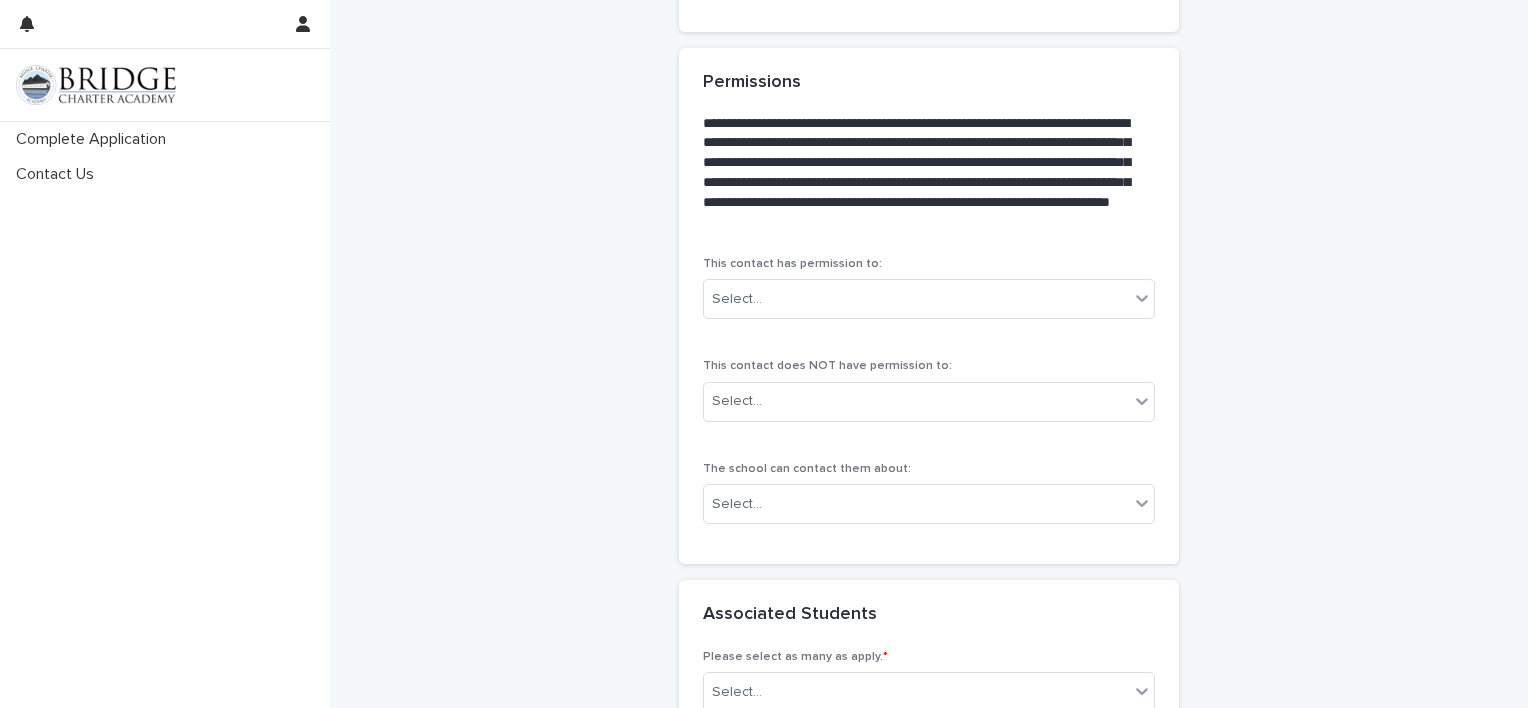 scroll, scrollTop: 1312, scrollLeft: 0, axis: vertical 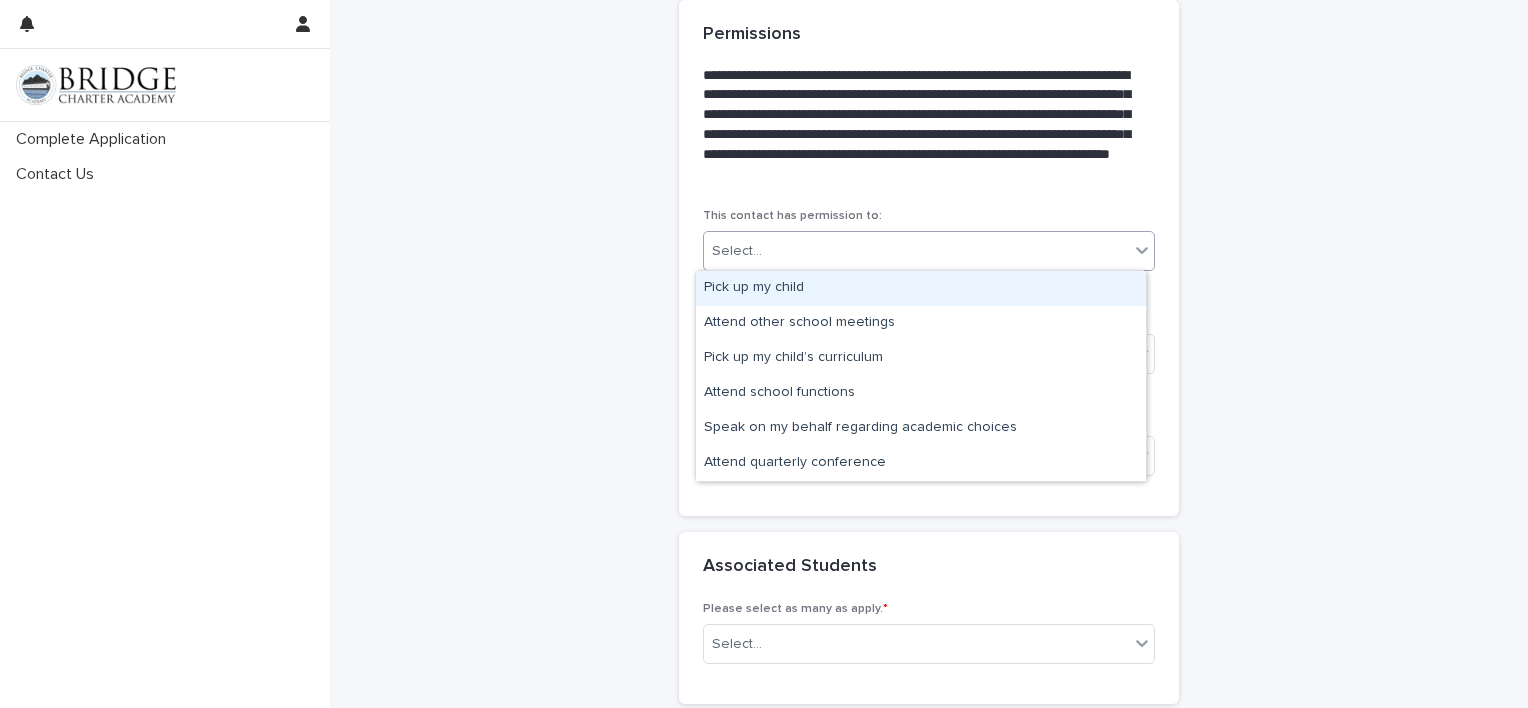 click on "Select..." at bounding box center (916, 251) 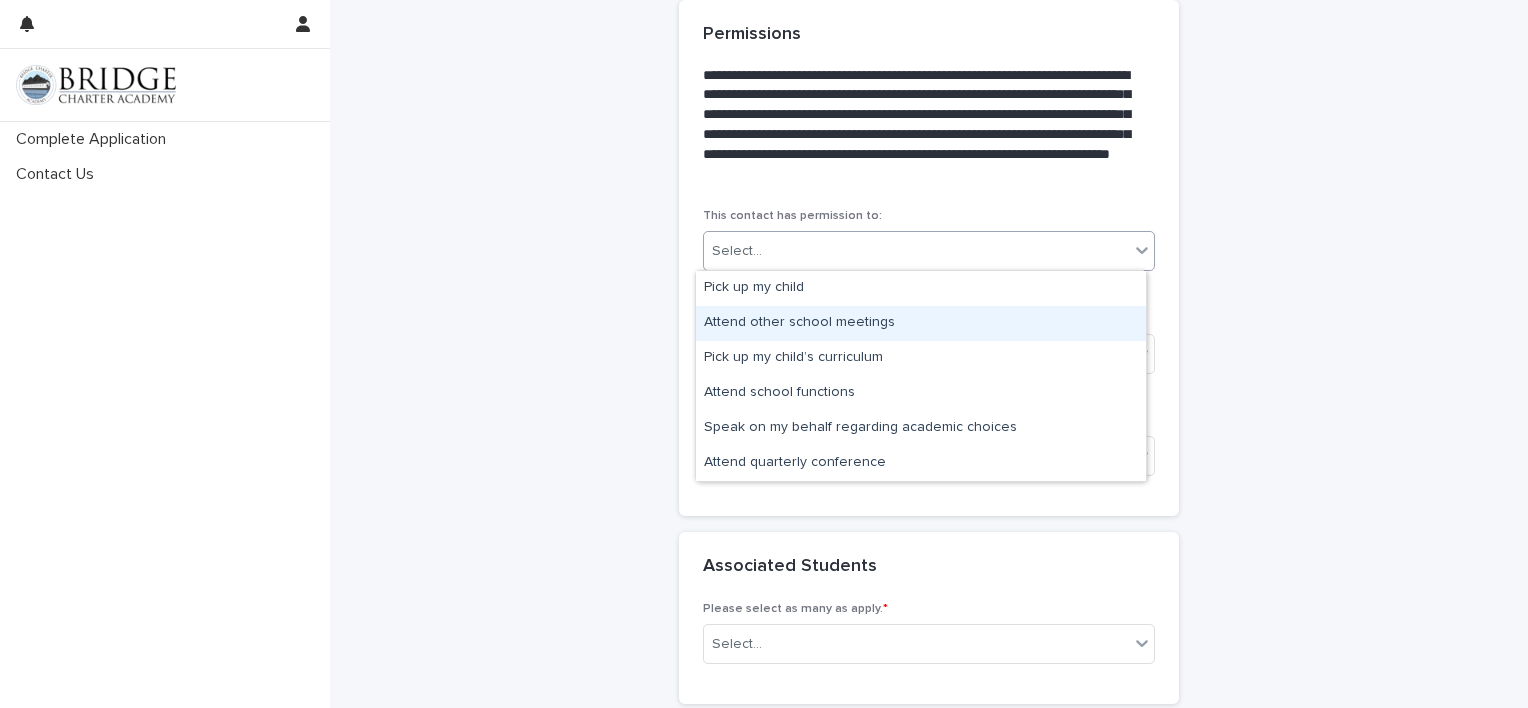 click on "Attend other school meetings" at bounding box center (921, 323) 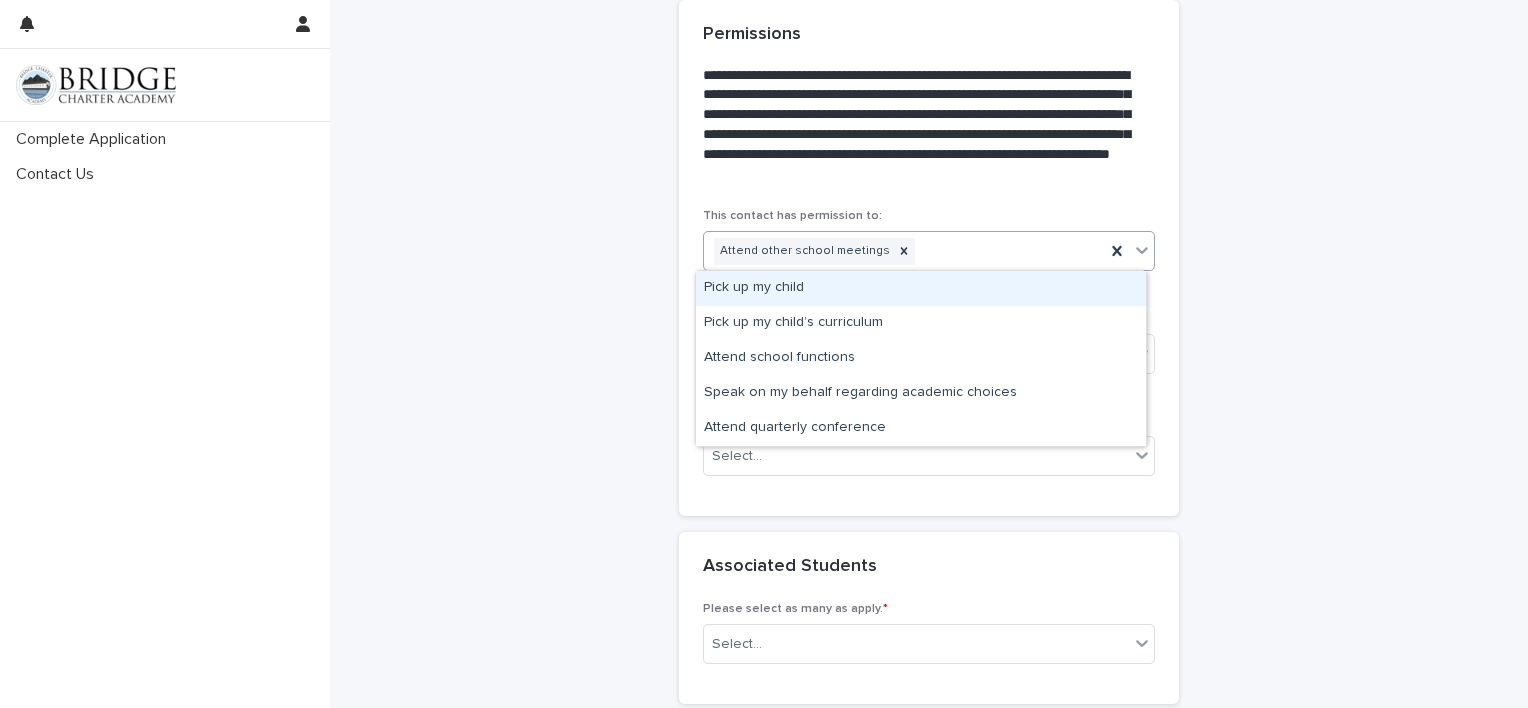 click 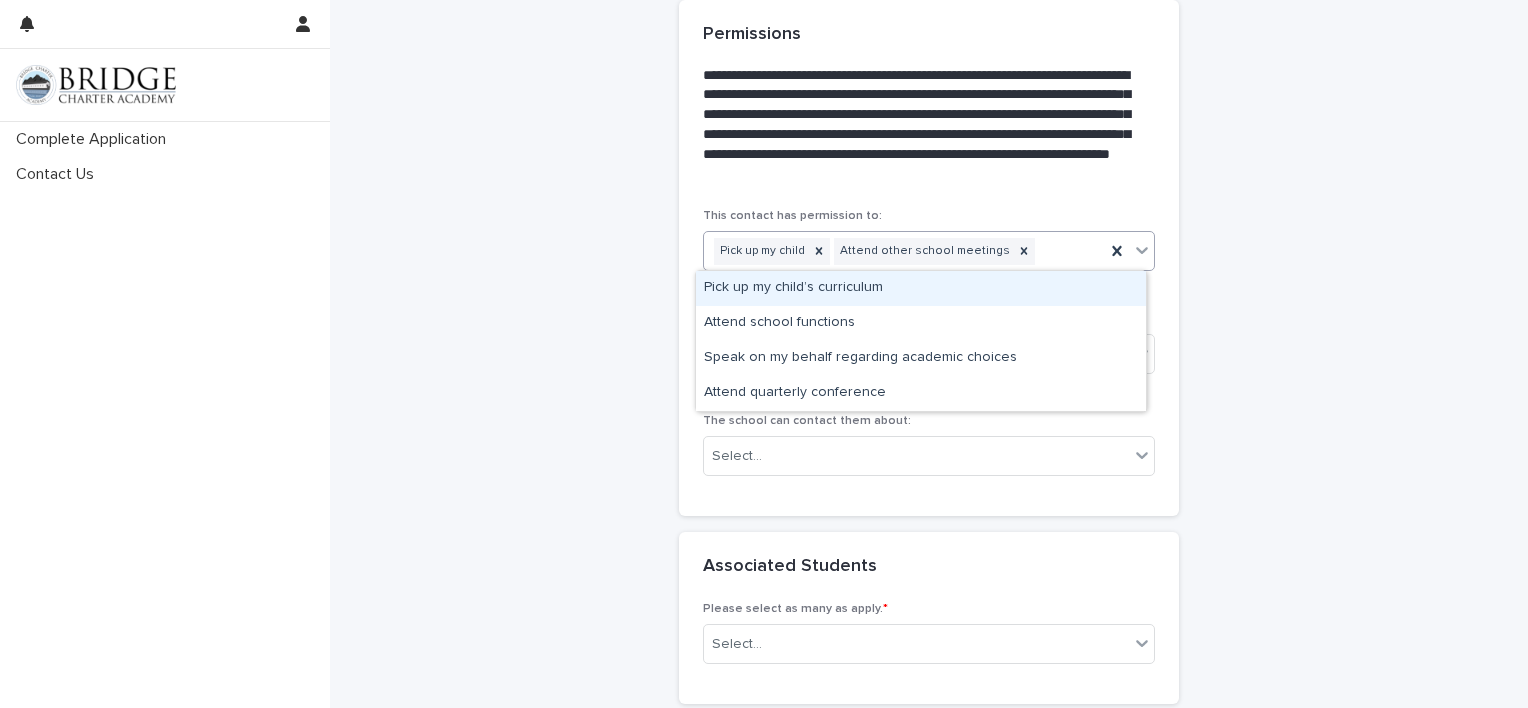 click 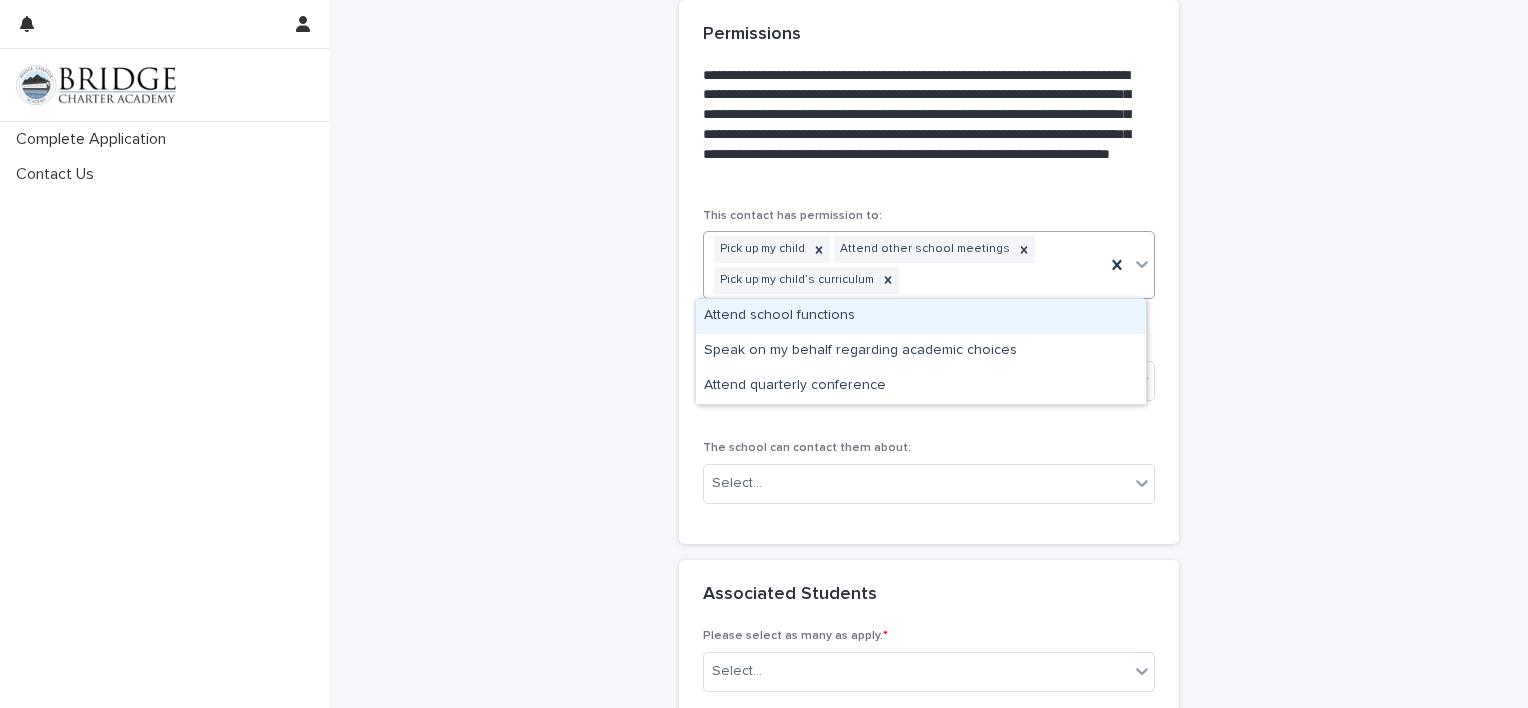click 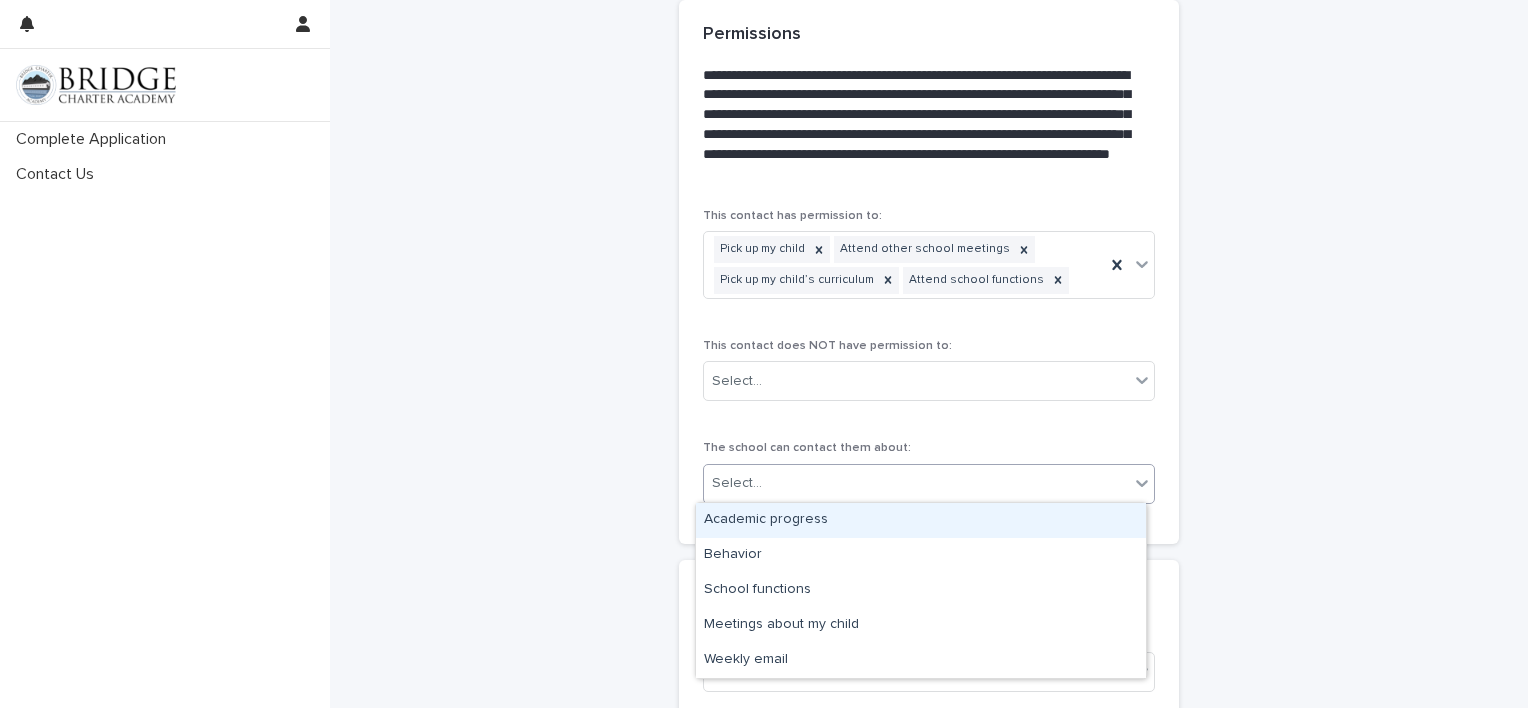 click 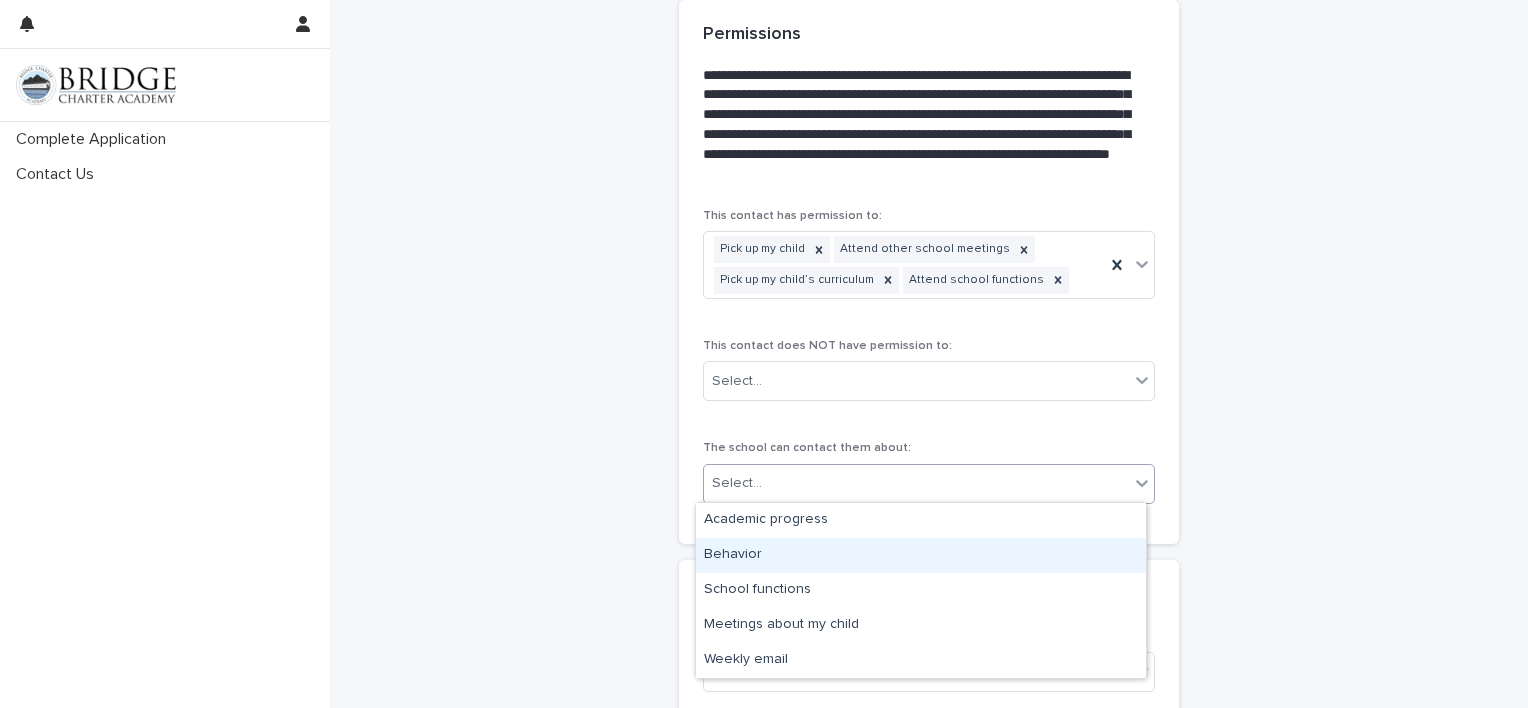 click on "Behavior" at bounding box center (921, 555) 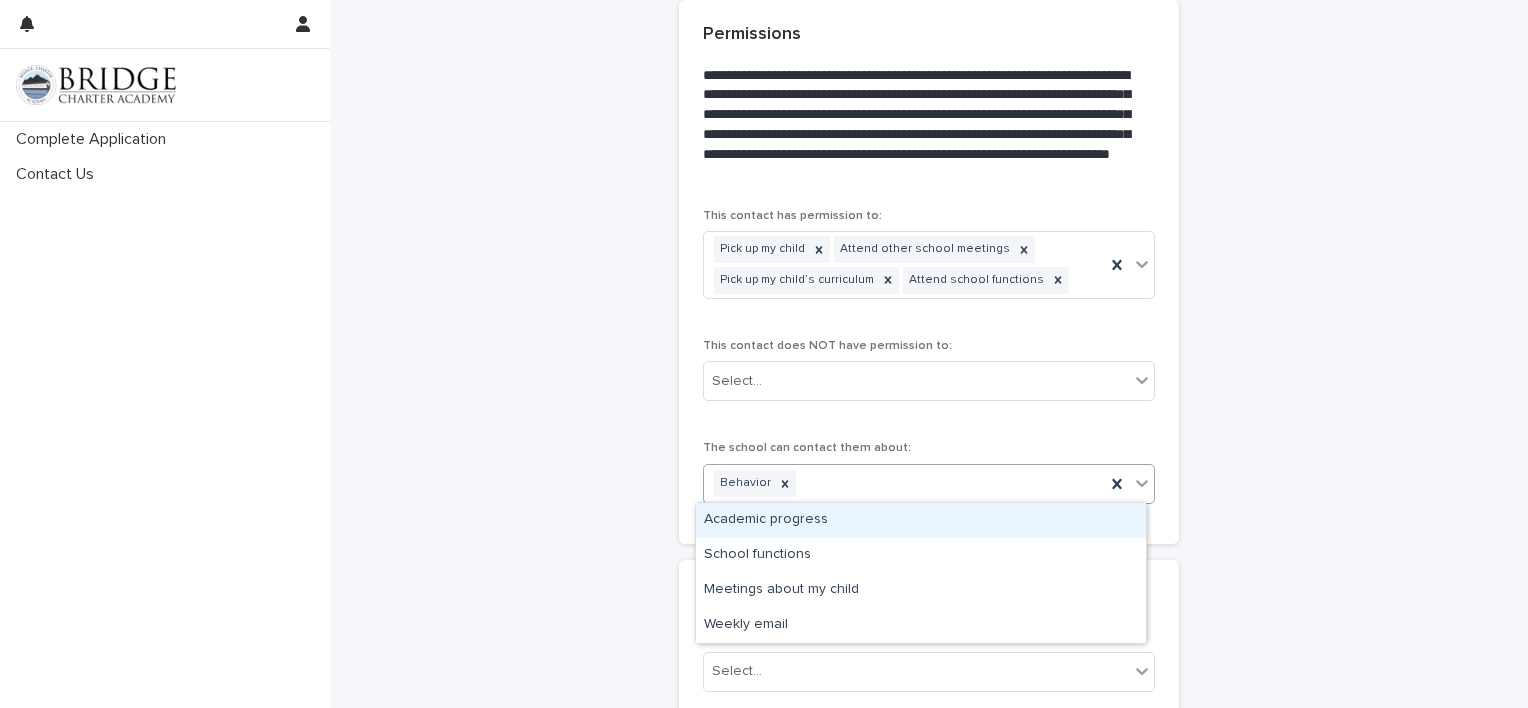 click 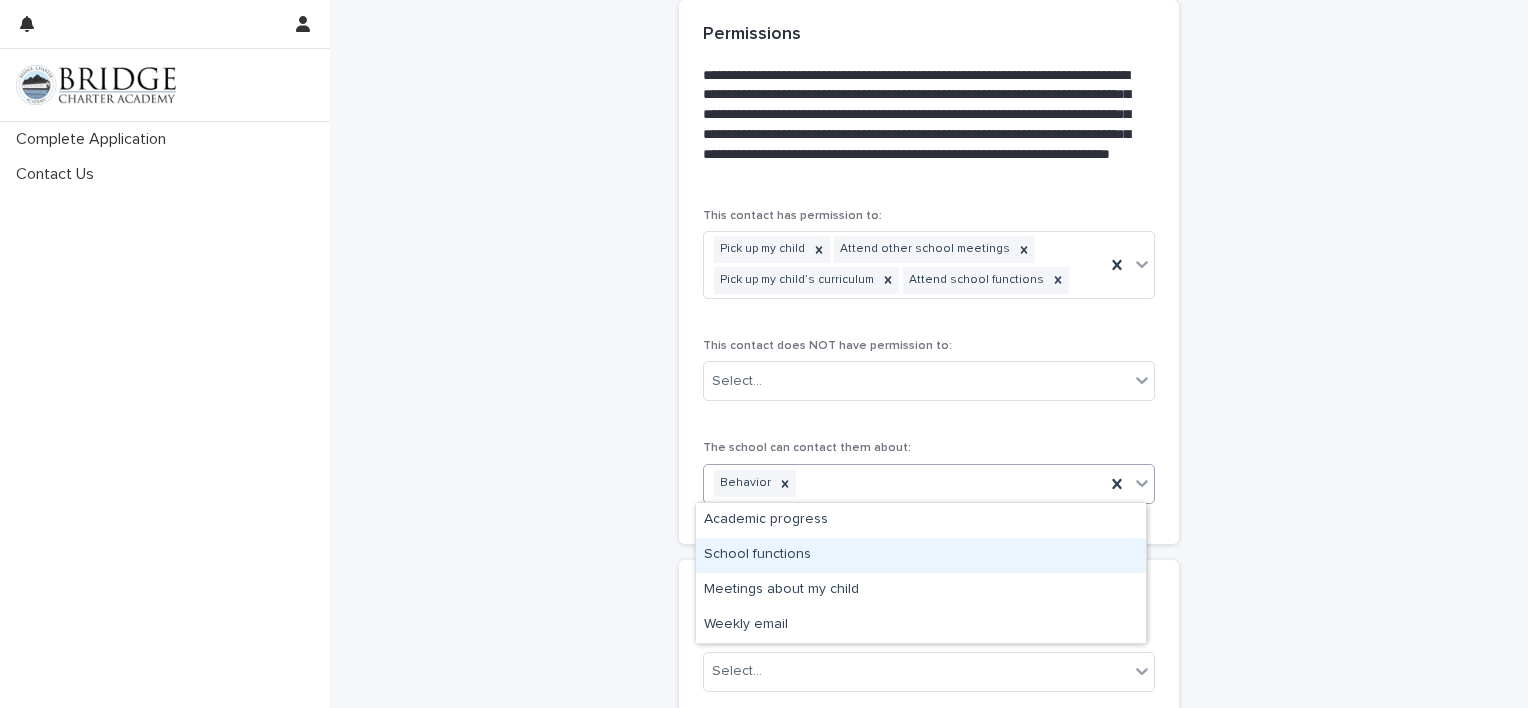 click on "School functions" at bounding box center [921, 555] 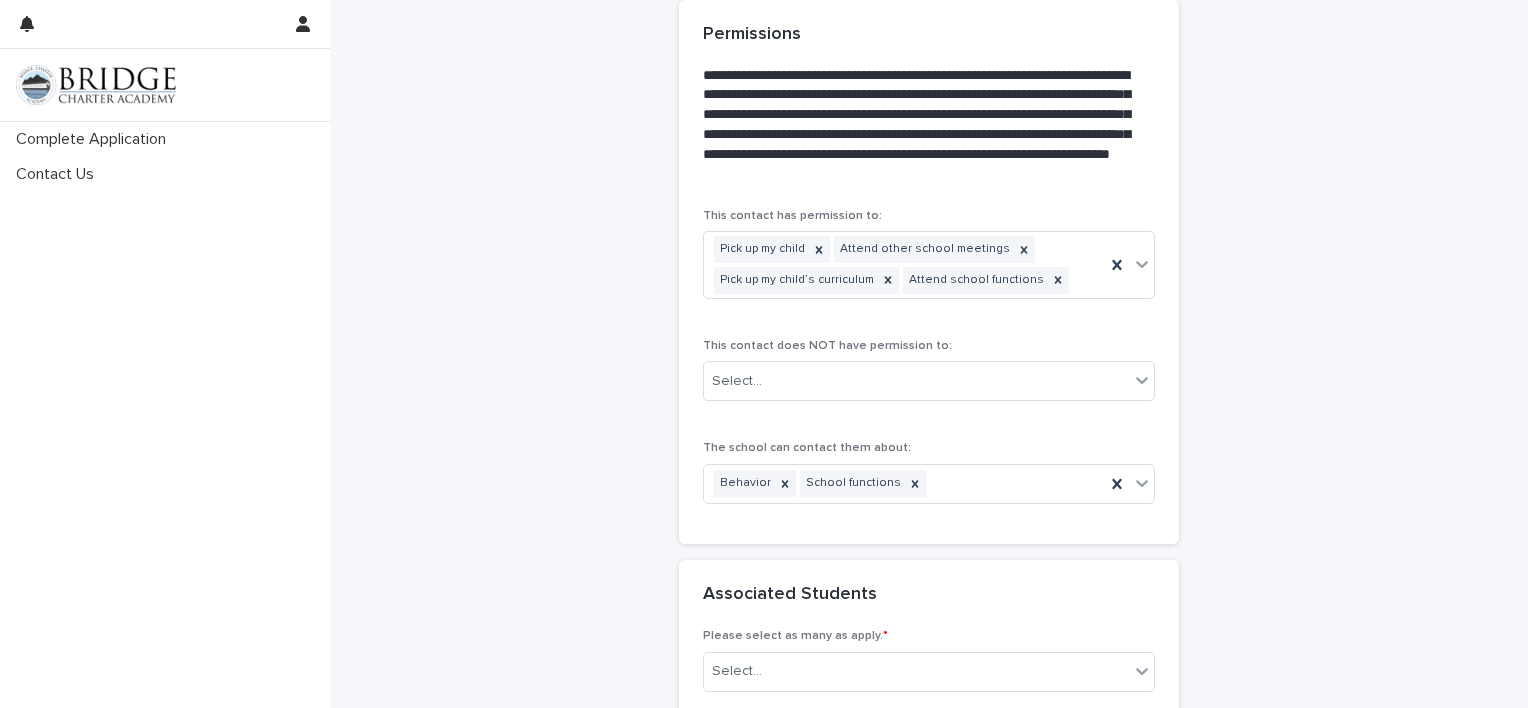 click on "**********" at bounding box center (929, -265) 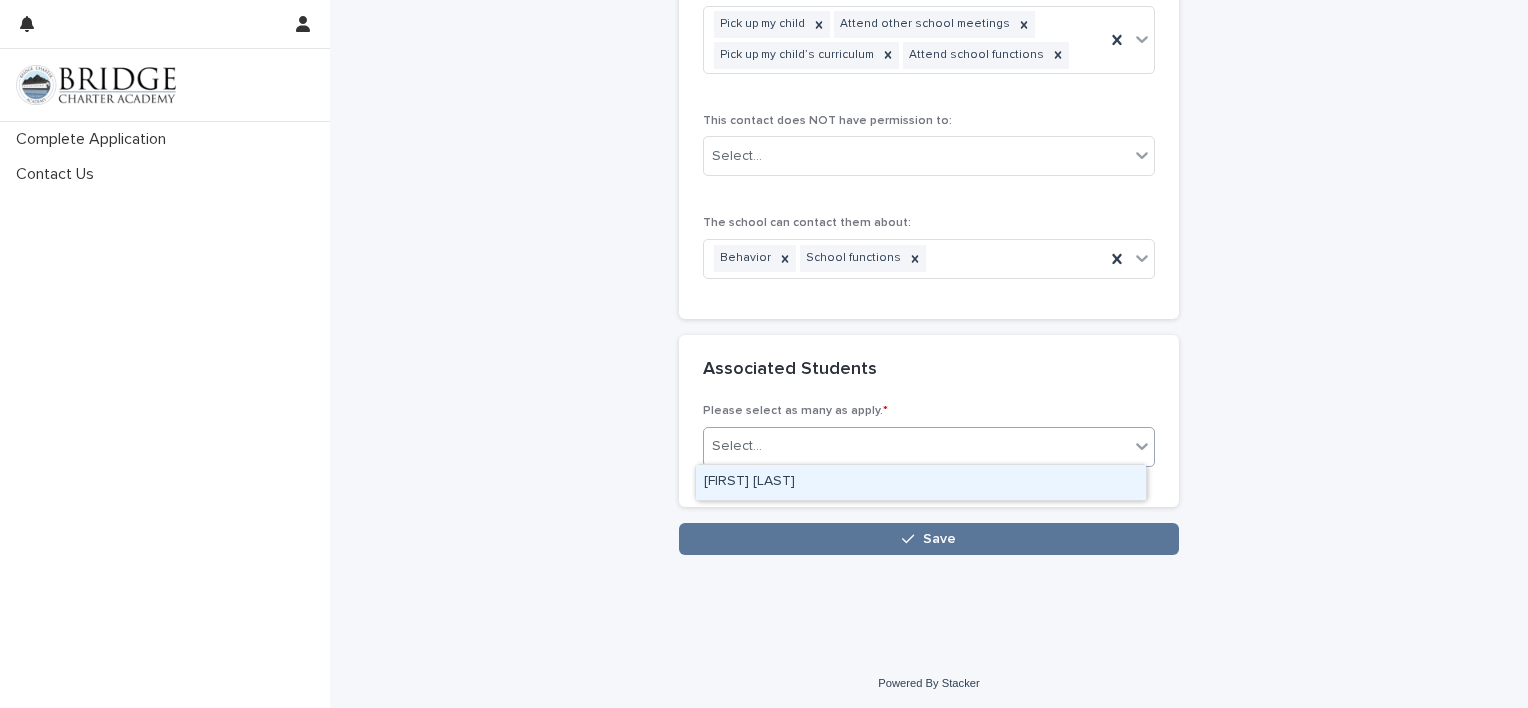 click 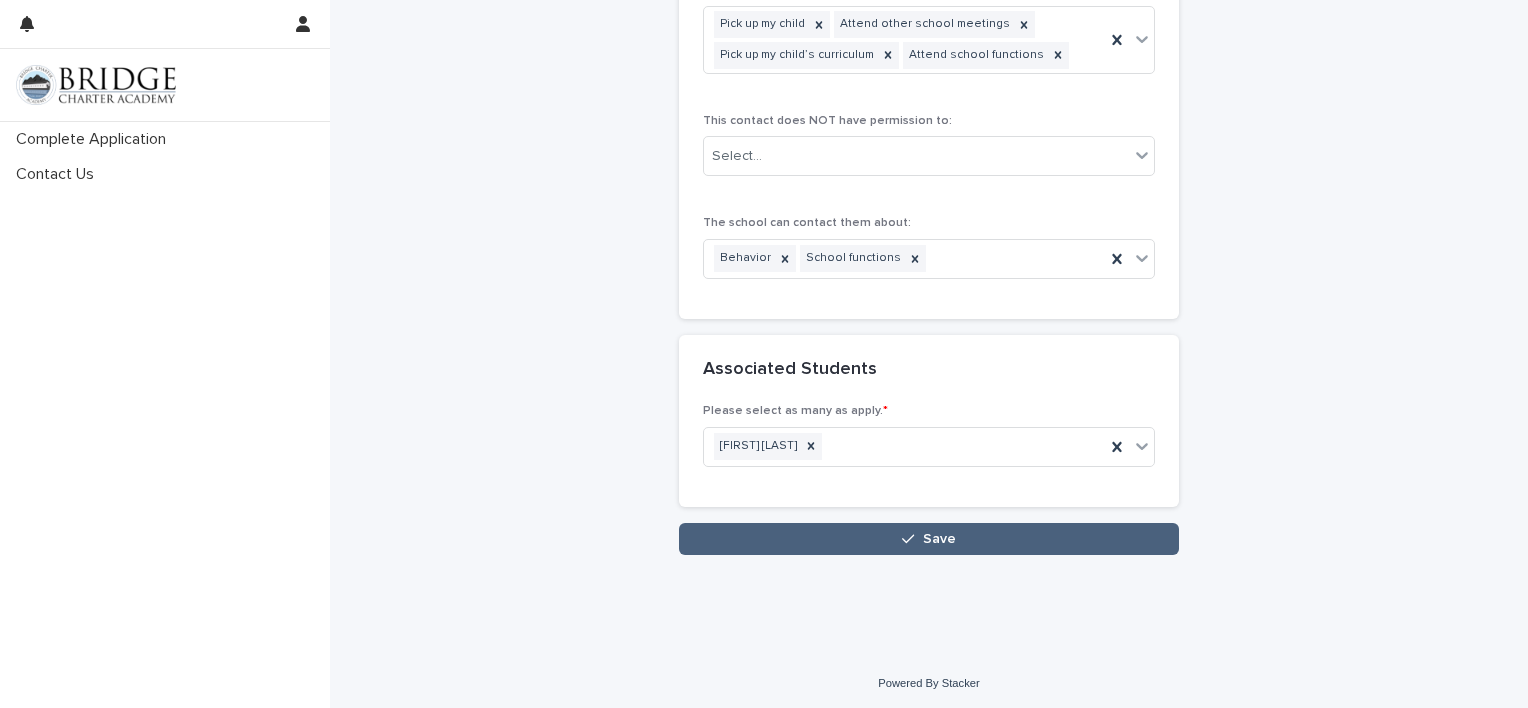 click on "Save" at bounding box center (939, 539) 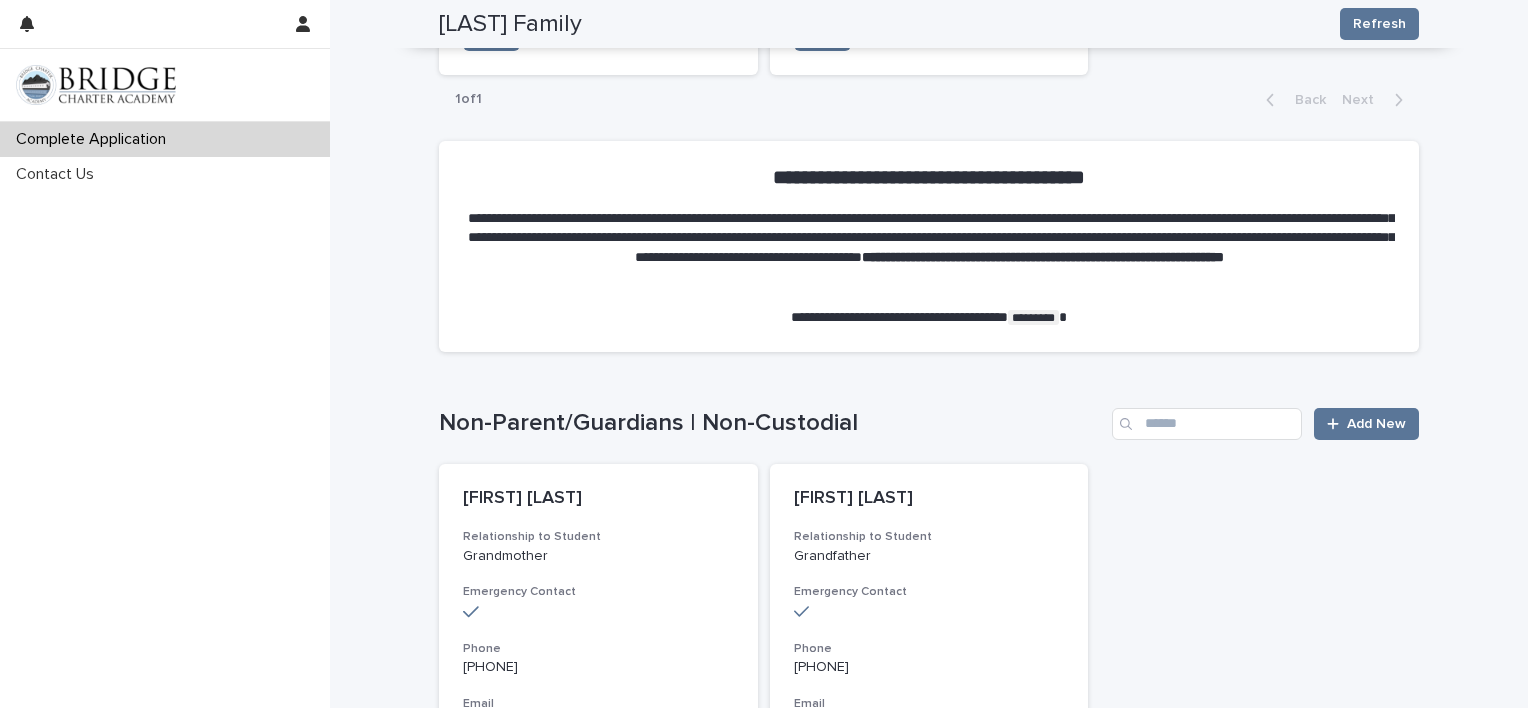 scroll, scrollTop: 1464, scrollLeft: 0, axis: vertical 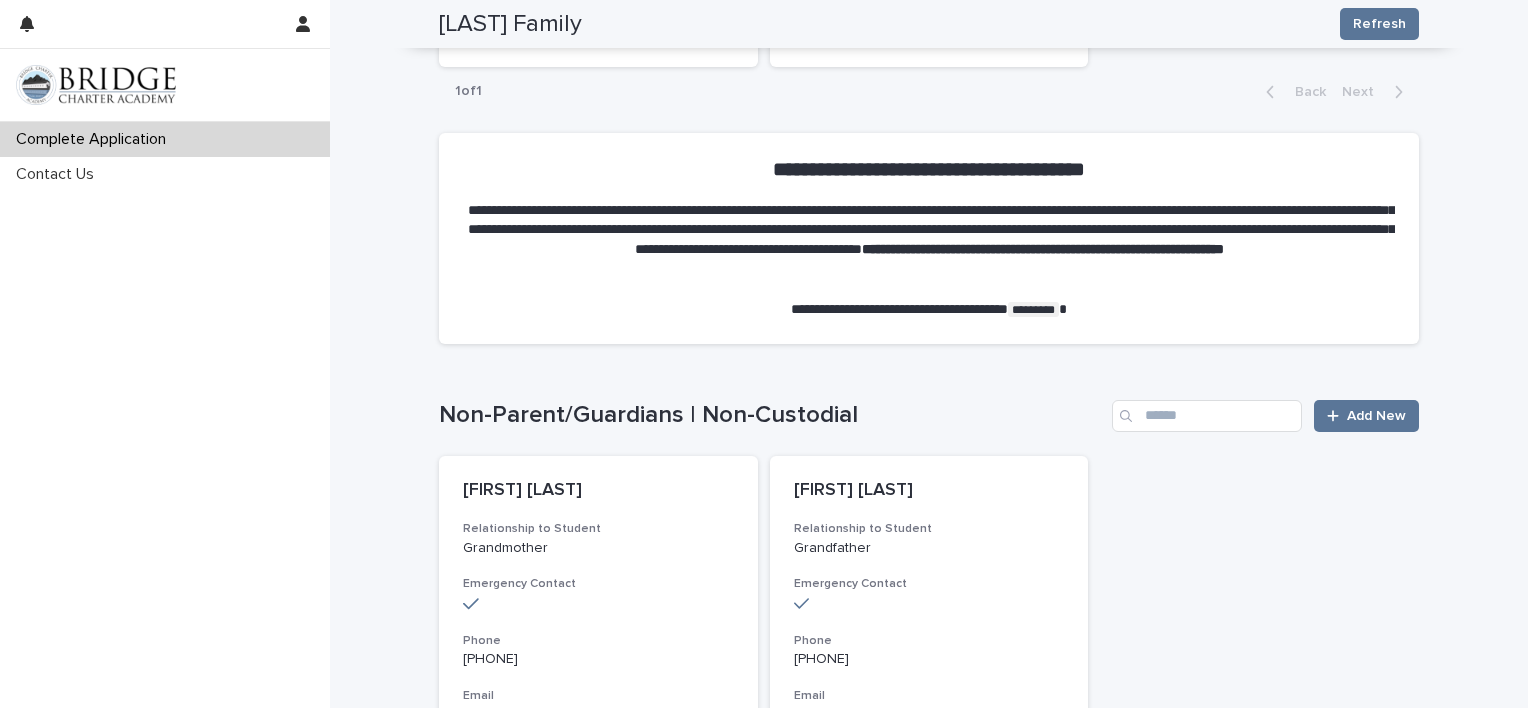 click on "**********" at bounding box center (929, 21) 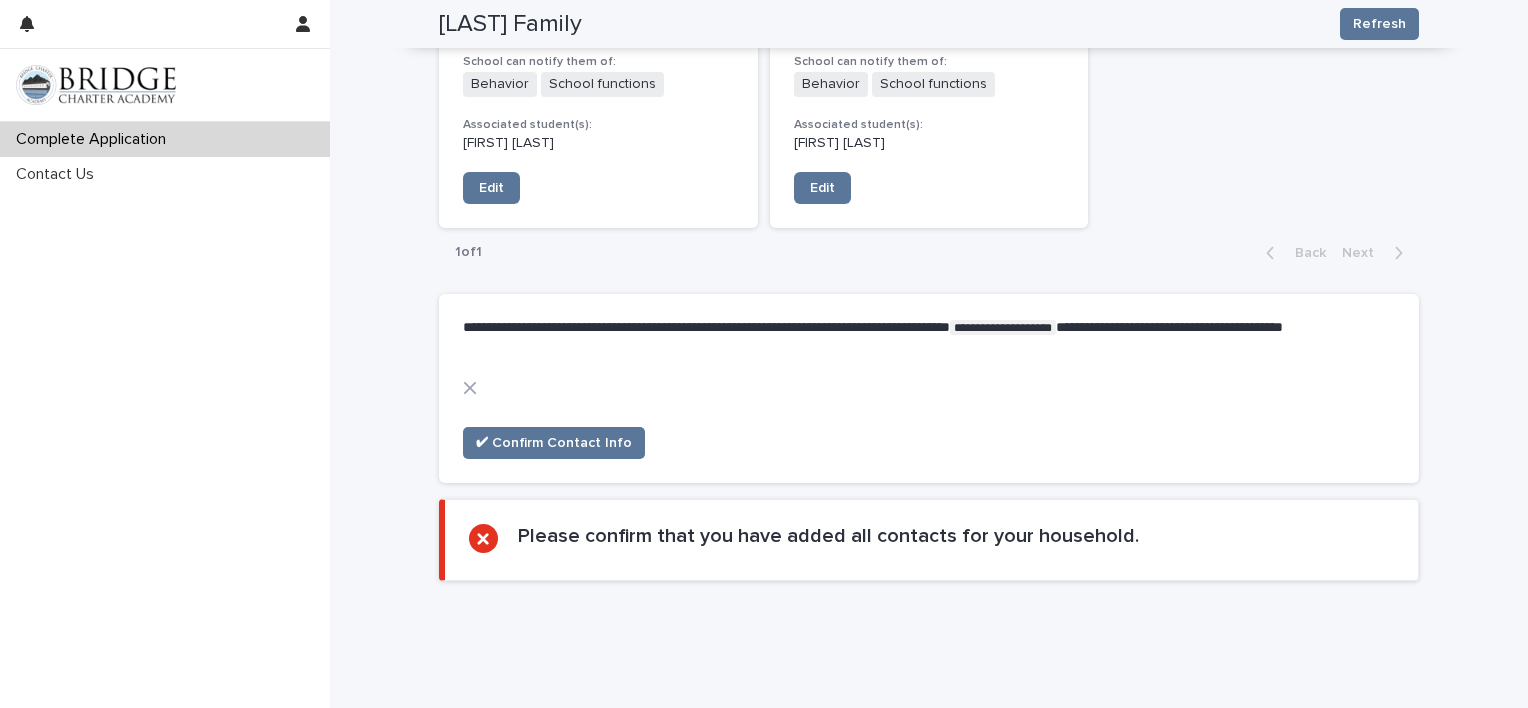 scroll, scrollTop: 2316, scrollLeft: 0, axis: vertical 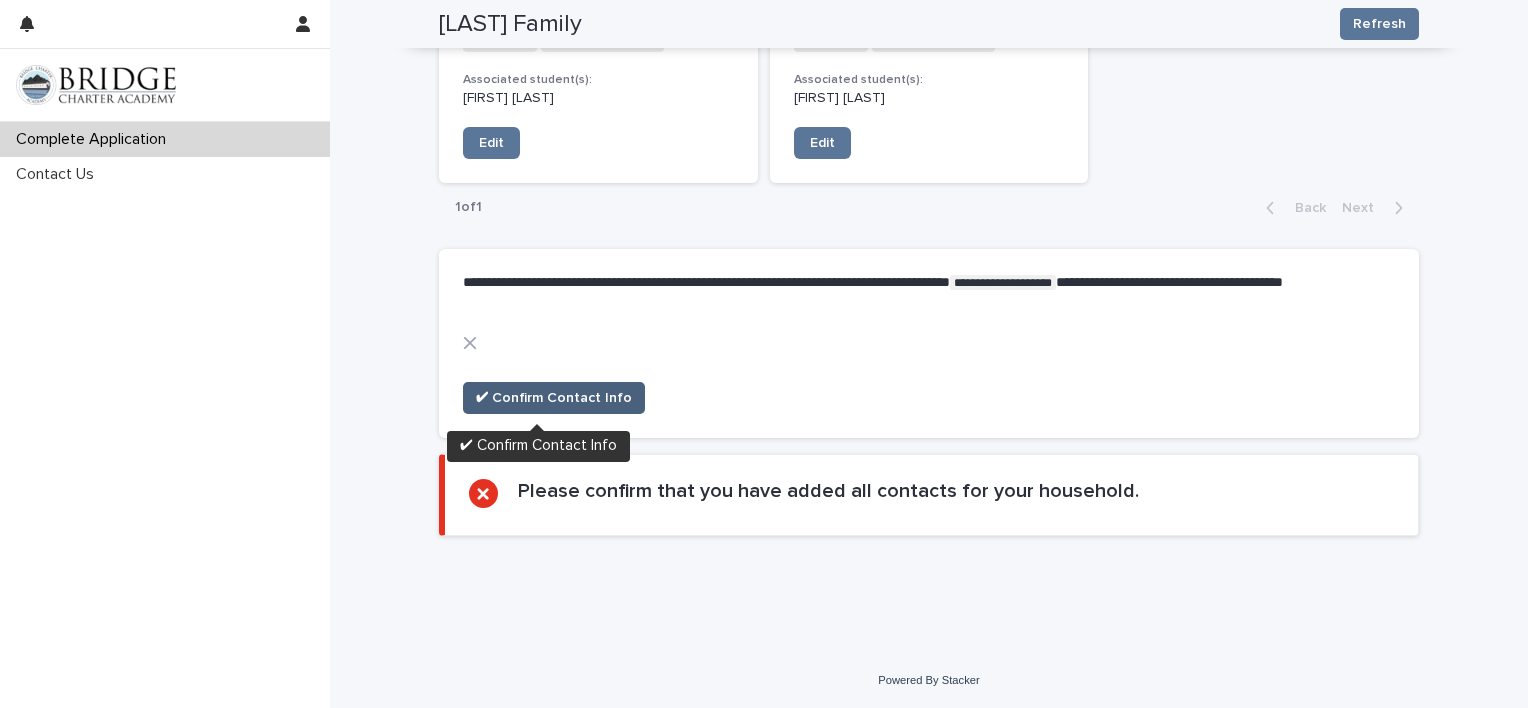 click on "✔ Confirm Contact Info" at bounding box center [554, 398] 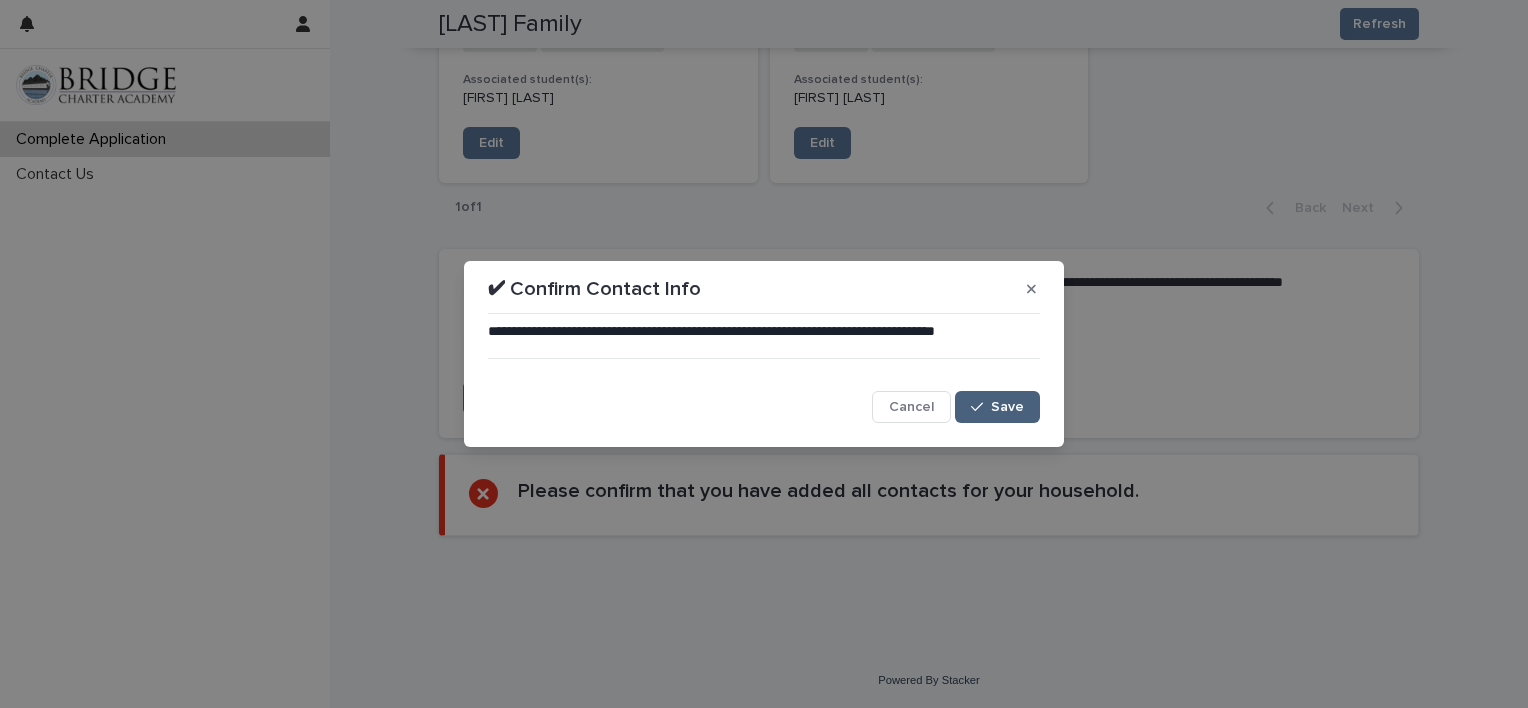 click on "Save" at bounding box center (1007, 407) 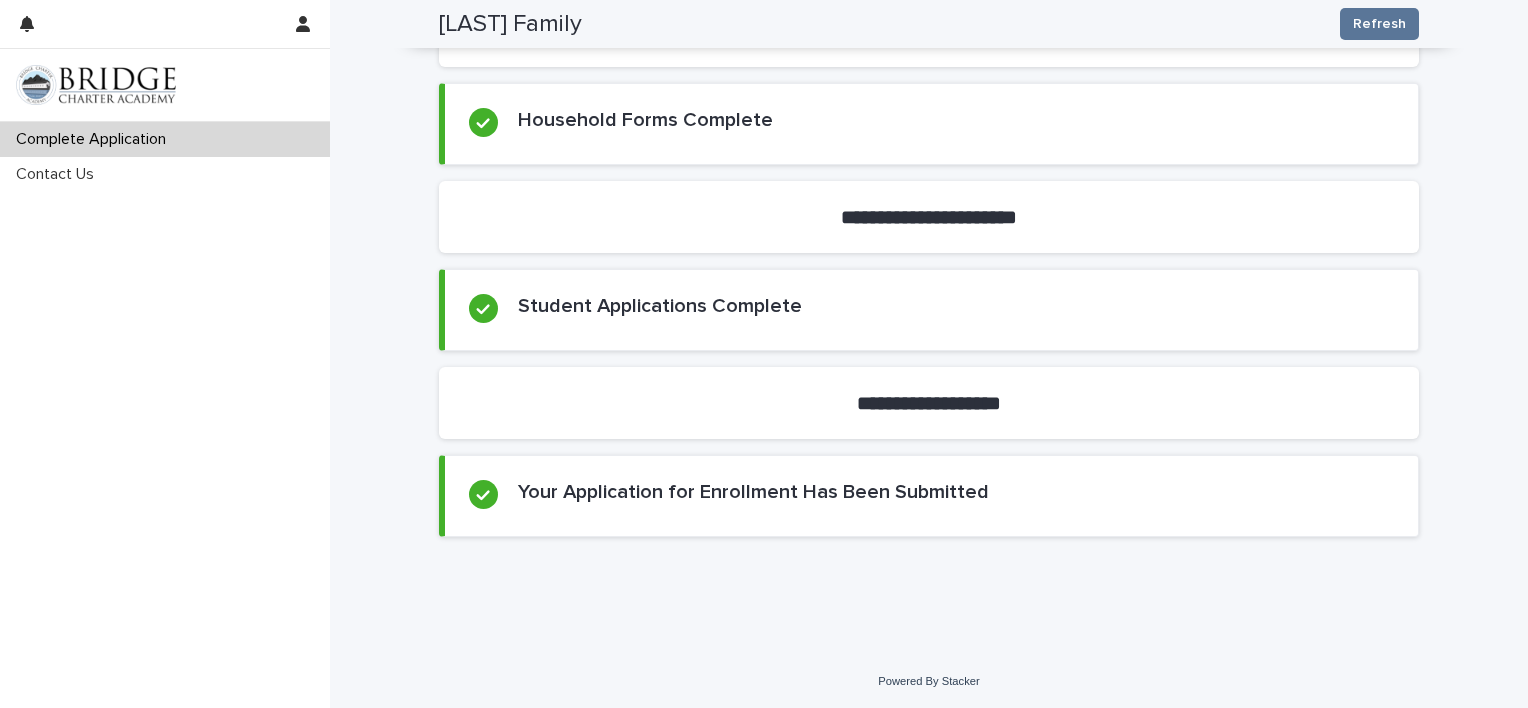 scroll, scrollTop: 0, scrollLeft: 0, axis: both 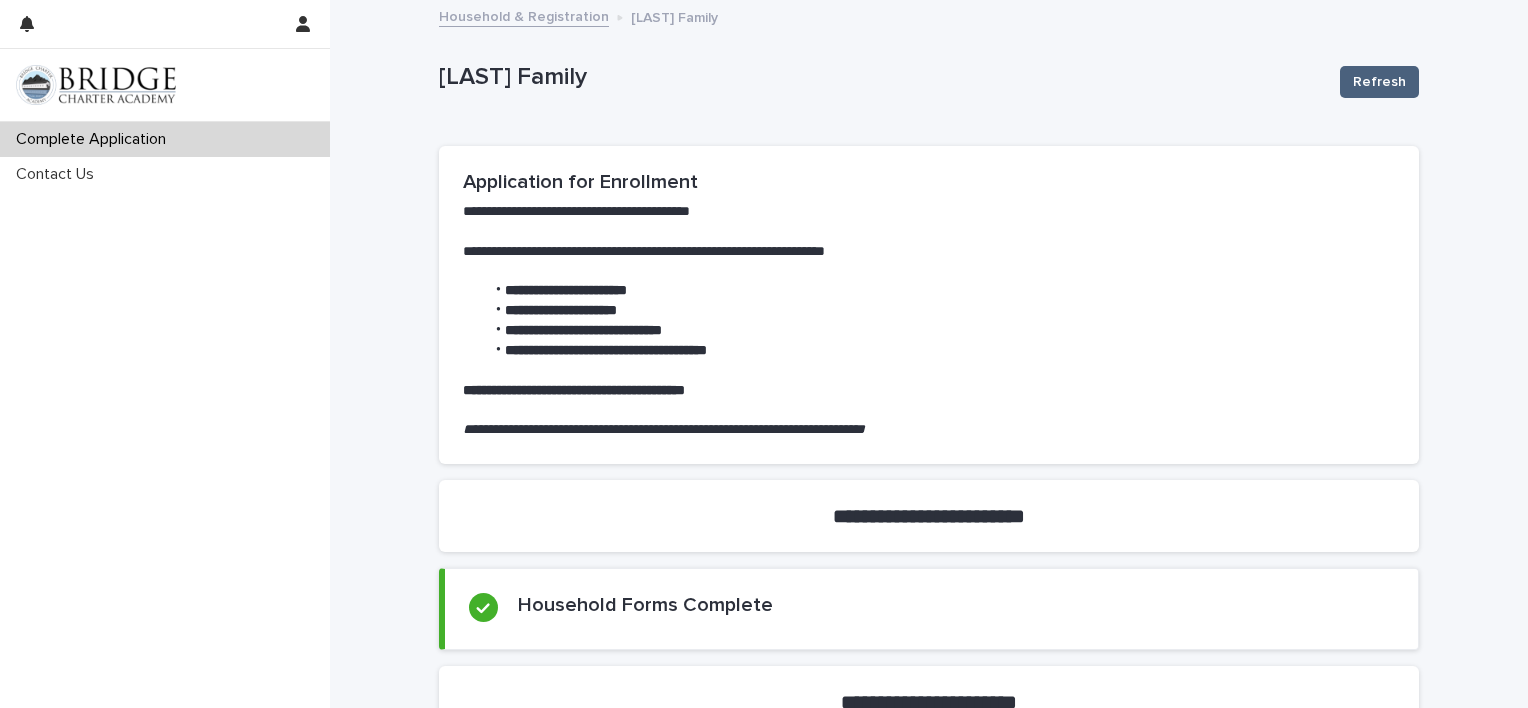 click on "Refresh" at bounding box center (1379, 82) 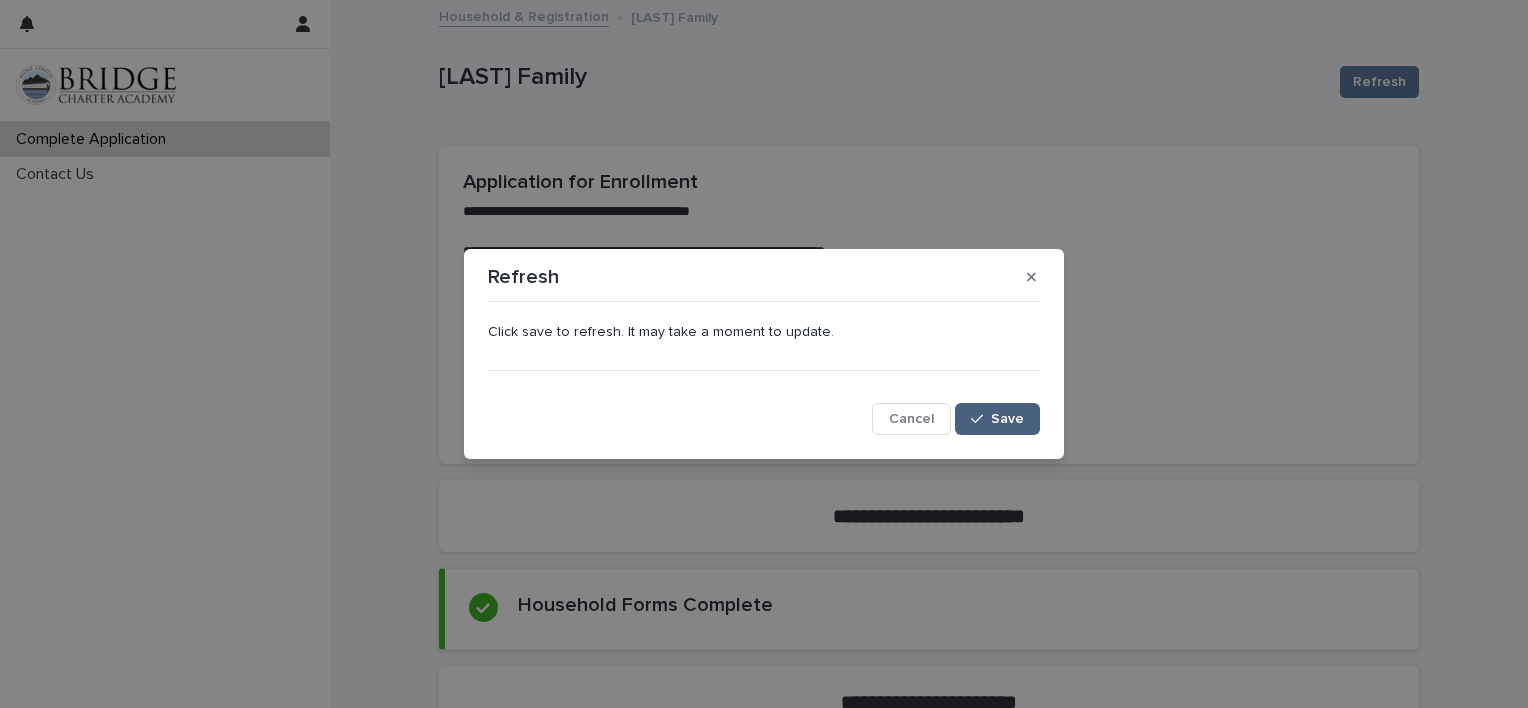 click on "Save" at bounding box center (997, 419) 